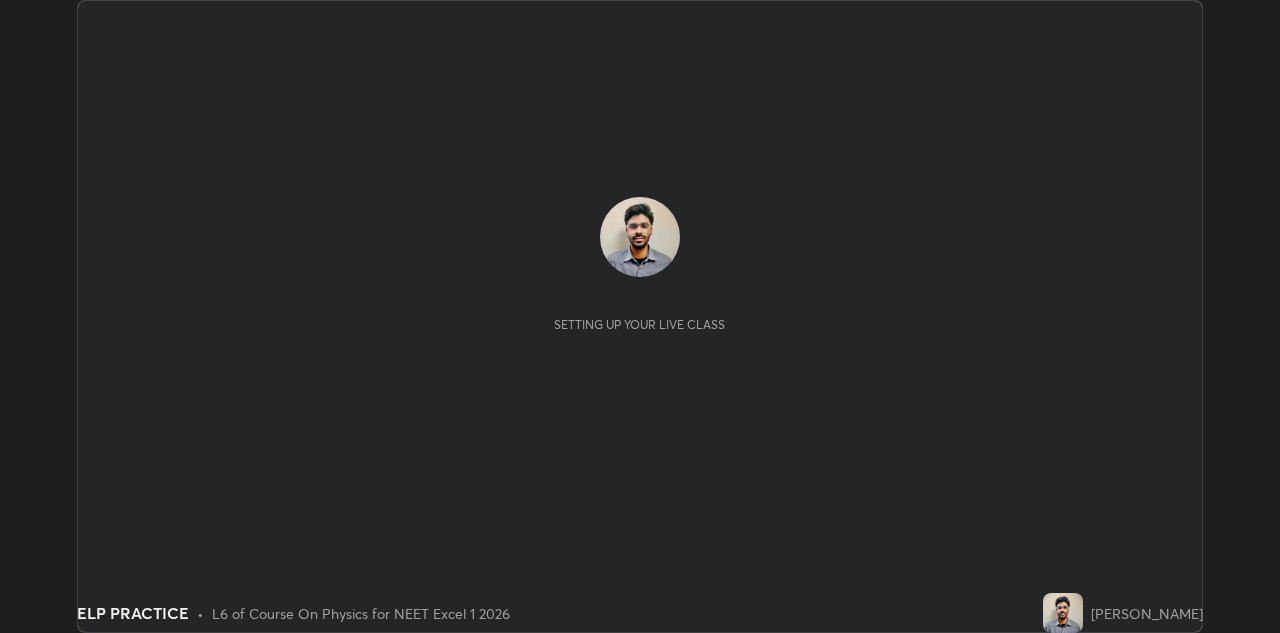 scroll, scrollTop: 0, scrollLeft: 0, axis: both 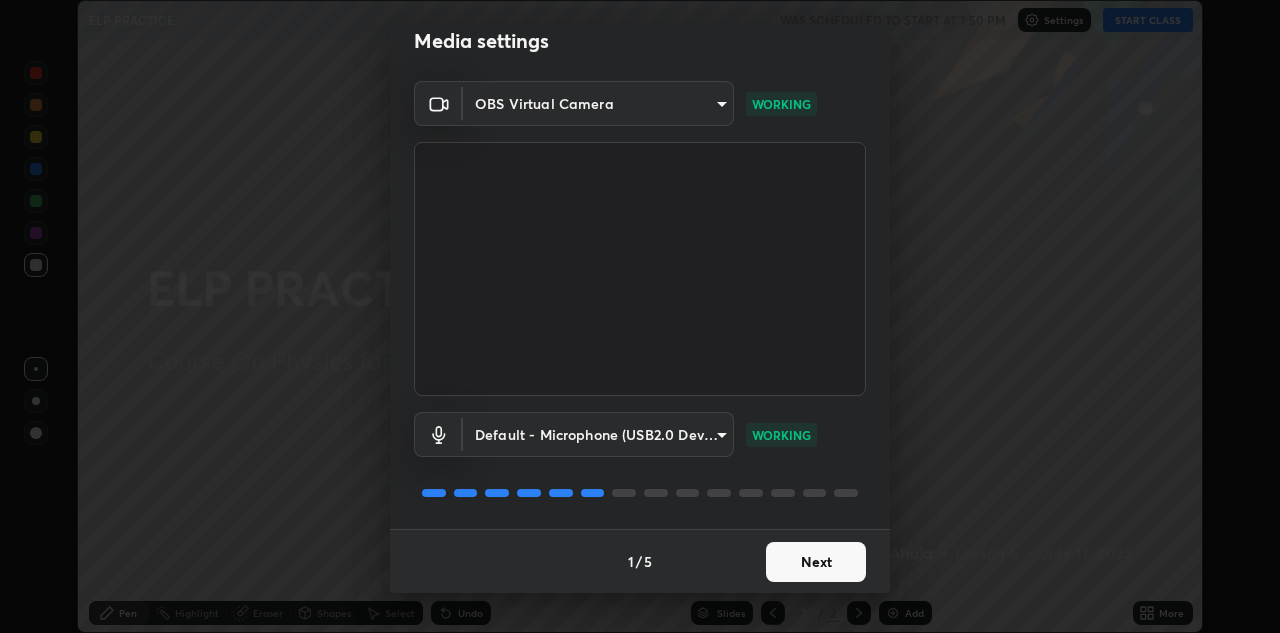 click on "Next" at bounding box center (816, 562) 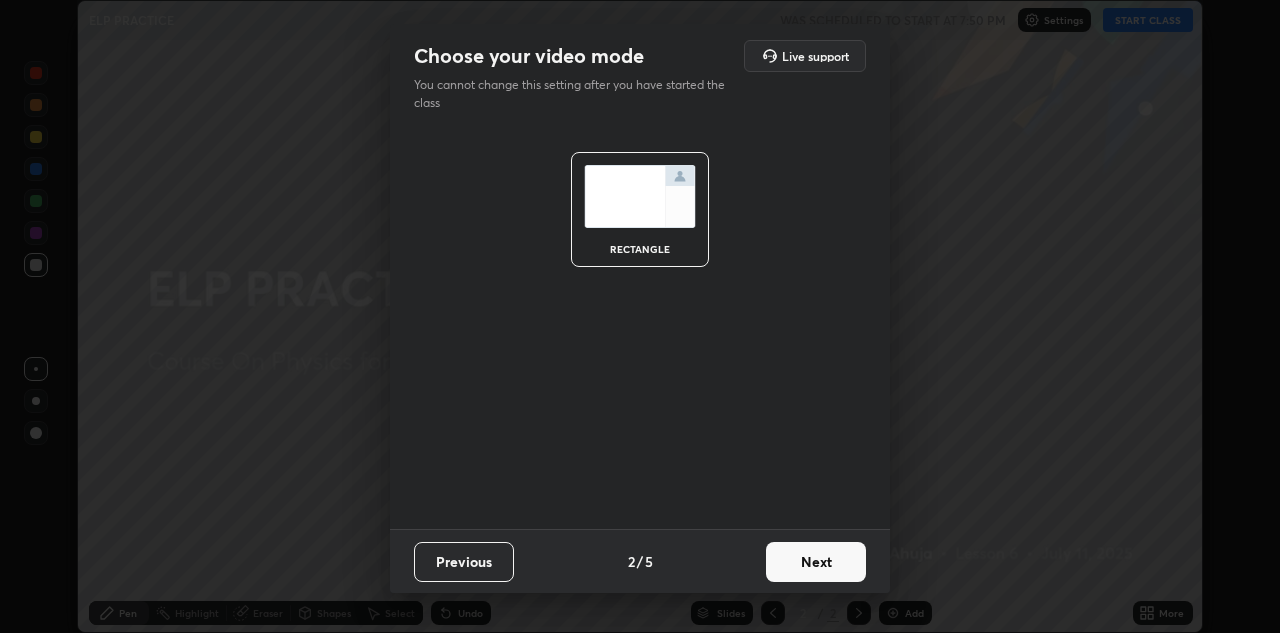 scroll, scrollTop: 0, scrollLeft: 0, axis: both 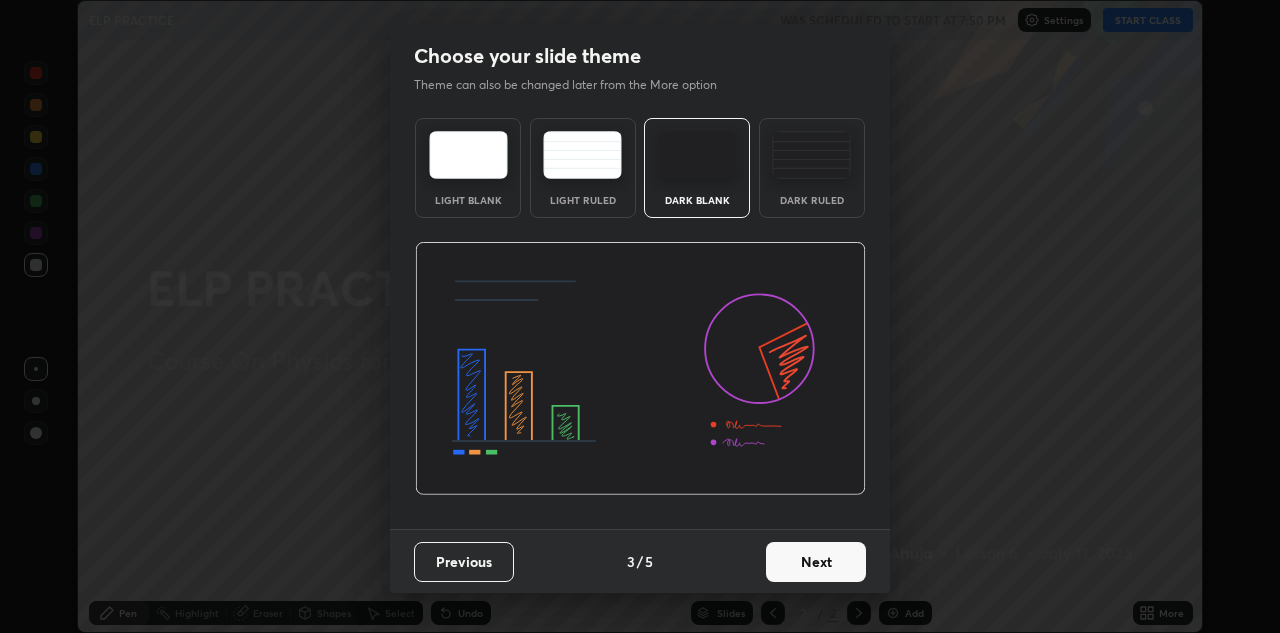 click on "Next" at bounding box center (816, 562) 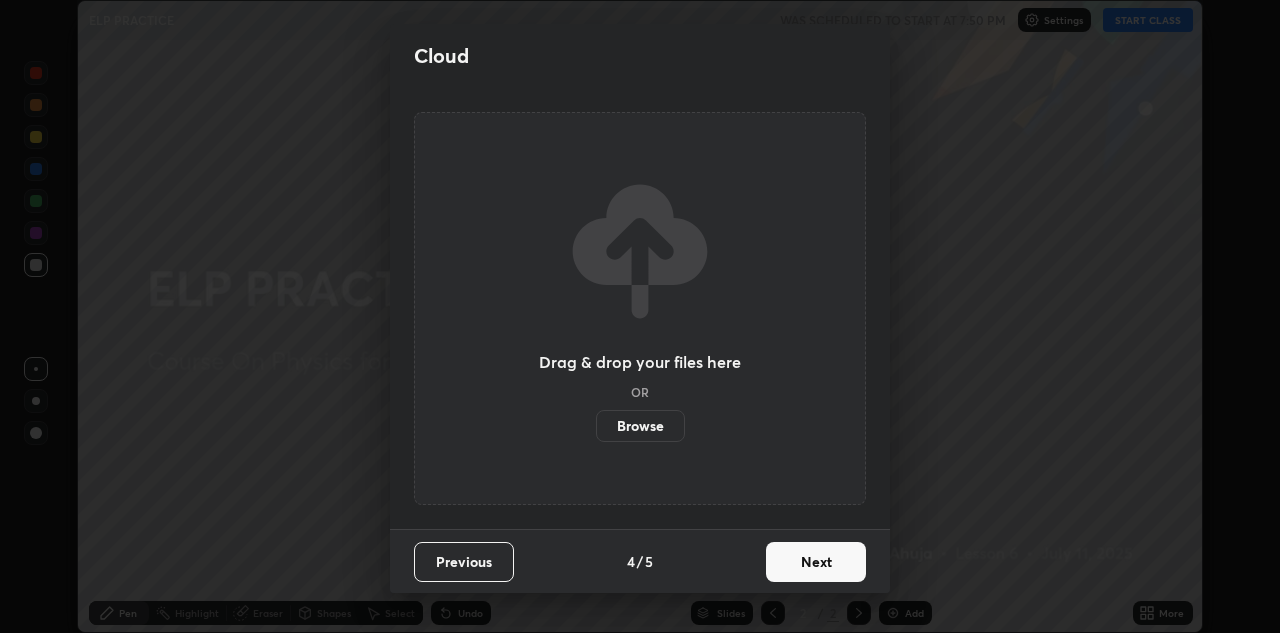 click on "Next" at bounding box center (816, 562) 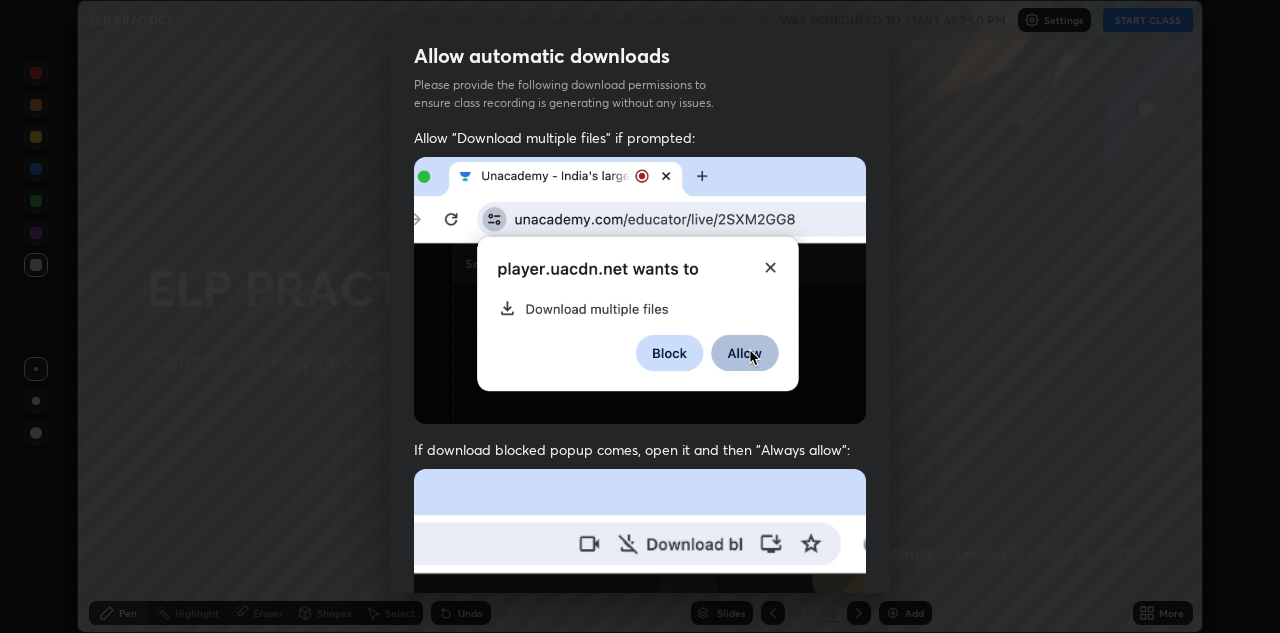click at bounding box center (640, 687) 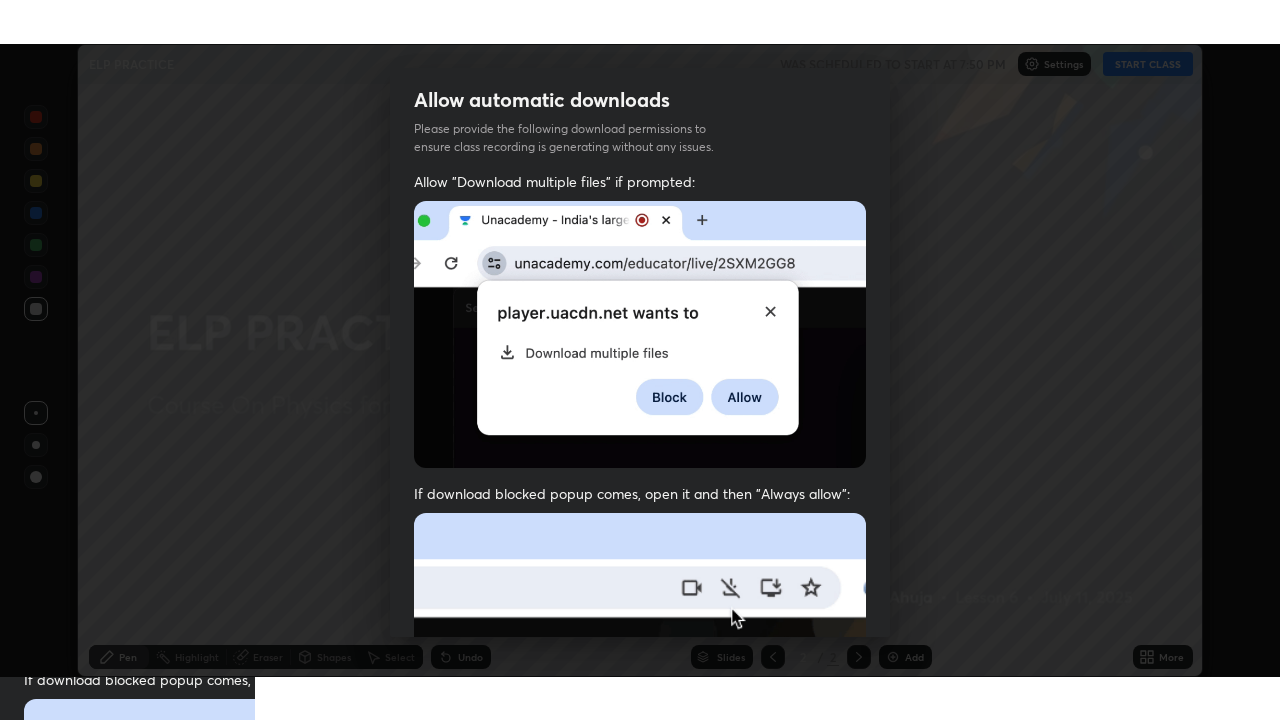 scroll, scrollTop: 431, scrollLeft: 0, axis: vertical 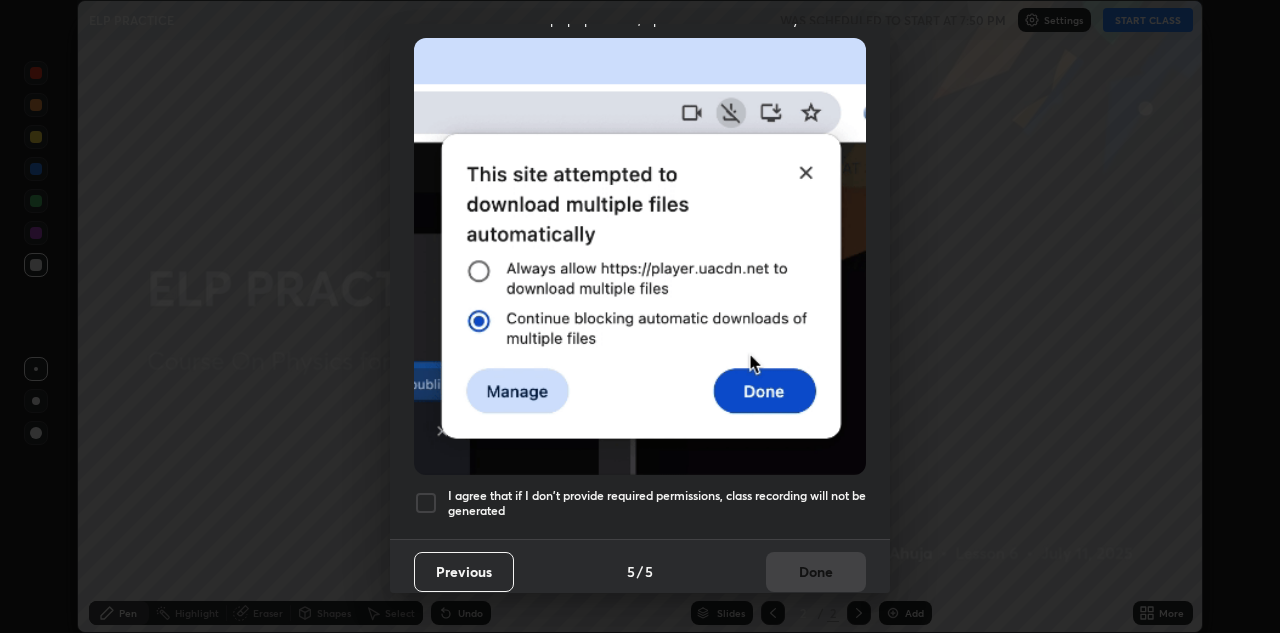 click on "I agree that if I don't provide required permissions, class recording will not be generated" at bounding box center (657, 503) 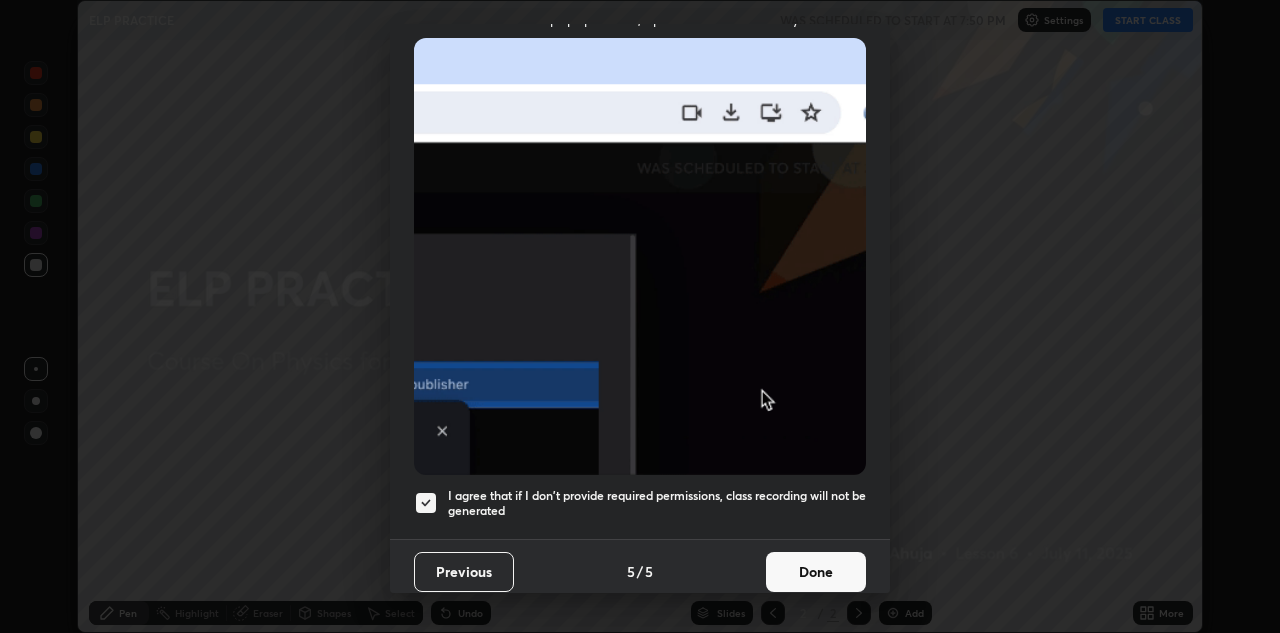 click on "Done" at bounding box center (816, 572) 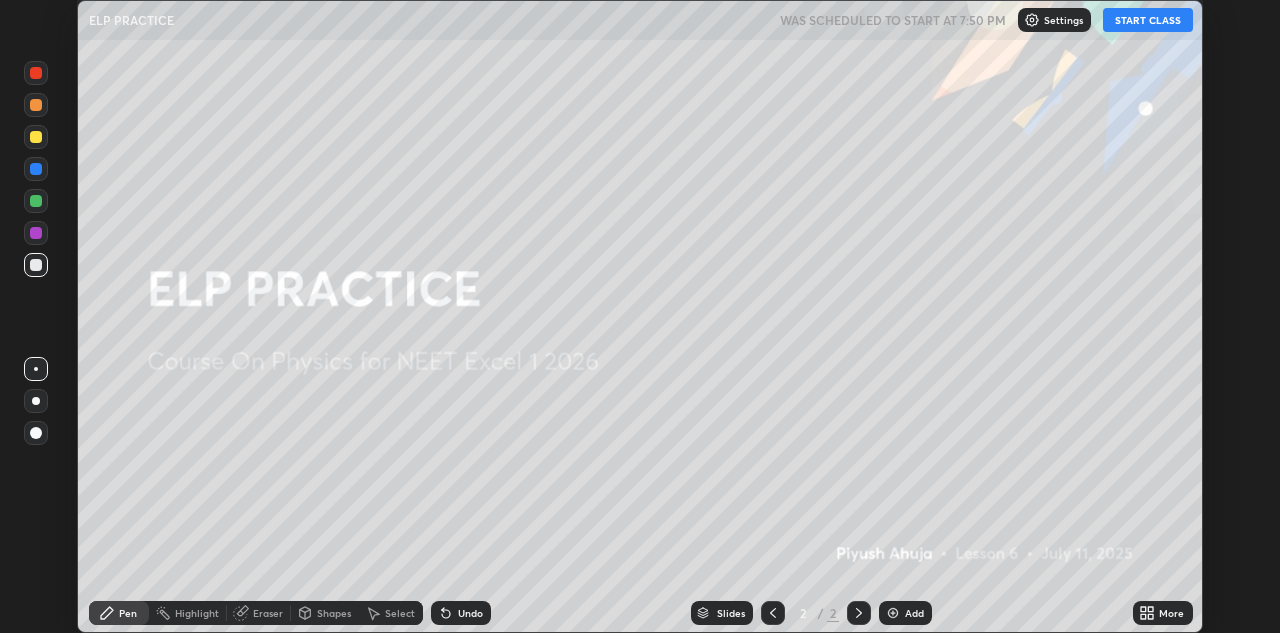click on "Add" at bounding box center [914, 613] 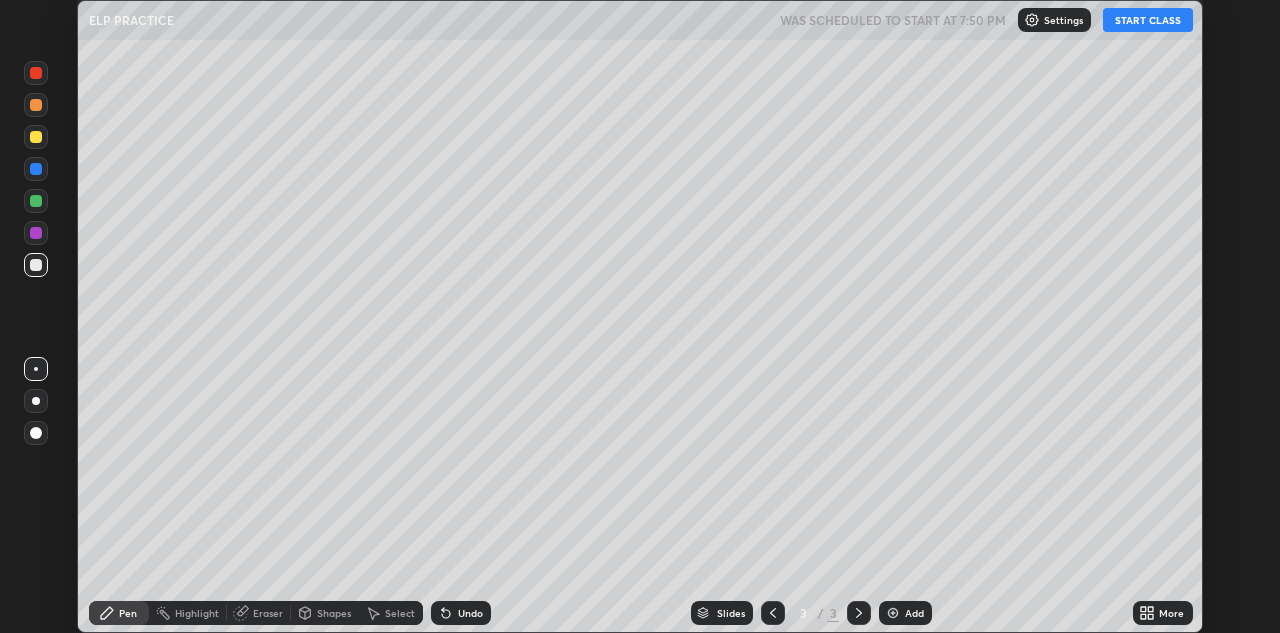 click 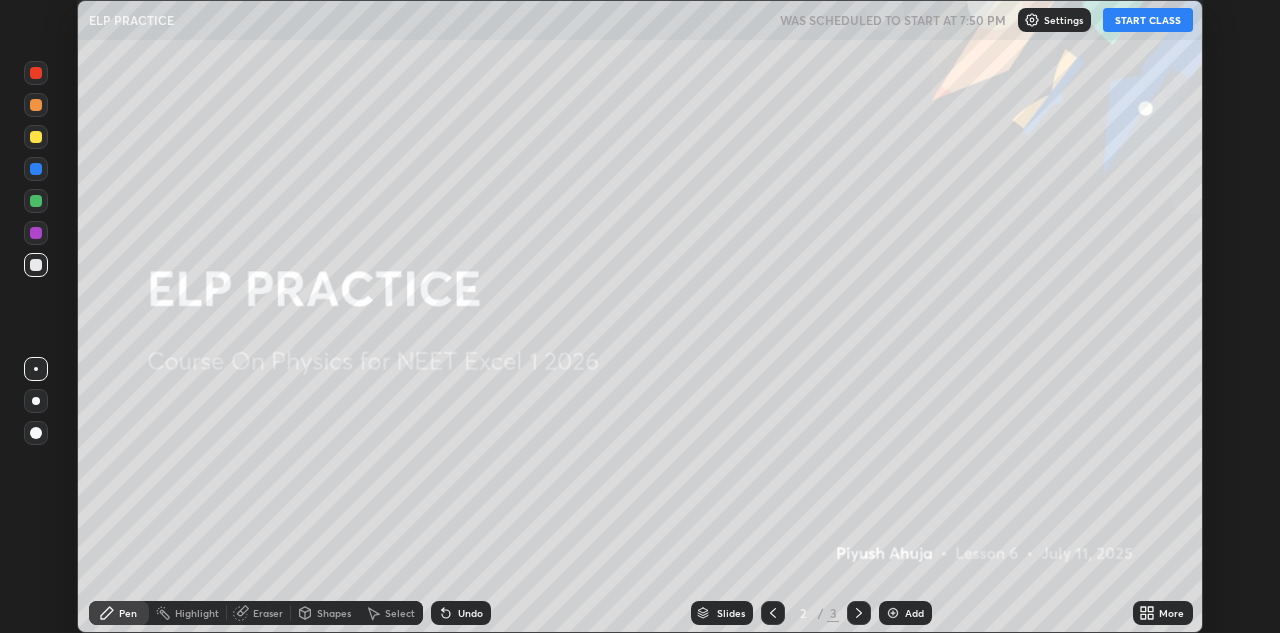 click on "START CLASS" at bounding box center [1148, 20] 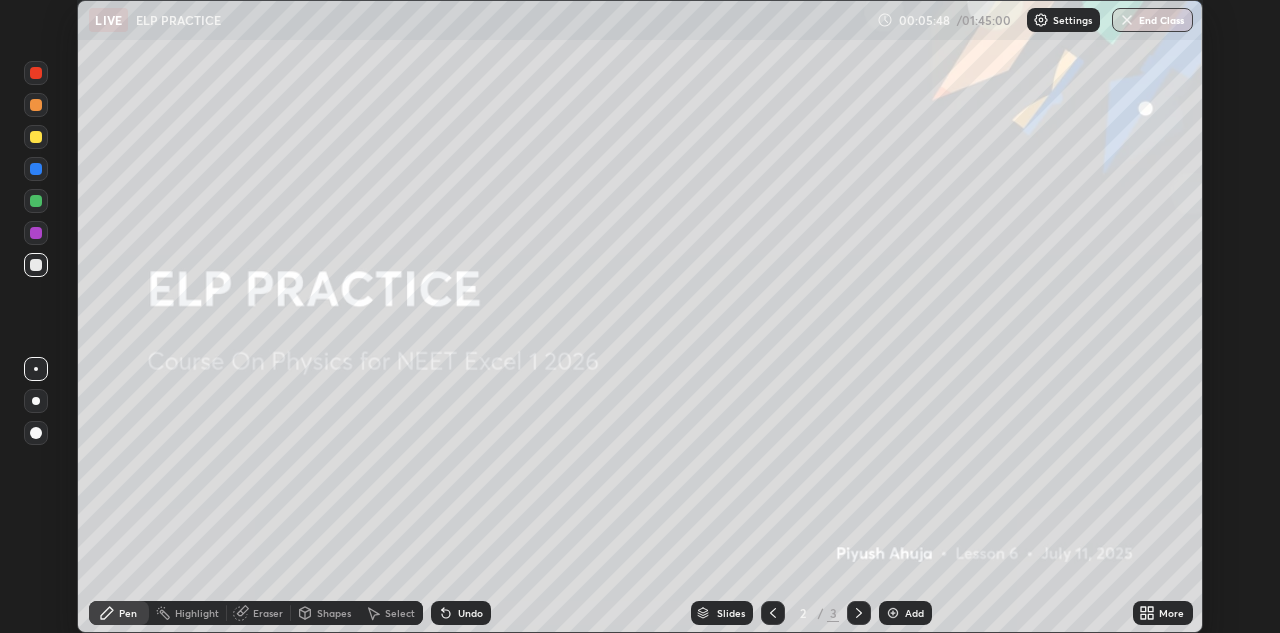 click 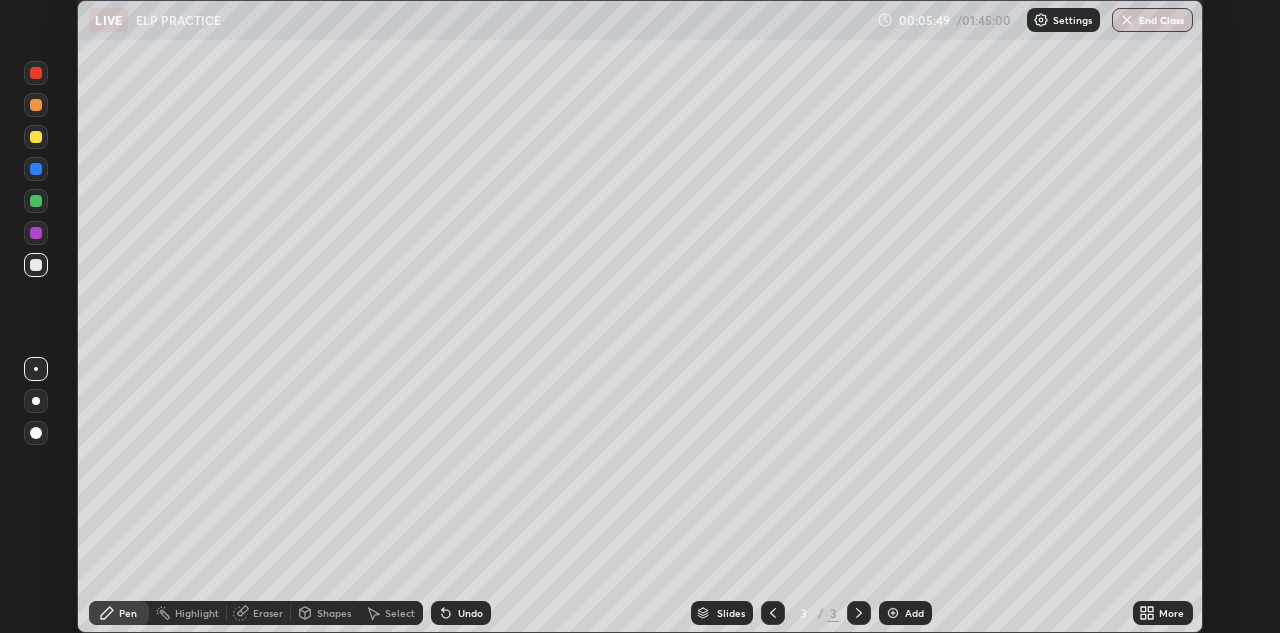 click 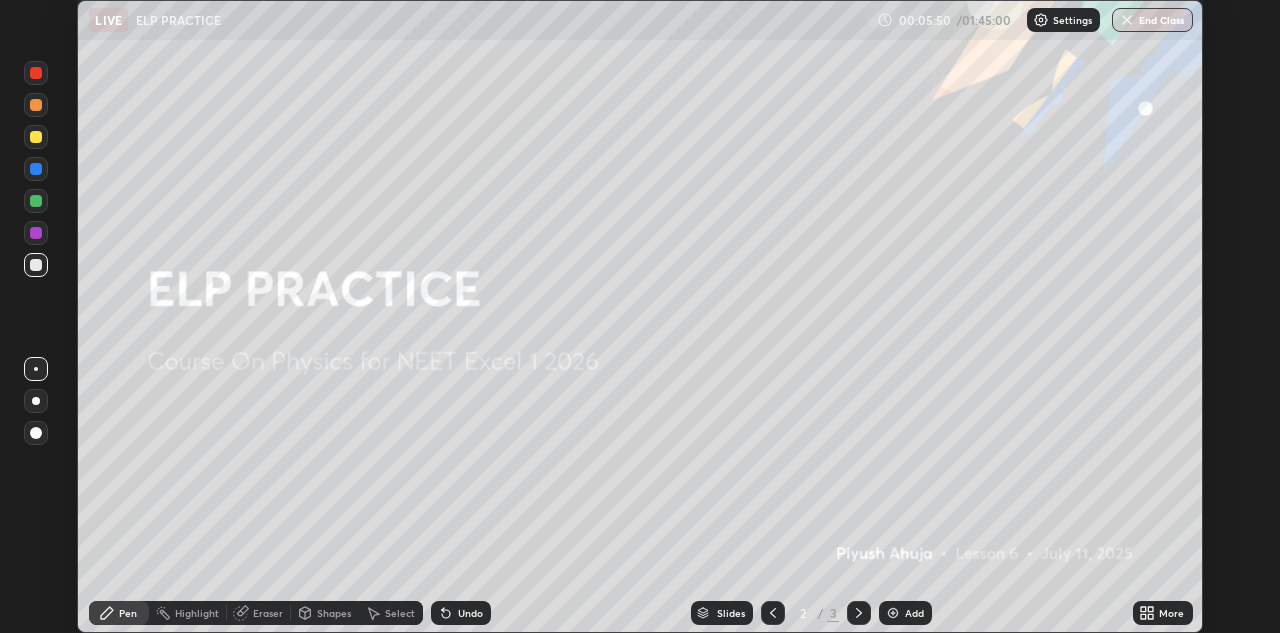 click 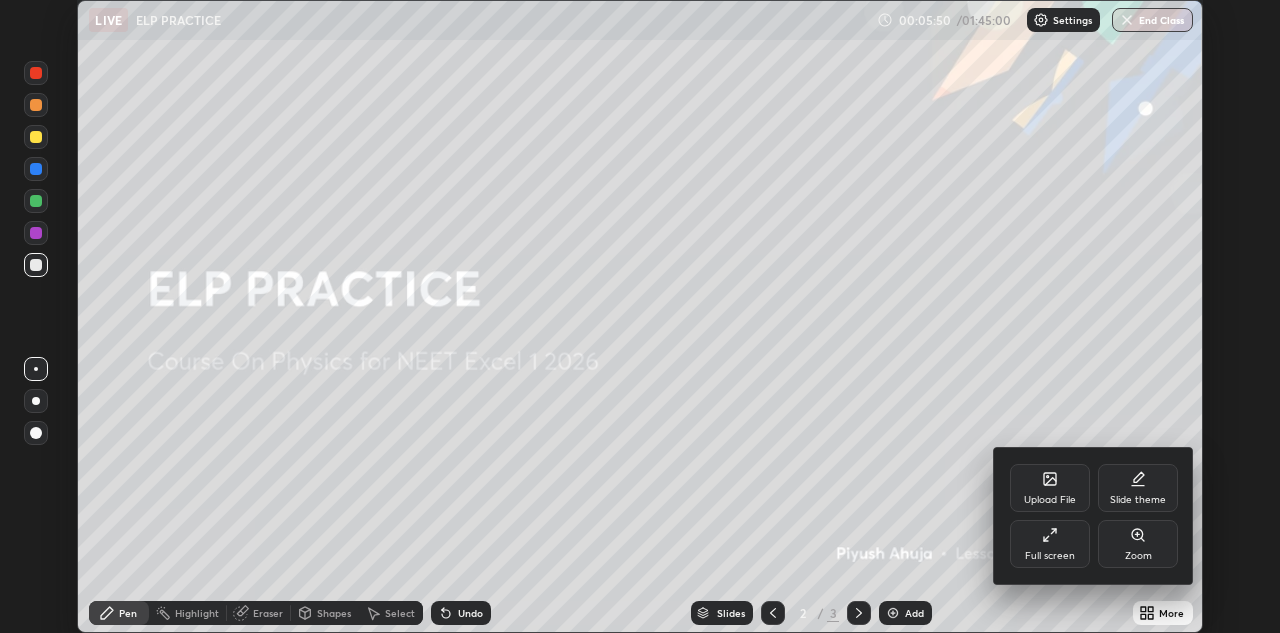 click 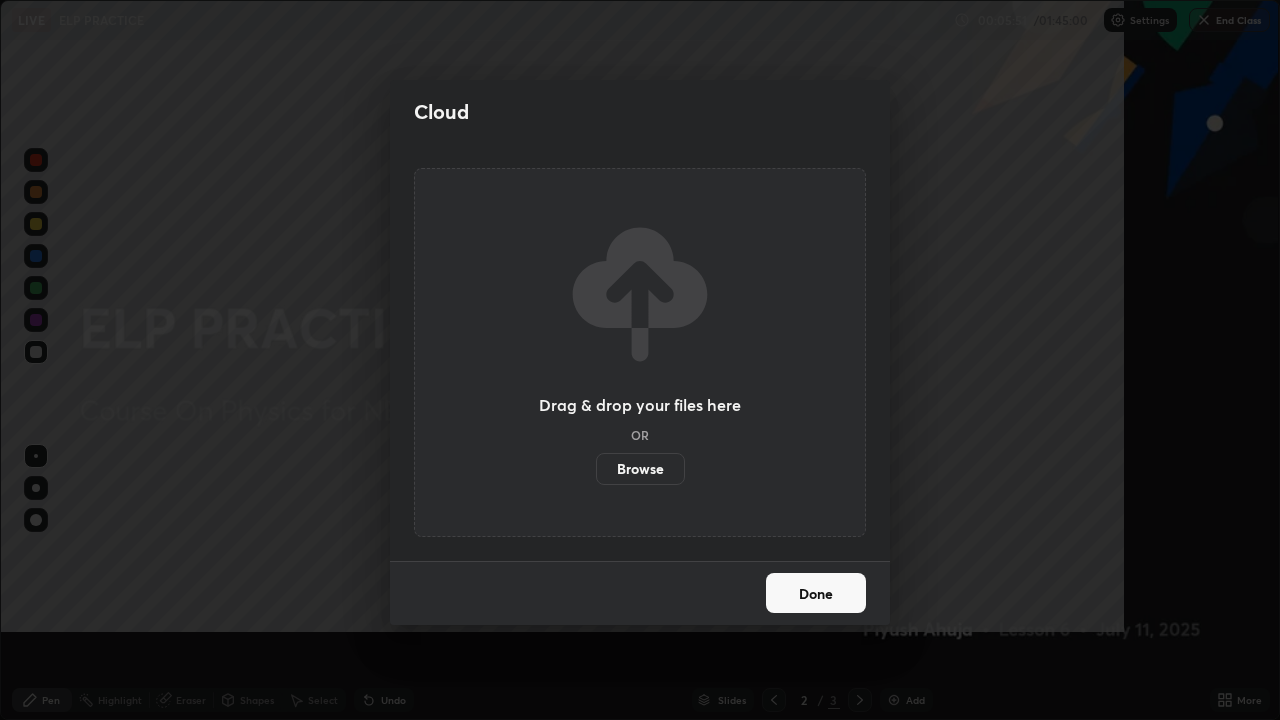 scroll, scrollTop: 99280, scrollLeft: 98720, axis: both 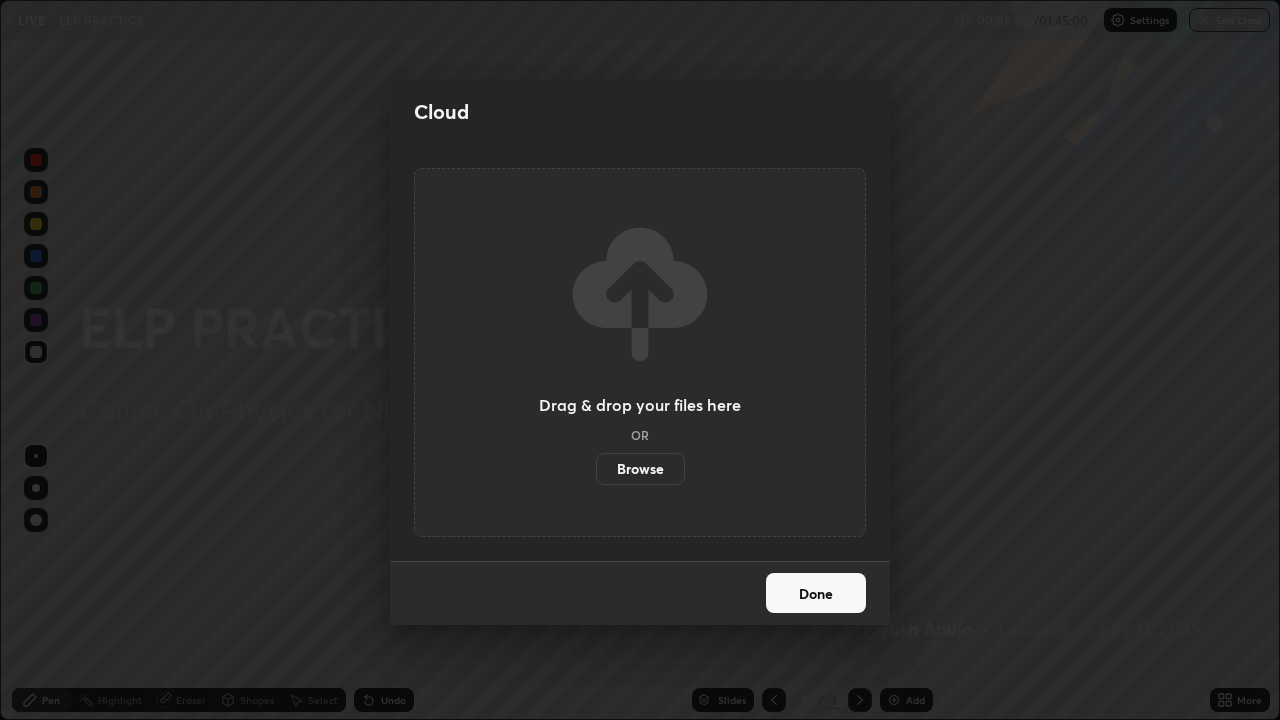 click on "Browse" at bounding box center [640, 469] 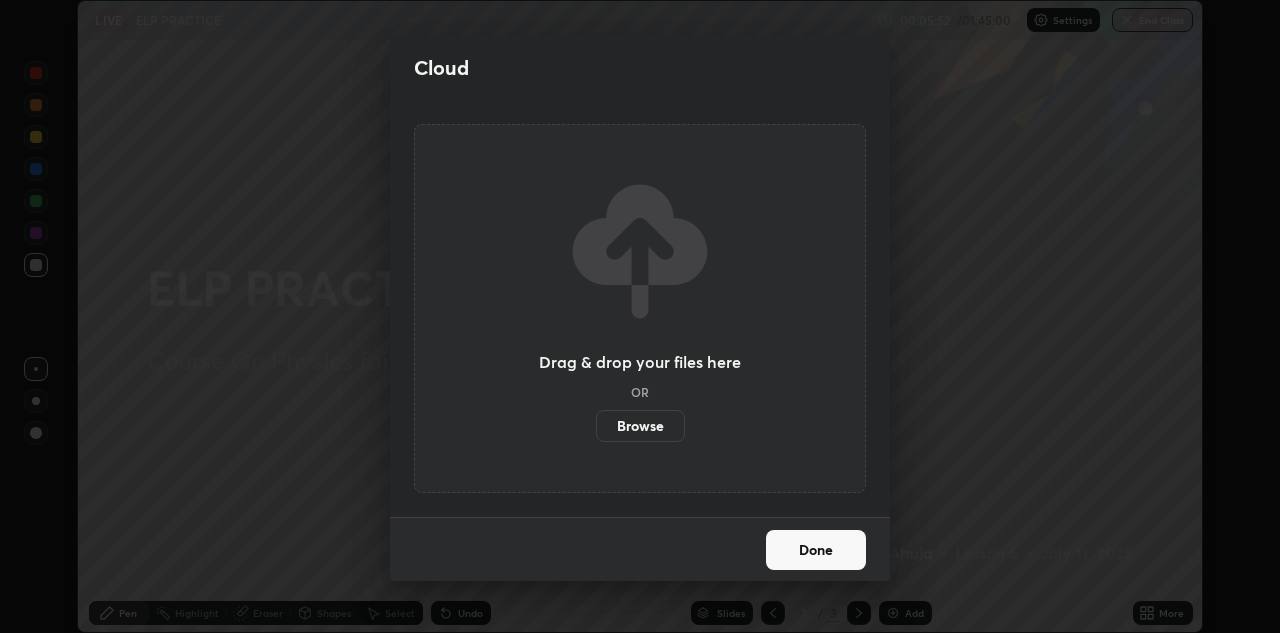 scroll, scrollTop: 633, scrollLeft: 1280, axis: both 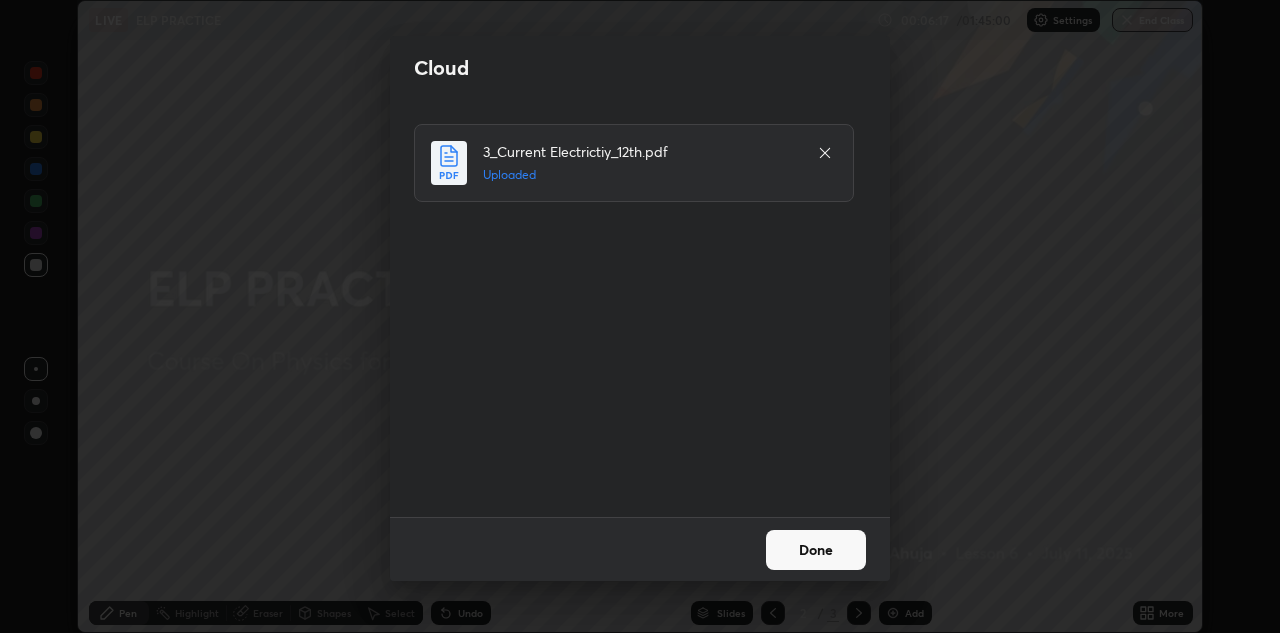 click on "Done" at bounding box center (816, 550) 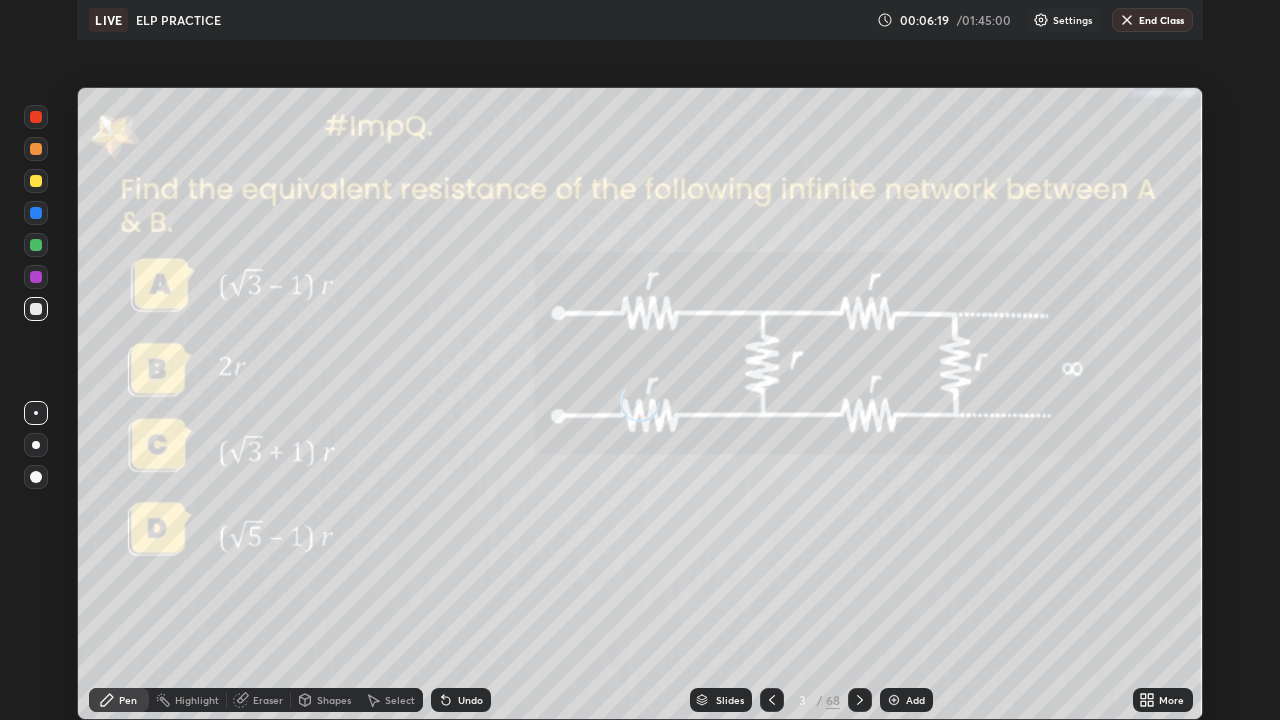 scroll, scrollTop: 99280, scrollLeft: 98720, axis: both 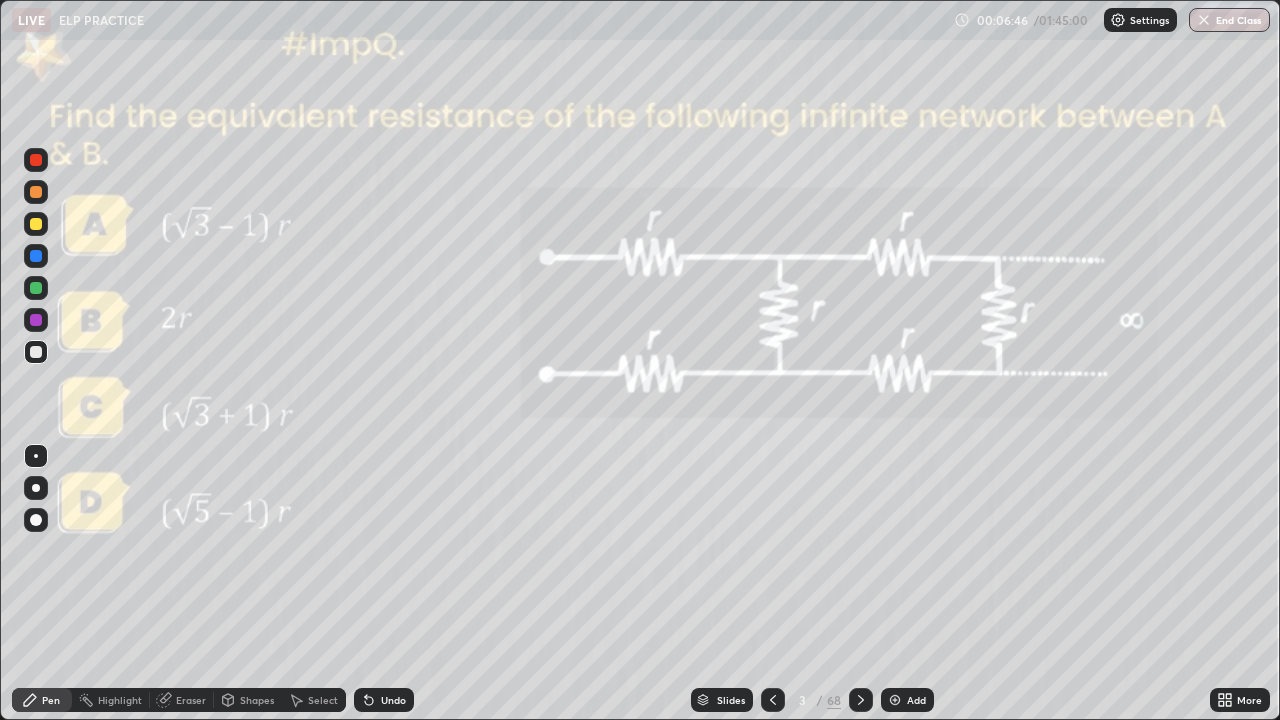 click 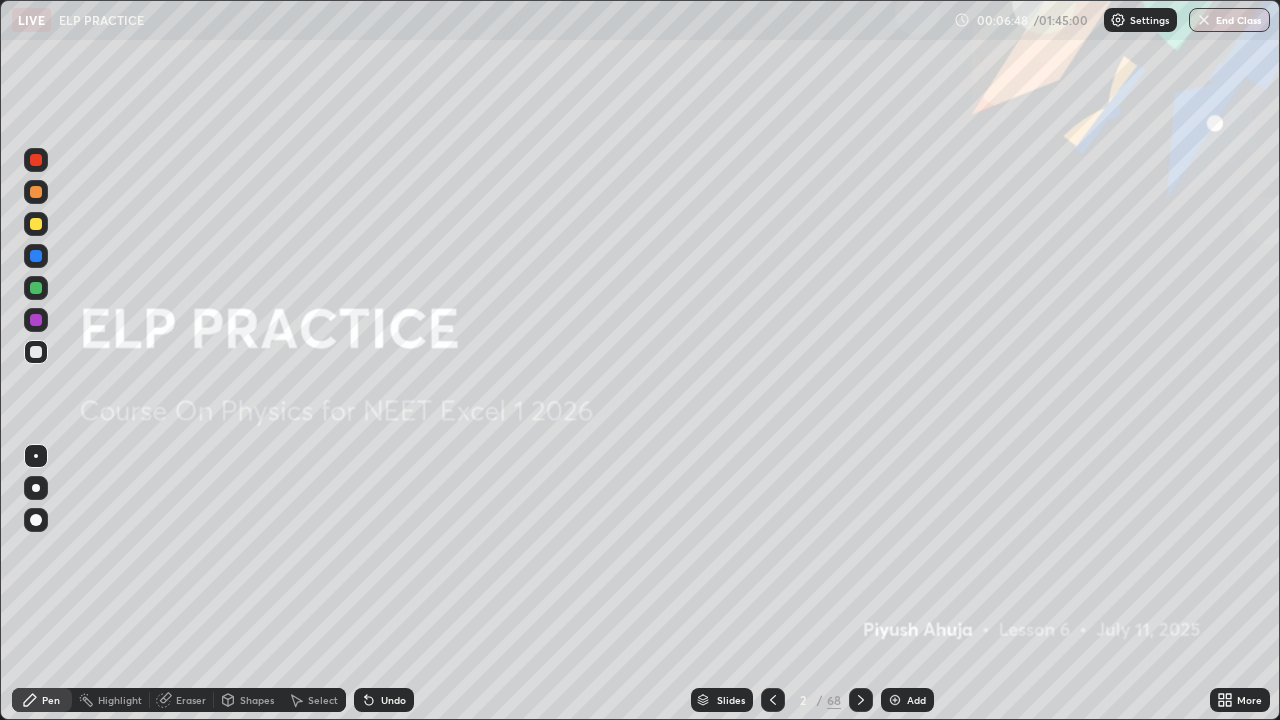 click at bounding box center [895, 700] 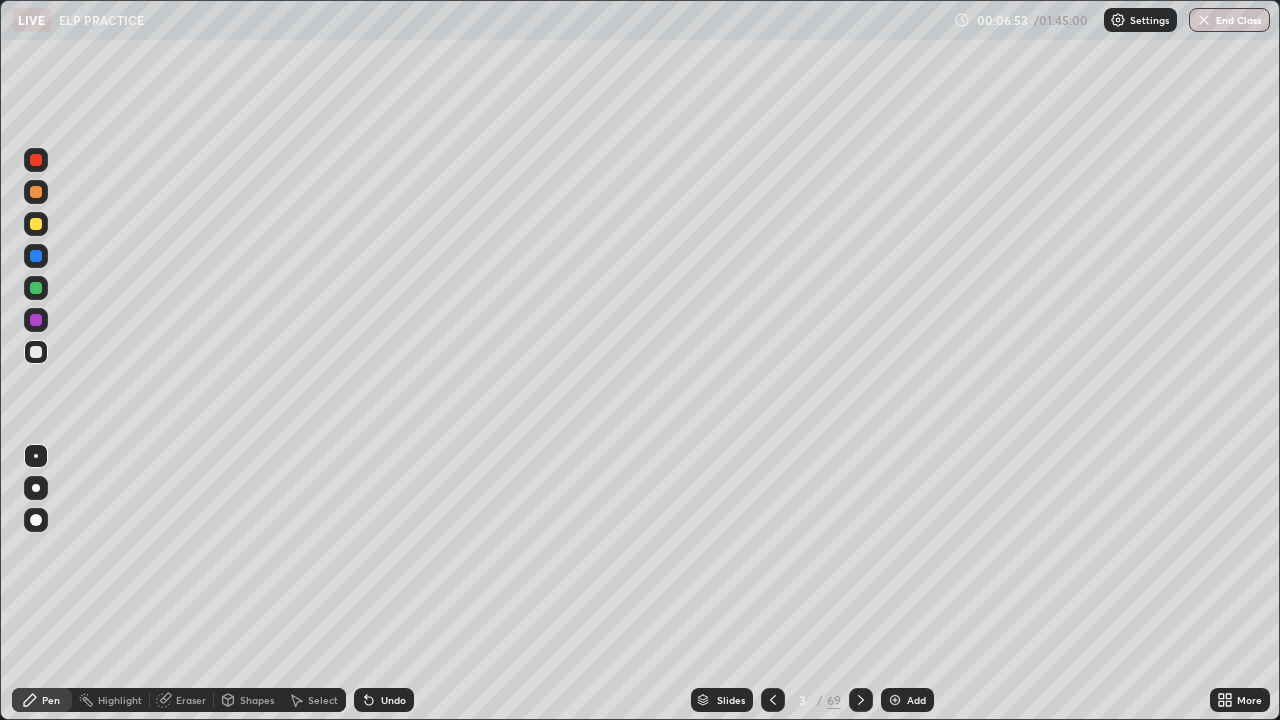 click at bounding box center [36, 520] 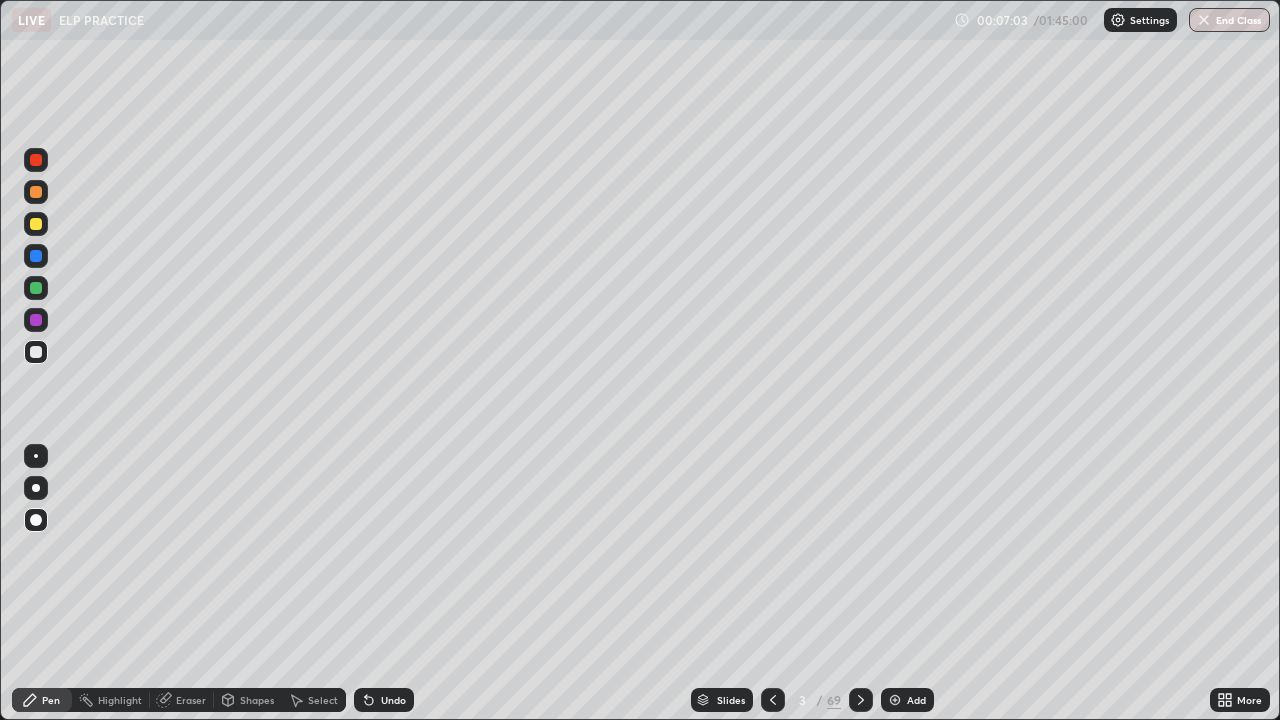 click on "Undo" at bounding box center [393, 700] 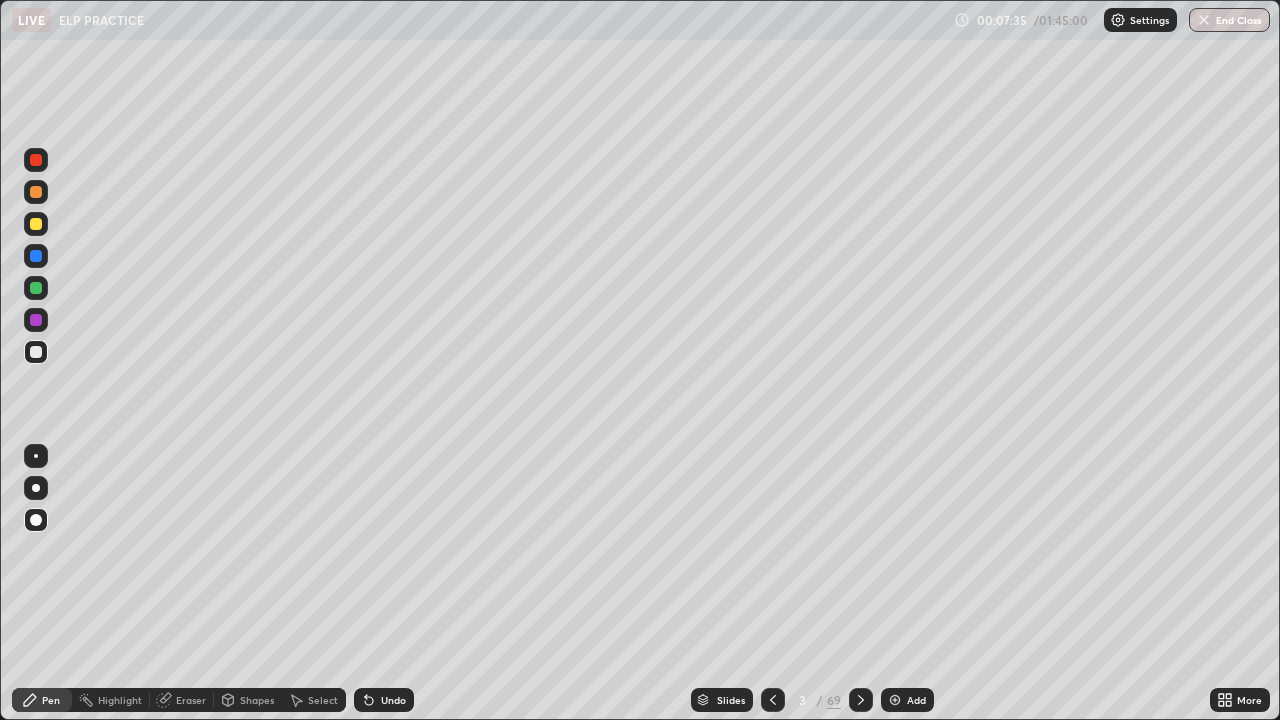 click at bounding box center (36, 288) 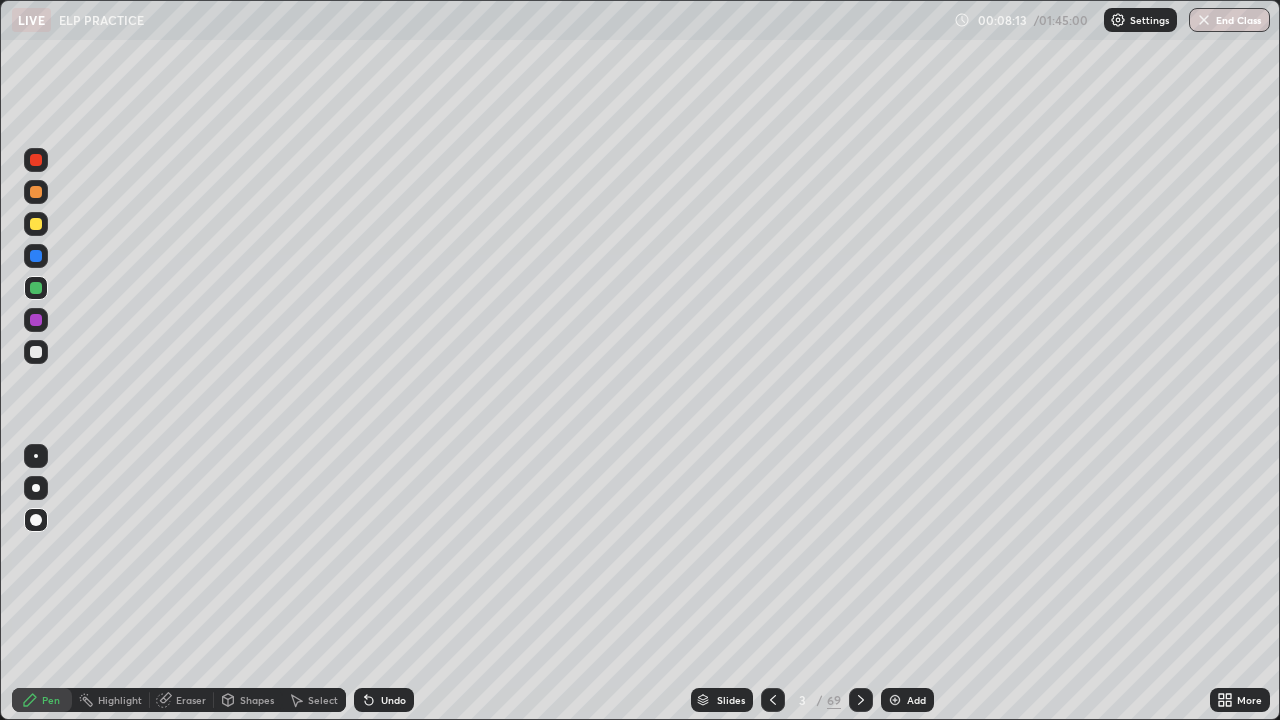 click at bounding box center [895, 700] 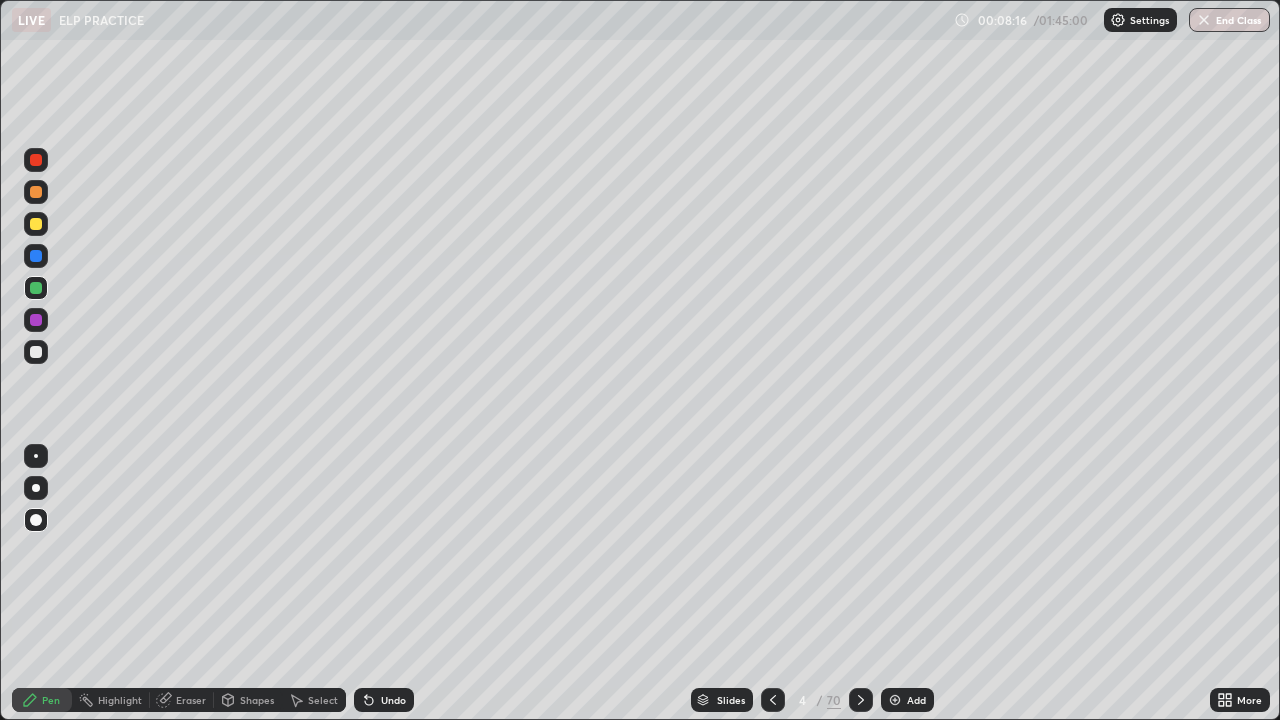 click 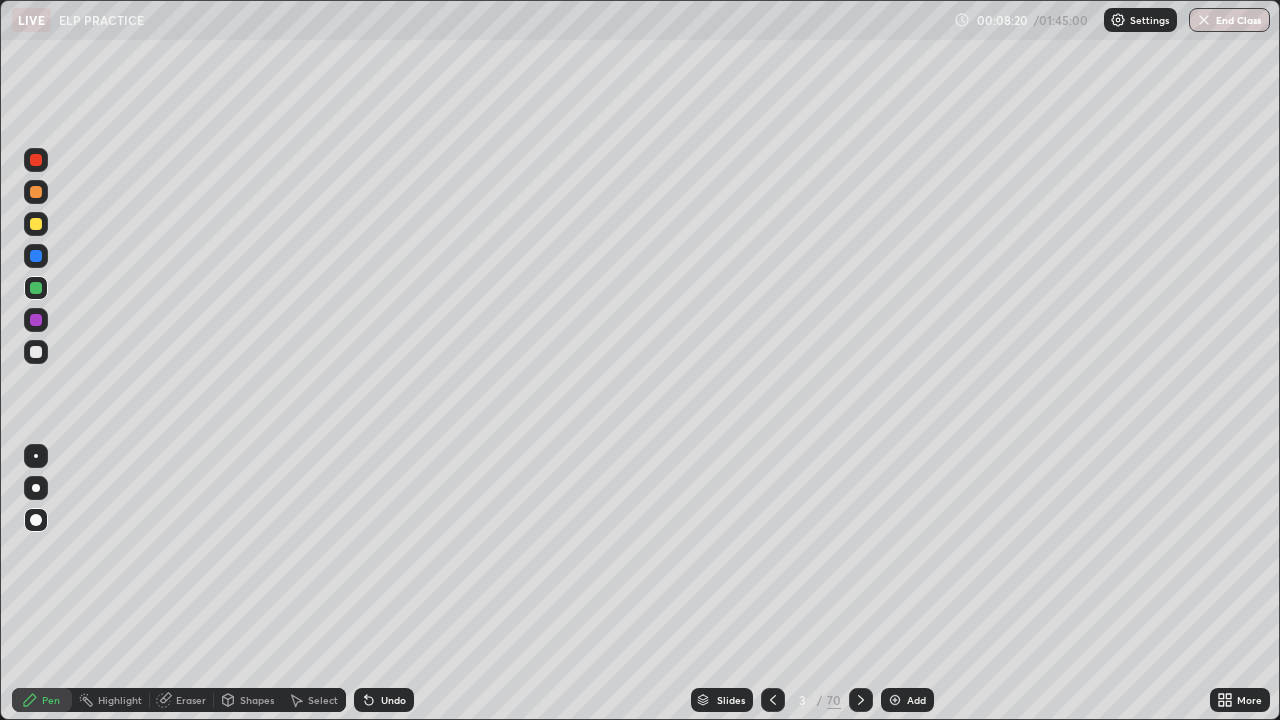 click at bounding box center [861, 700] 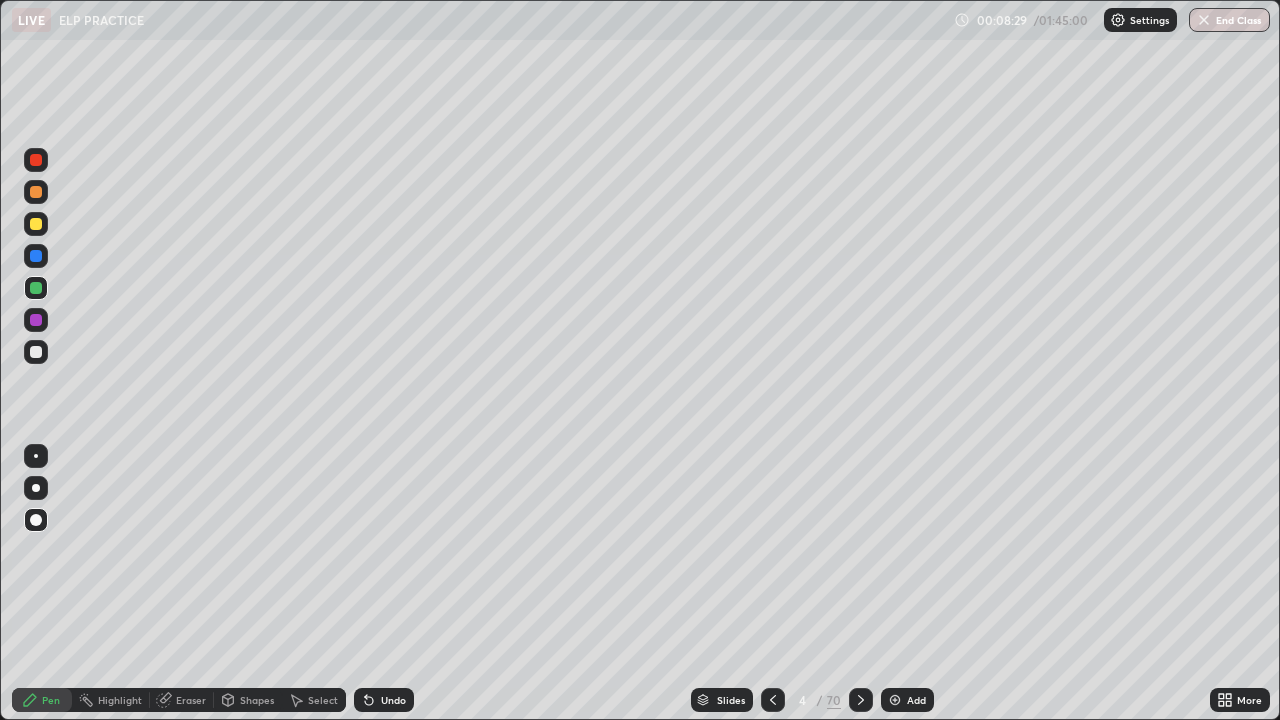click 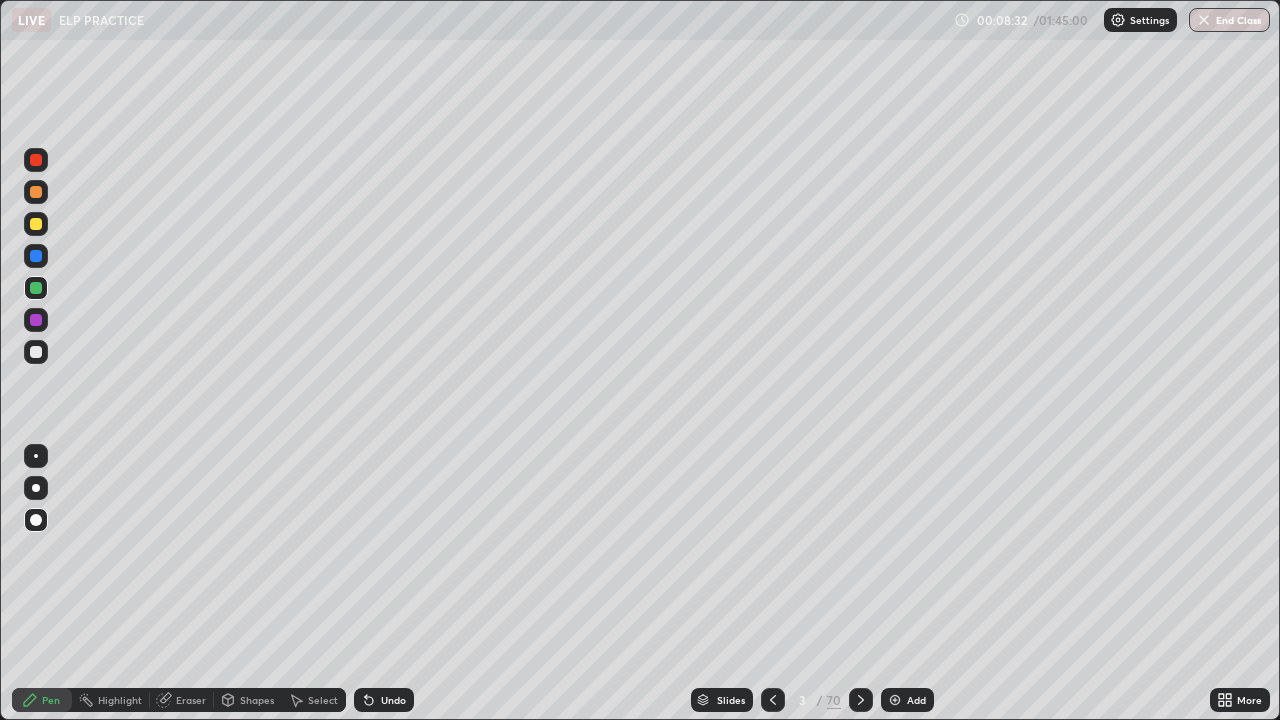 click 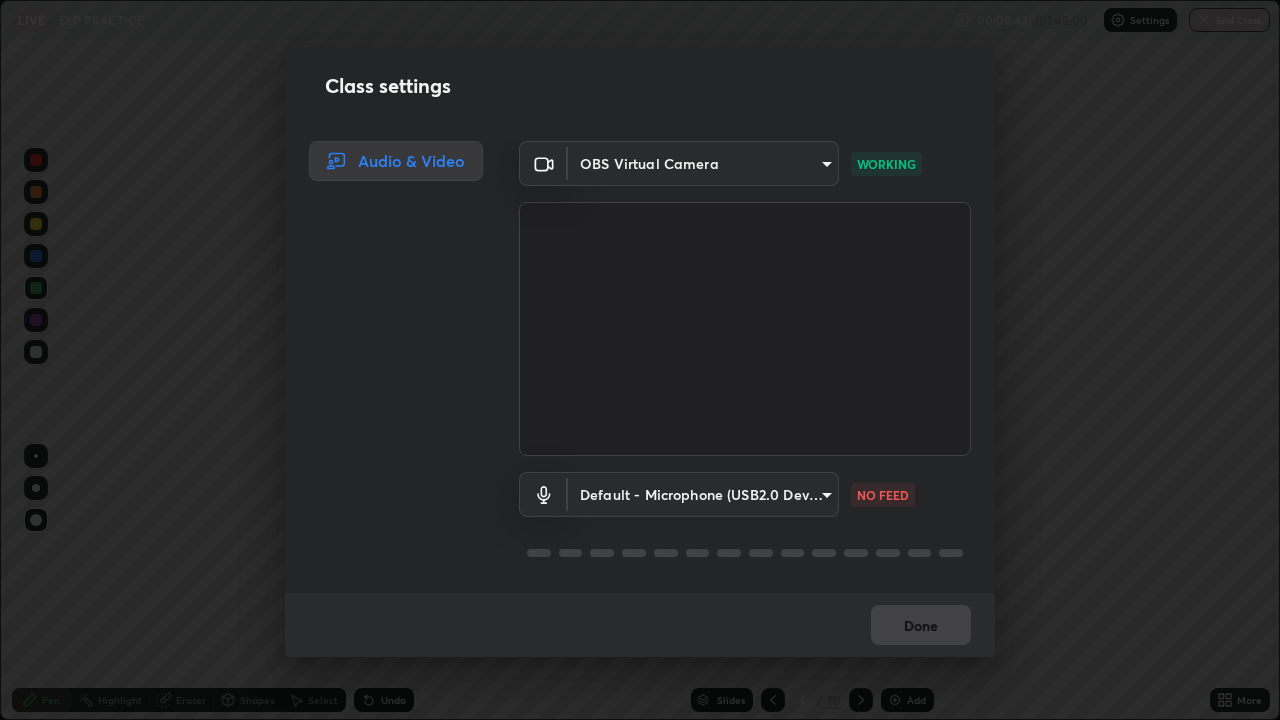 click on "Erase all LIVE ELP PRACTICE 00:08:43 /  01:45:00 Settings End Class Setting up your live class ELP PRACTICE • L6 of Course On Physics for NEET Excel 1 2026 [PERSON_NAME] Pen Highlight Eraser Shapes Select Undo Slides 4 / 70 Add More Enable hand raising Enable raise hand to speak to learners. Once enabled, chat will be turned off temporarily. Enable x   No doubts shared Encourage your learners to ask a doubt for better clarity Report an issue Reason for reporting Buffering Chat not working Audio - Video sync issue Educator video quality low ​ Attach an image Report Class settings Audio & Video OBS Virtual Camera 44f40498e2ca7efa2cde0c9275281d4eb0471c14bd026141cc8c274ab66ad23b WORKING Default - Microphone (USB2.0 Device) default NO FEED Done" at bounding box center [640, 360] 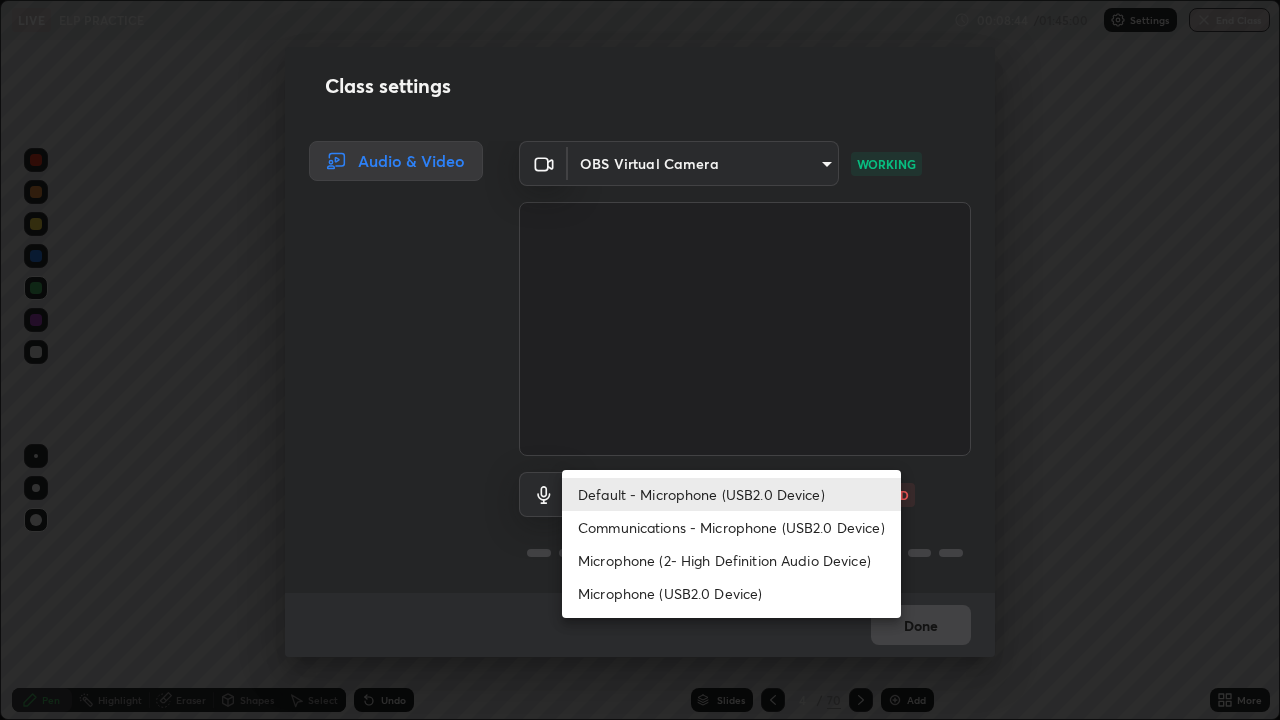 click on "Microphone (USB2.0 Device)" at bounding box center (731, 593) 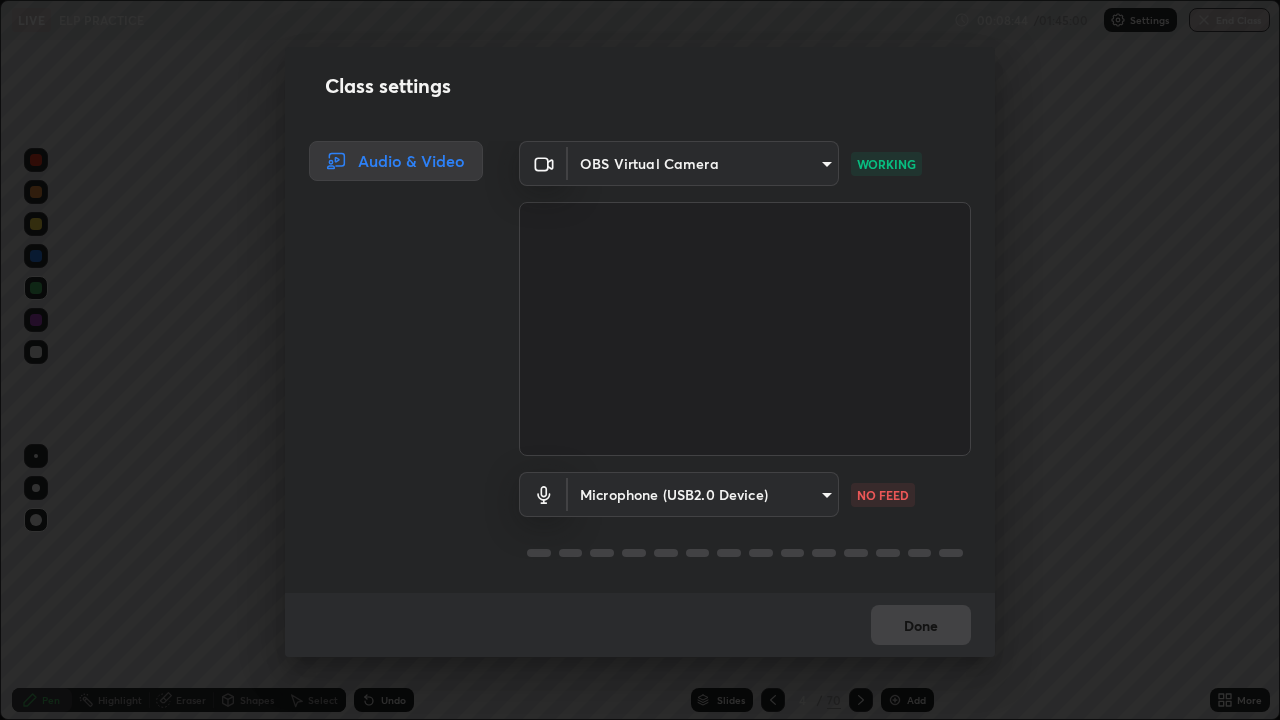 type on "0d11eec97111824e2cb7bed32b14ae56c46571377667a555be153d2de599d405" 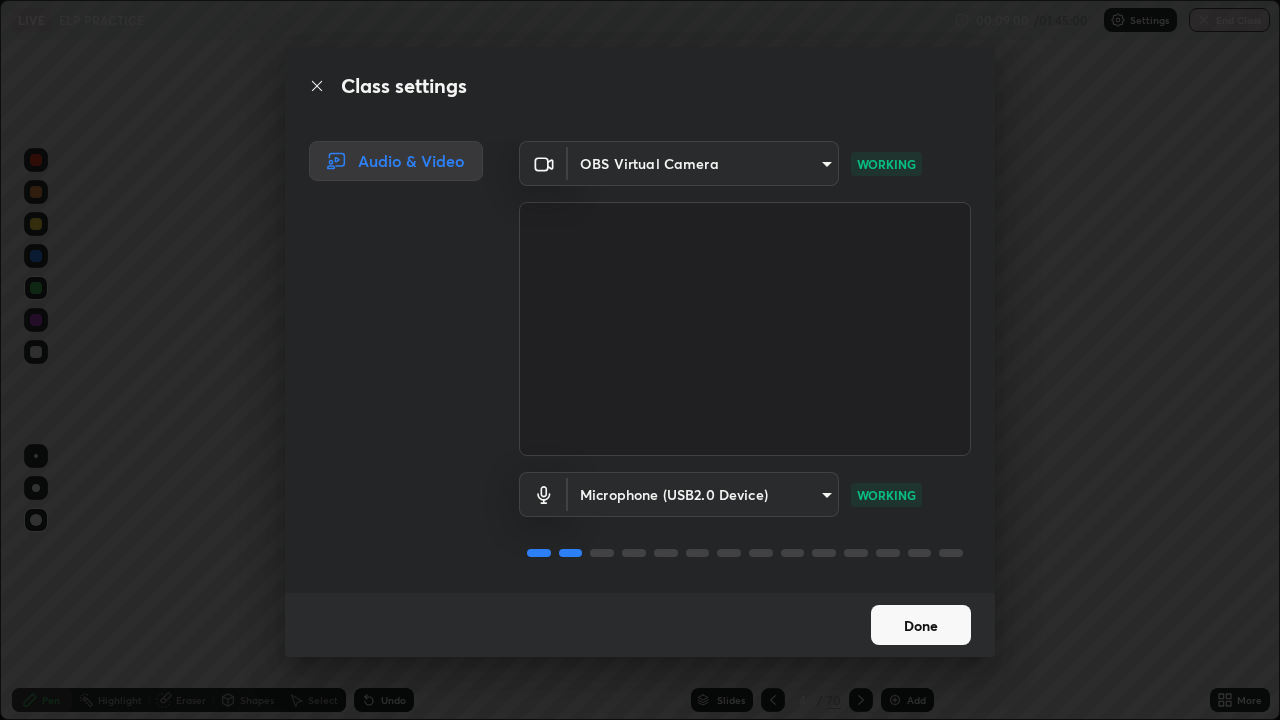 click on "Done" at bounding box center (921, 625) 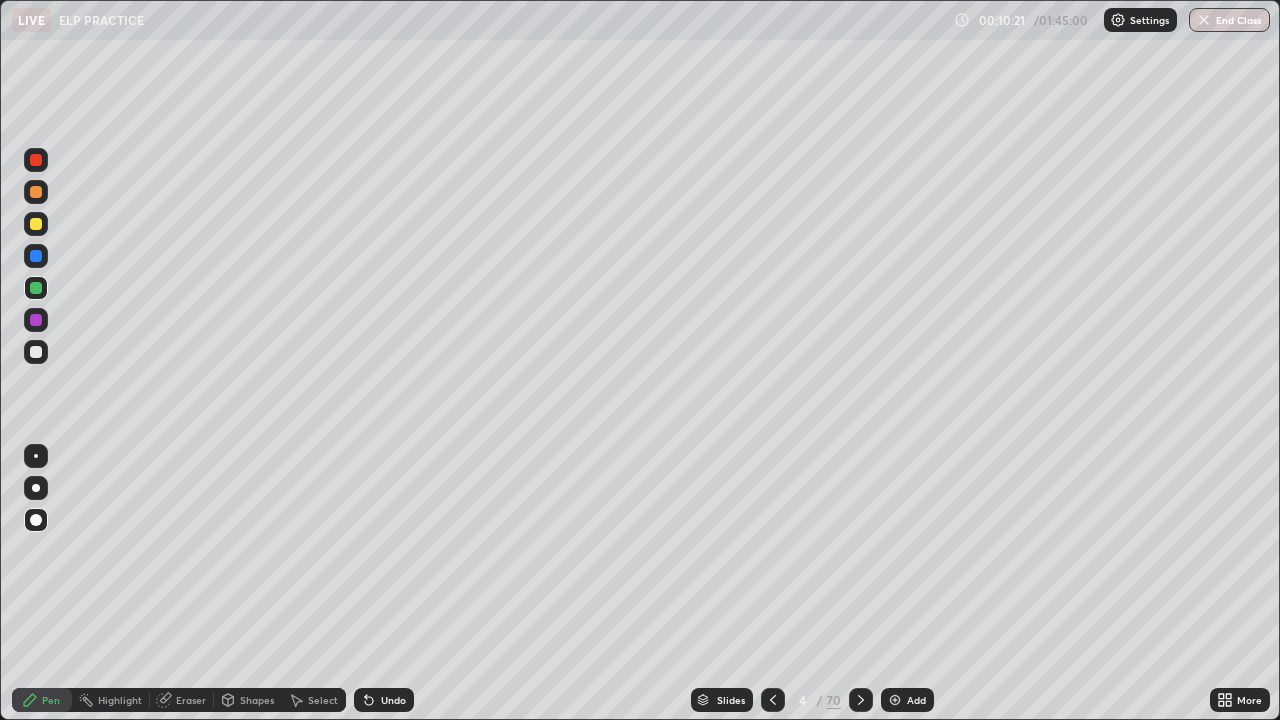 click 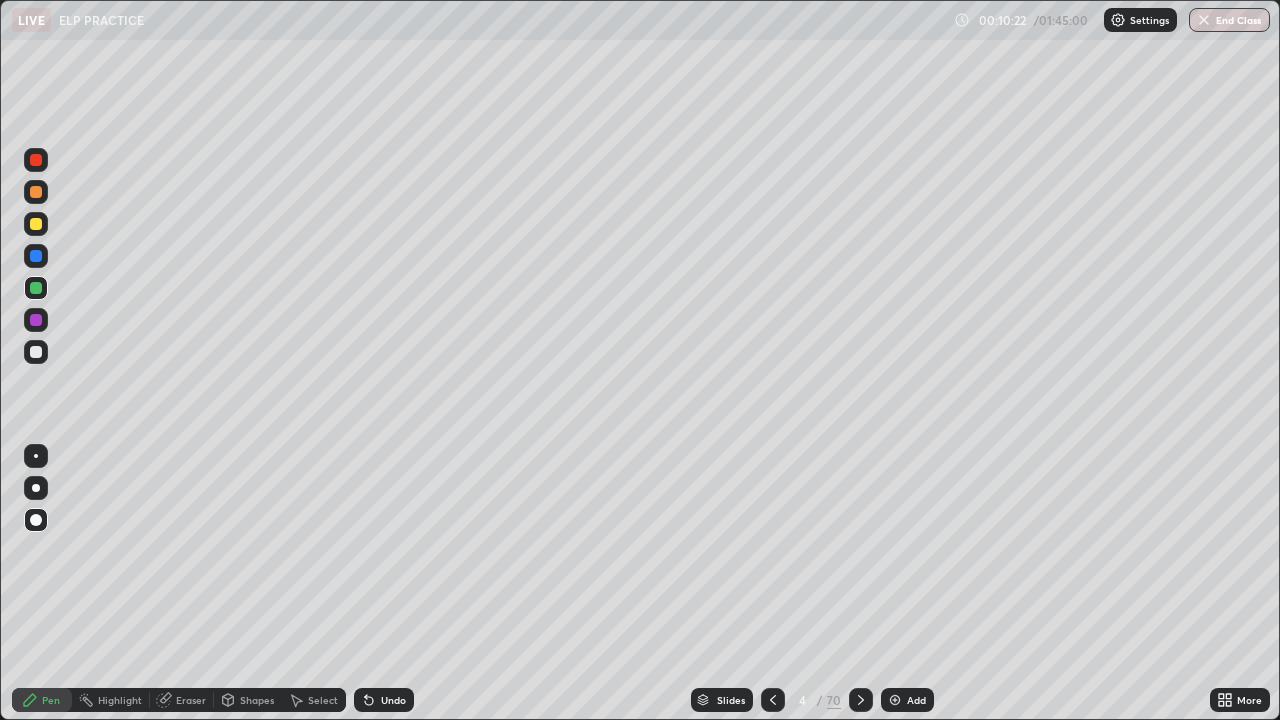click on "Undo" at bounding box center (393, 700) 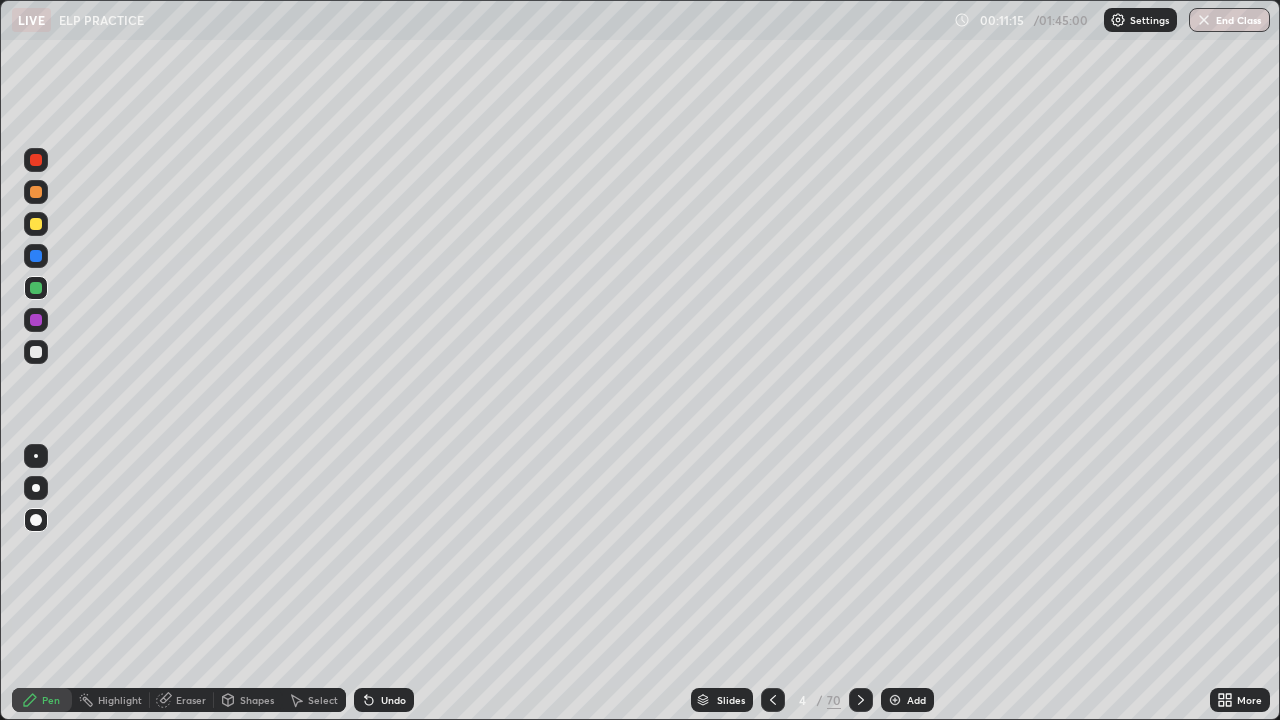click on "Eraser" at bounding box center (191, 700) 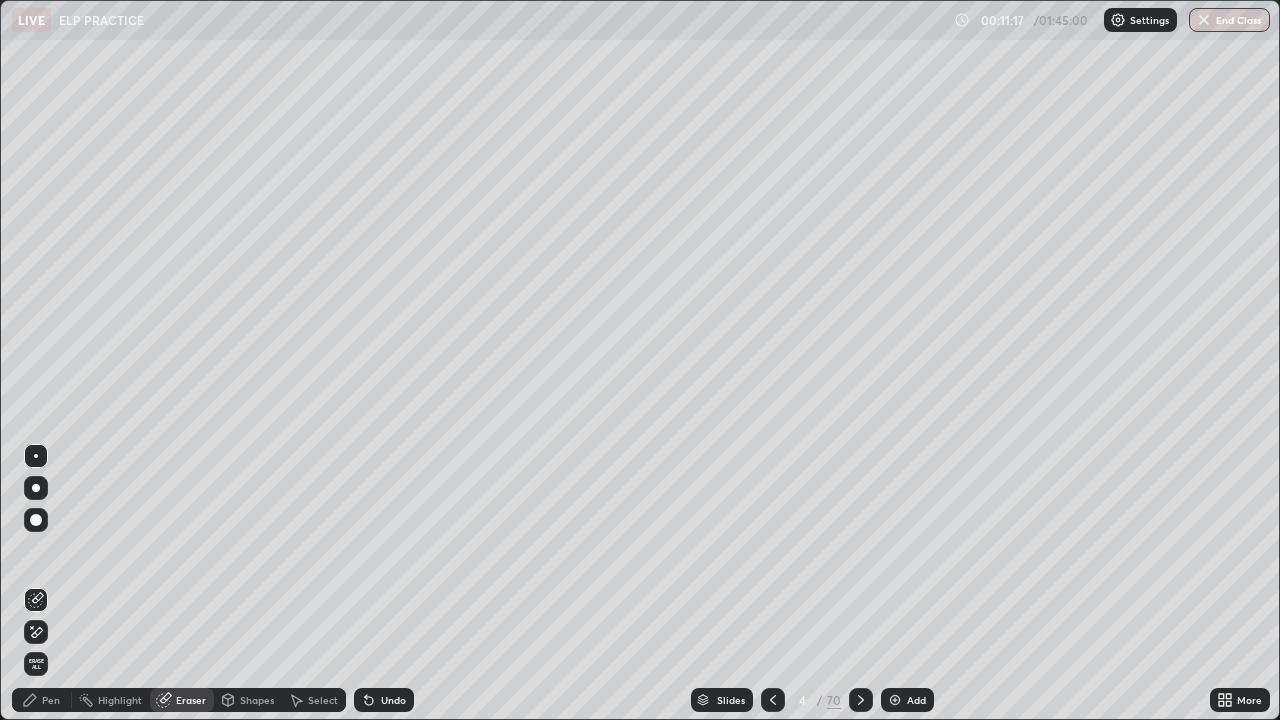 click 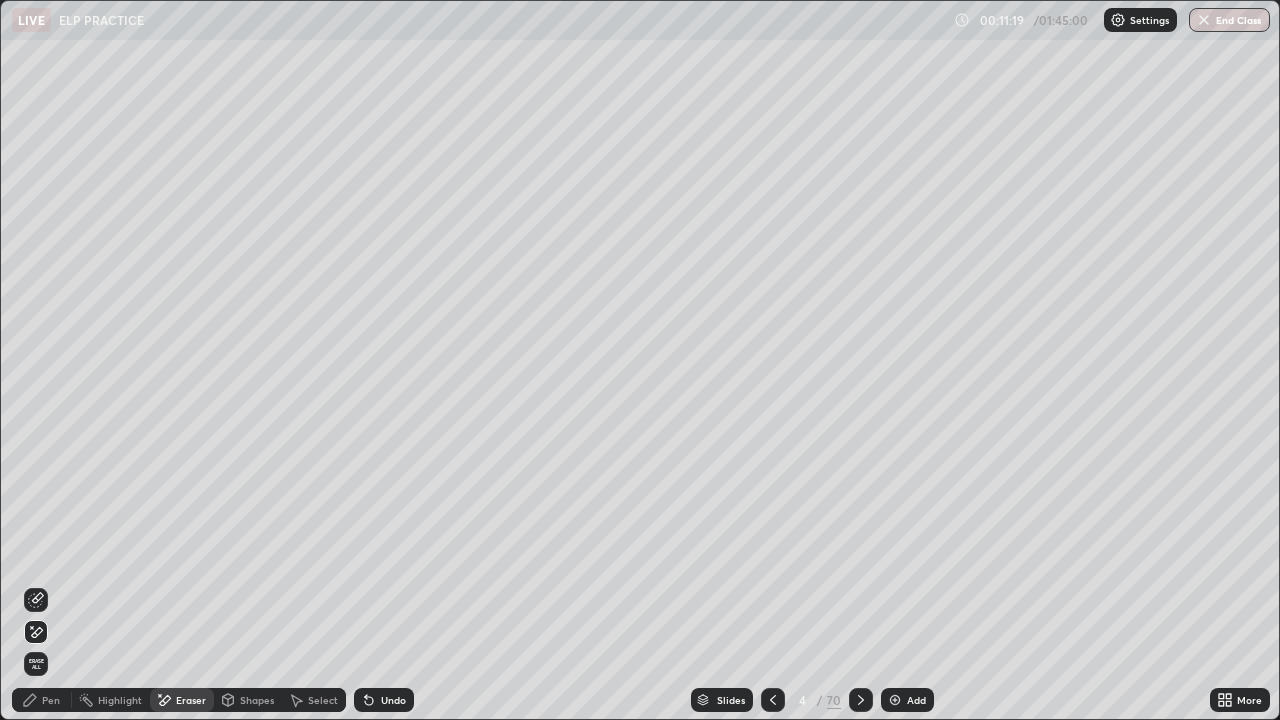 click on "Pen" at bounding box center (42, 700) 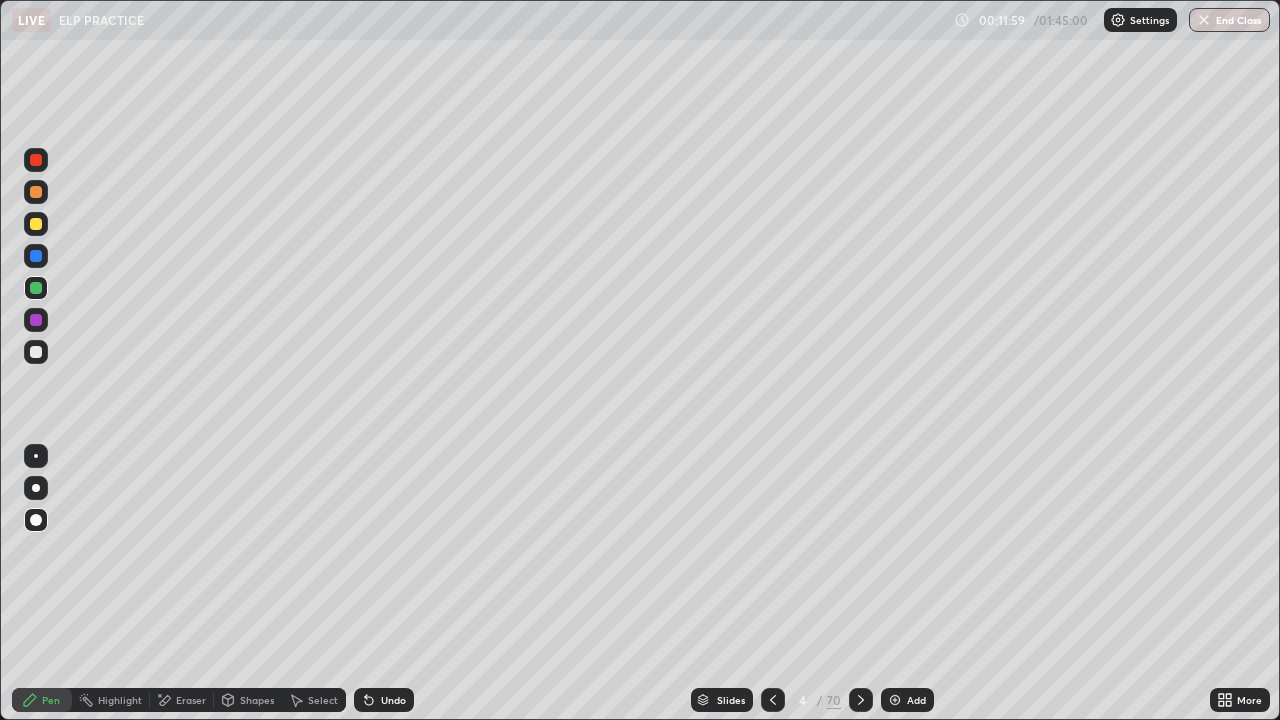 click at bounding box center [861, 700] 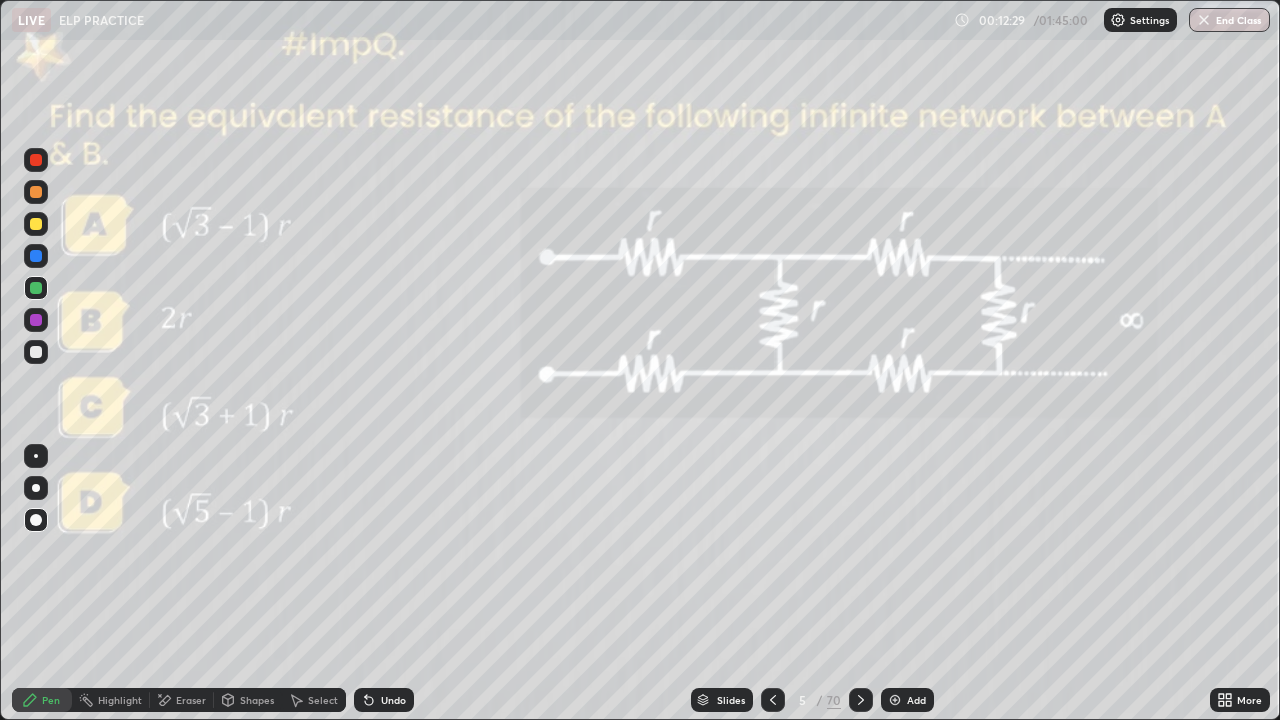 click on "Add" at bounding box center (907, 700) 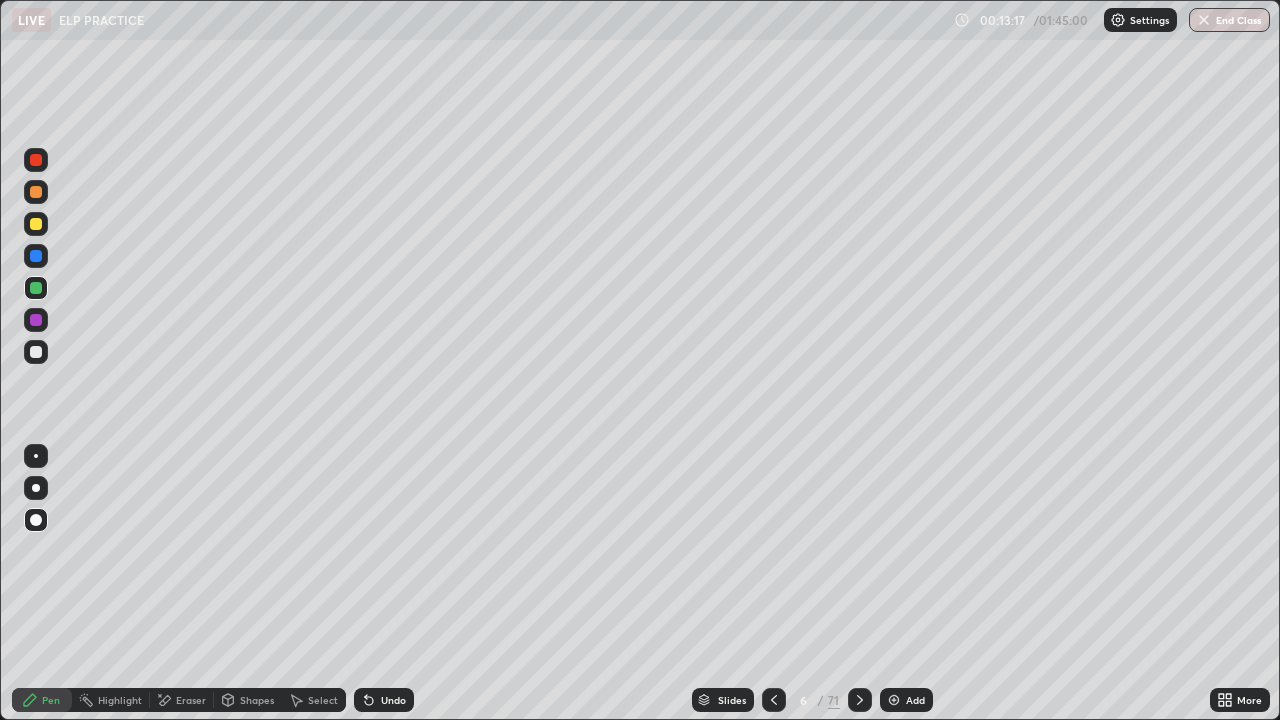 click 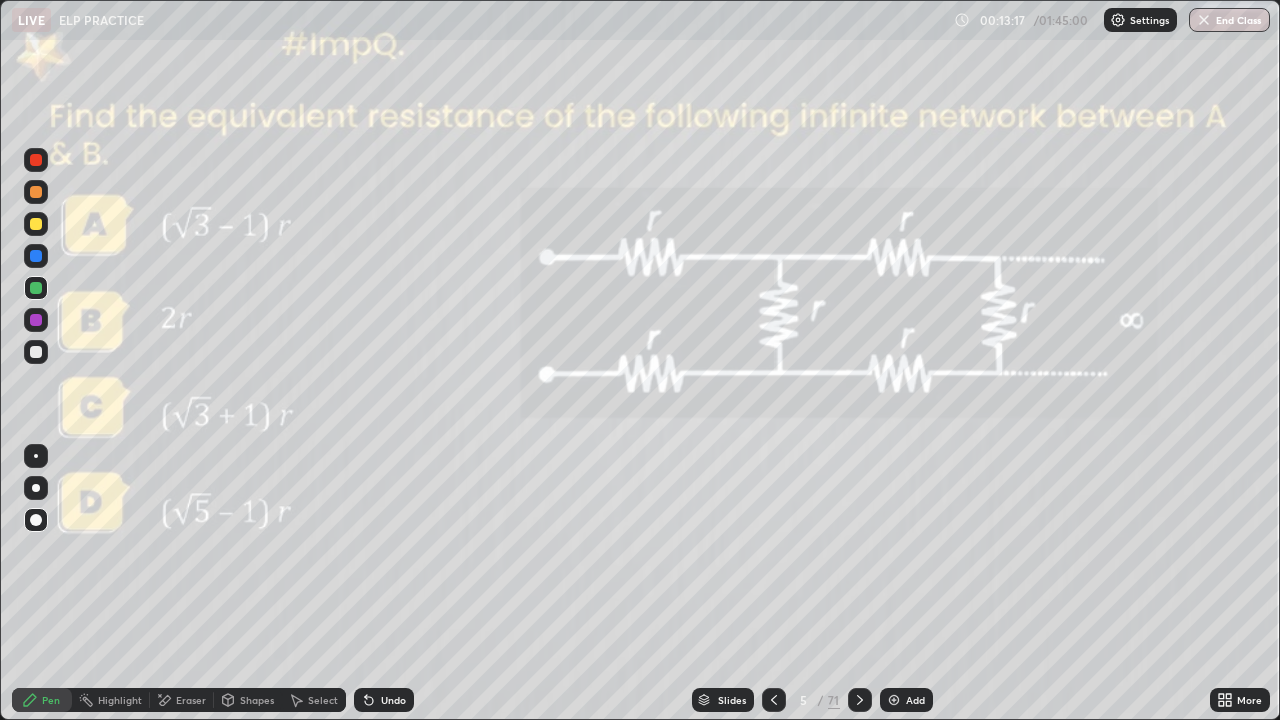 click 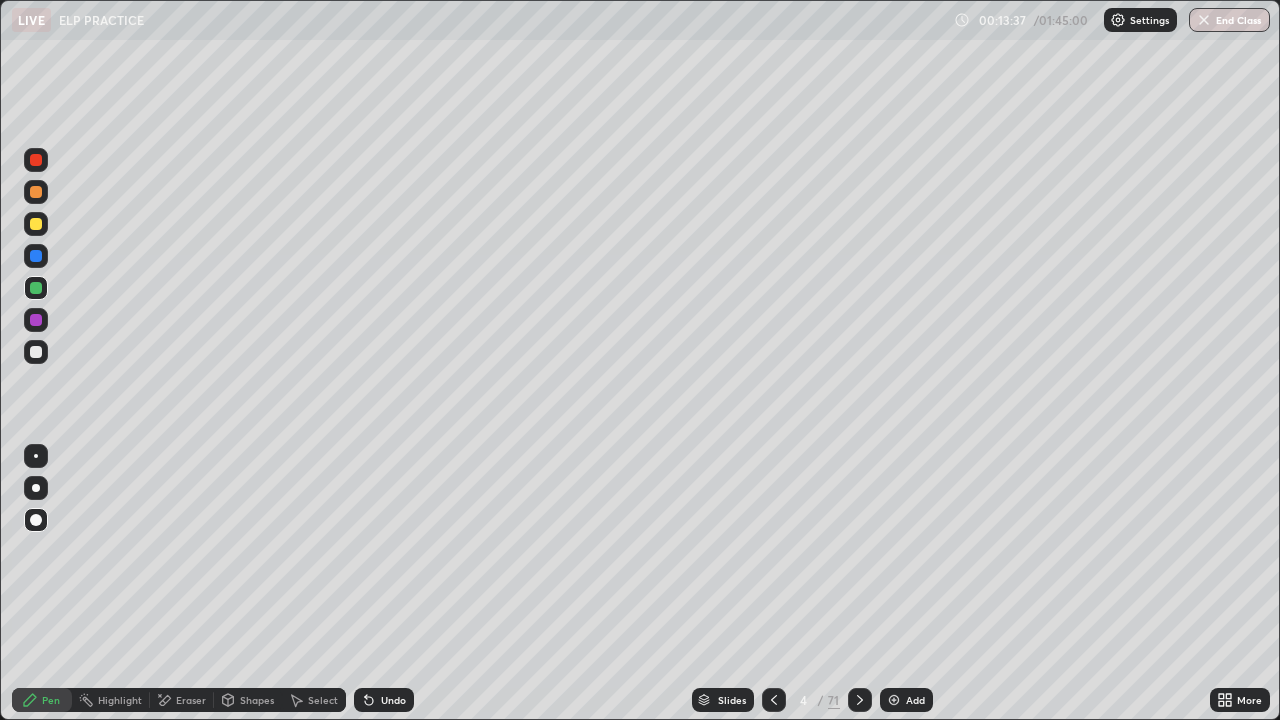 click 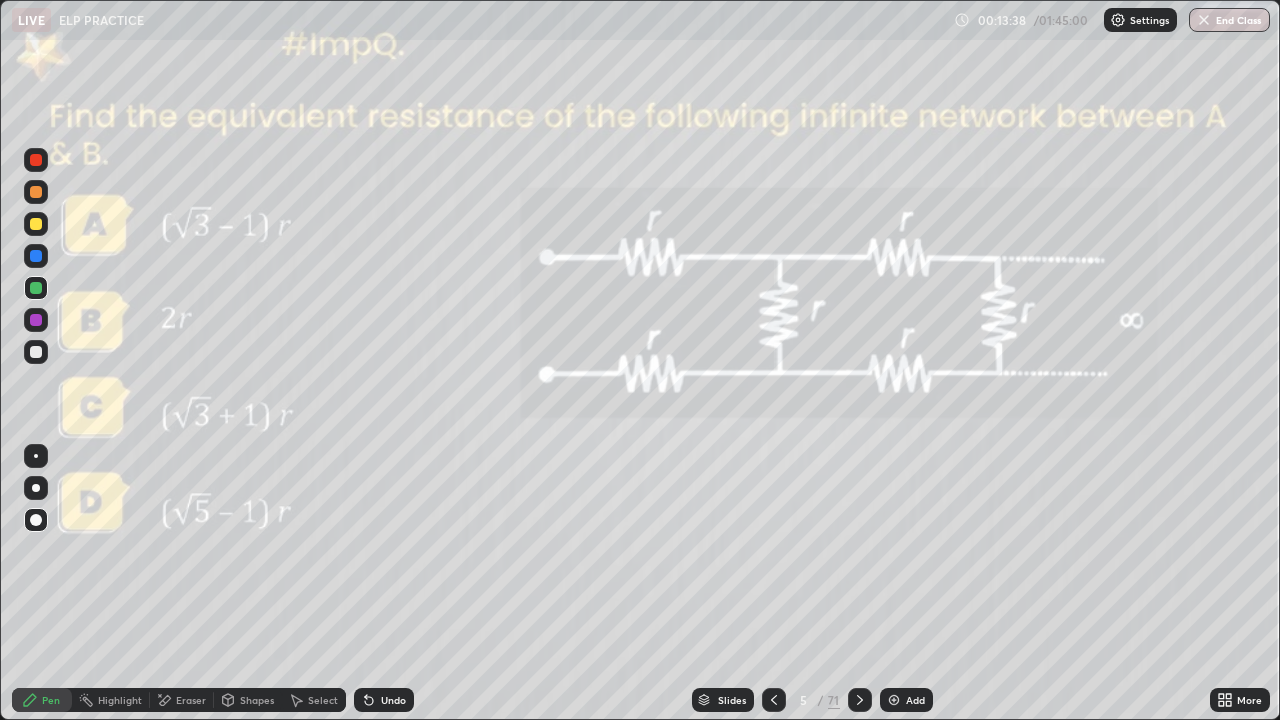 click 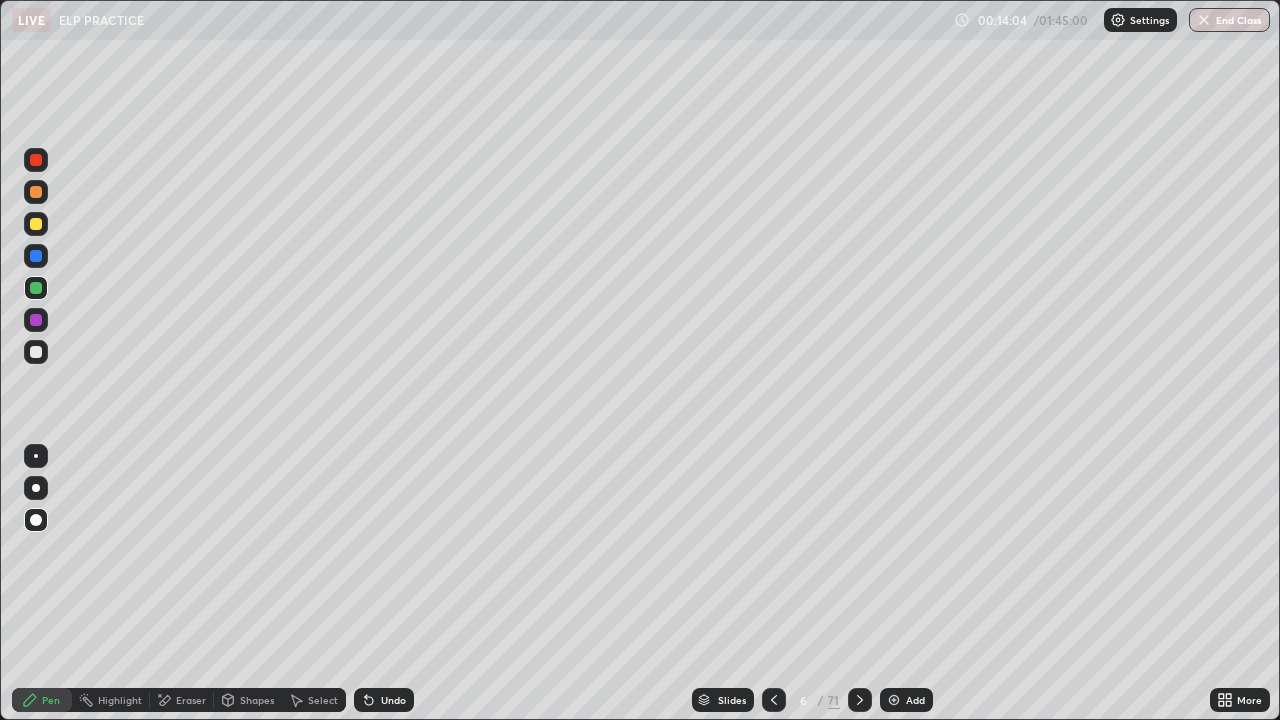 click 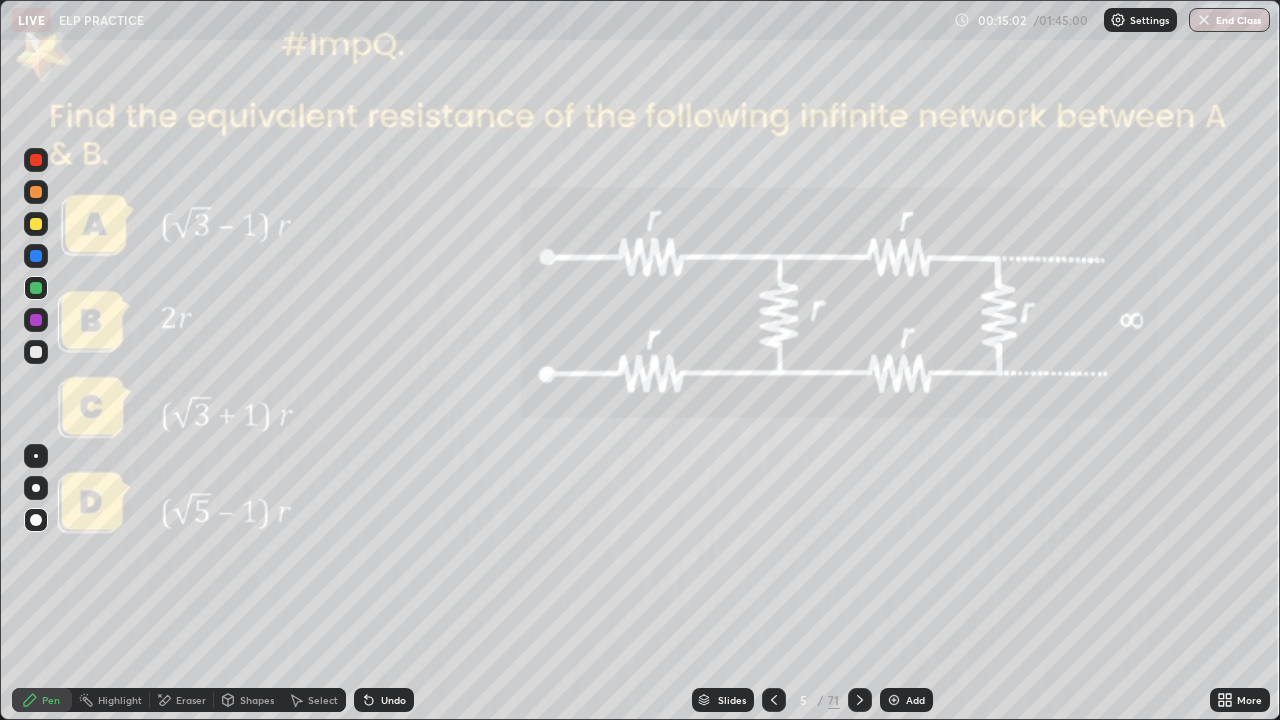 click 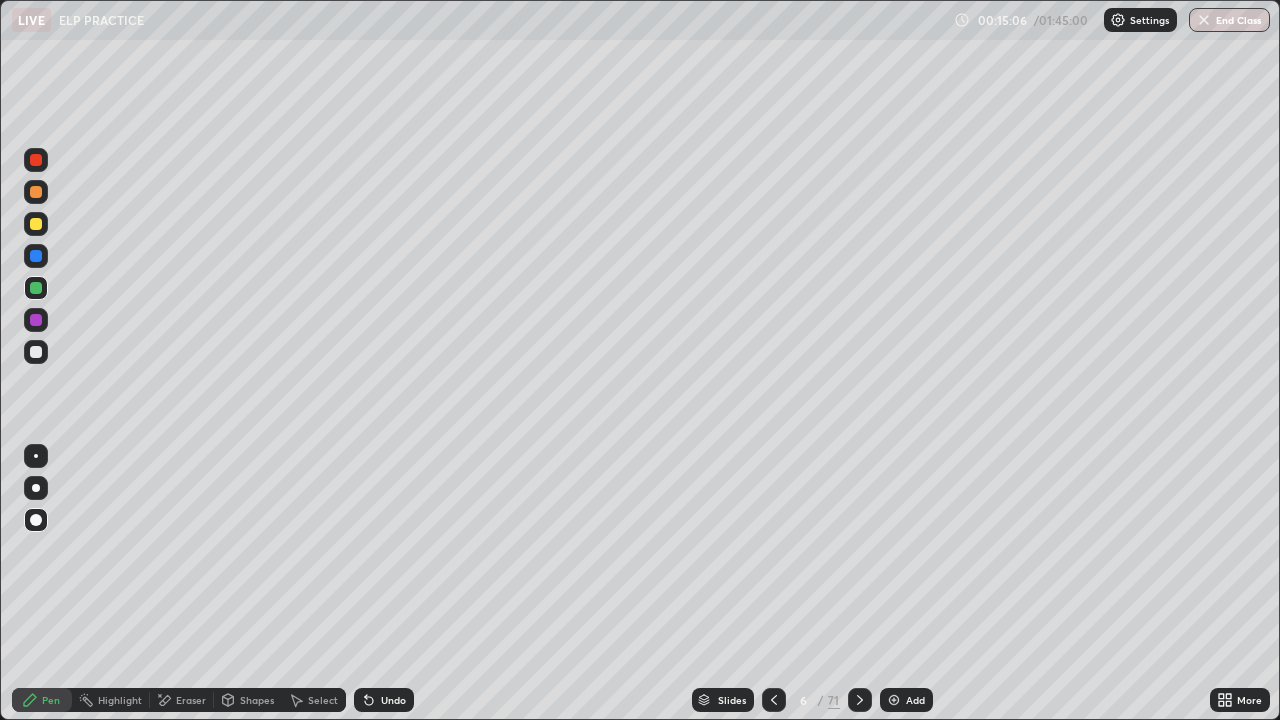 click at bounding box center [860, 700] 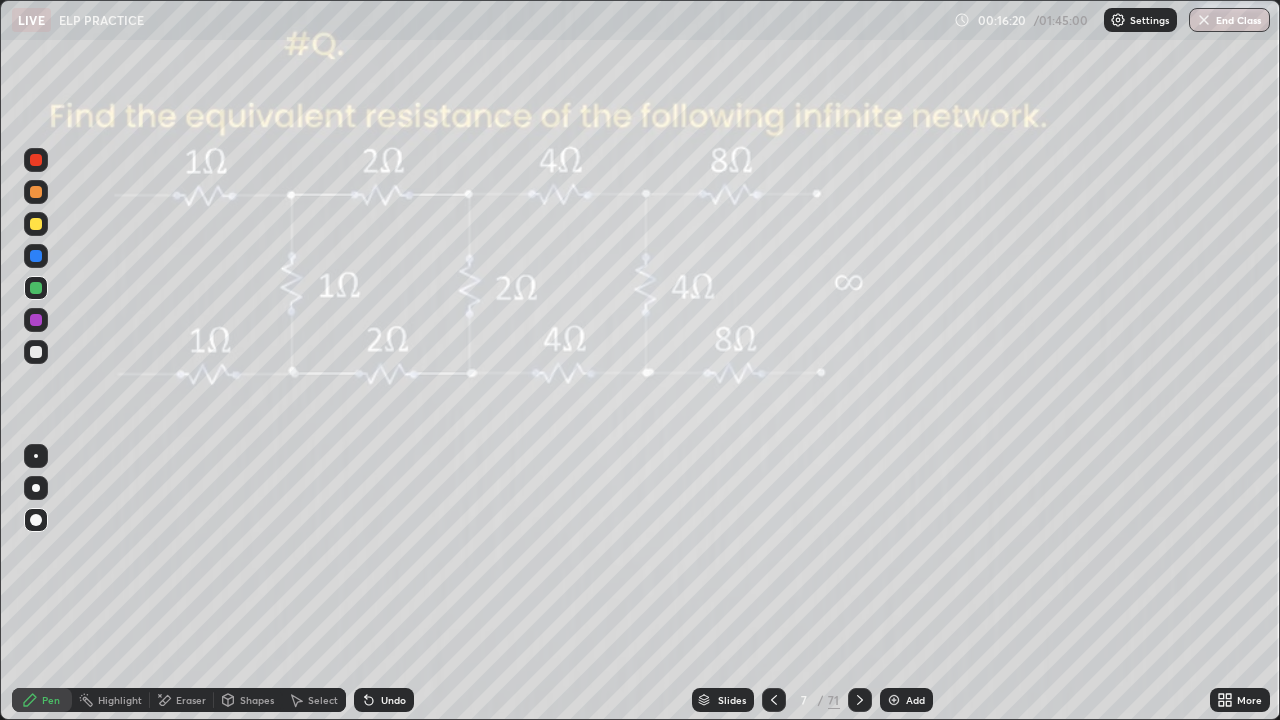 click at bounding box center [894, 700] 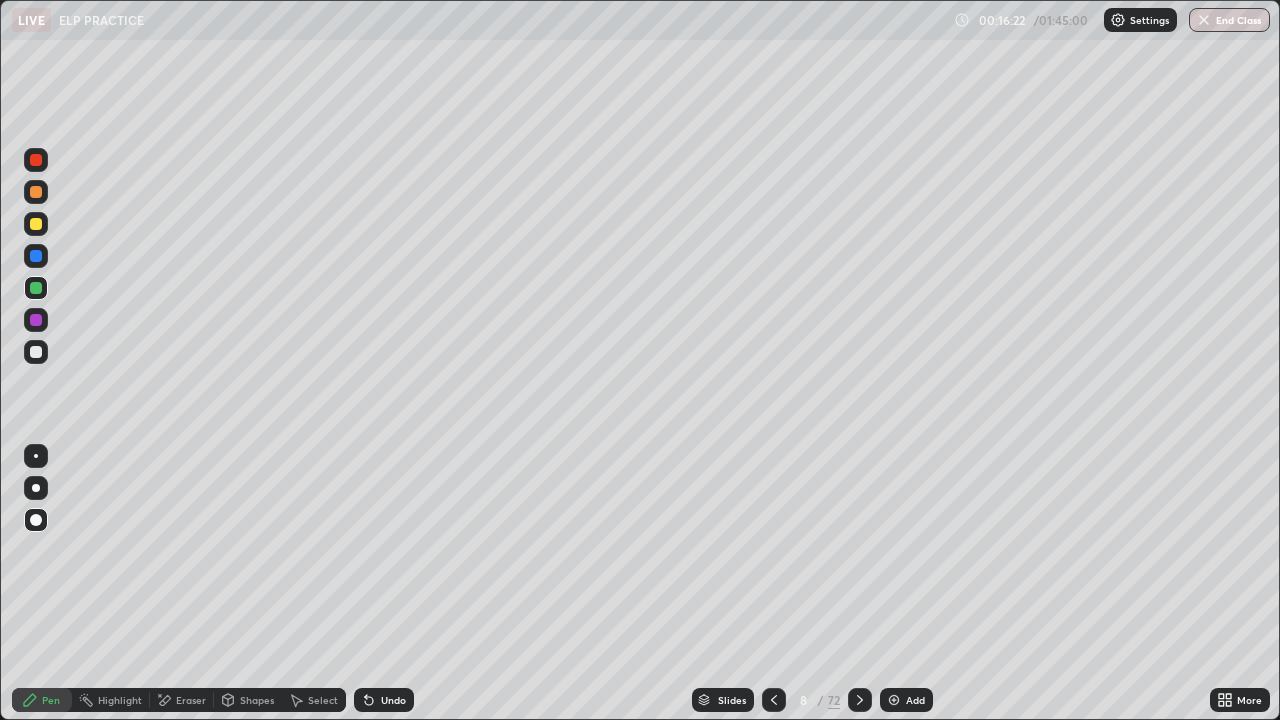 click at bounding box center (36, 256) 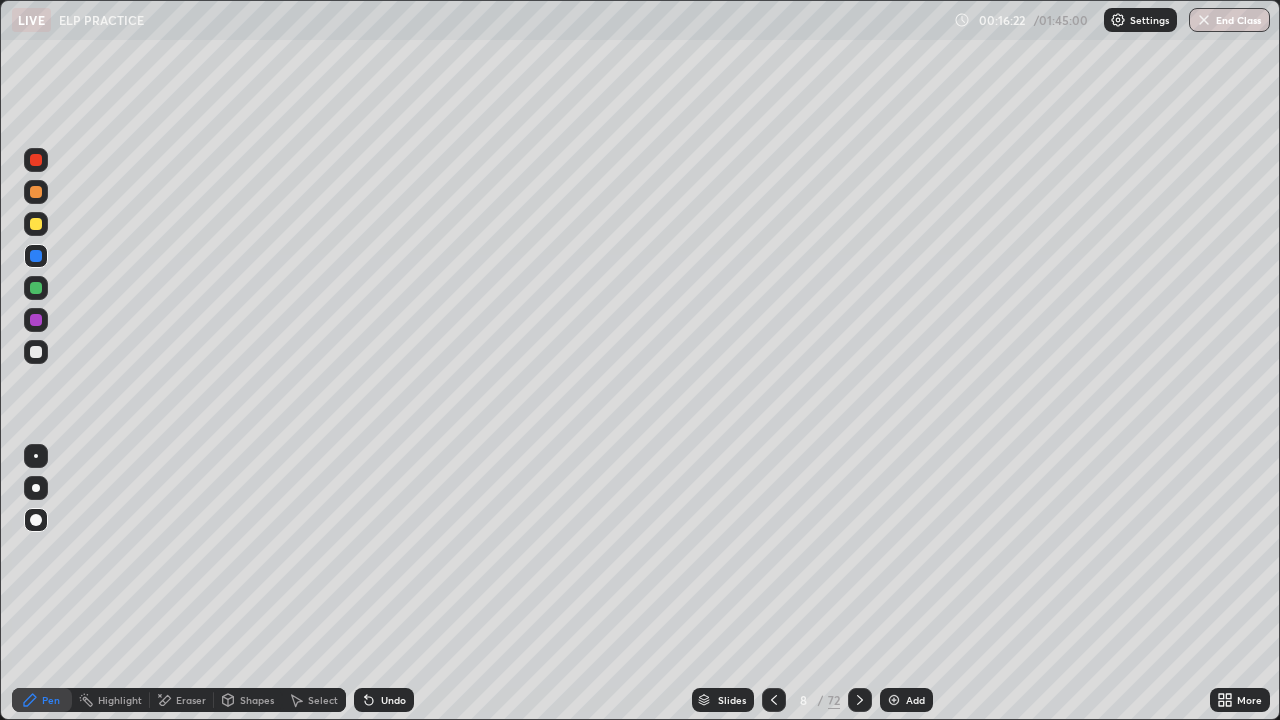 click at bounding box center (36, 224) 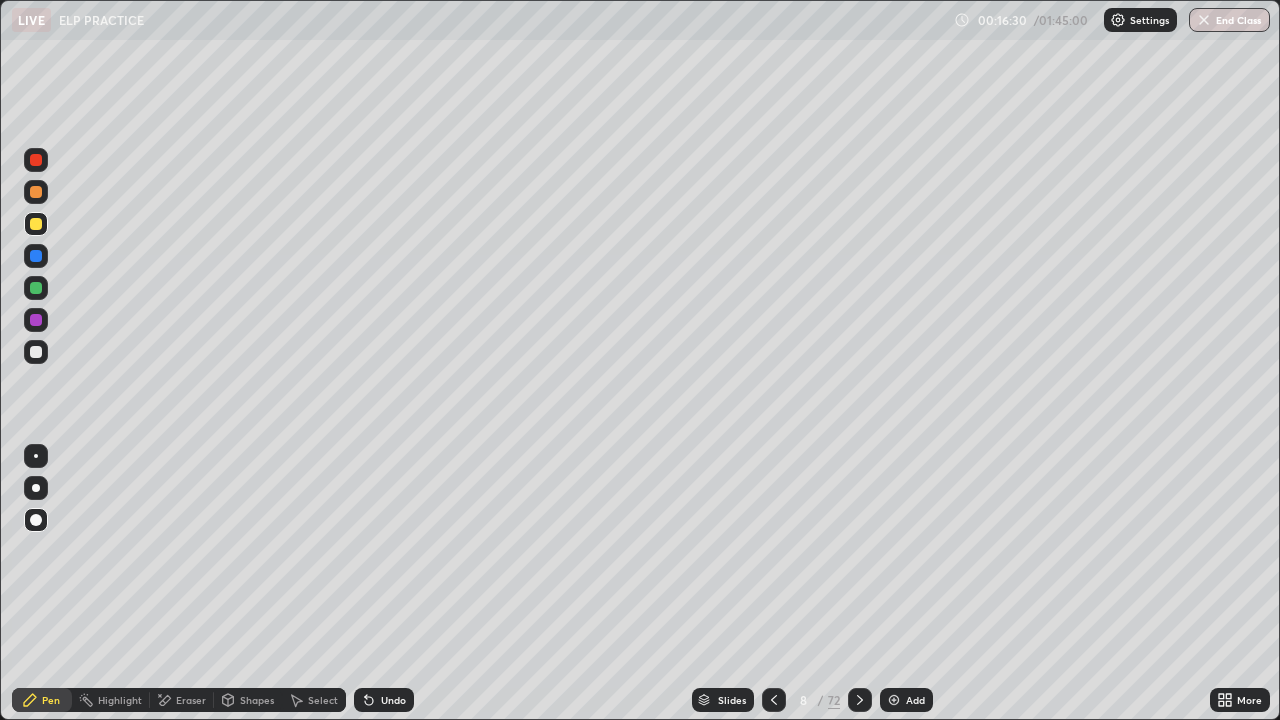 click on "Eraser" at bounding box center (191, 700) 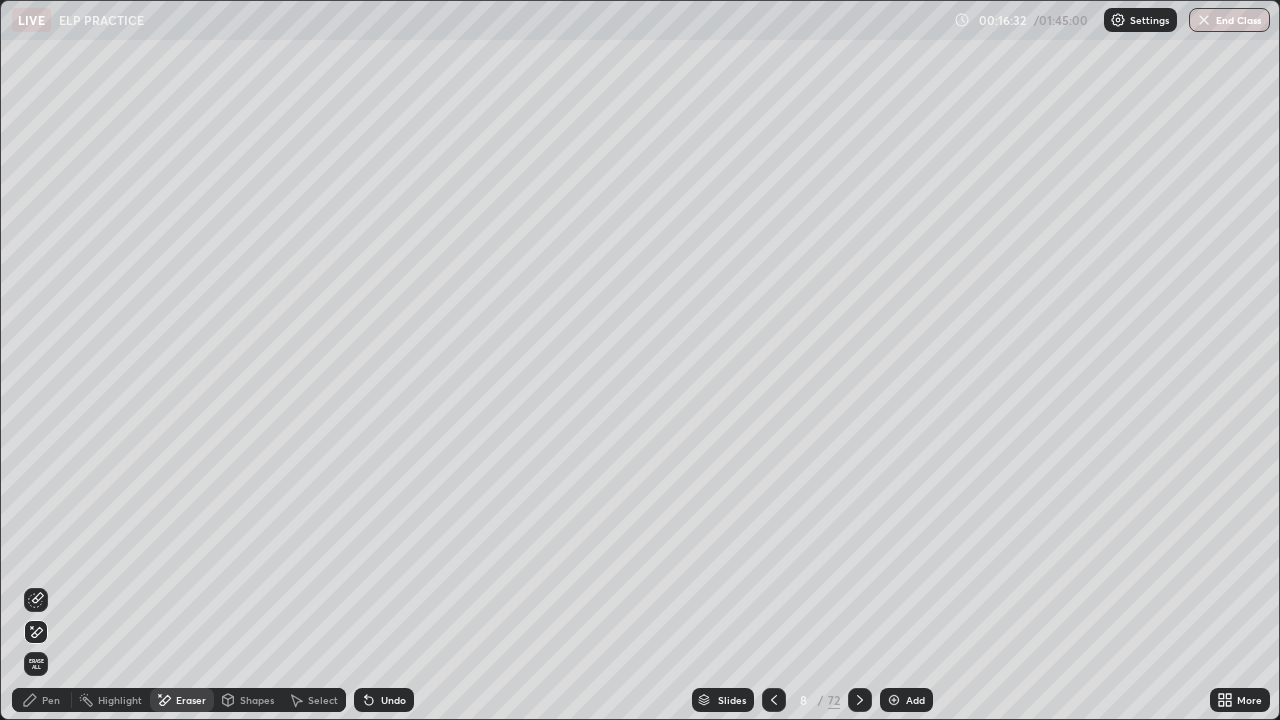 click on "Pen" at bounding box center (51, 700) 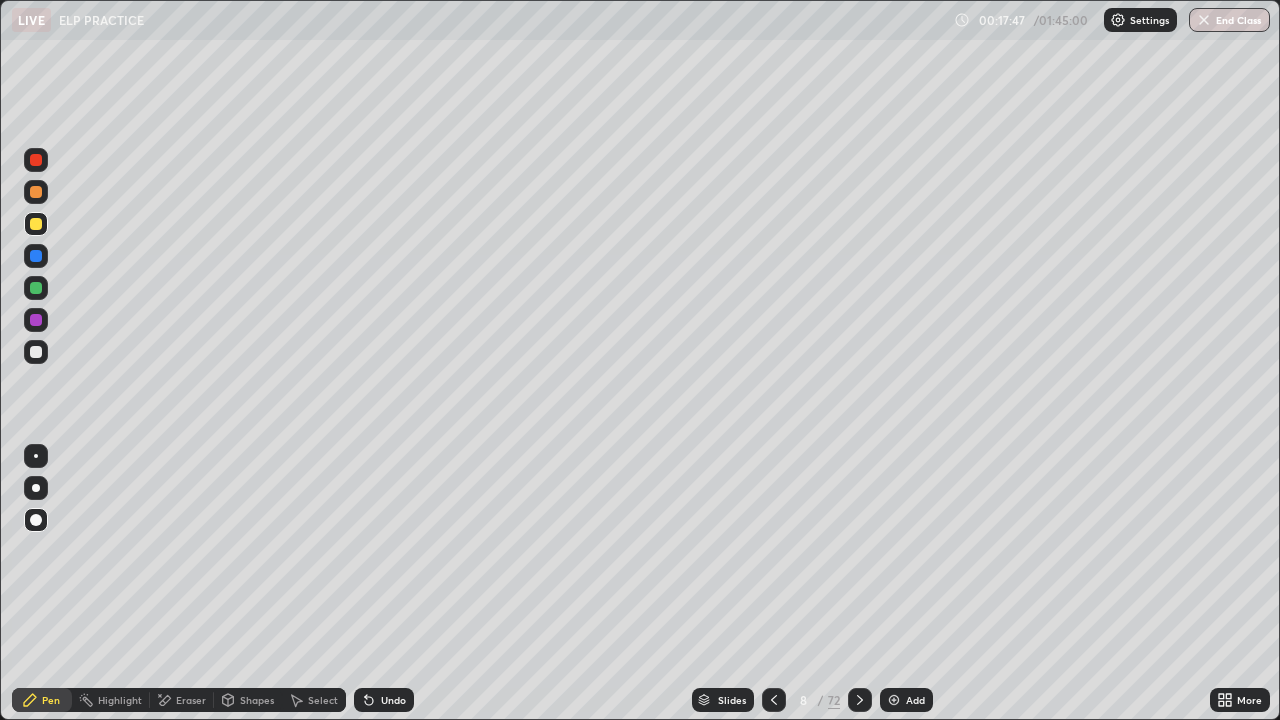 click on "Add" at bounding box center (906, 700) 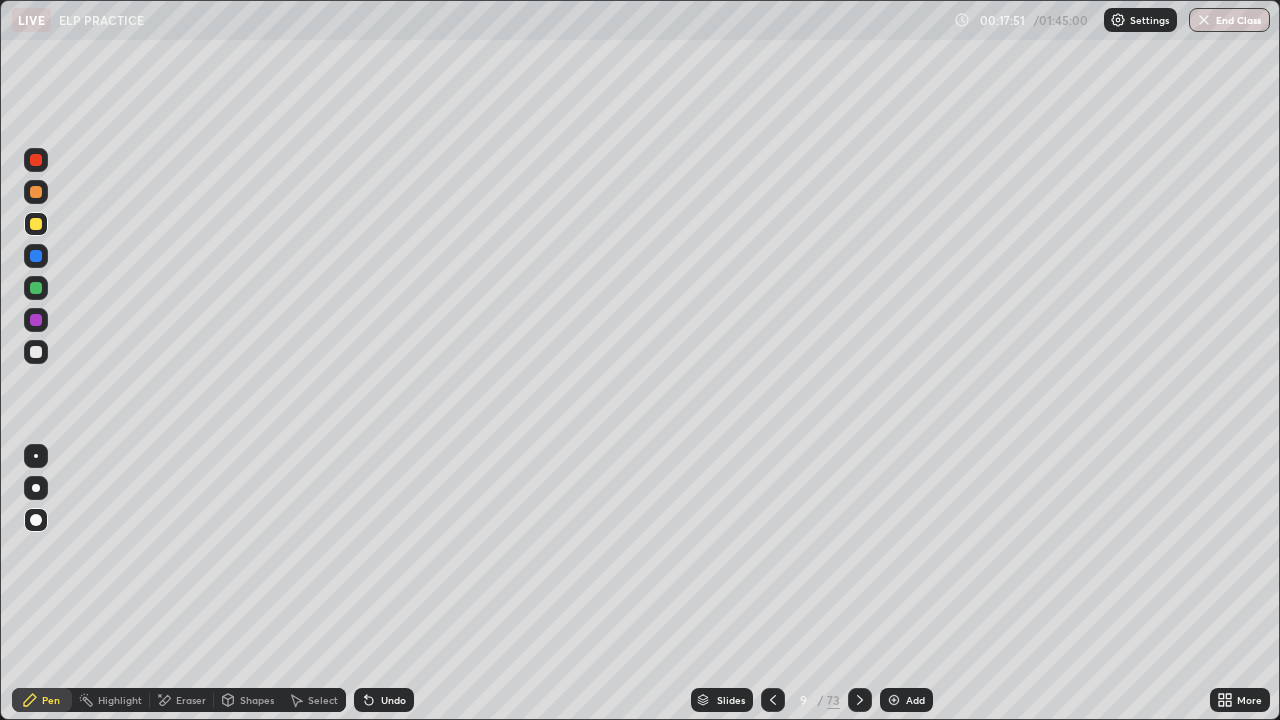 click 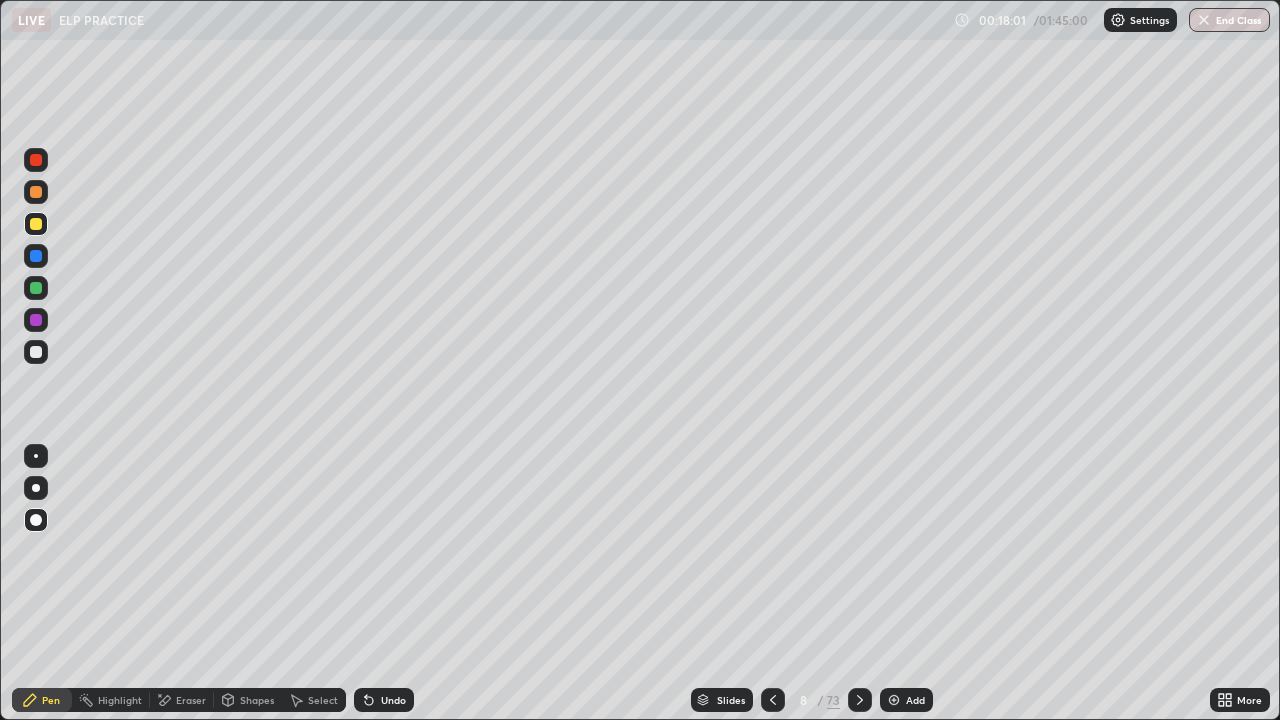 click 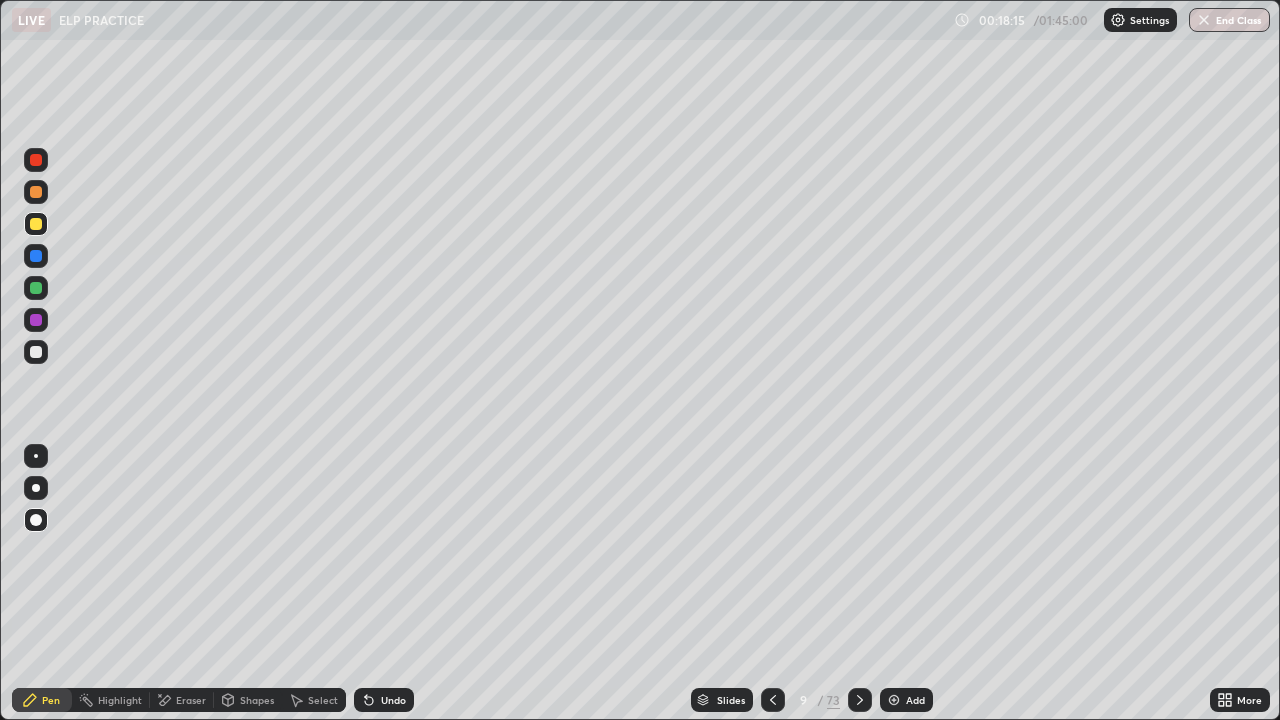 click 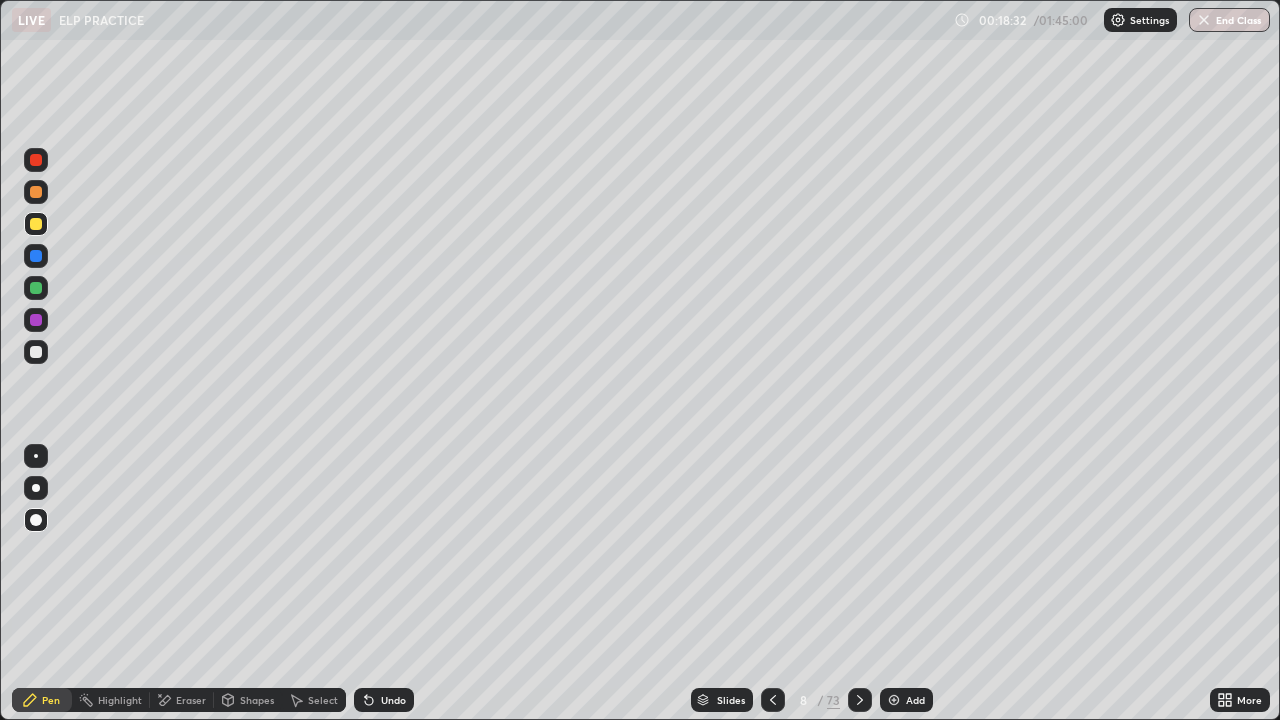 click at bounding box center (860, 700) 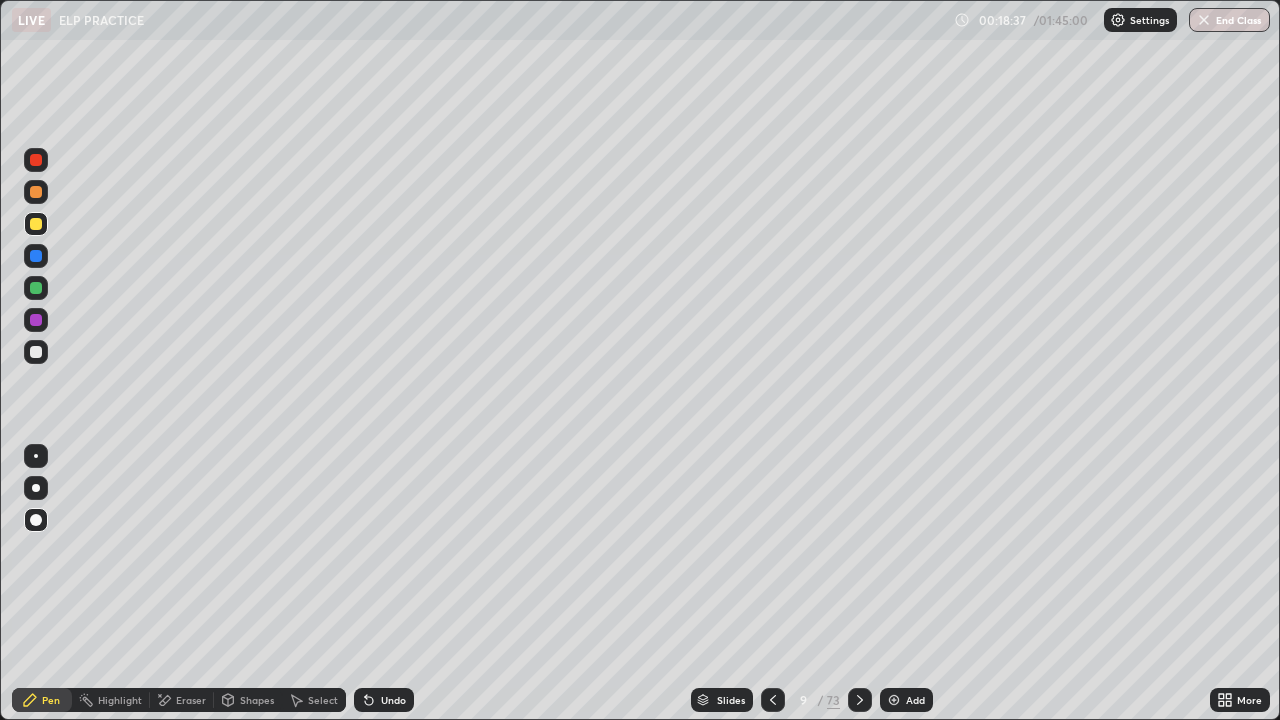 click on "Eraser" at bounding box center [191, 700] 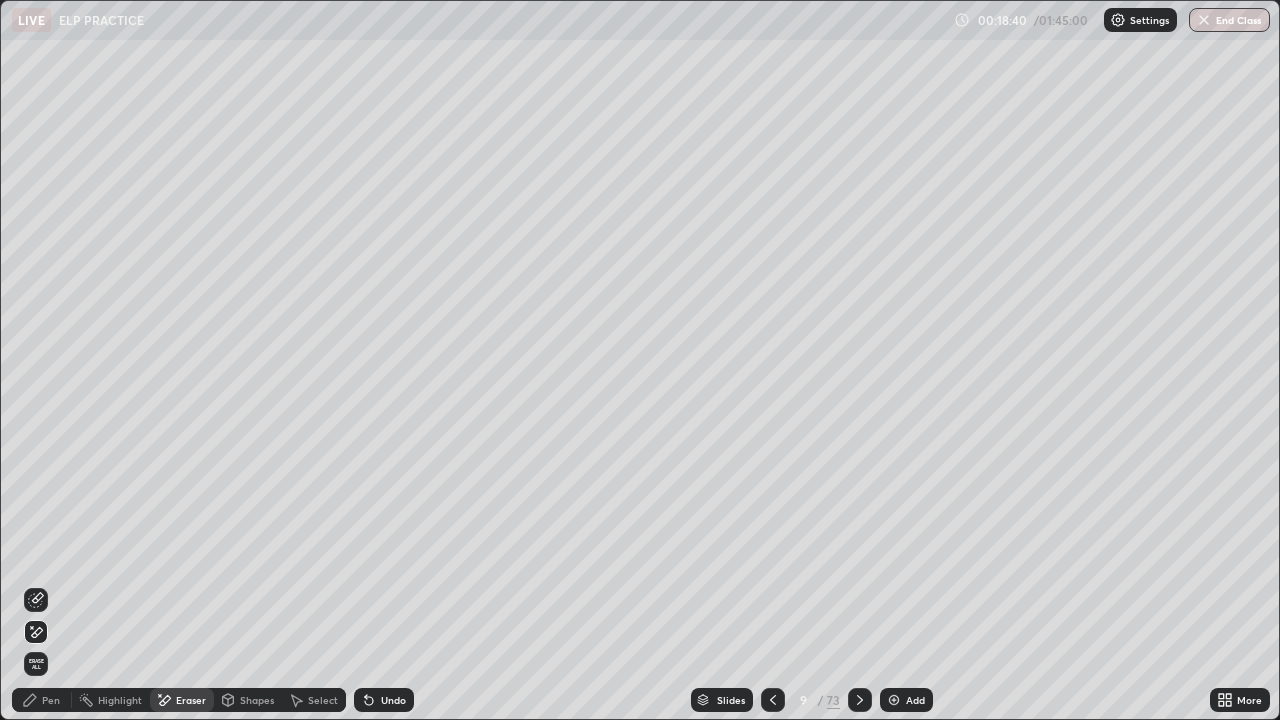 click on "Pen" at bounding box center (51, 700) 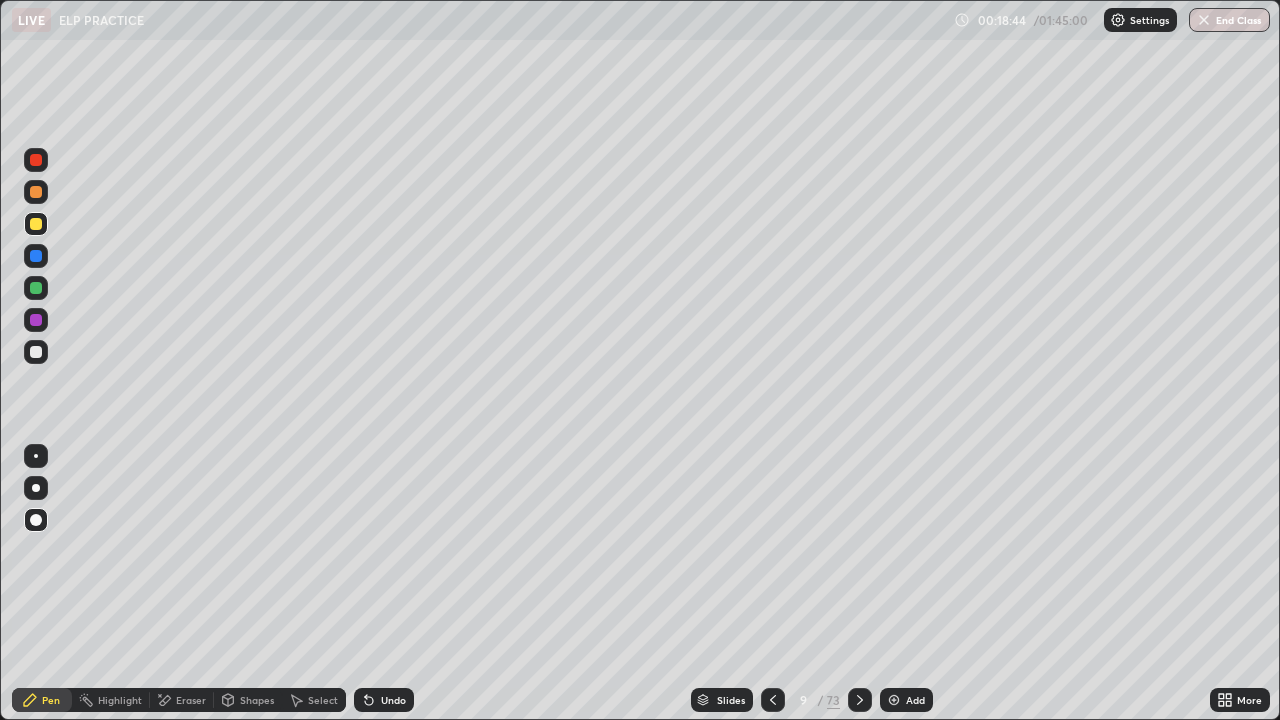 click 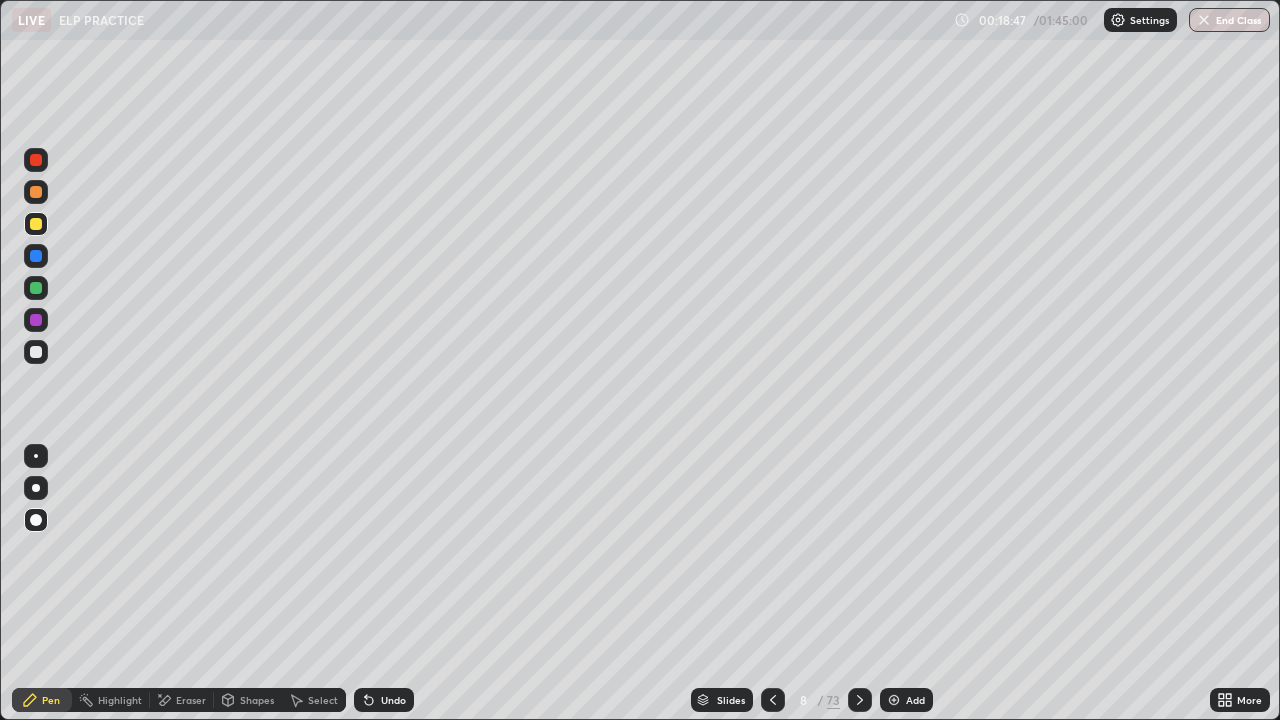 click at bounding box center (860, 700) 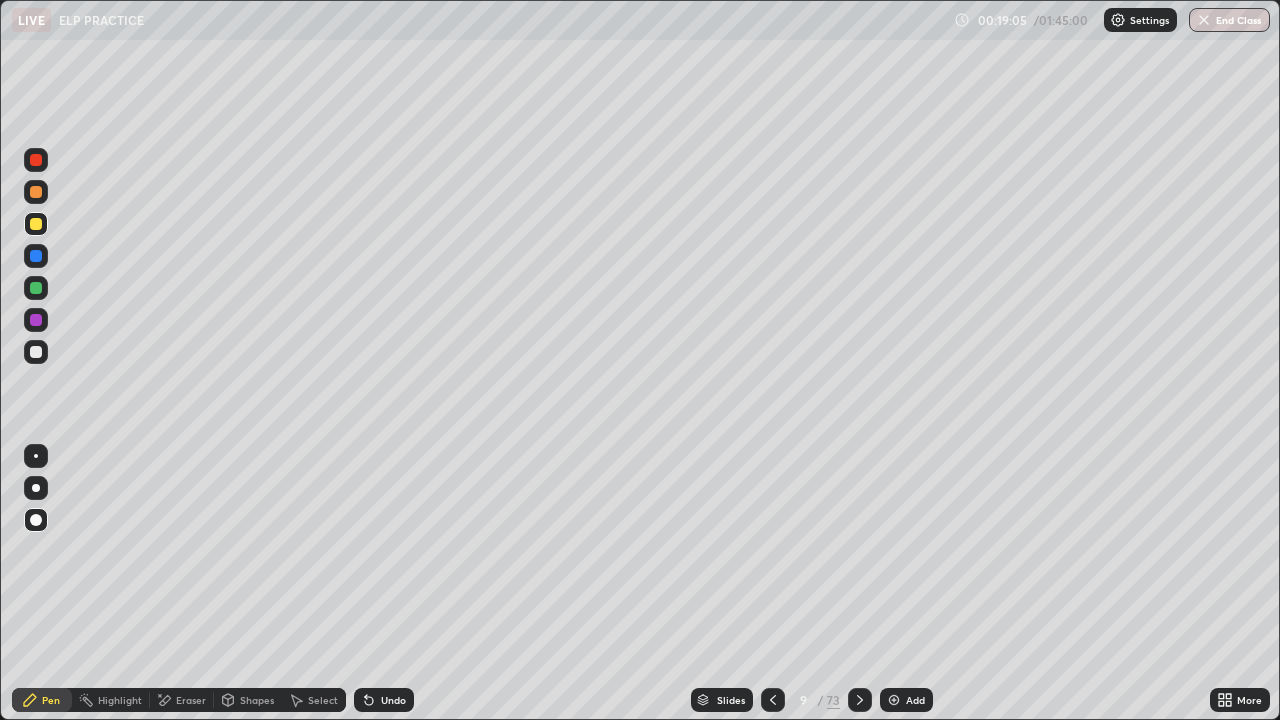 click on "73" at bounding box center [833, 700] 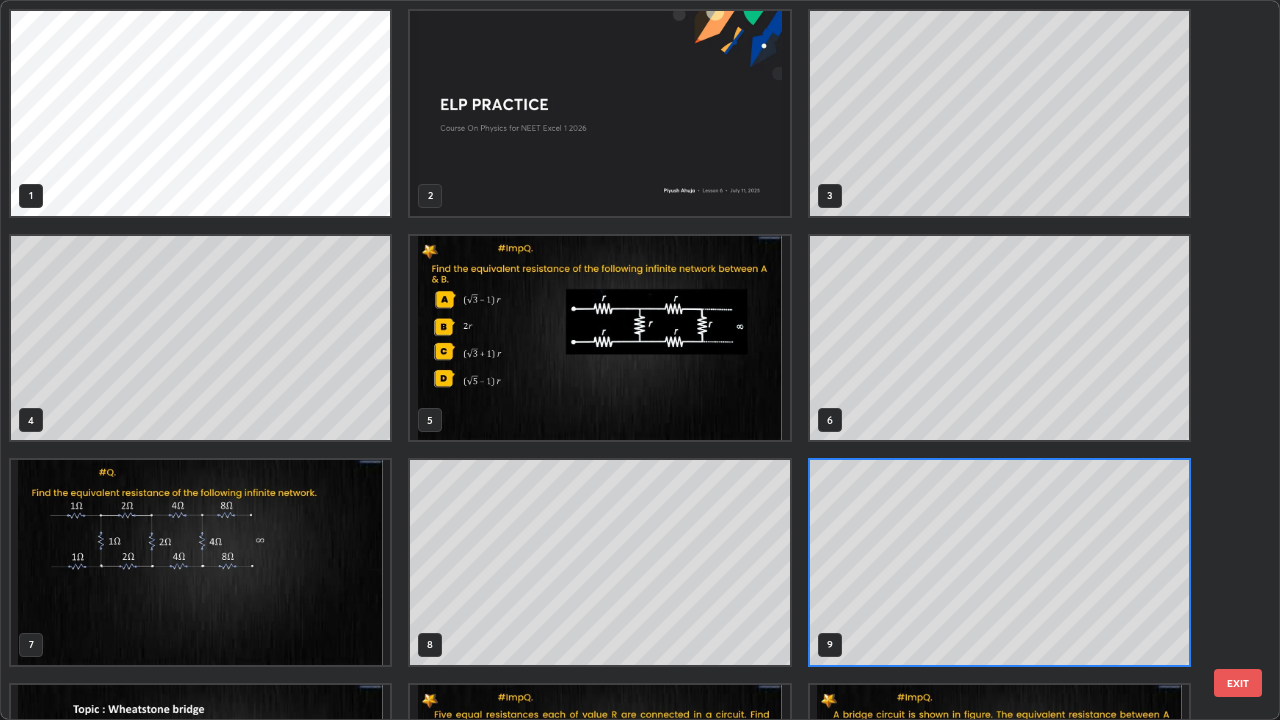 scroll, scrollTop: 7, scrollLeft: 11, axis: both 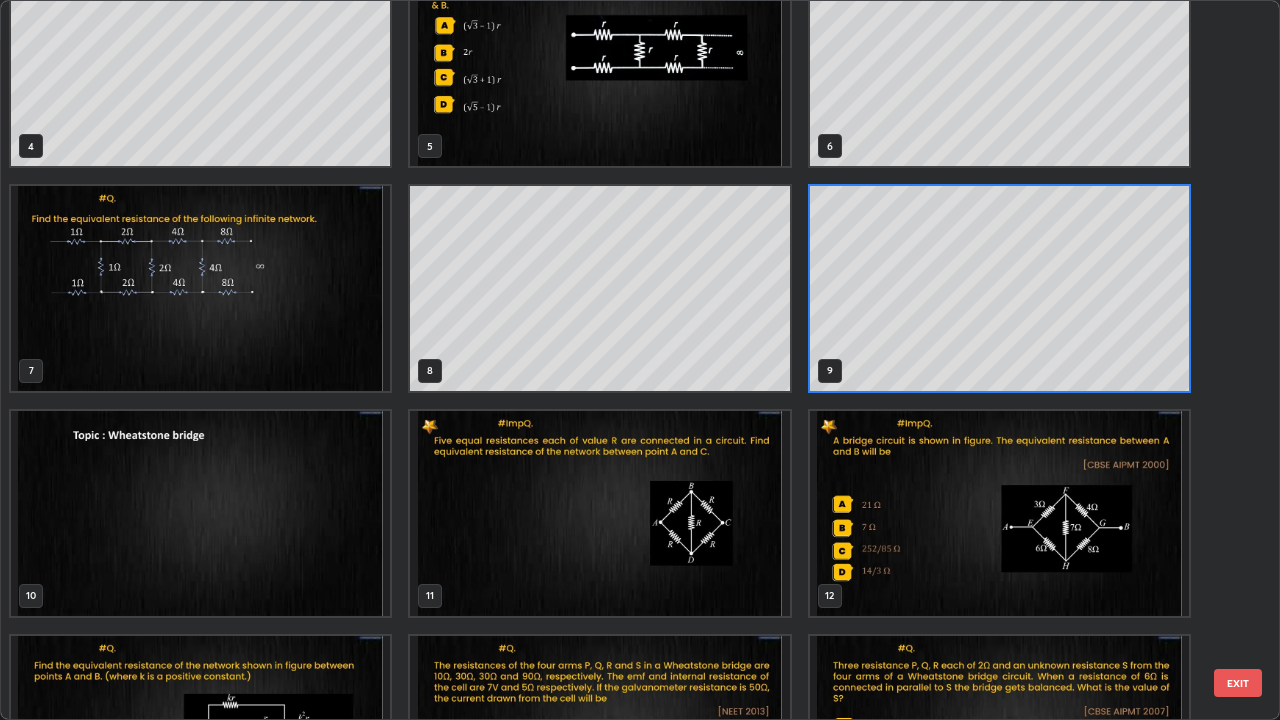 click at bounding box center [200, 513] 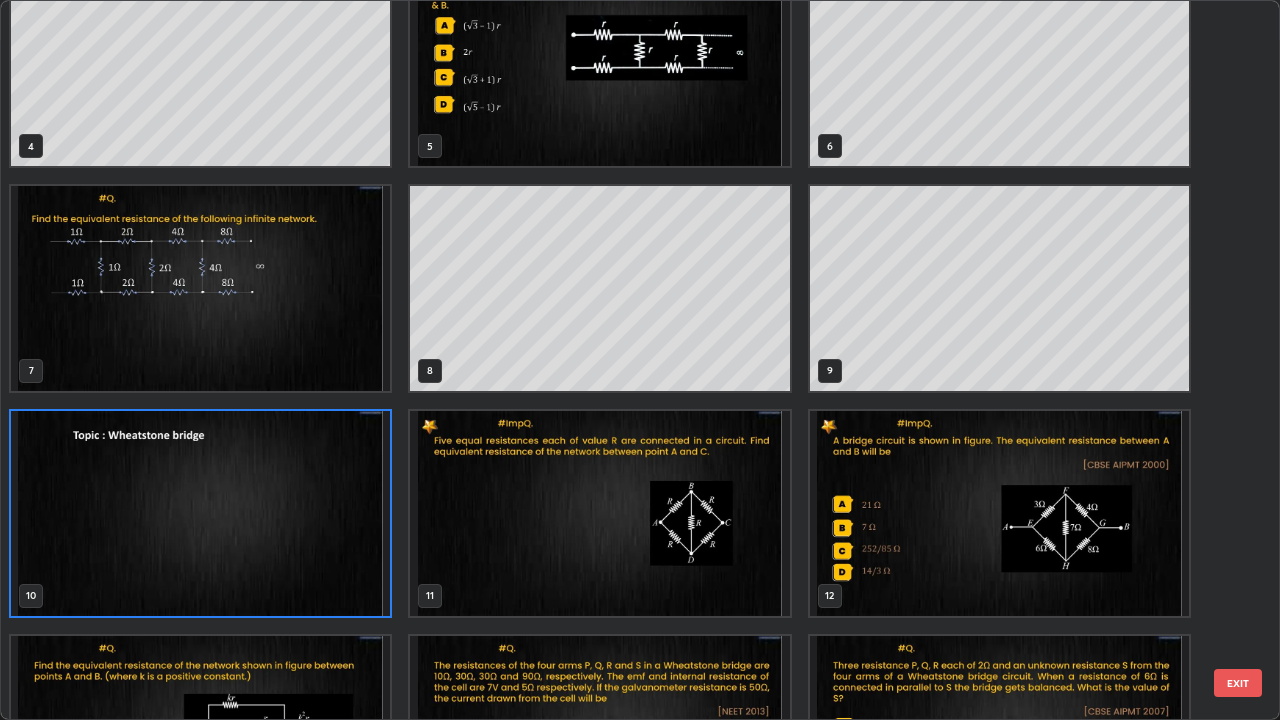 click at bounding box center (200, 513) 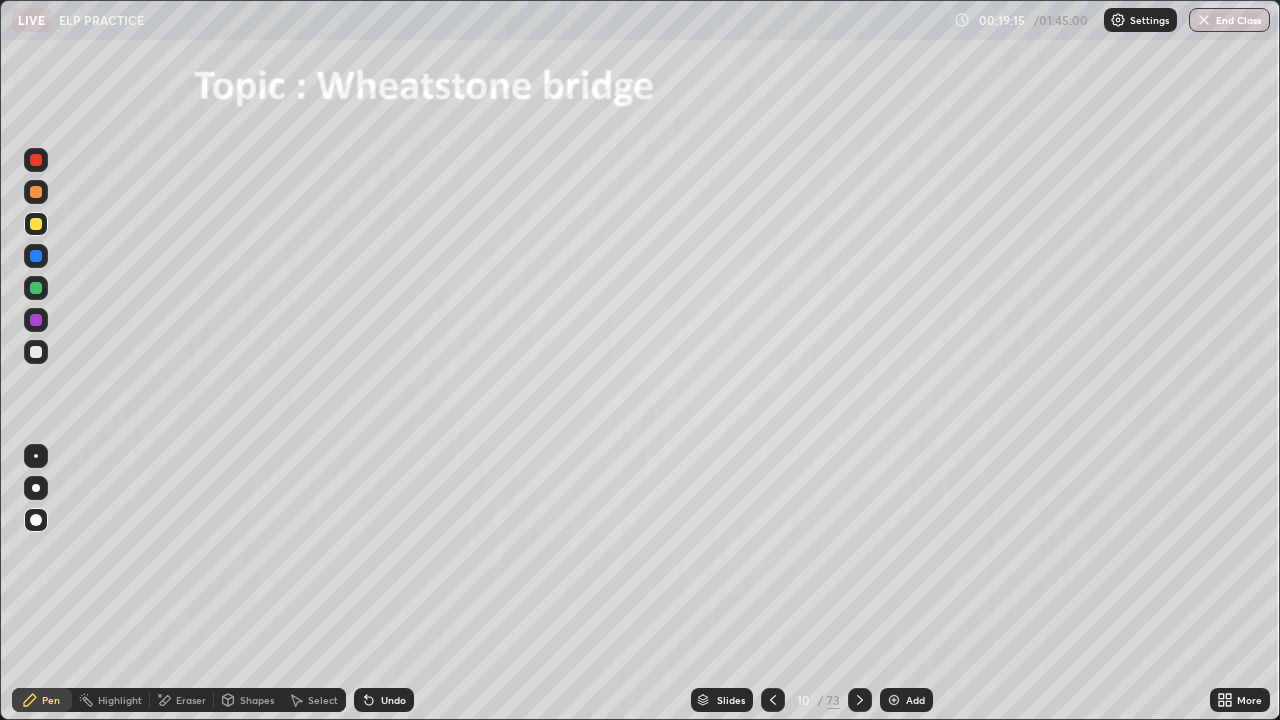 click on "Shapes" at bounding box center (248, 700) 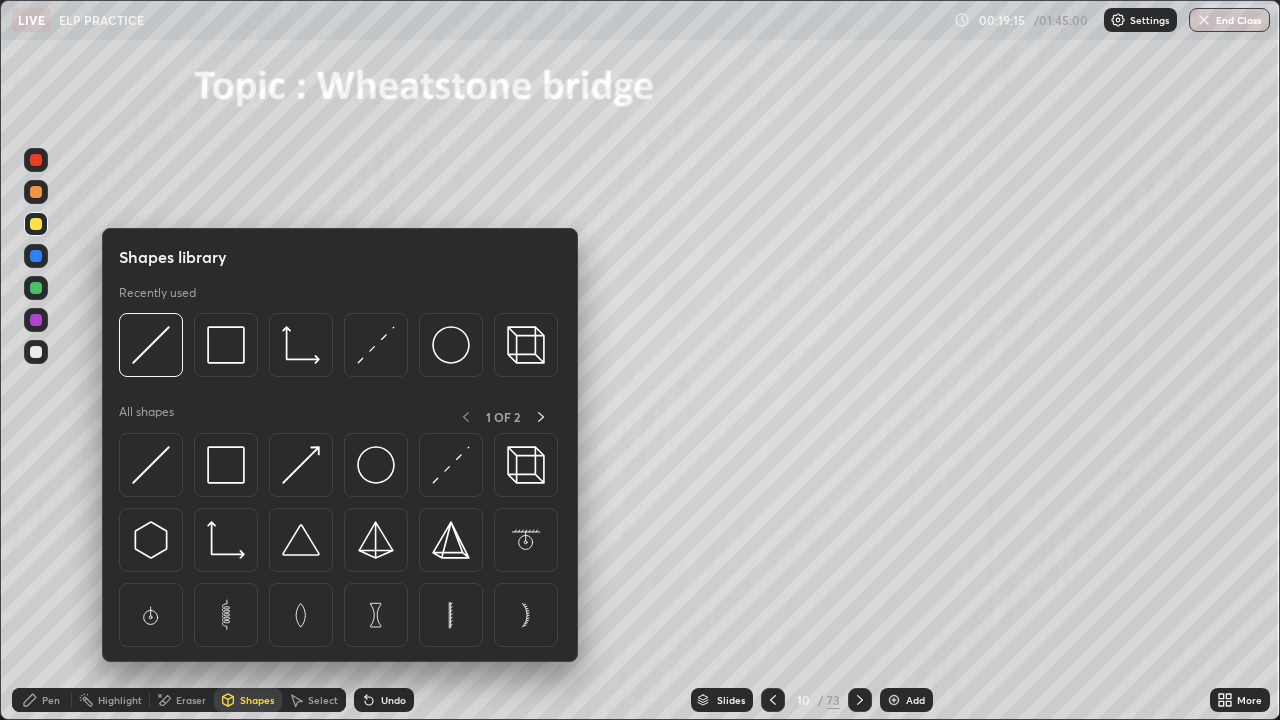 click on "Shapes" at bounding box center (257, 700) 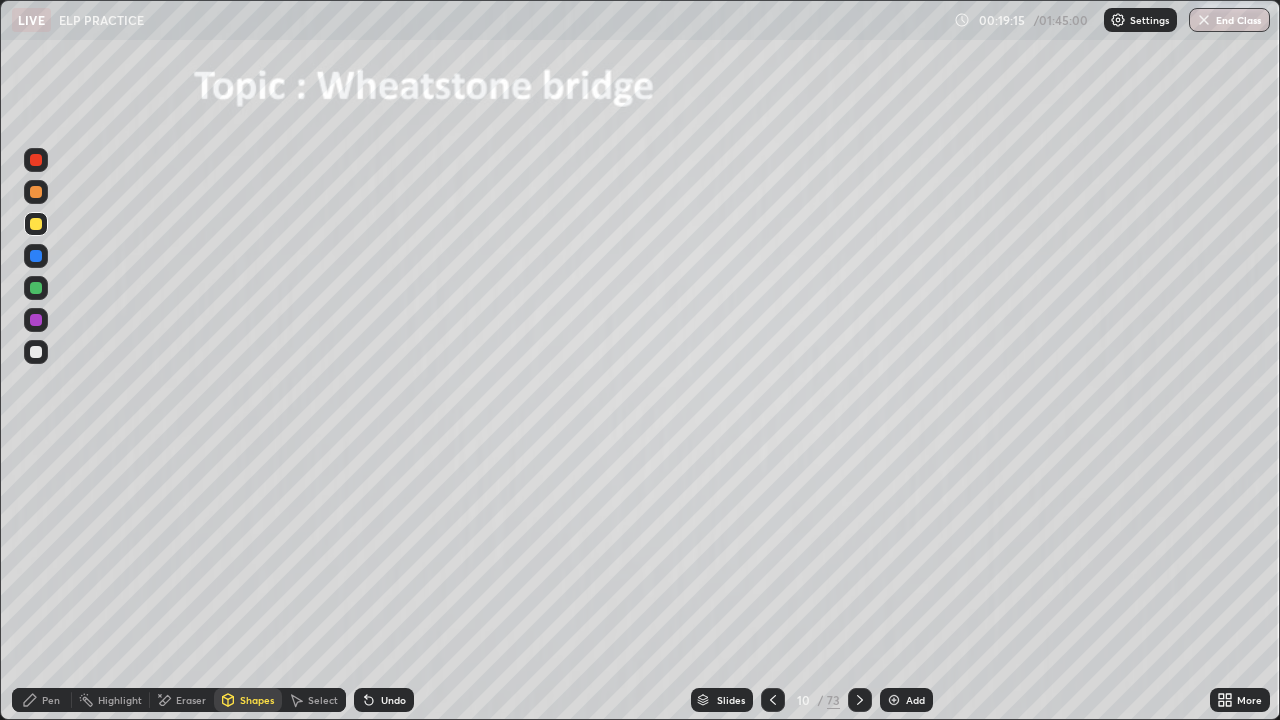 click on "Shapes" at bounding box center [257, 700] 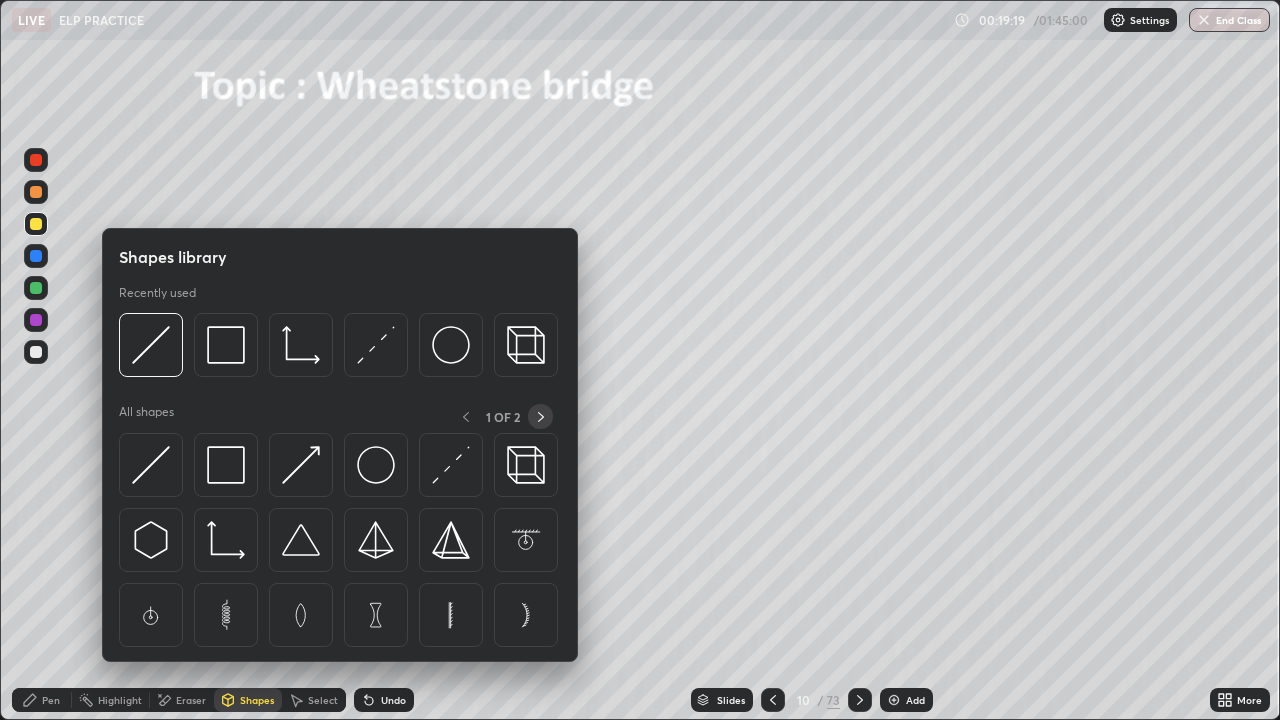 click 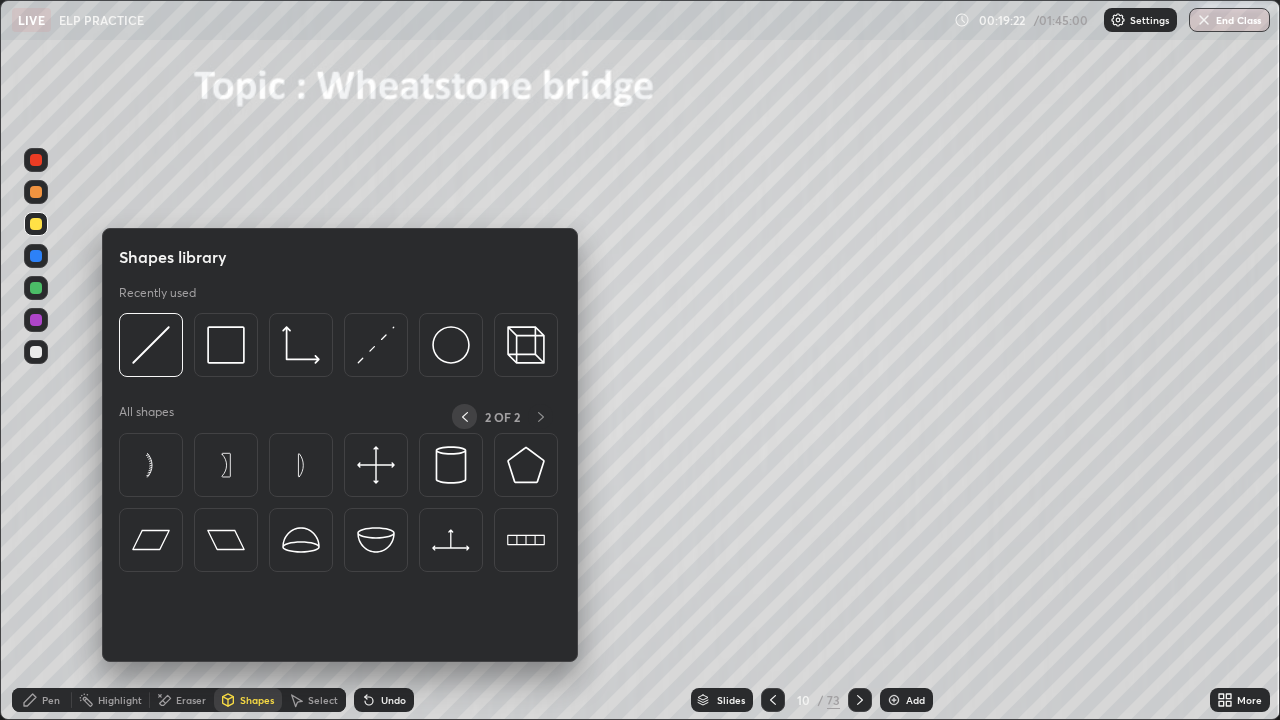 click 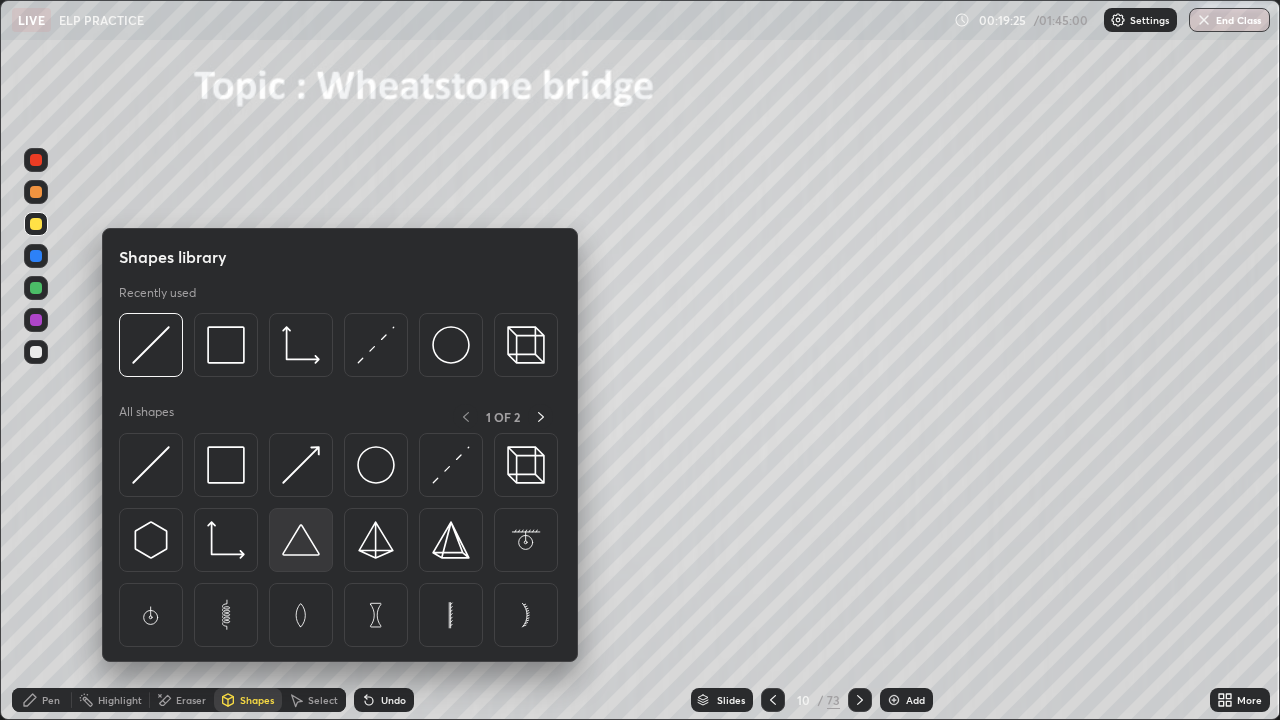 click at bounding box center (301, 540) 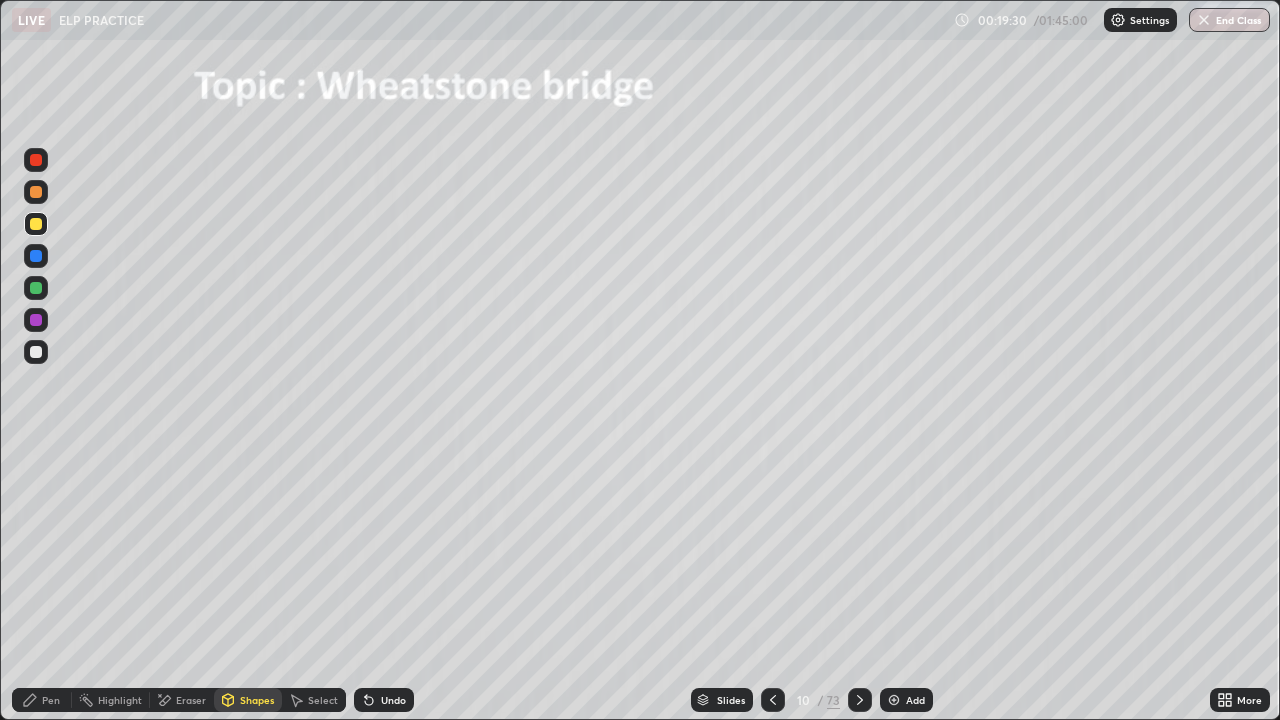 click on "Select" at bounding box center (314, 700) 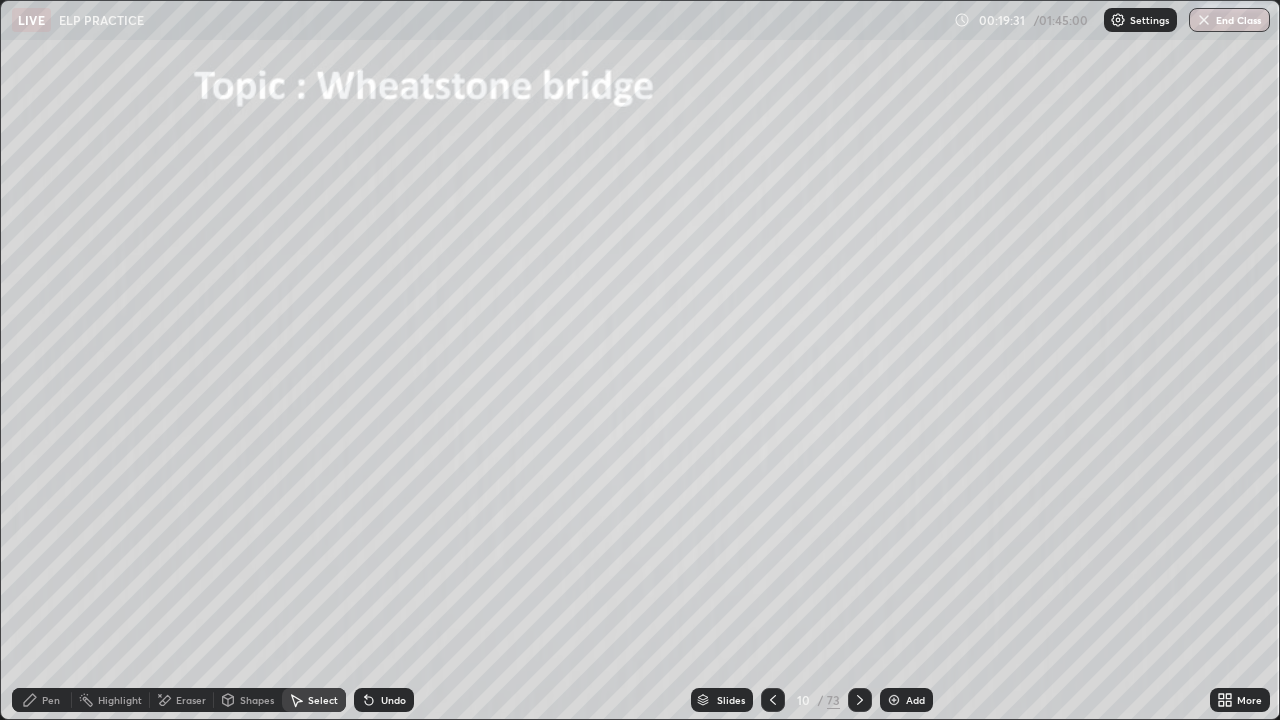 click on "0 ° Undo Copy Duplicate Duplicate to new slide Delete" at bounding box center (640, 360) 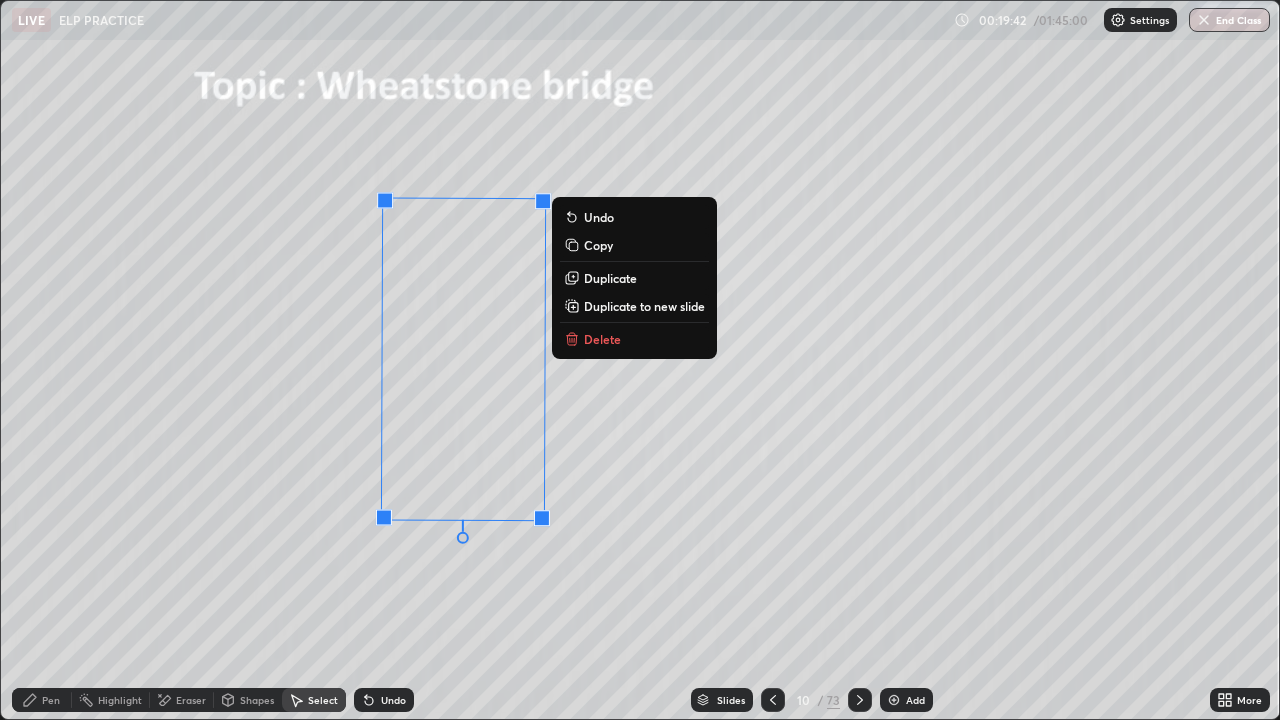 click on "Duplicate" at bounding box center (610, 278) 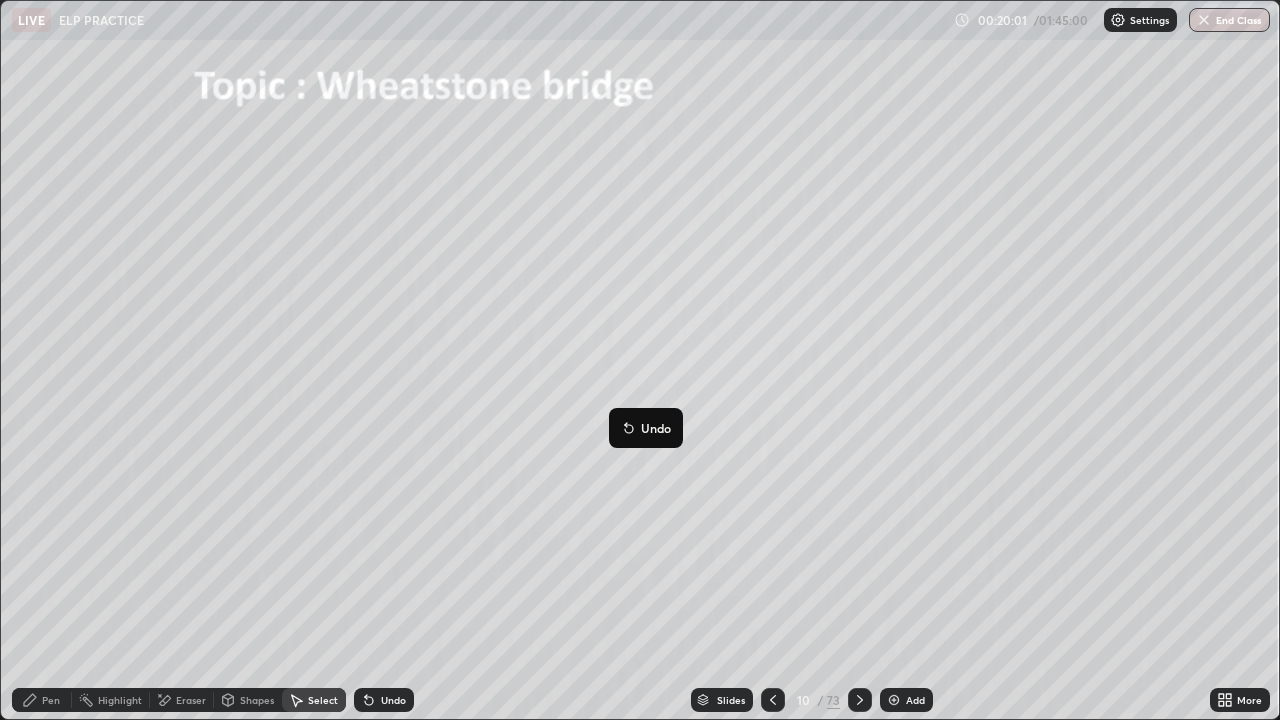 click on "269 ° Undo Copy Duplicate Duplicate to new slide Delete" at bounding box center (640, 360) 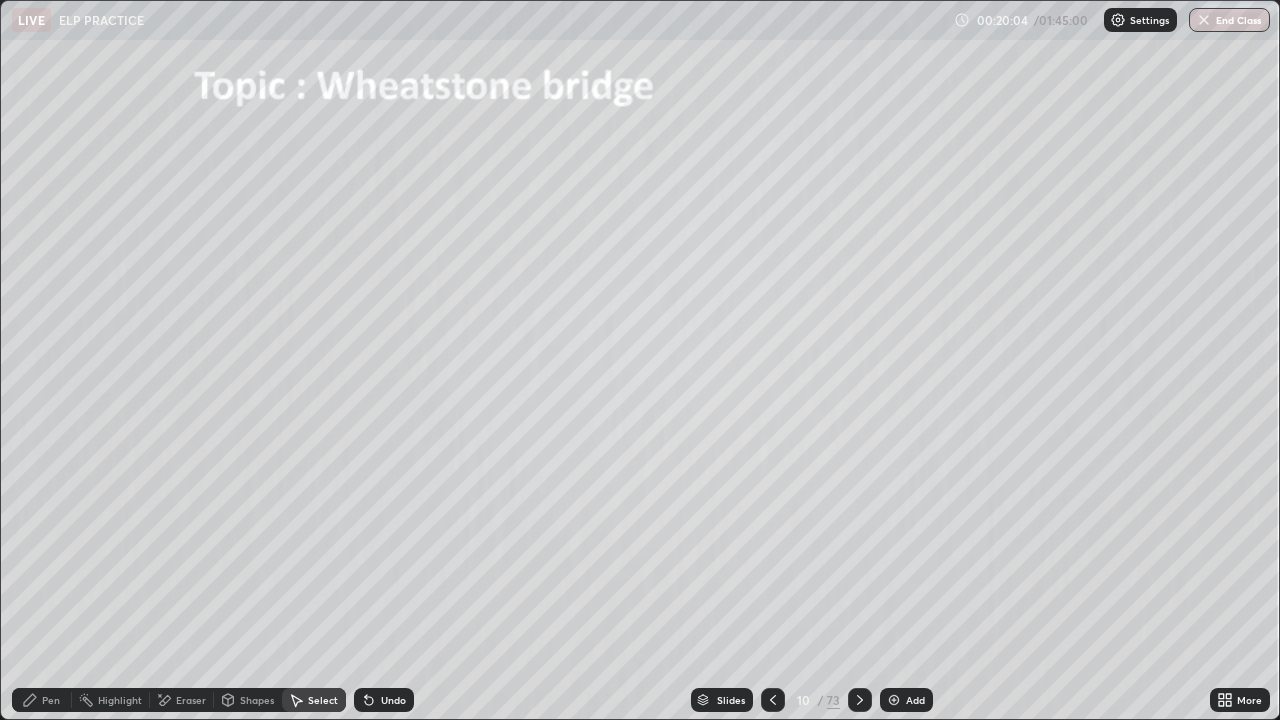 click on "Pen" at bounding box center [42, 700] 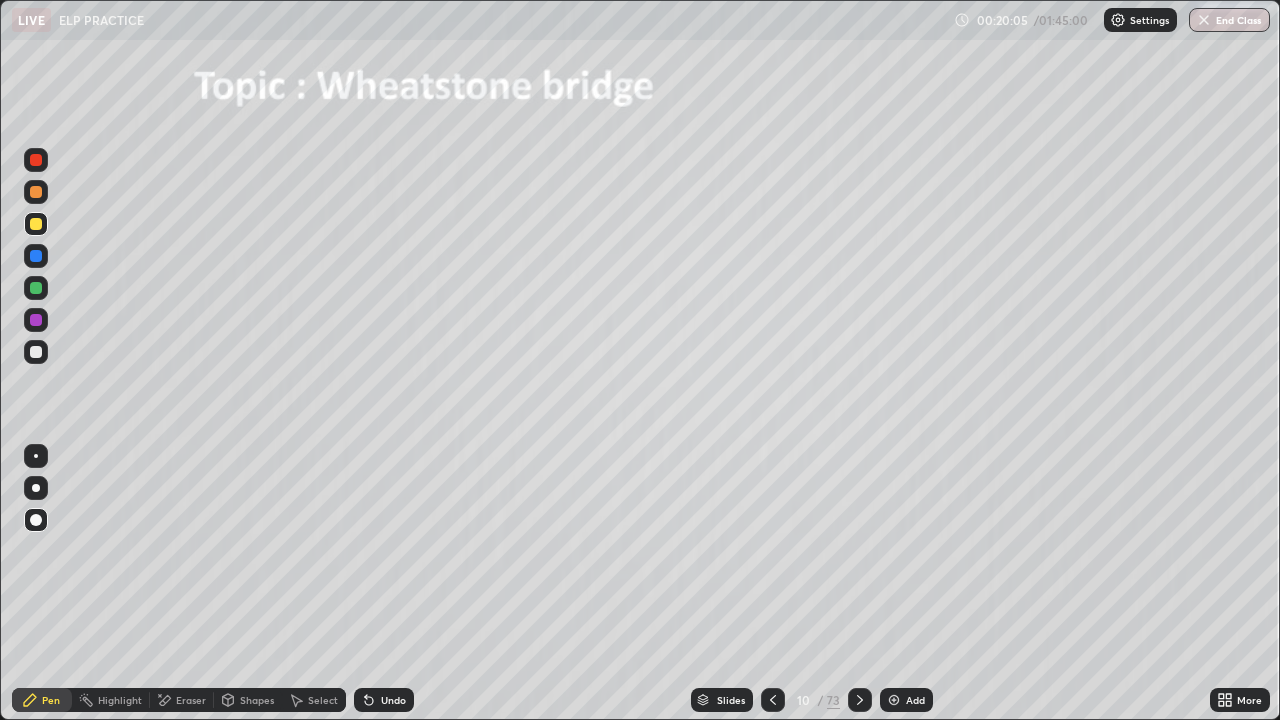 click at bounding box center (36, 352) 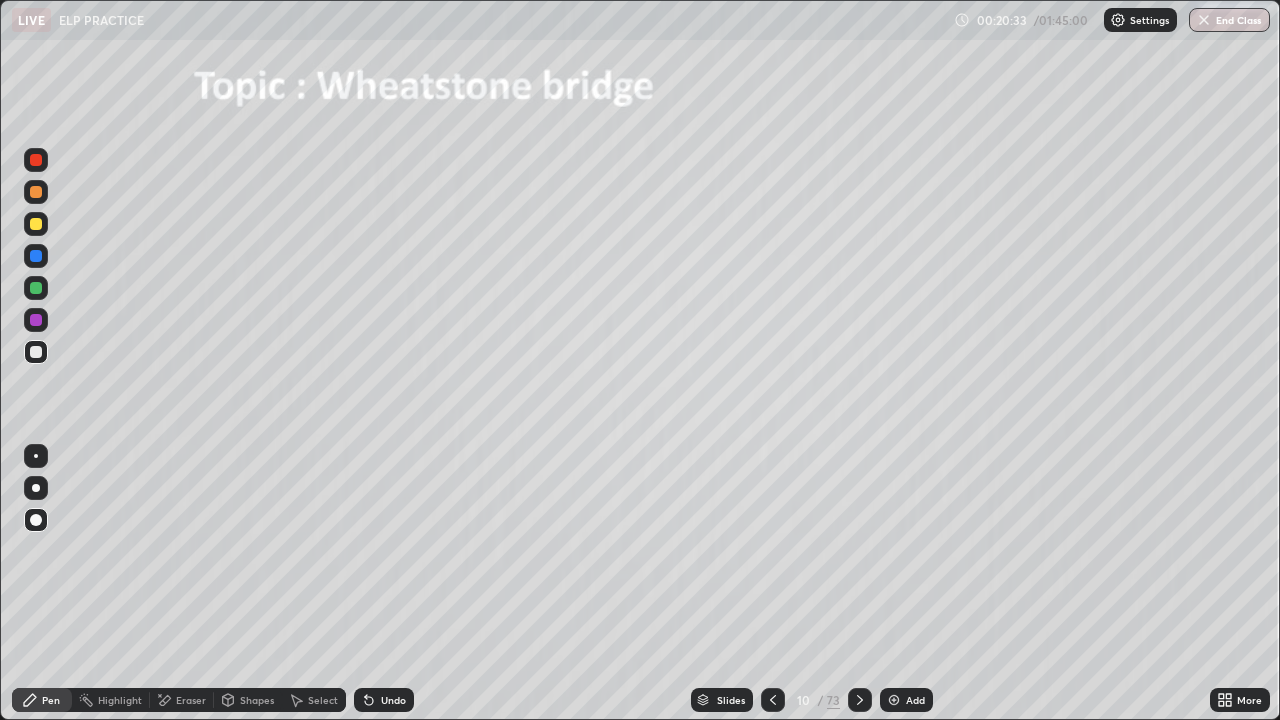 click on "Eraser" at bounding box center (191, 700) 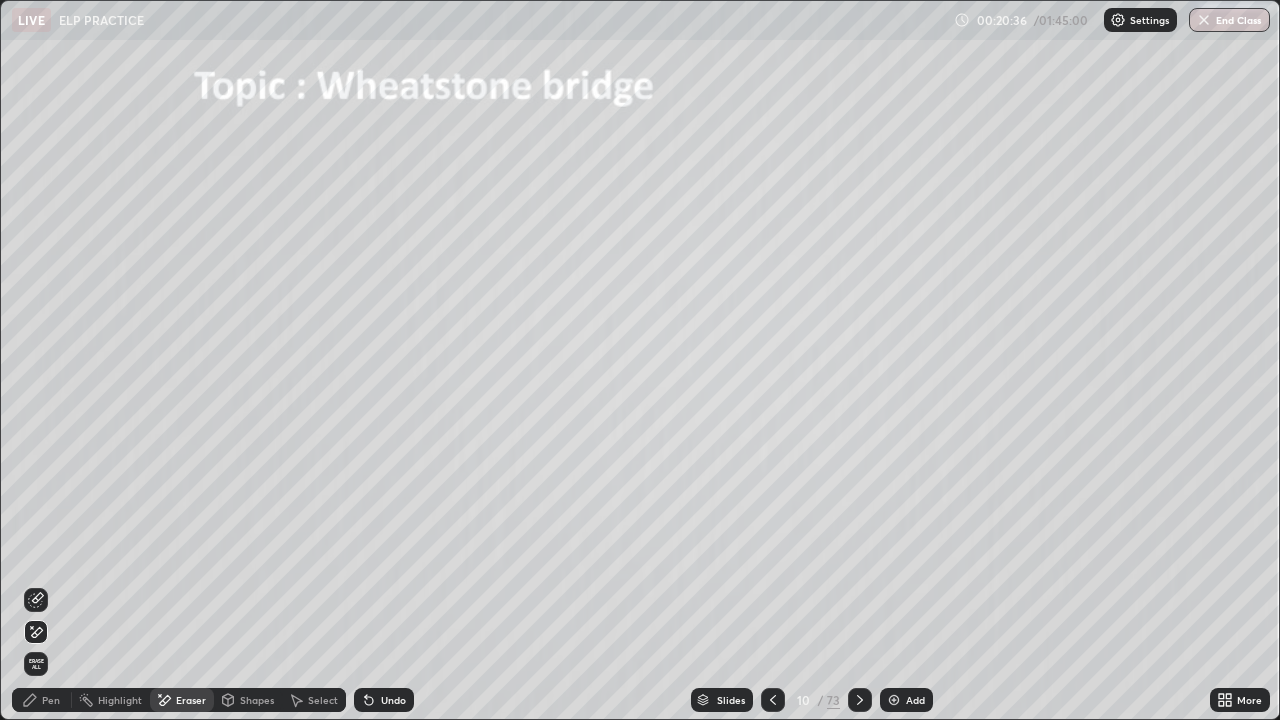 click on "Undo" at bounding box center [393, 700] 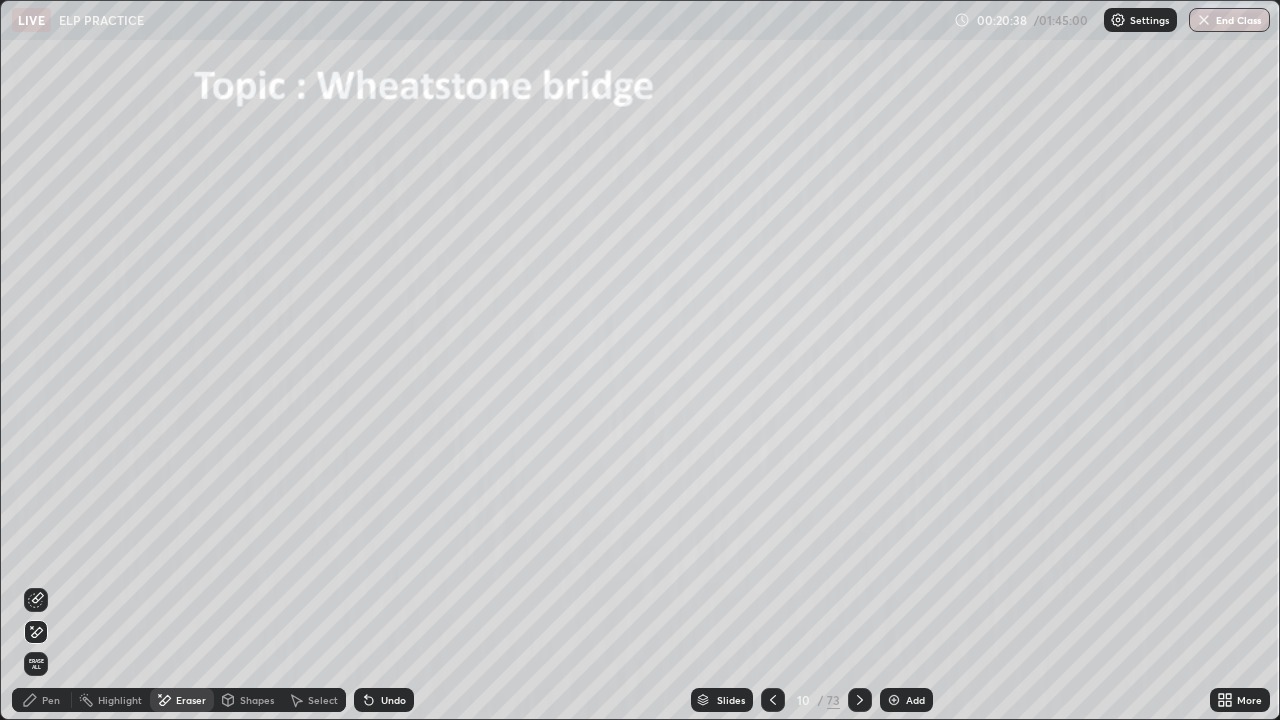 click on "Undo" at bounding box center [393, 700] 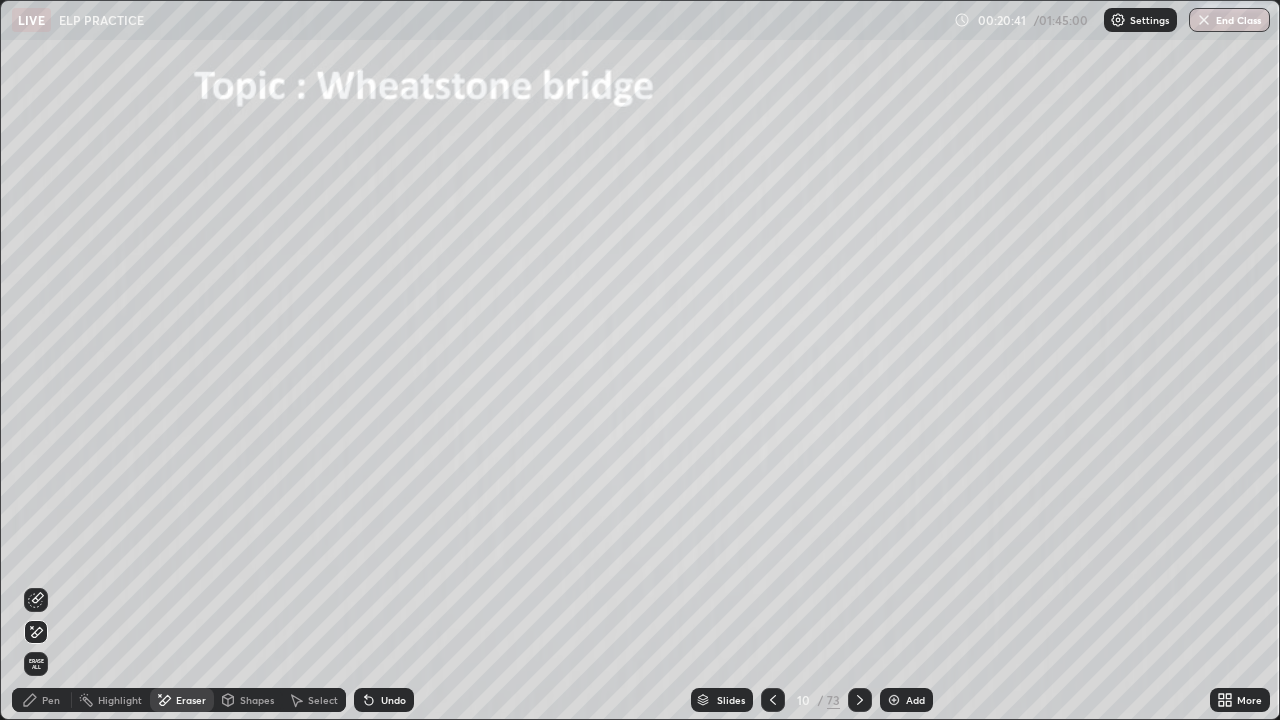 click on "Pen" at bounding box center [51, 700] 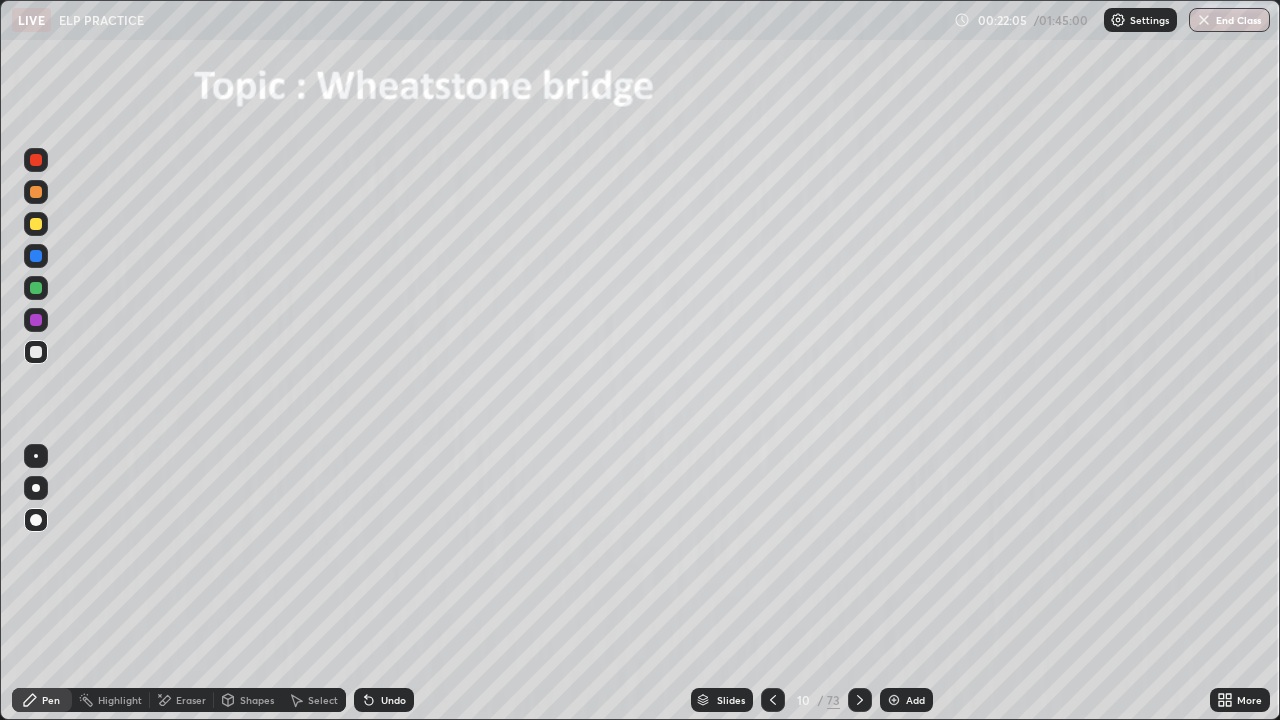 click at bounding box center [36, 288] 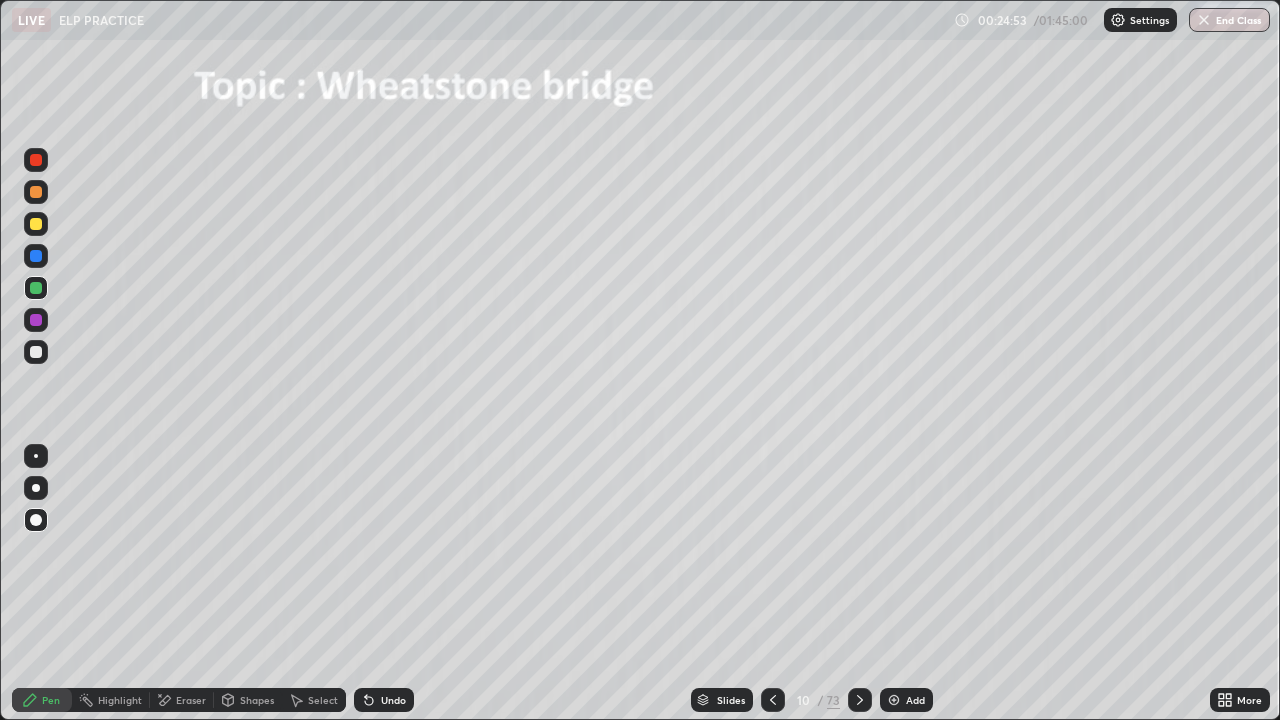 click 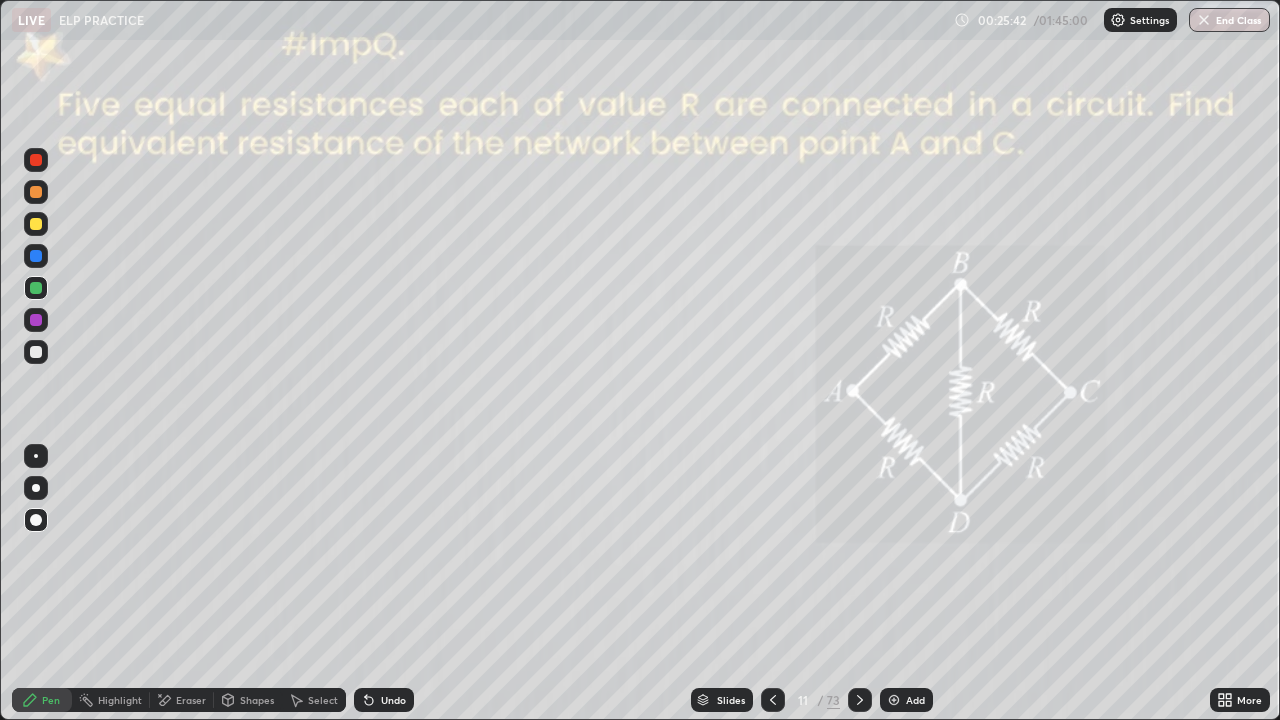 click at bounding box center [36, 352] 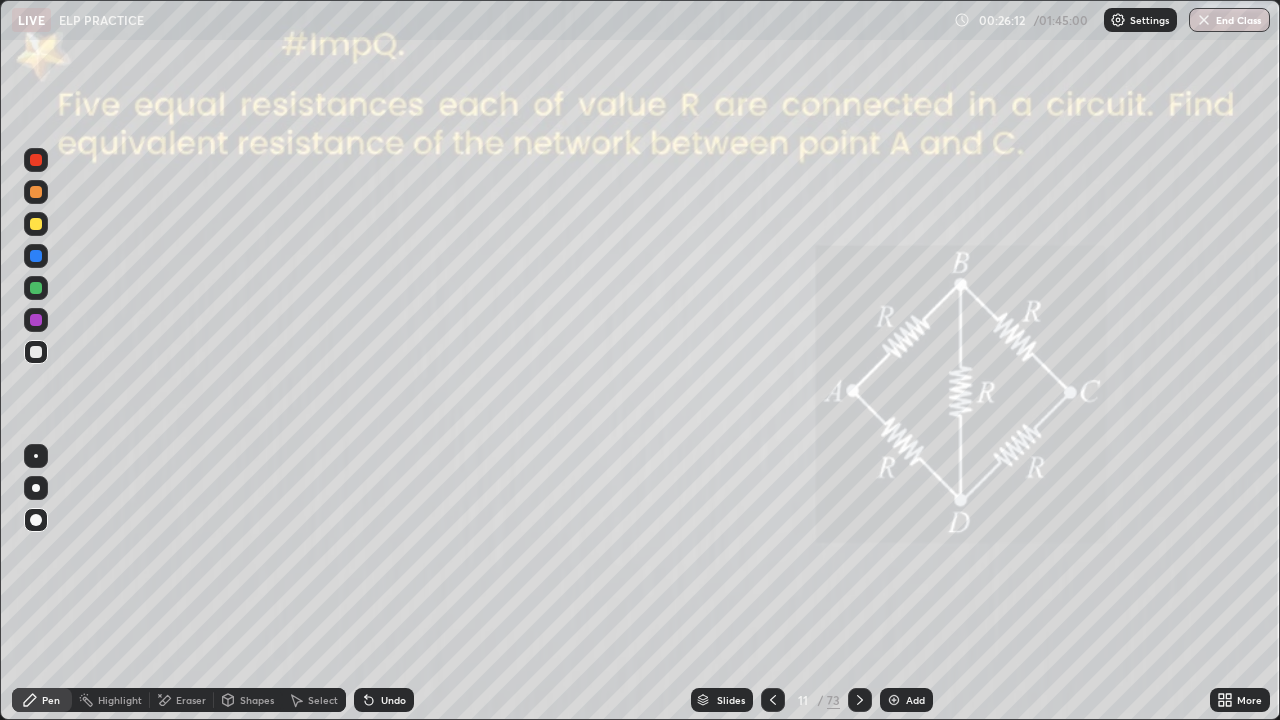 click on "Eraser" at bounding box center (191, 700) 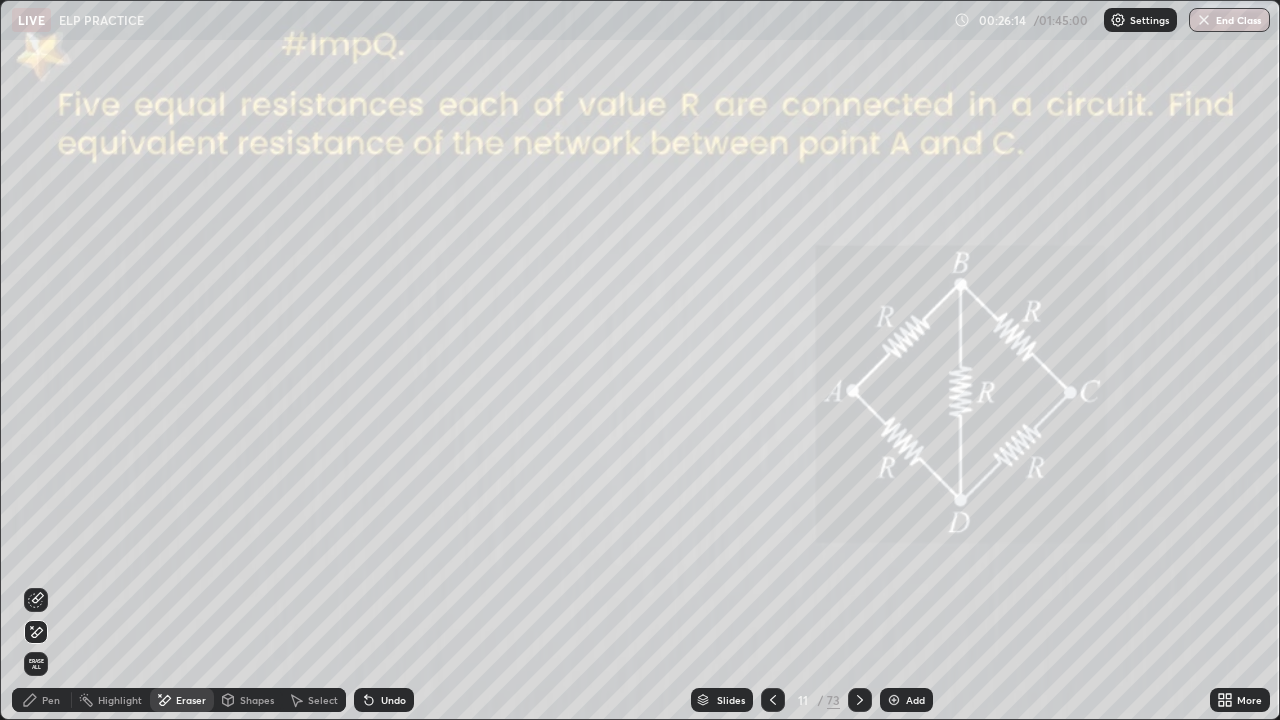 click on "Pen" at bounding box center (51, 700) 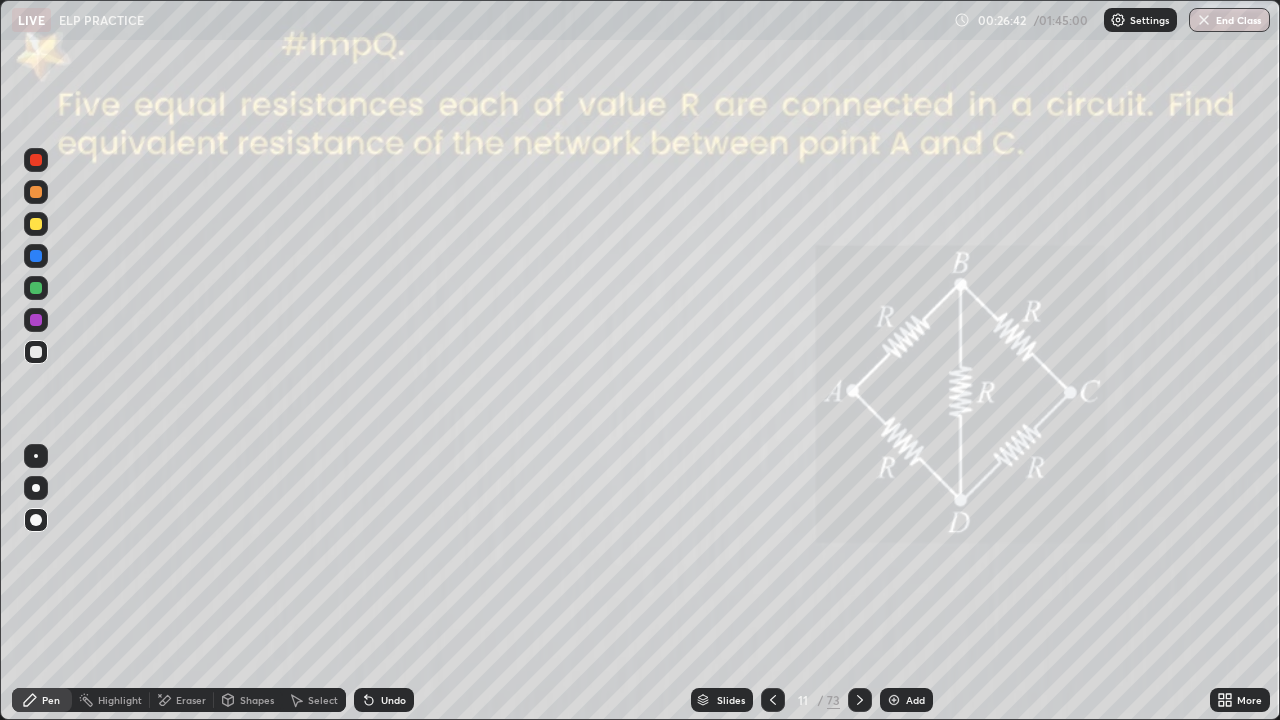 click 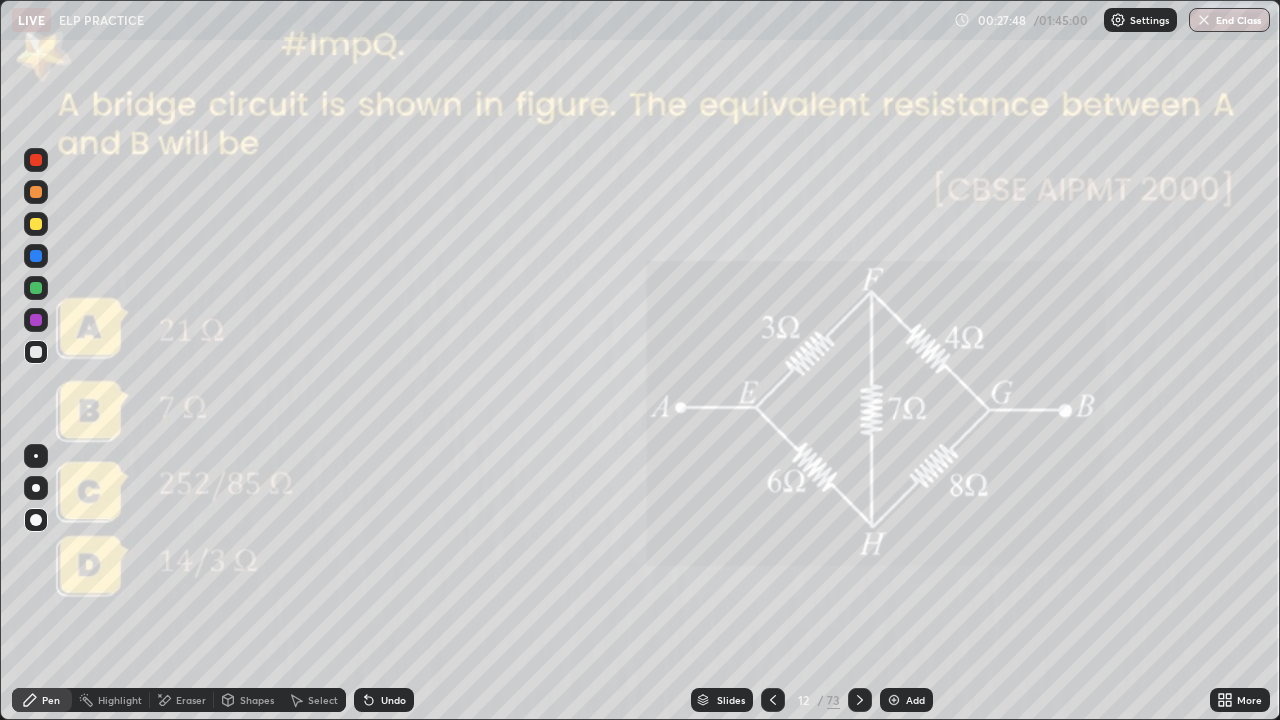 click at bounding box center (860, 700) 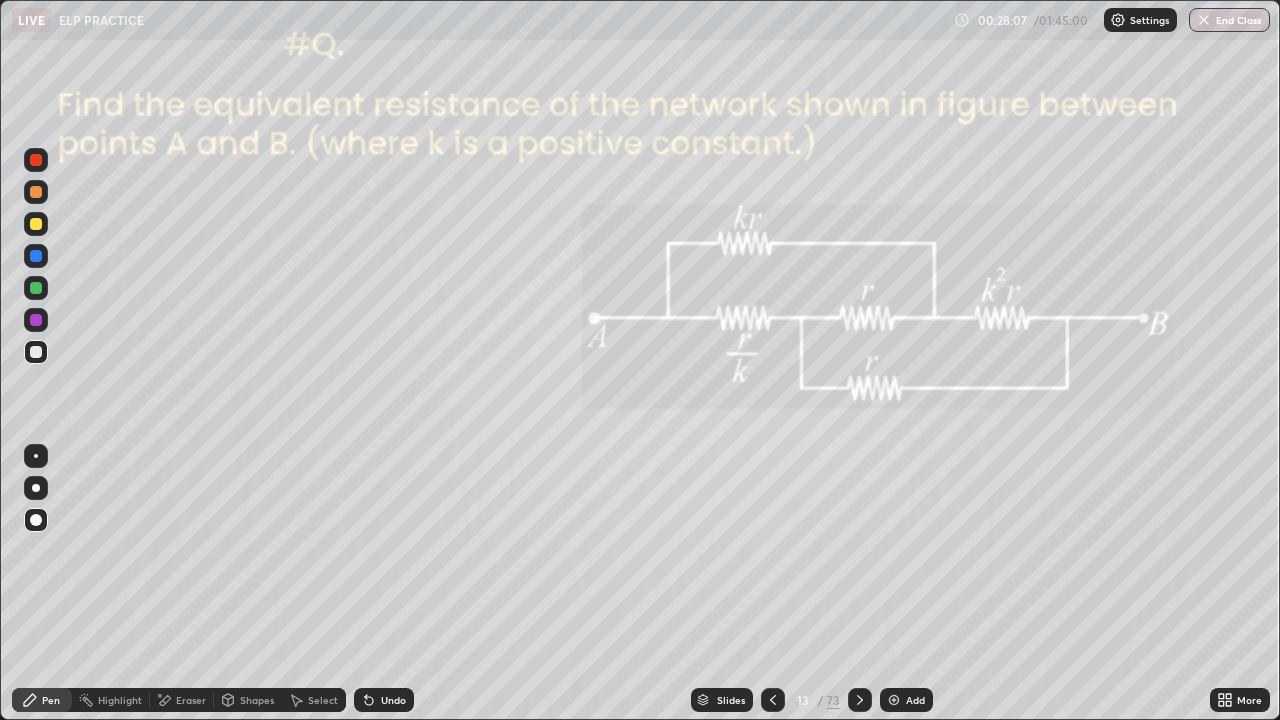 click on "Pen" at bounding box center (42, 700) 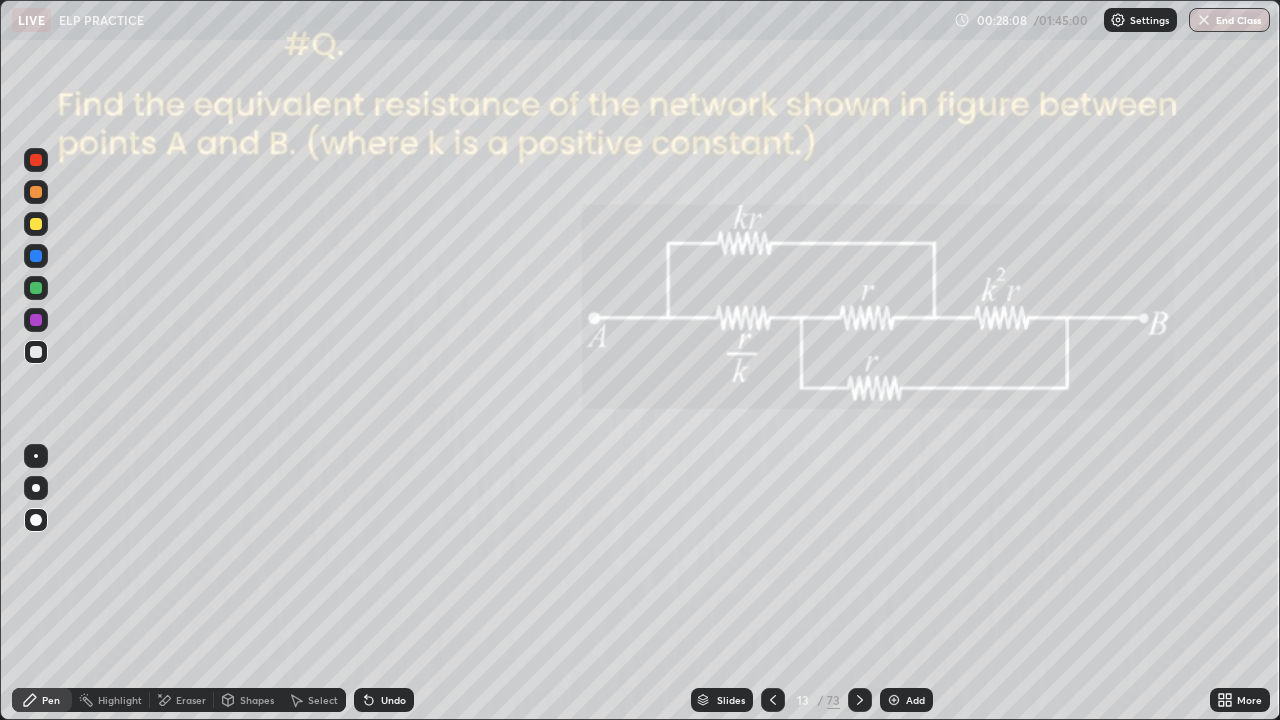 click on "Eraser" at bounding box center [191, 700] 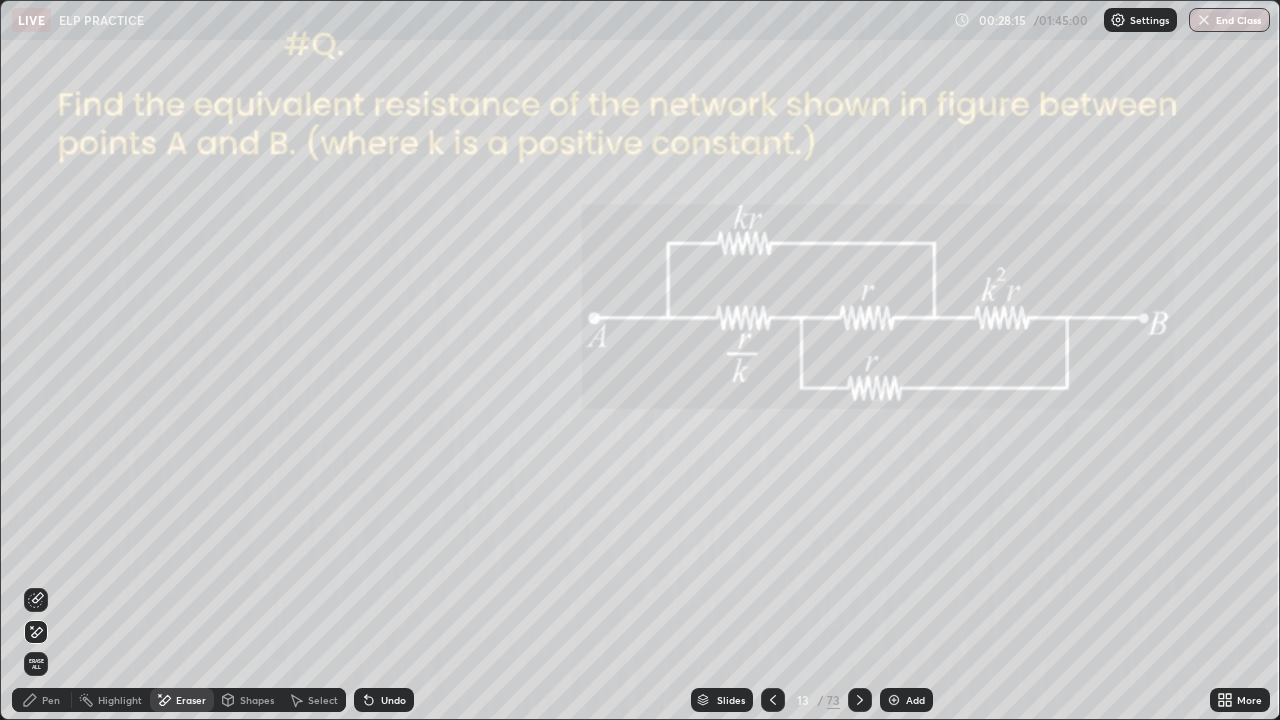 click on "Pen" at bounding box center [51, 700] 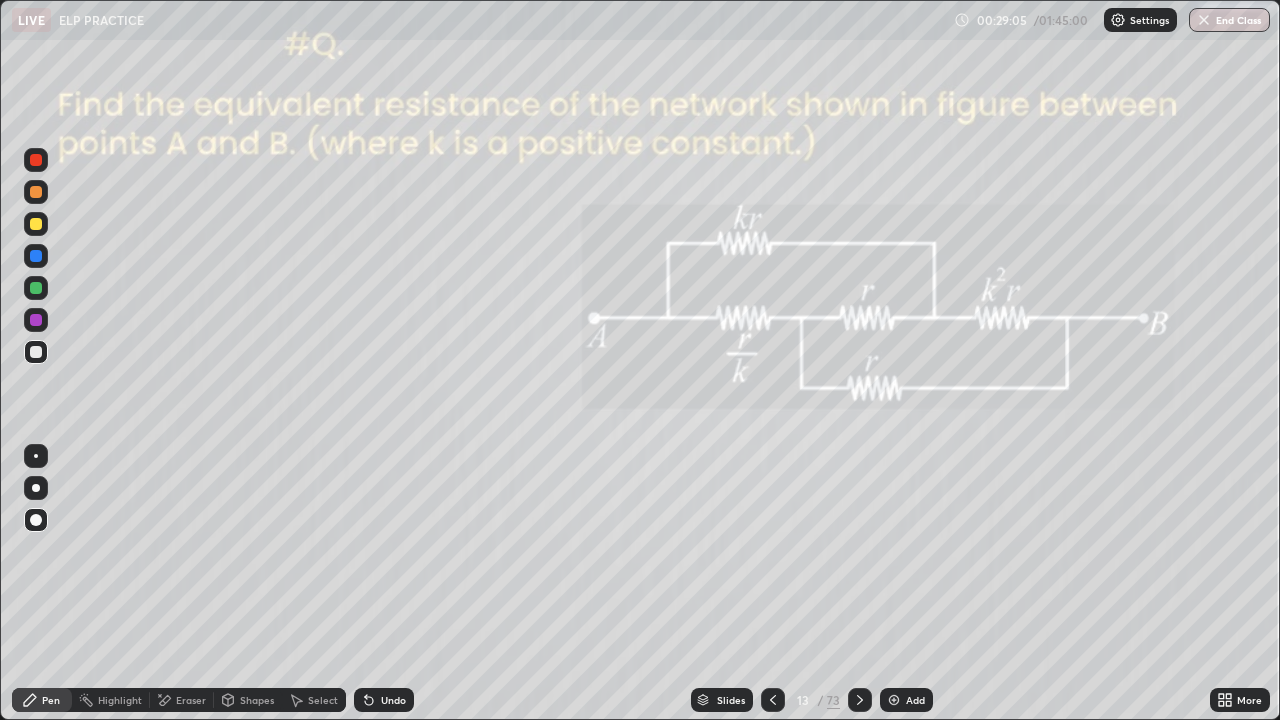 click at bounding box center [36, 288] 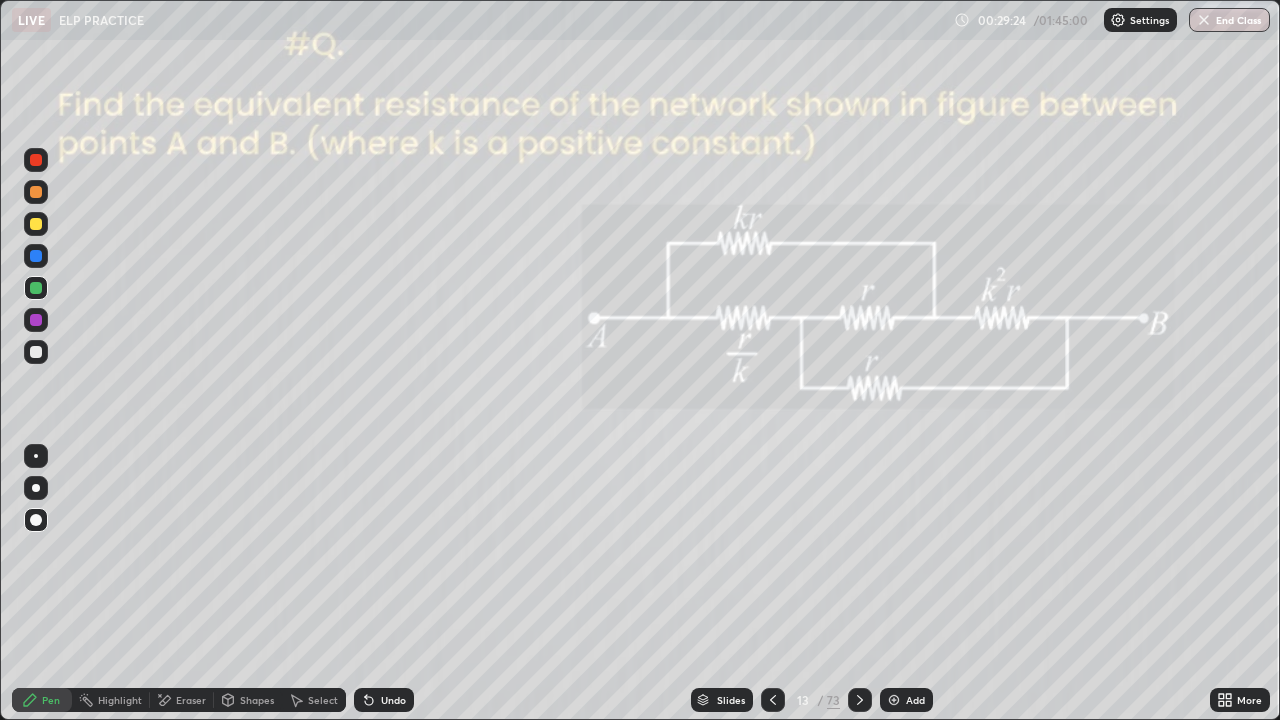 click at bounding box center (894, 700) 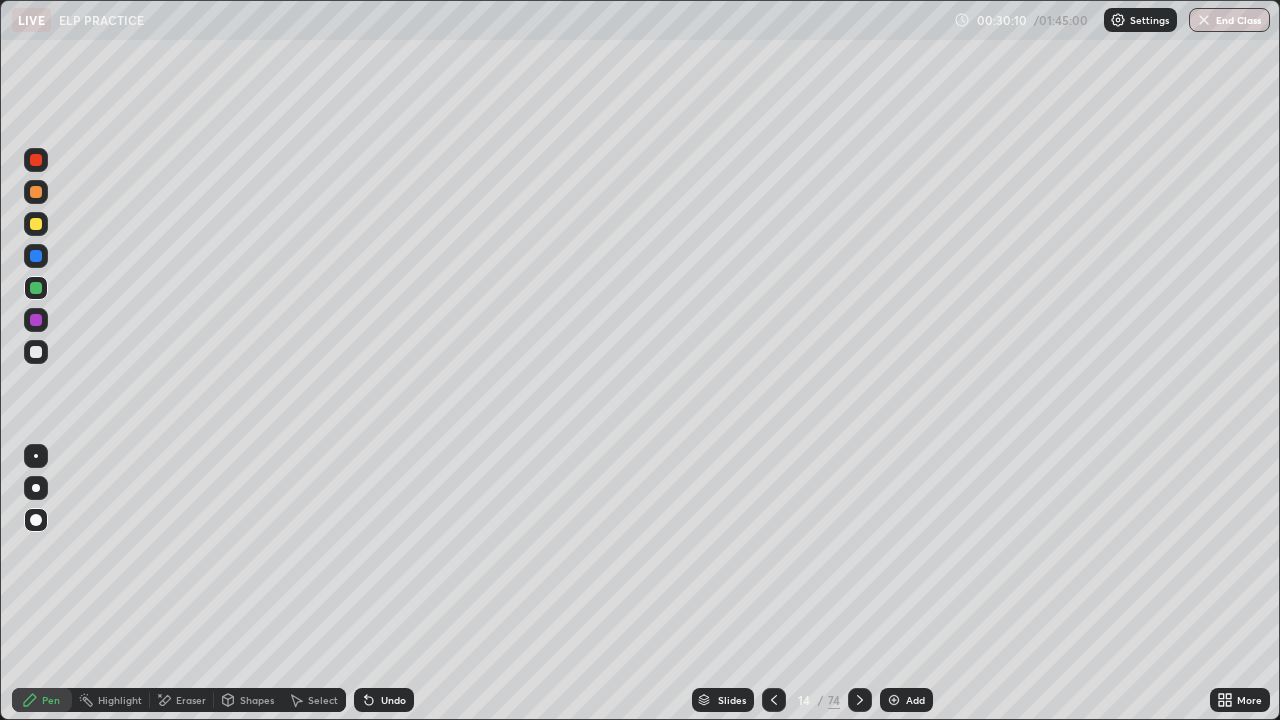 click on "Eraser" at bounding box center [182, 700] 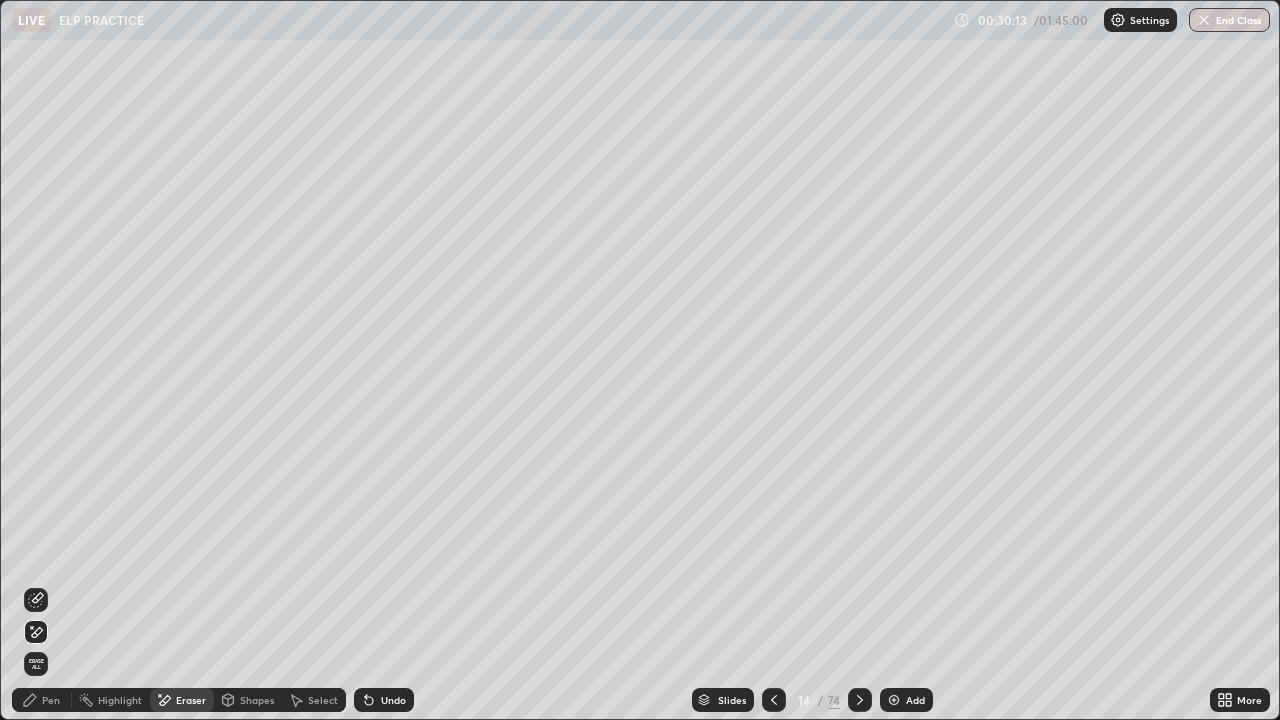 click on "Pen" at bounding box center (42, 700) 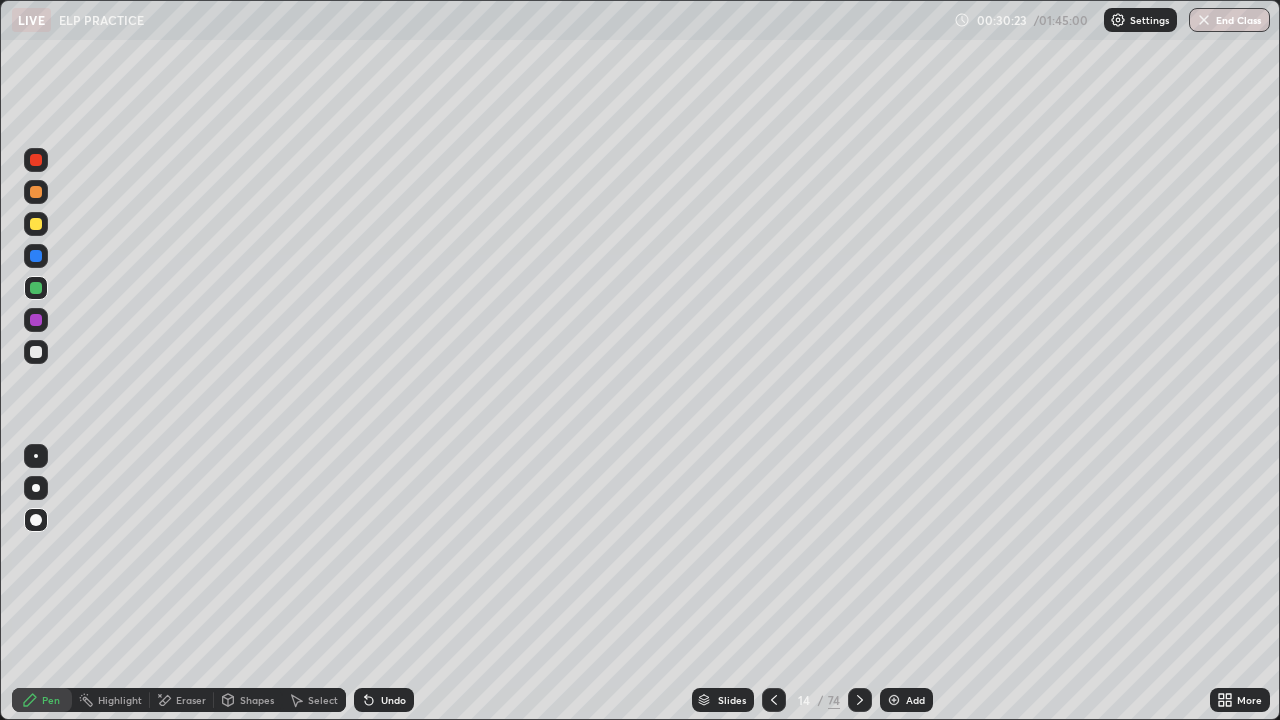 click on "Eraser" at bounding box center (191, 700) 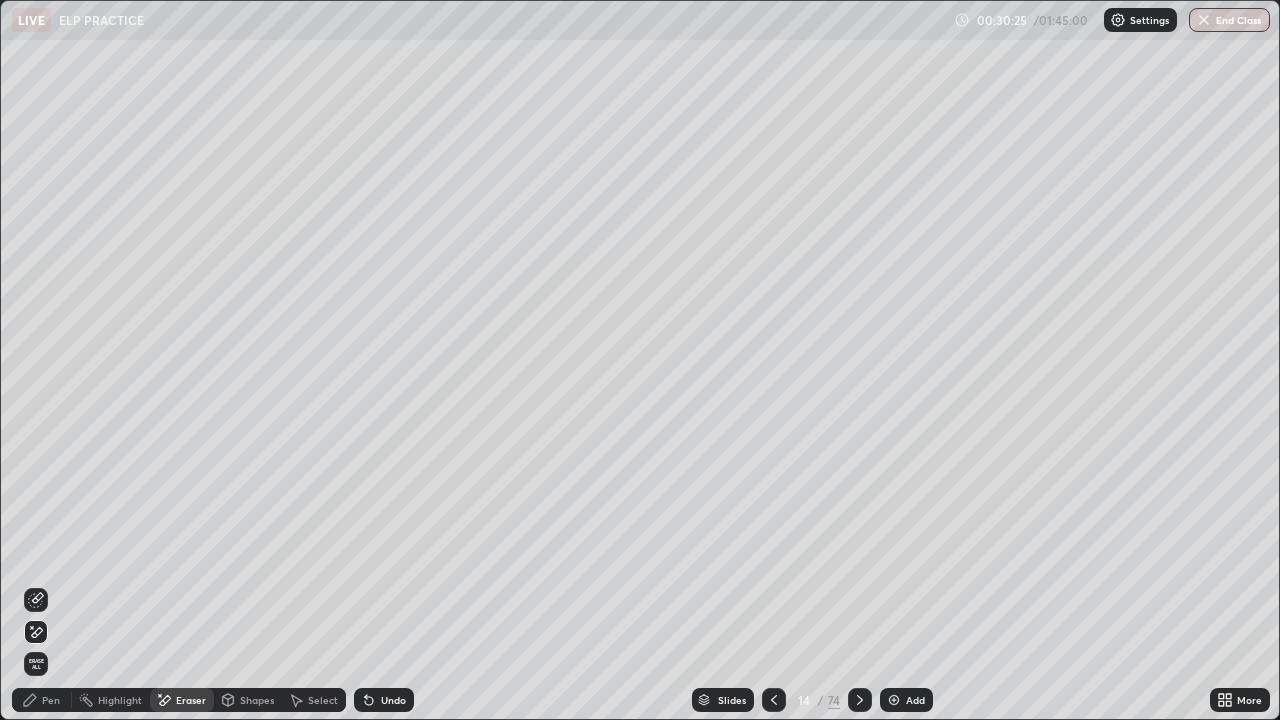 click on "Pen" at bounding box center (51, 700) 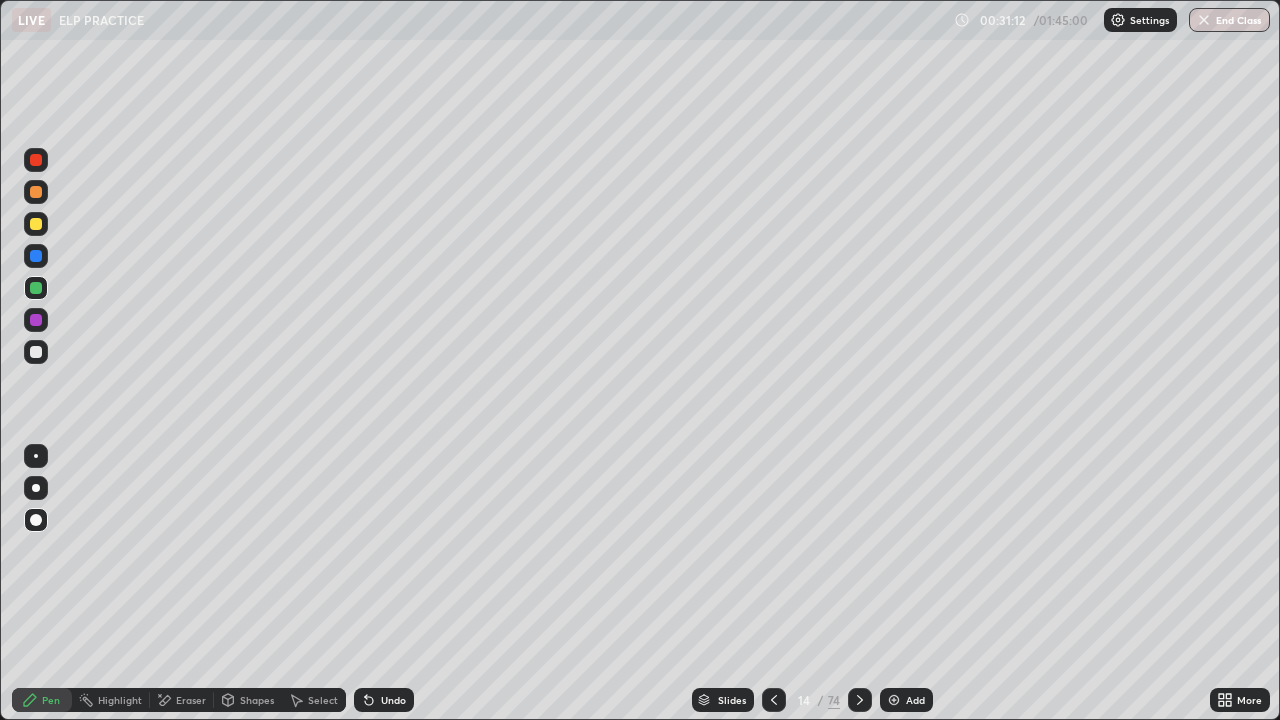 click at bounding box center (894, 700) 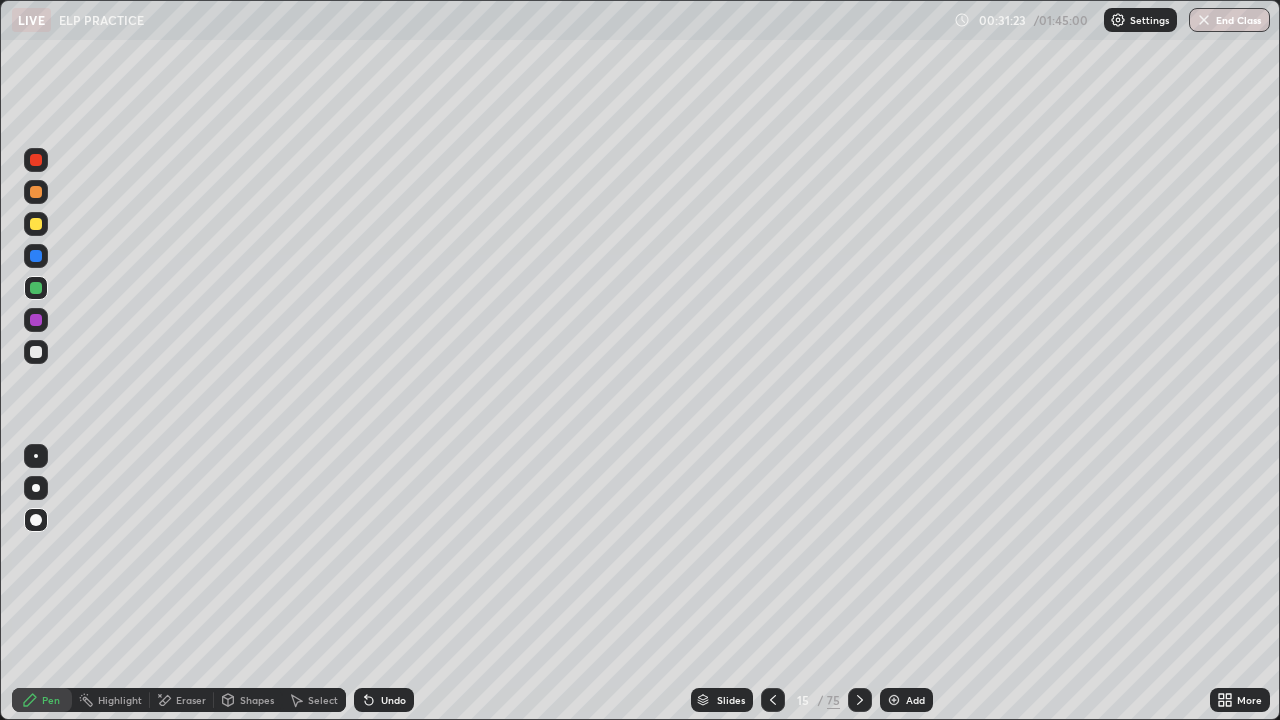 click 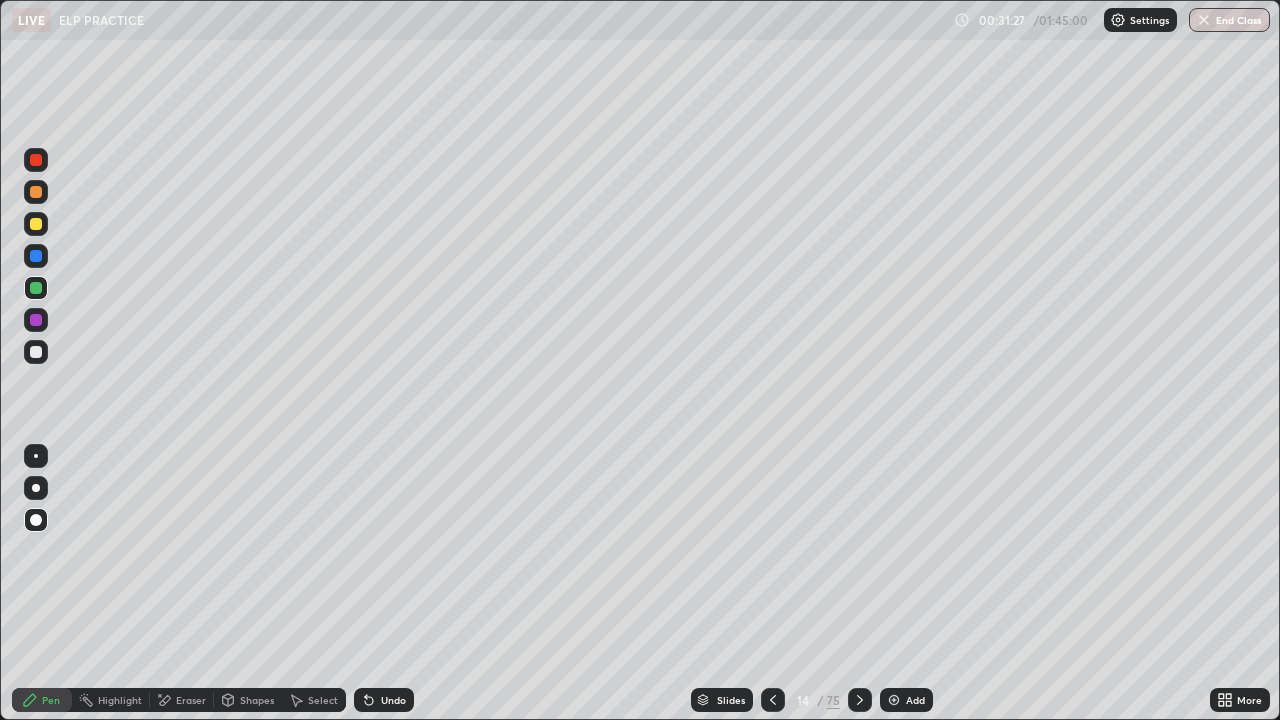 click 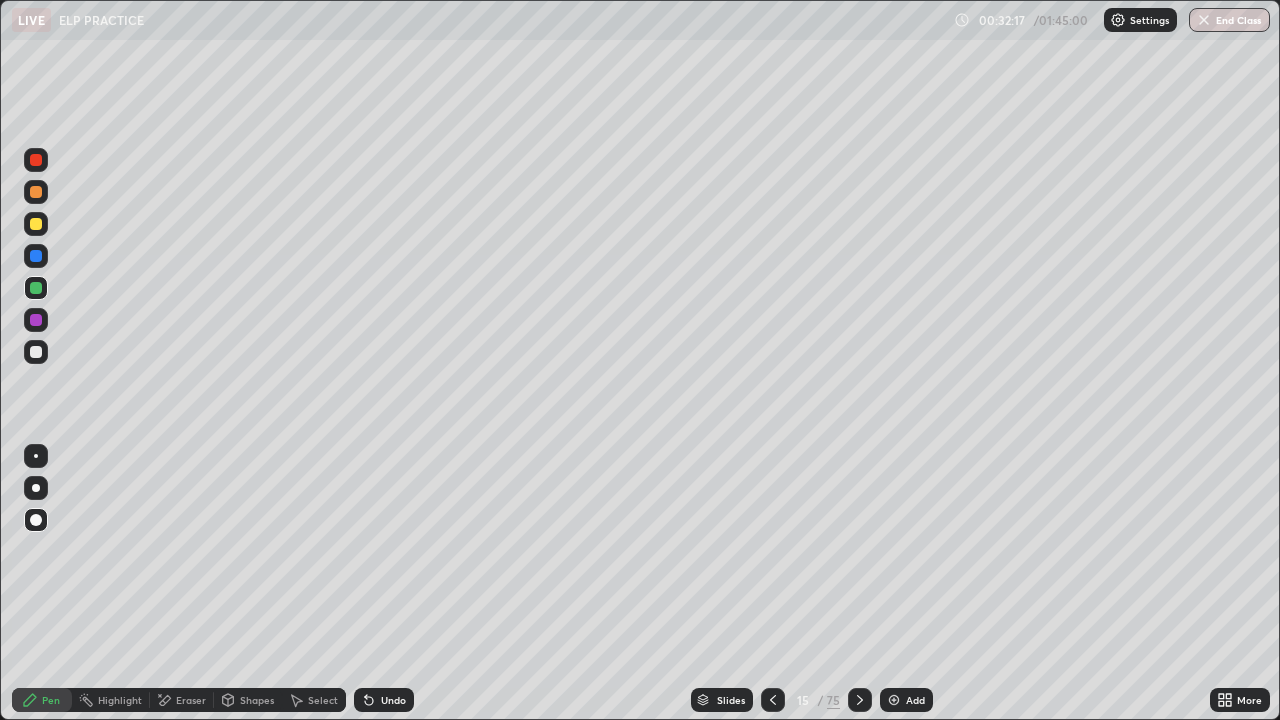 click at bounding box center (773, 700) 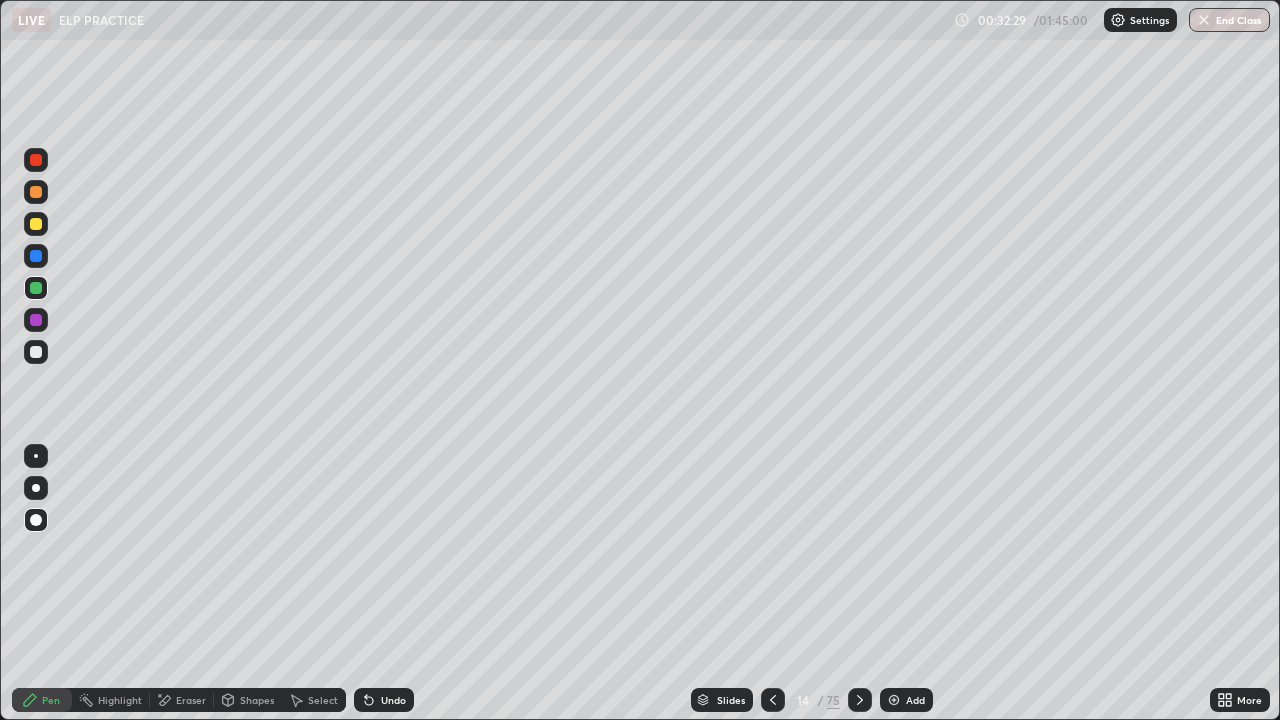 click 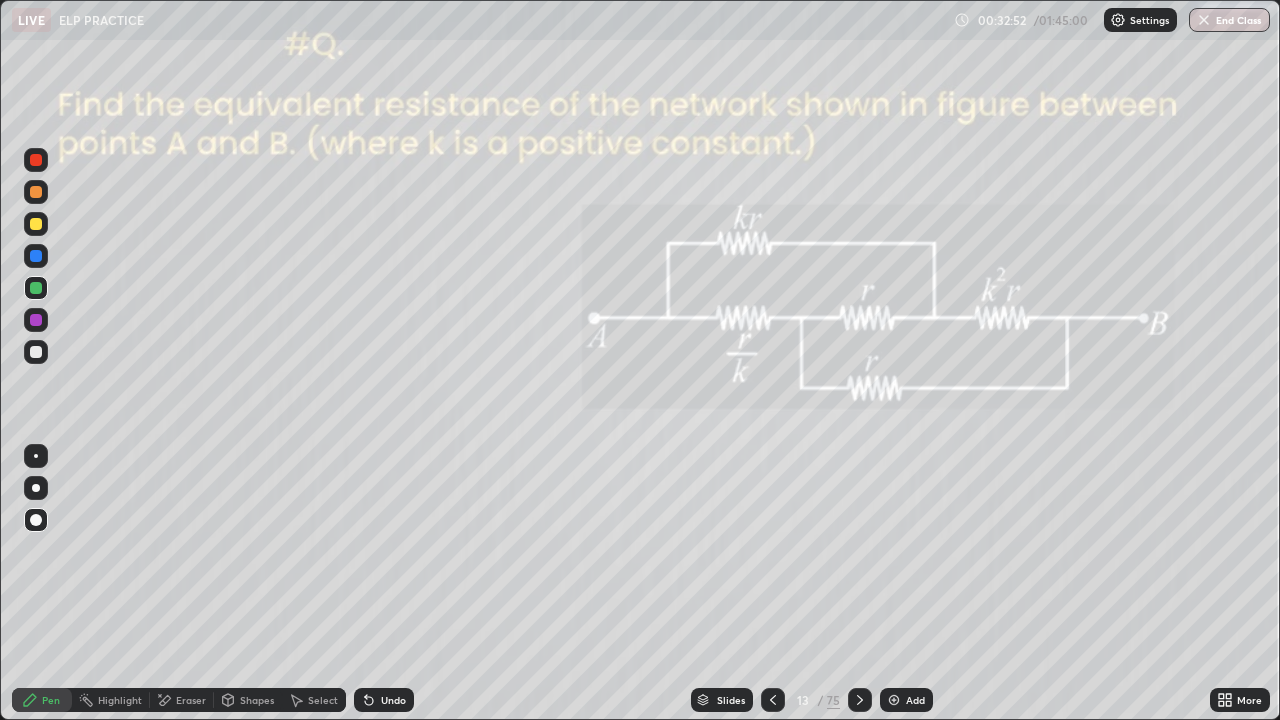 click on "Eraser" at bounding box center [191, 700] 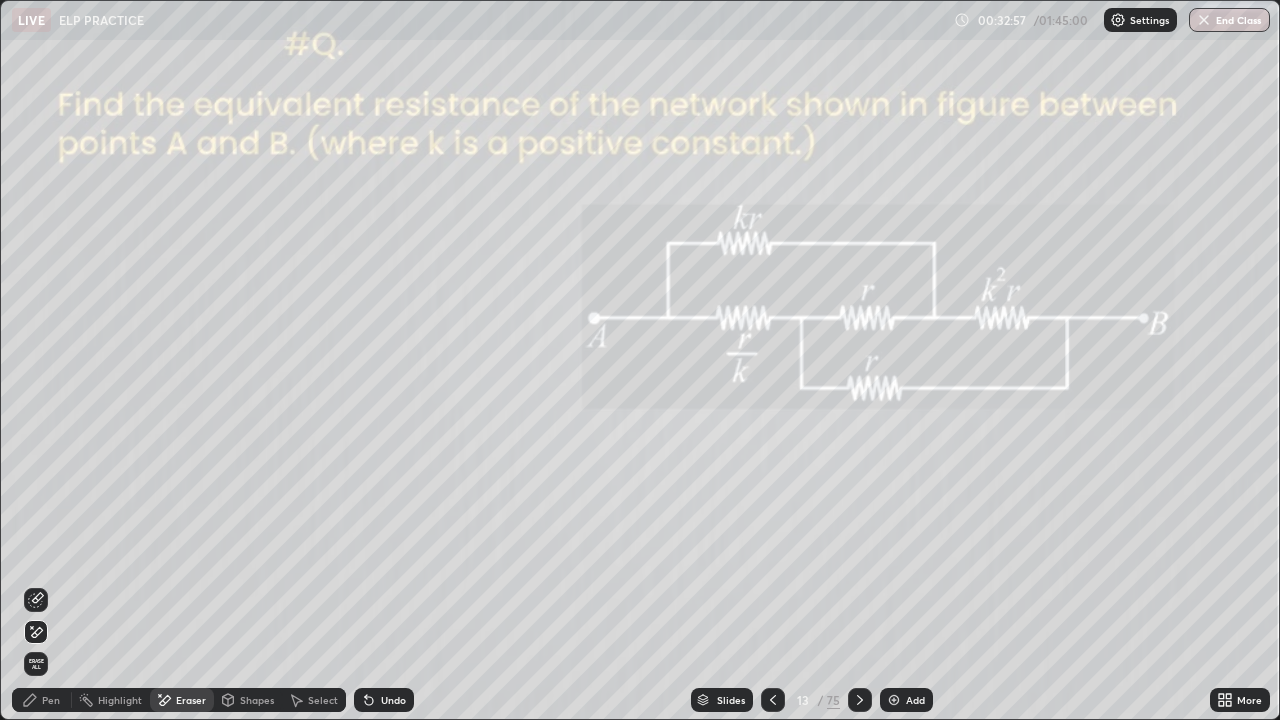 click on "Pen" at bounding box center [51, 700] 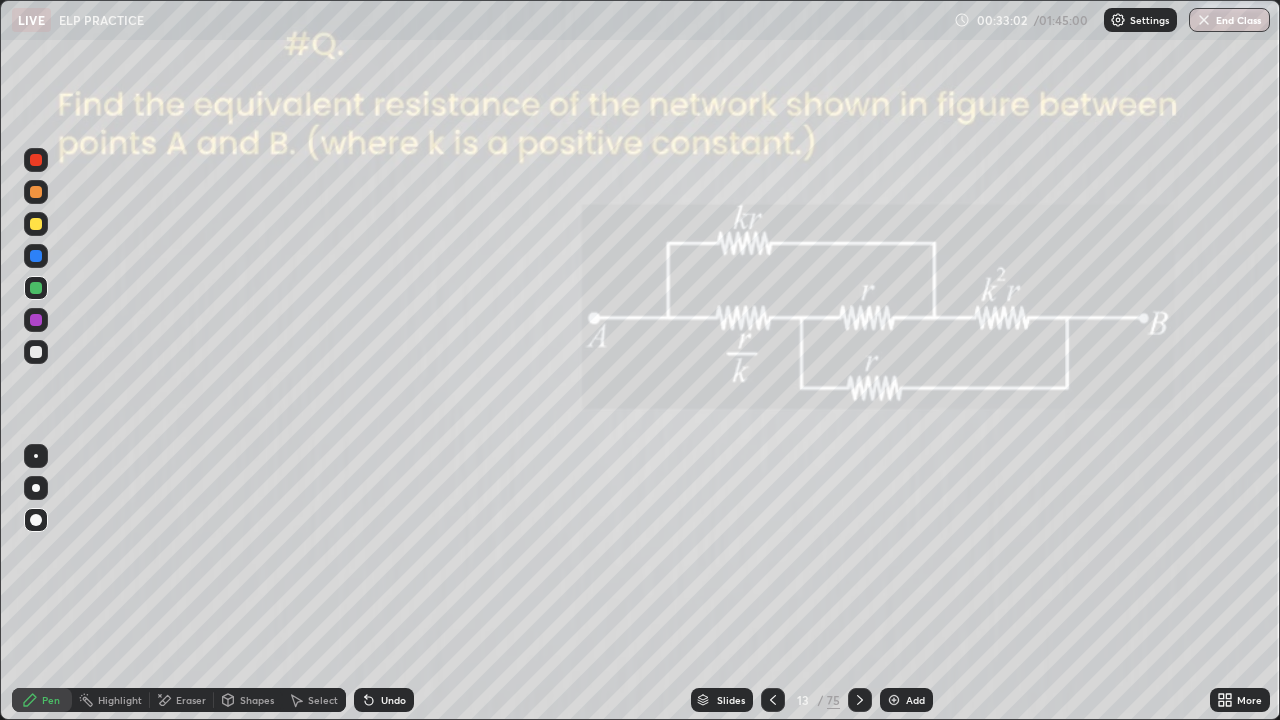 click 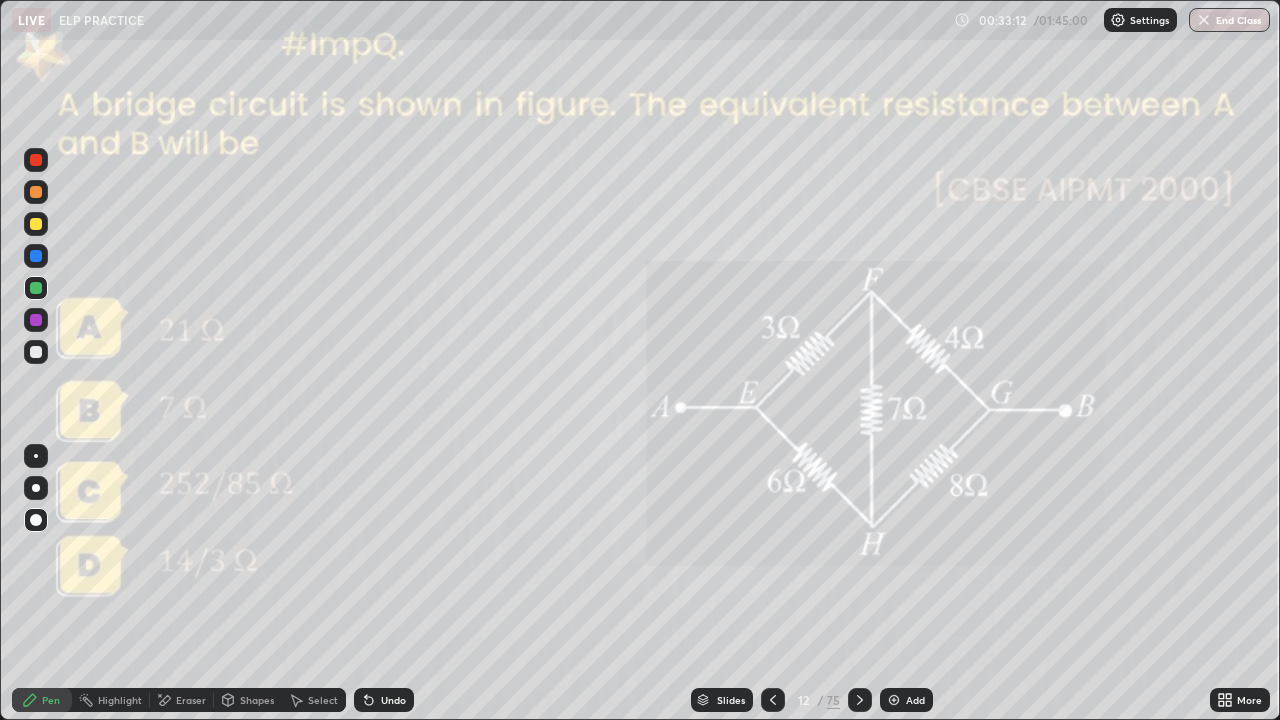click 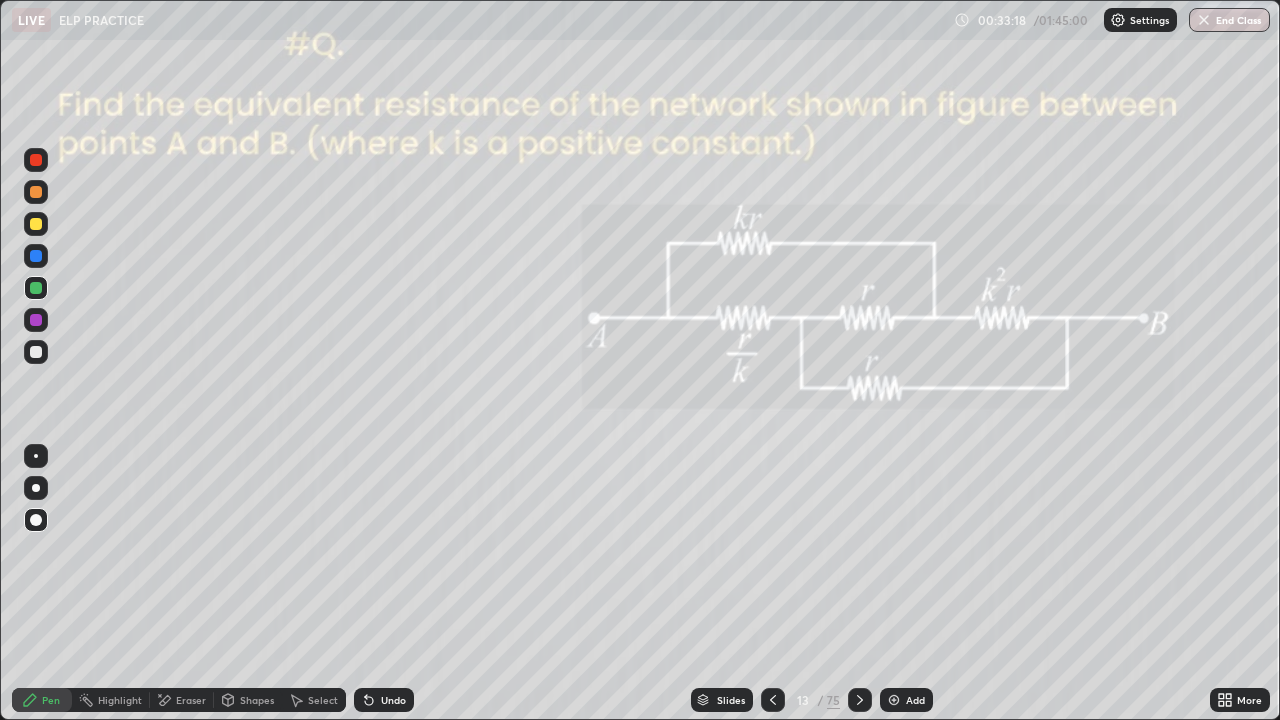 click at bounding box center [36, 224] 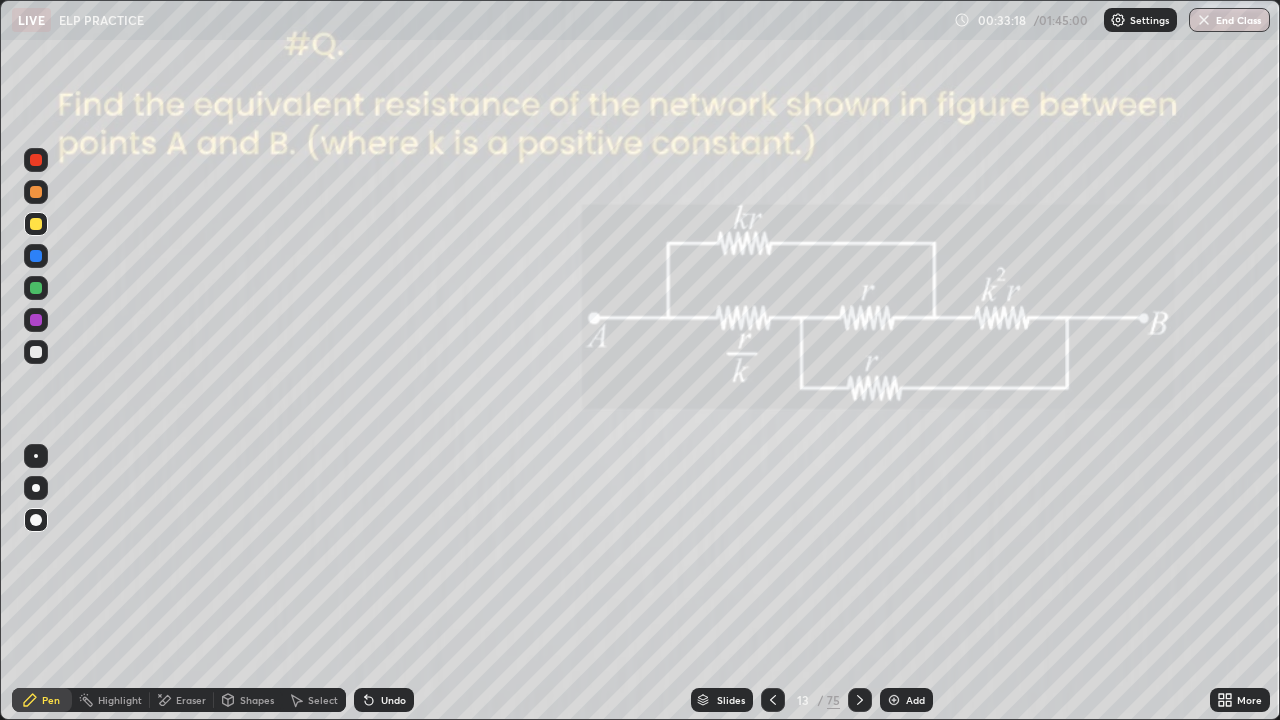 click at bounding box center (36, 224) 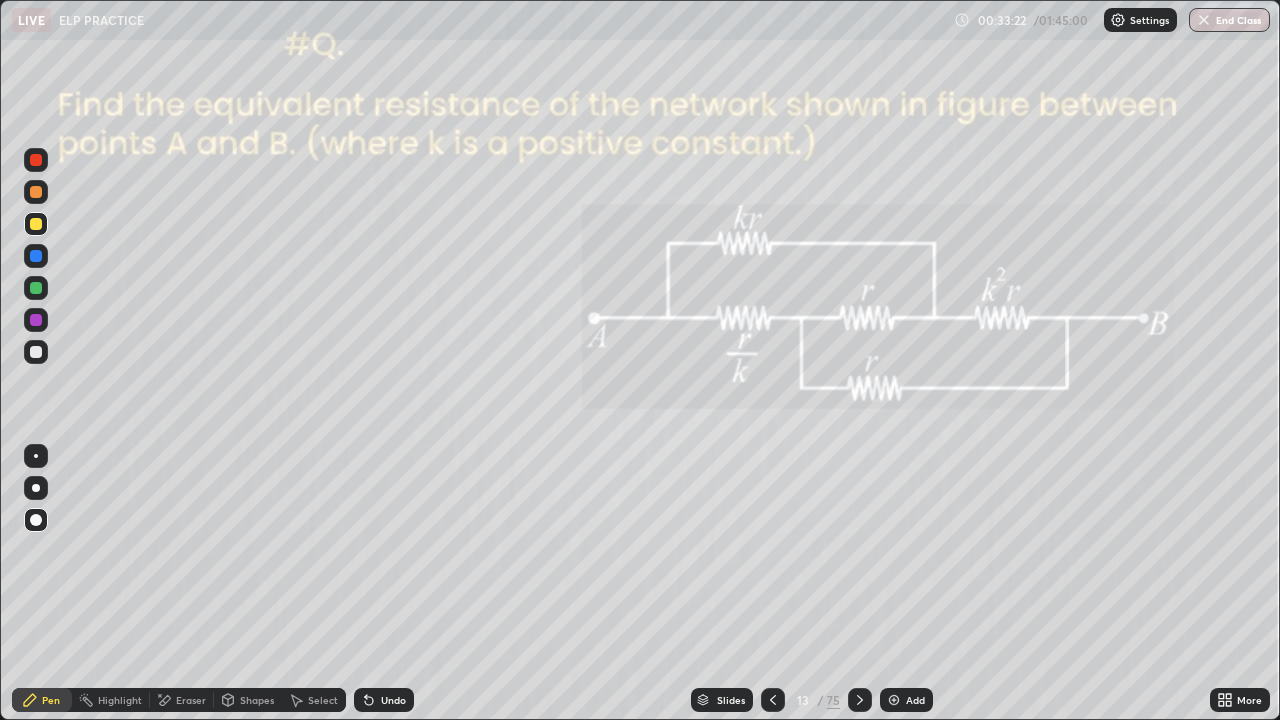 click at bounding box center [36, 192] 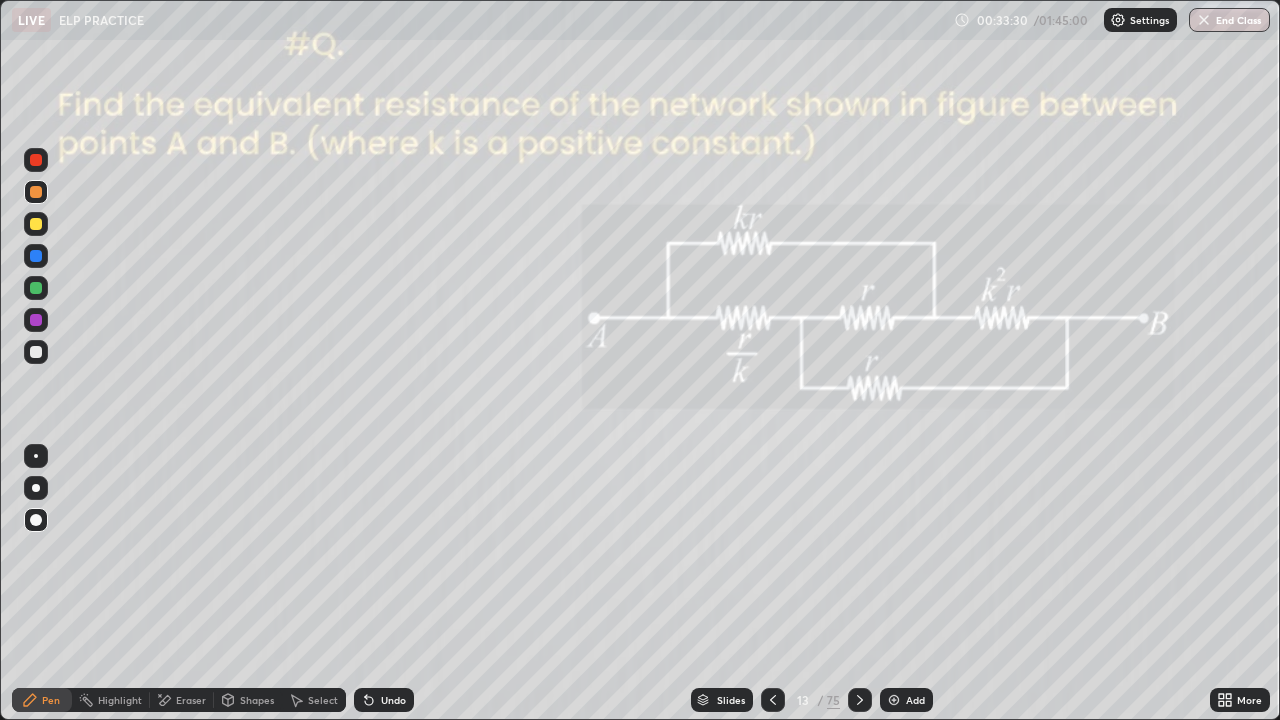 click 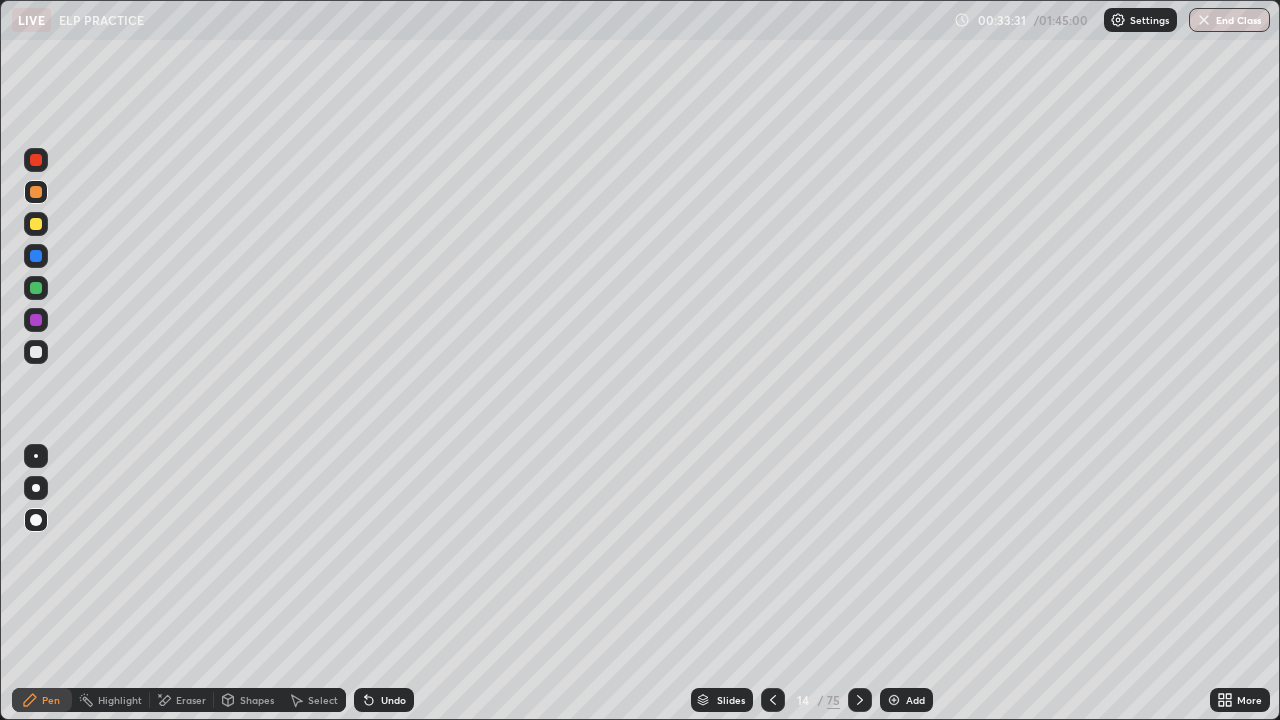 click 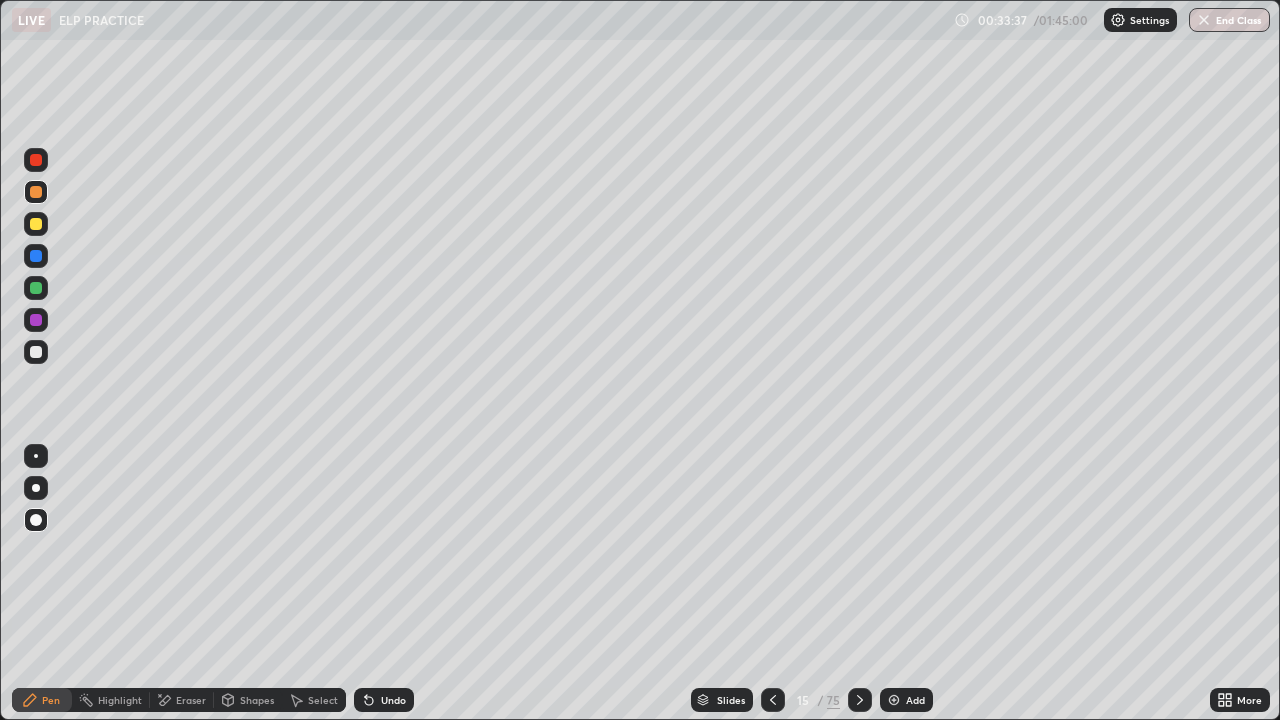click at bounding box center [860, 700] 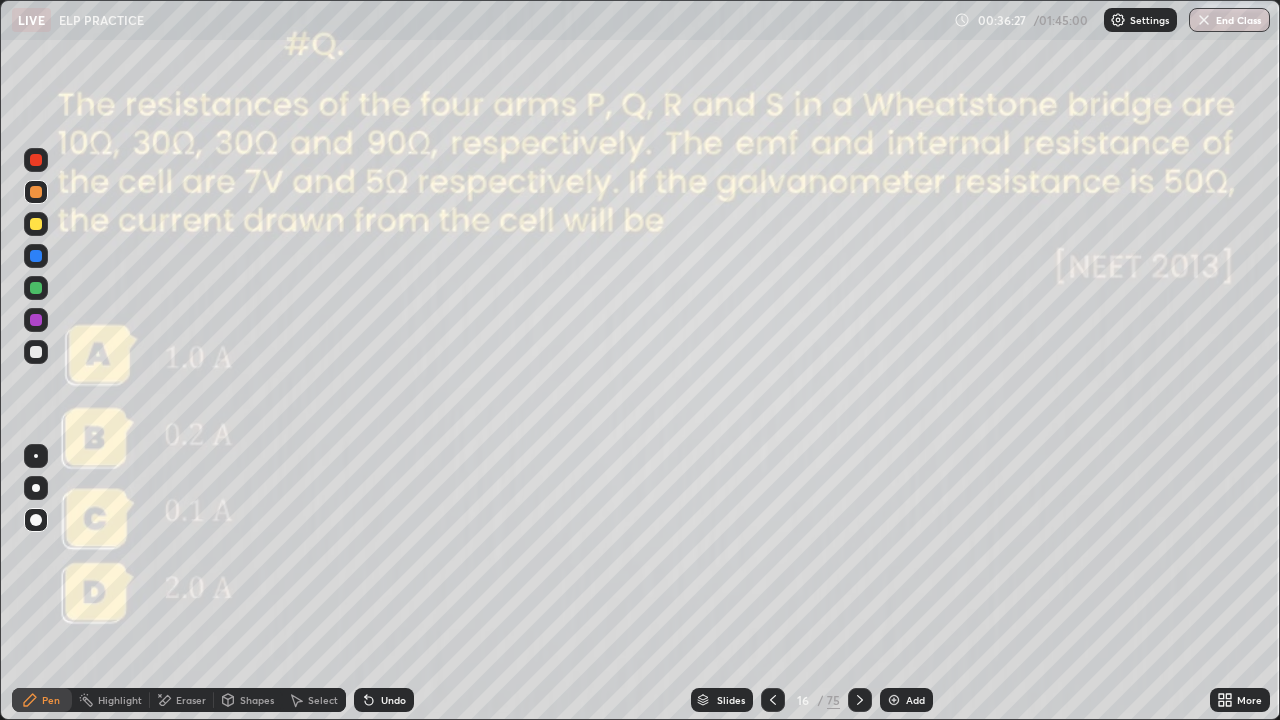 click on "Eraser" at bounding box center (182, 700) 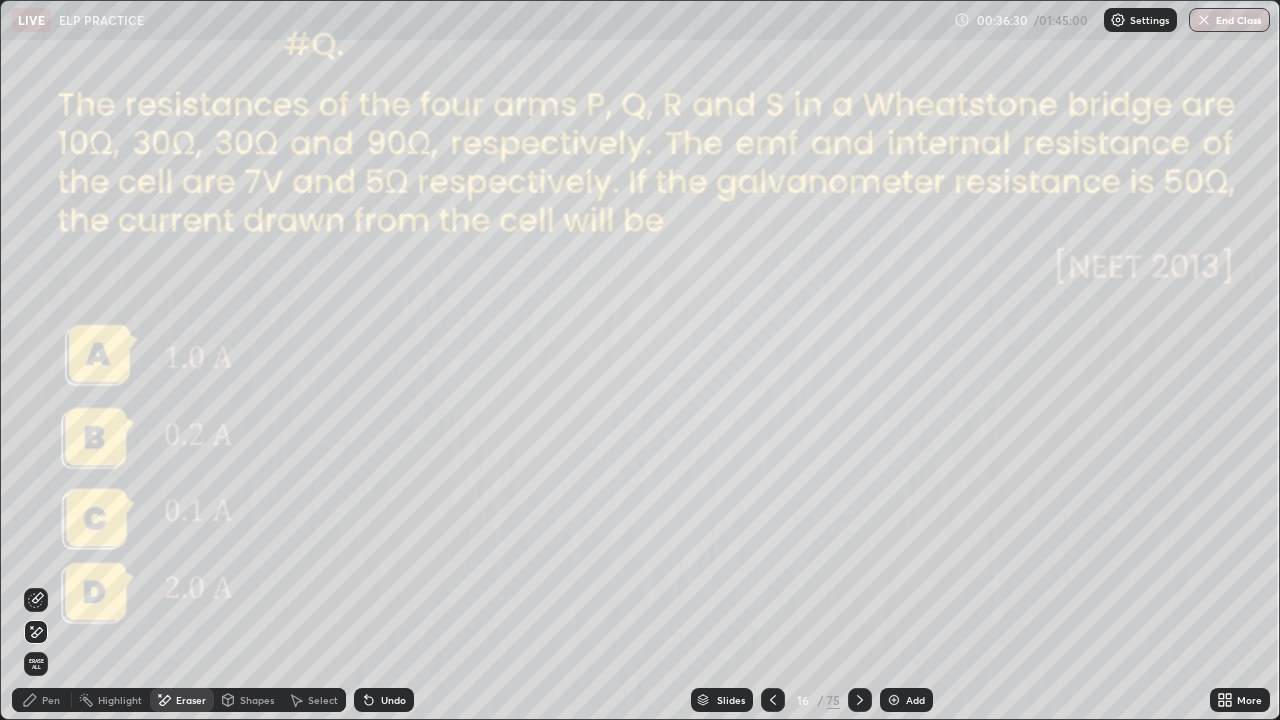 click on "Pen" at bounding box center (51, 700) 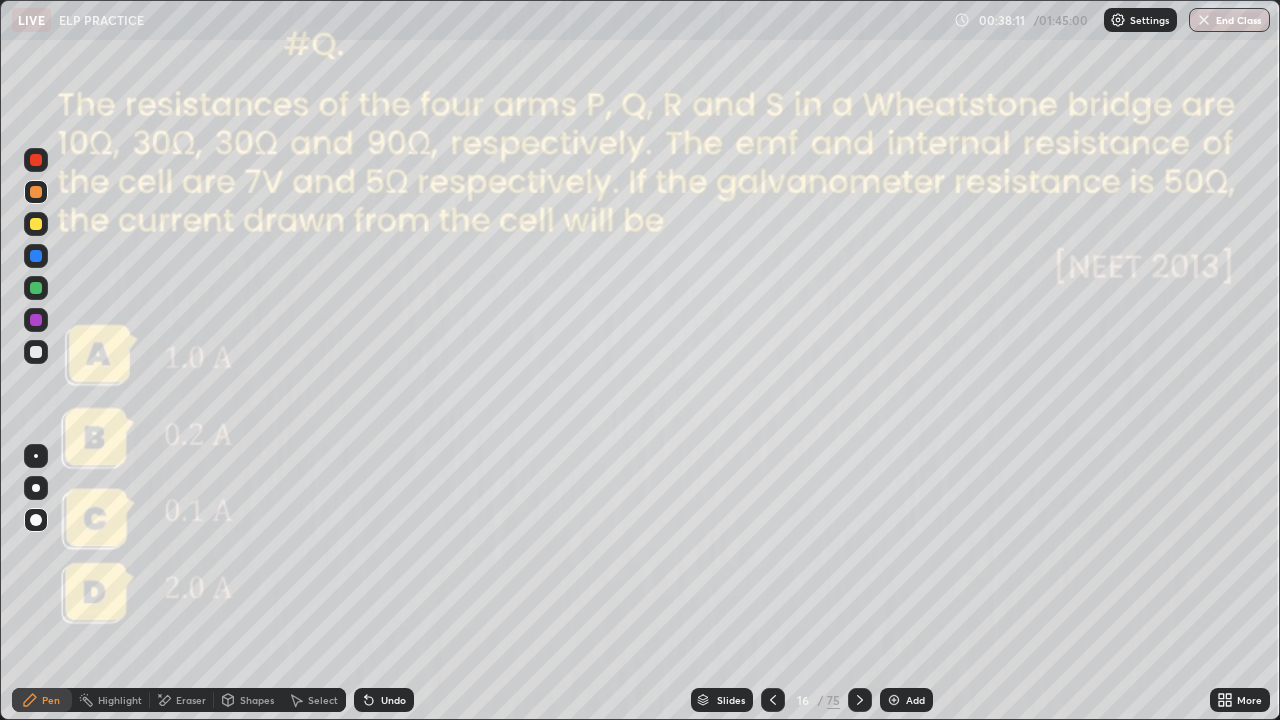 click at bounding box center (894, 700) 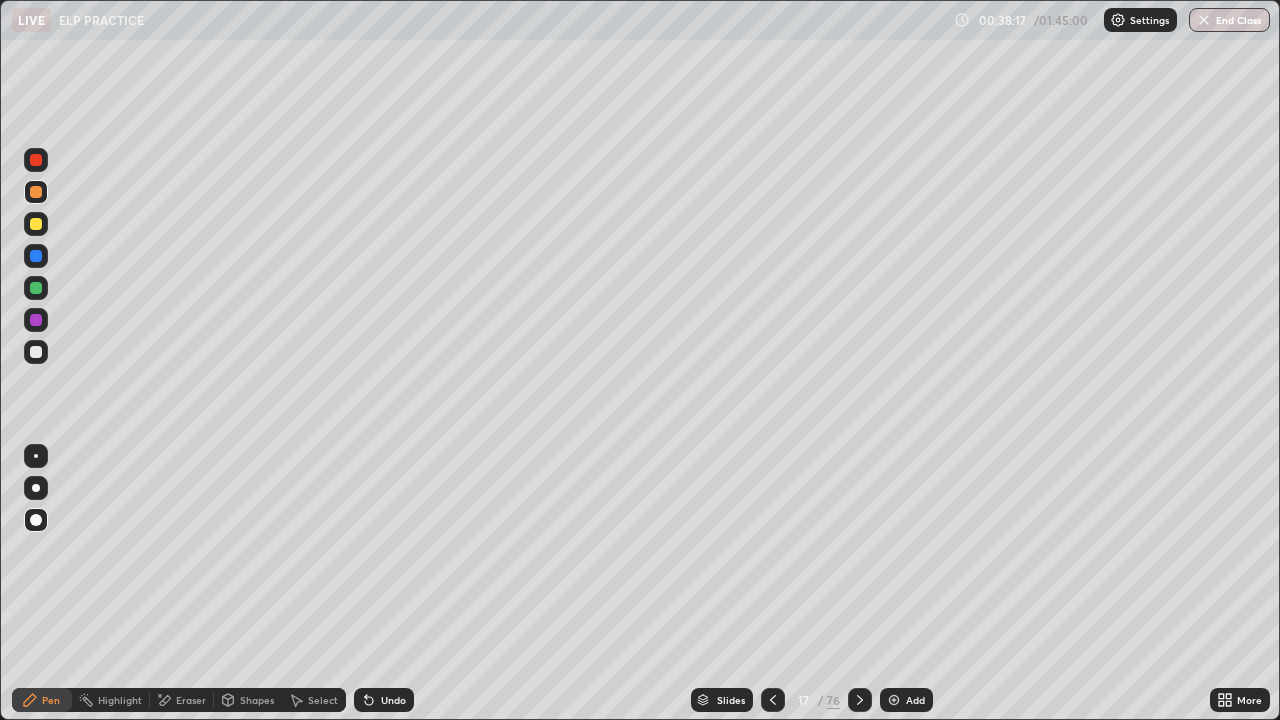 click on "Eraser" at bounding box center (191, 700) 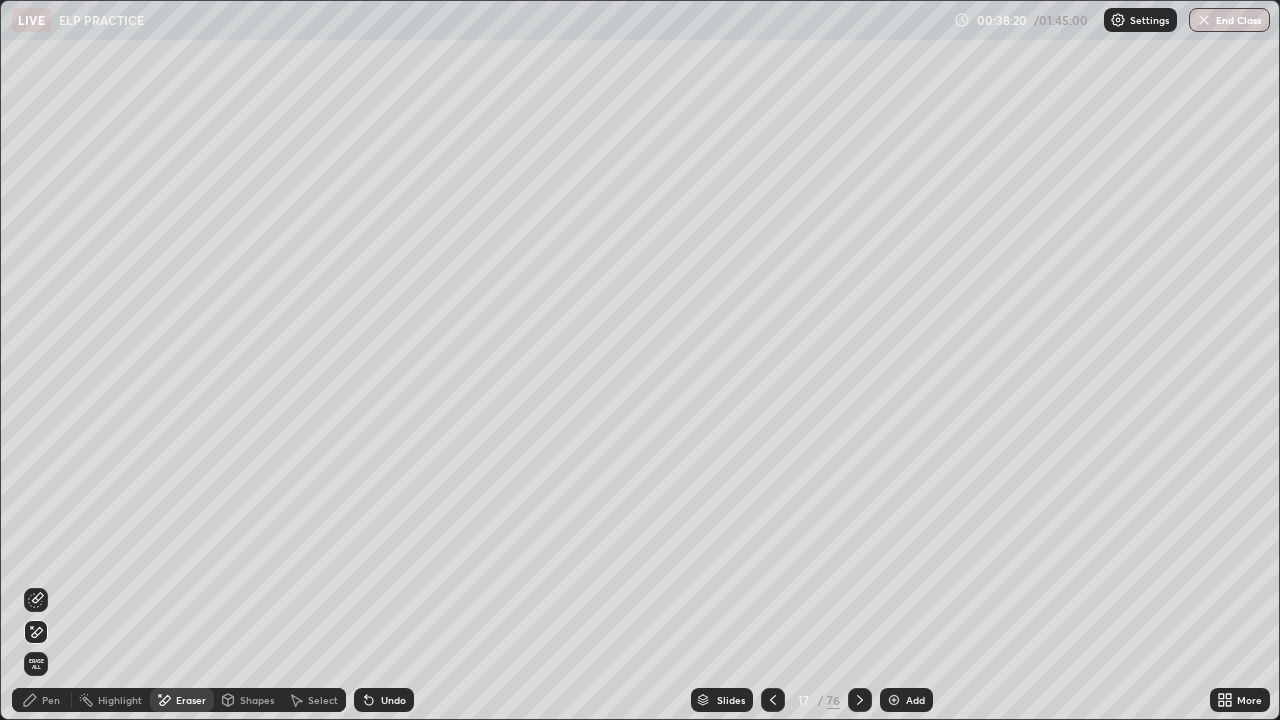 click on "Pen" at bounding box center (42, 700) 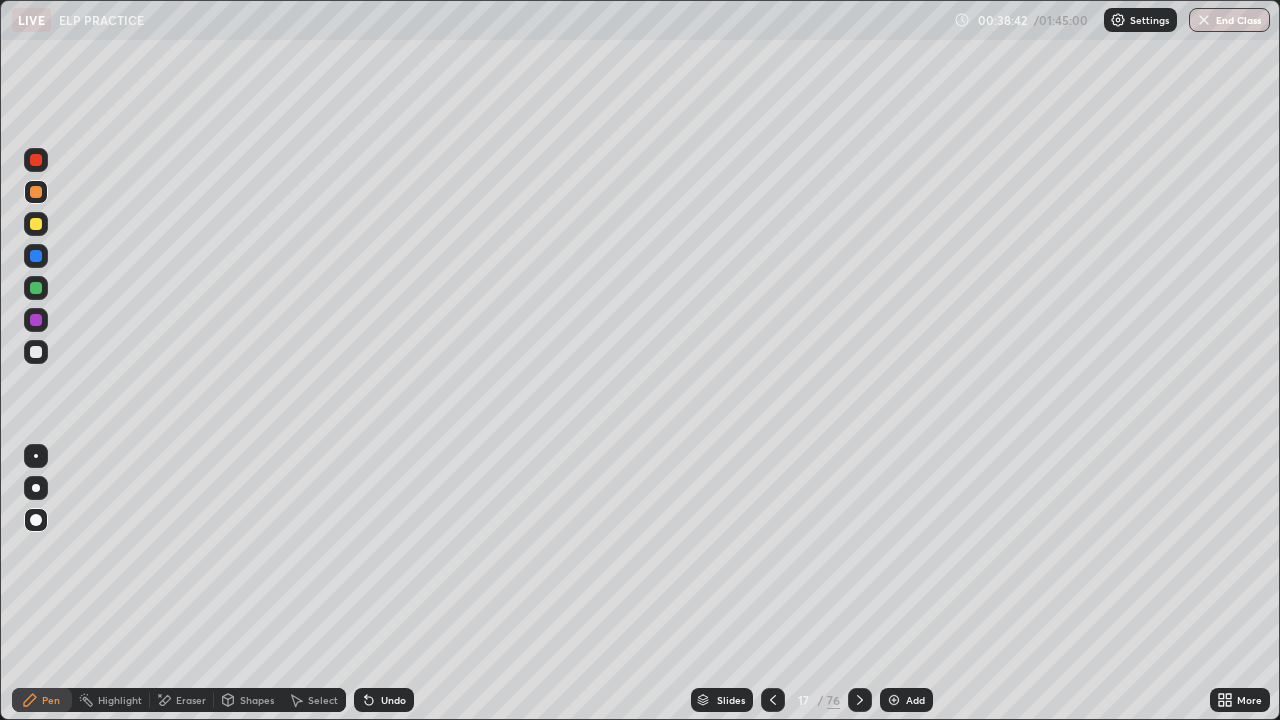 click on "Eraser" at bounding box center [191, 700] 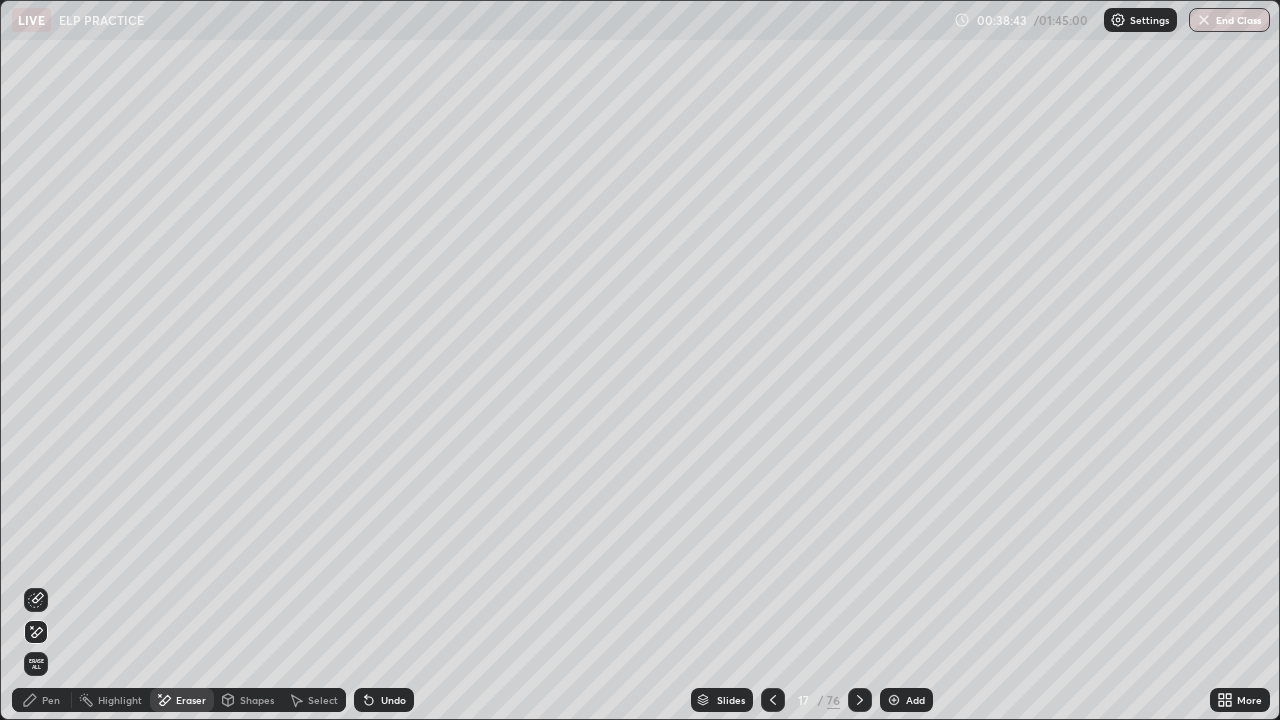 click on "Pen" at bounding box center [42, 700] 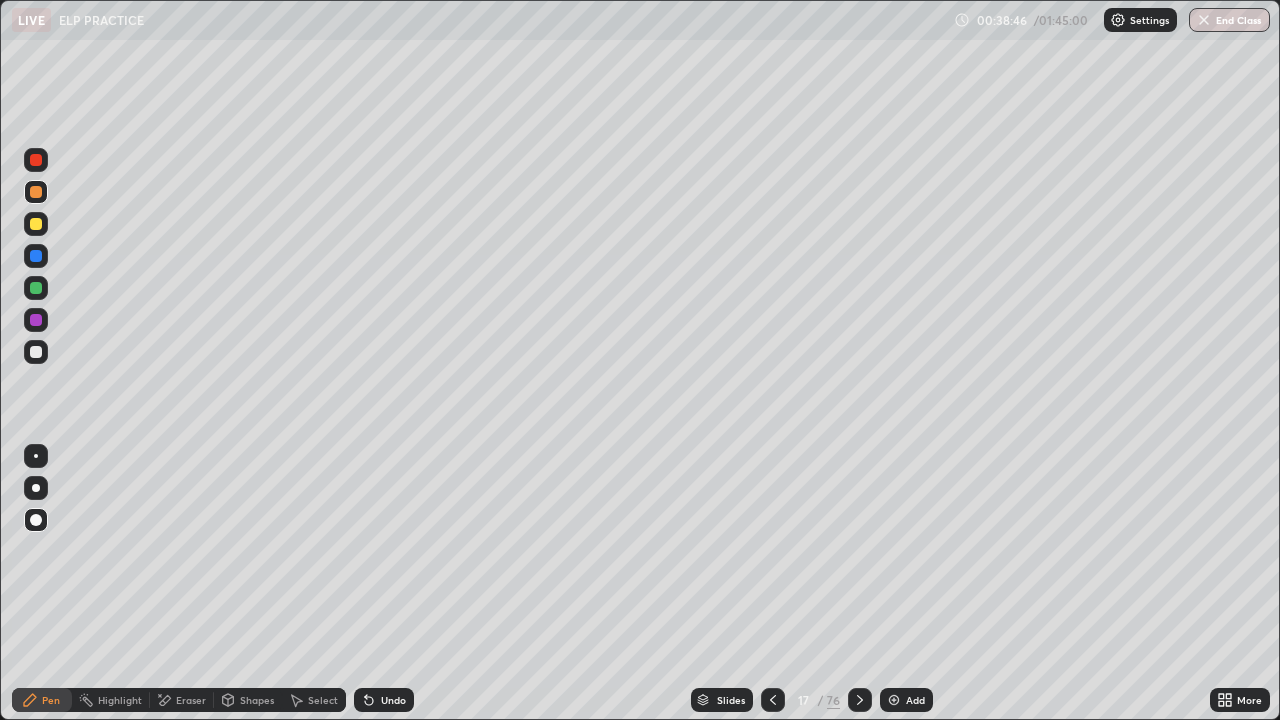 click on "Undo" at bounding box center (393, 700) 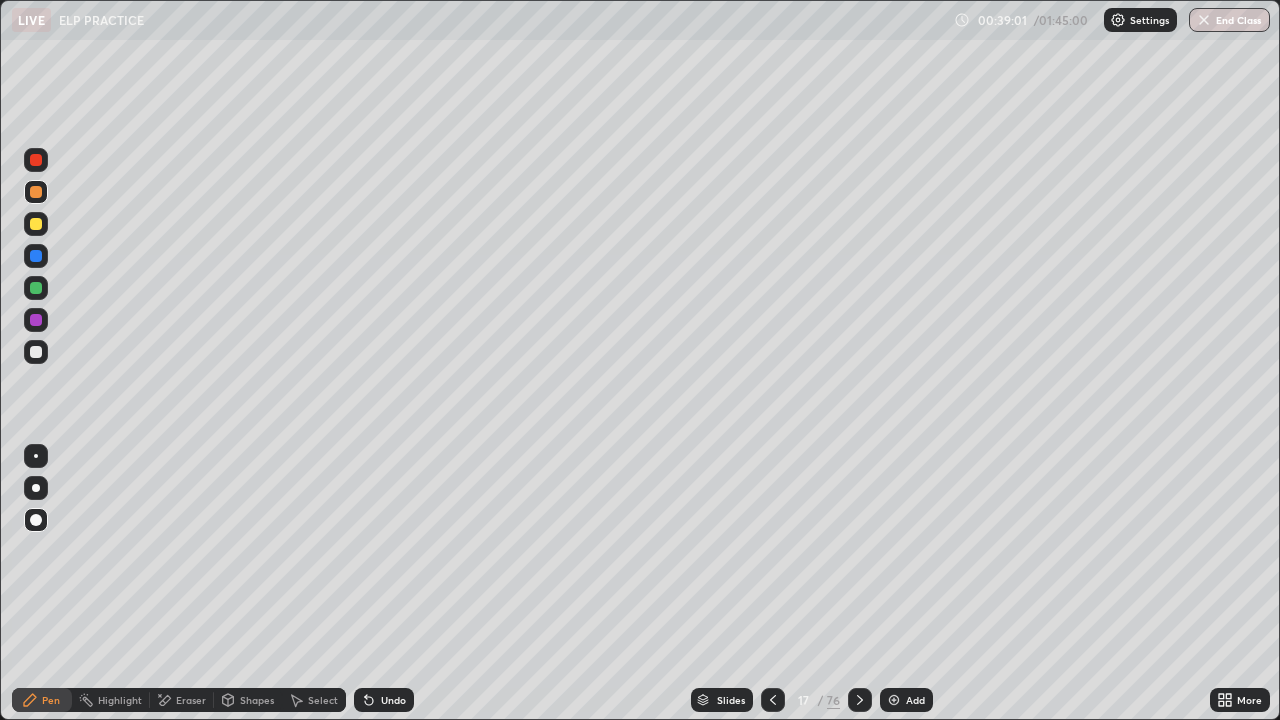click on "17" at bounding box center (803, 700) 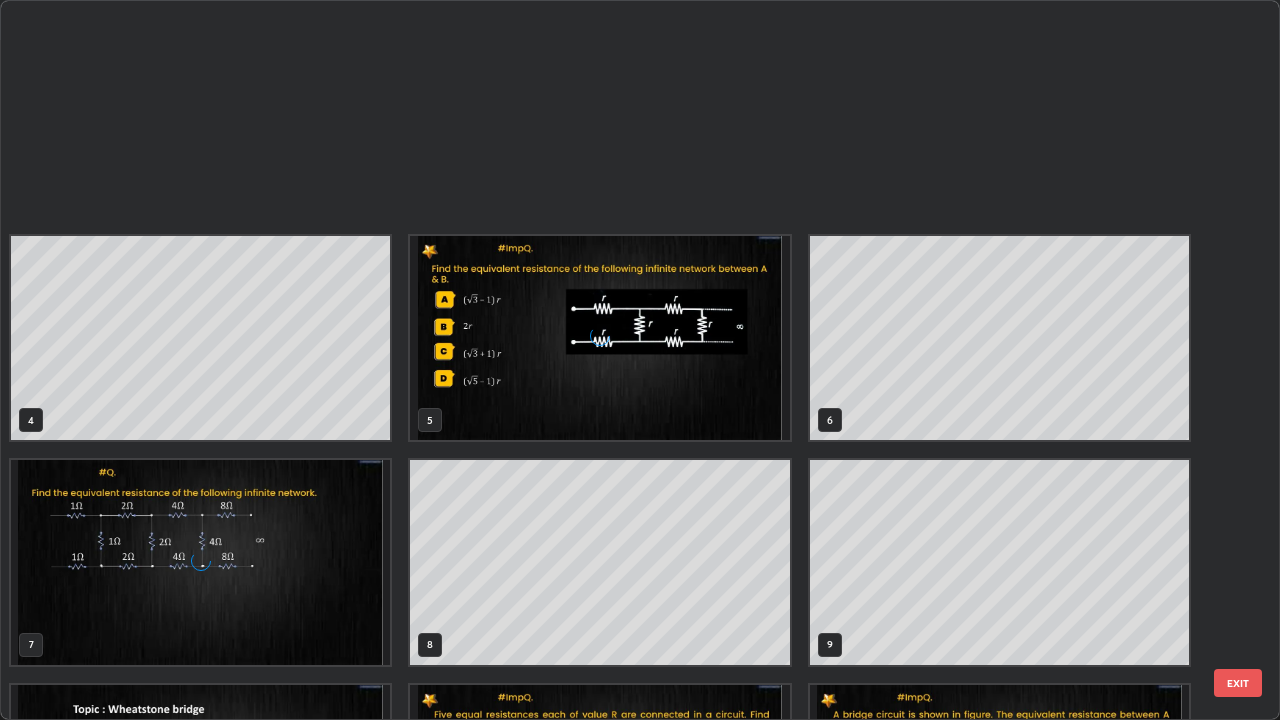 scroll, scrollTop: 629, scrollLeft: 0, axis: vertical 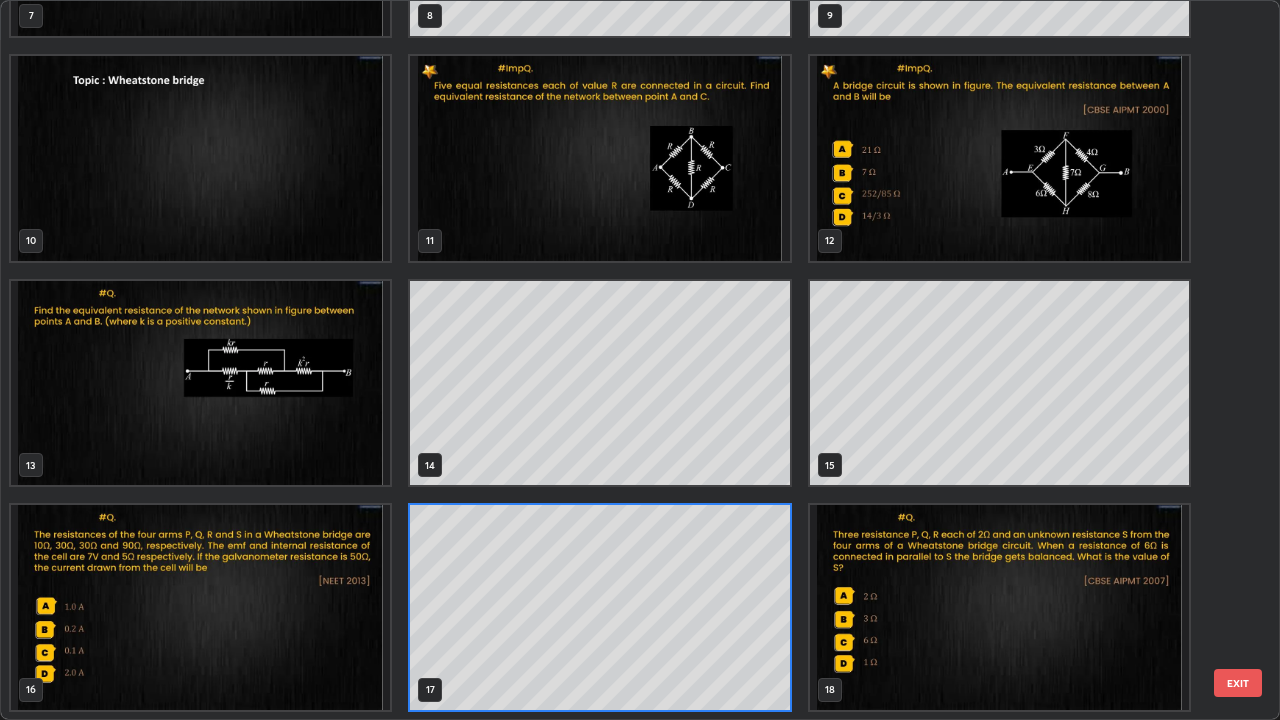 click at bounding box center (200, 607) 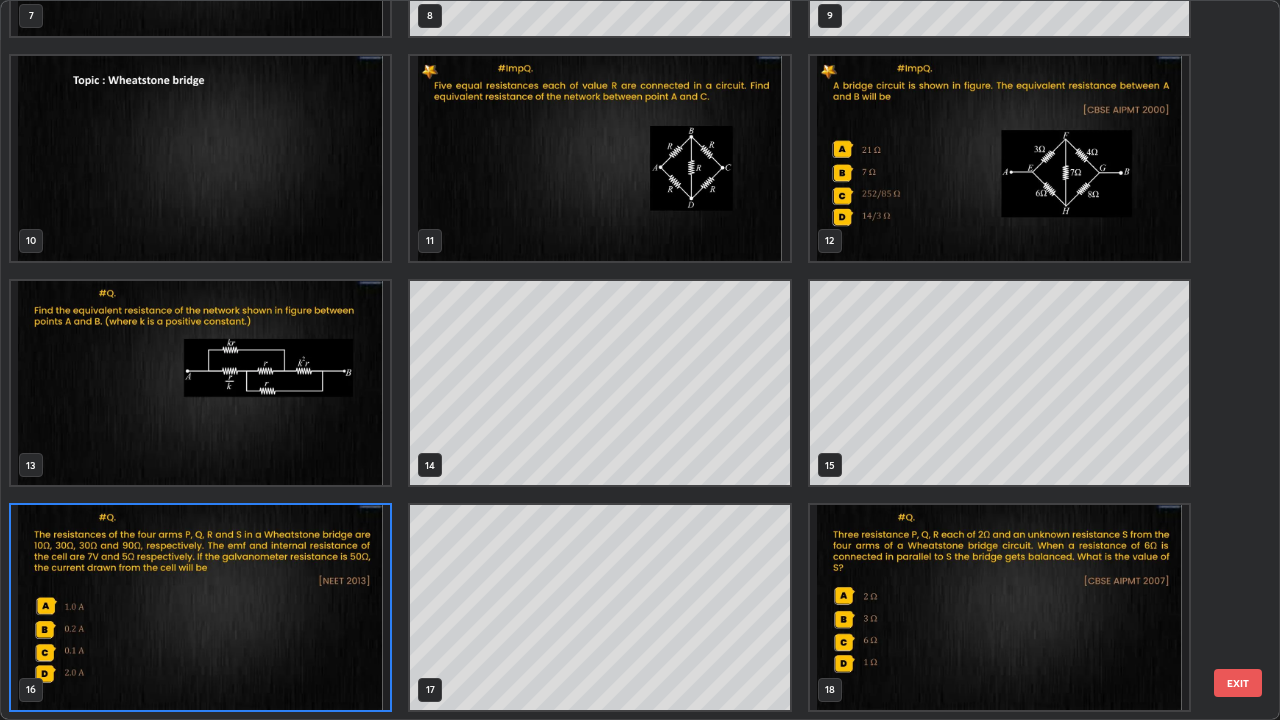 click at bounding box center [200, 607] 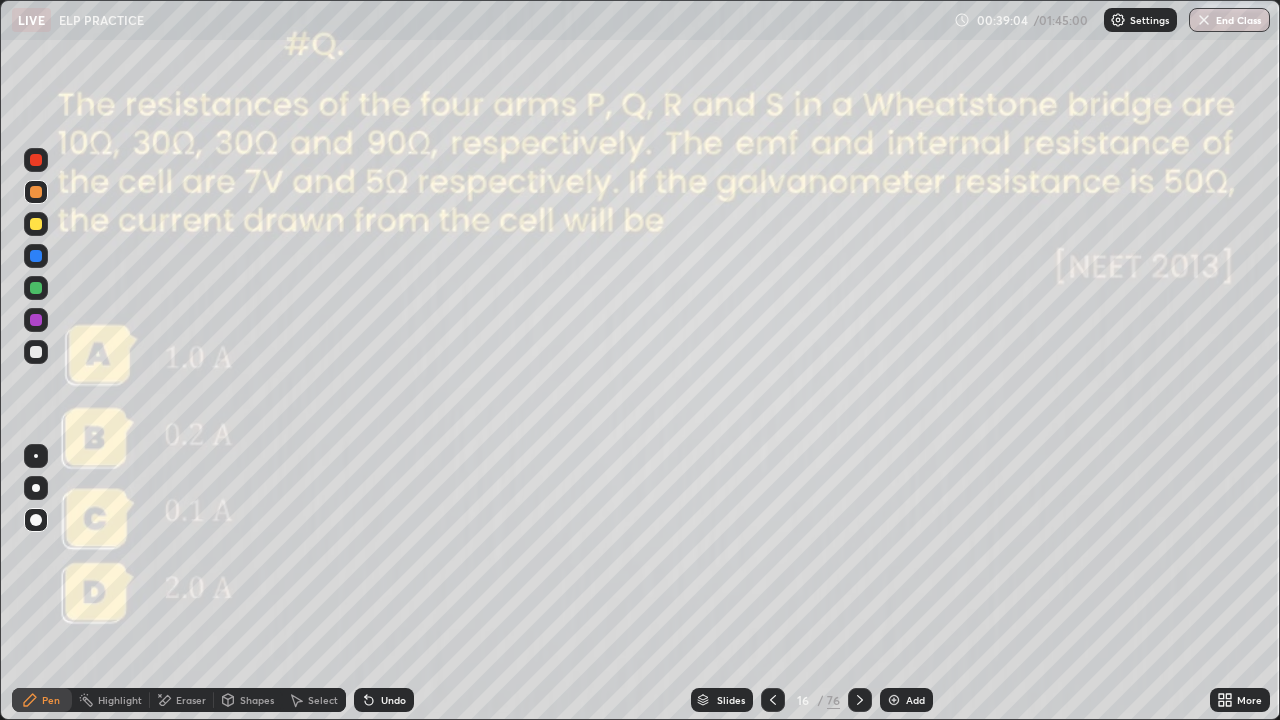 click at bounding box center (200, 607) 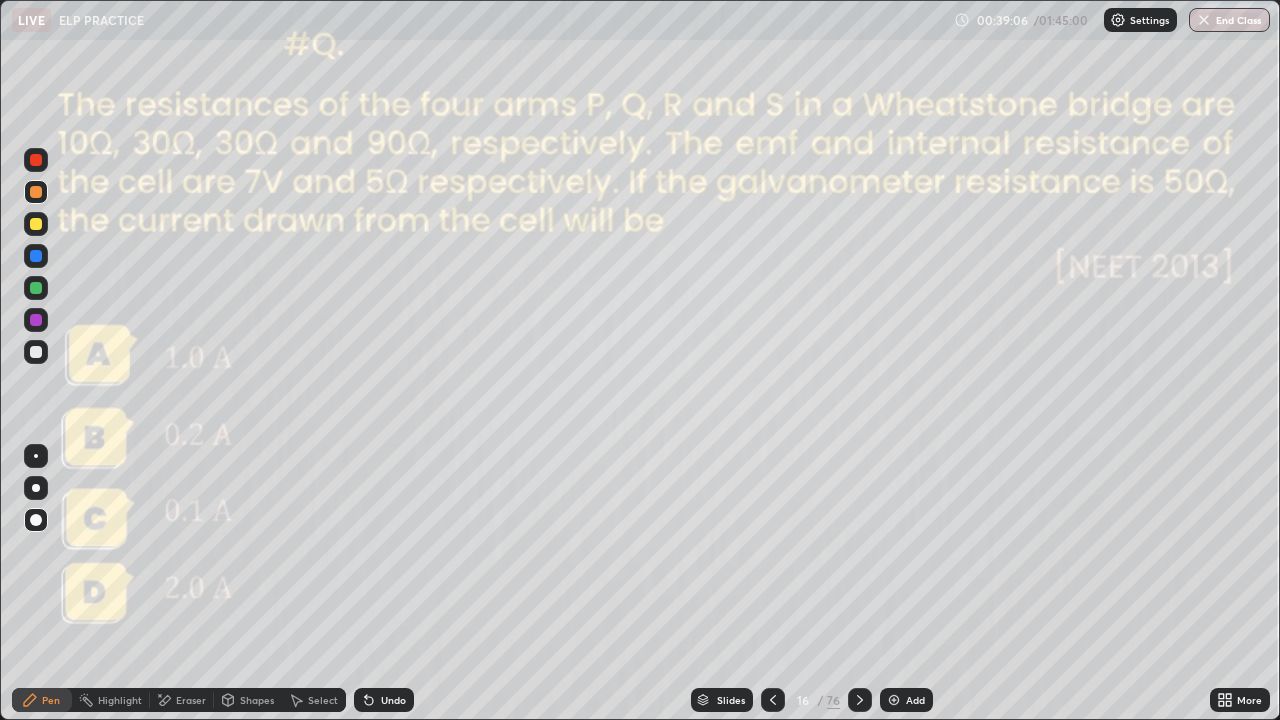 click 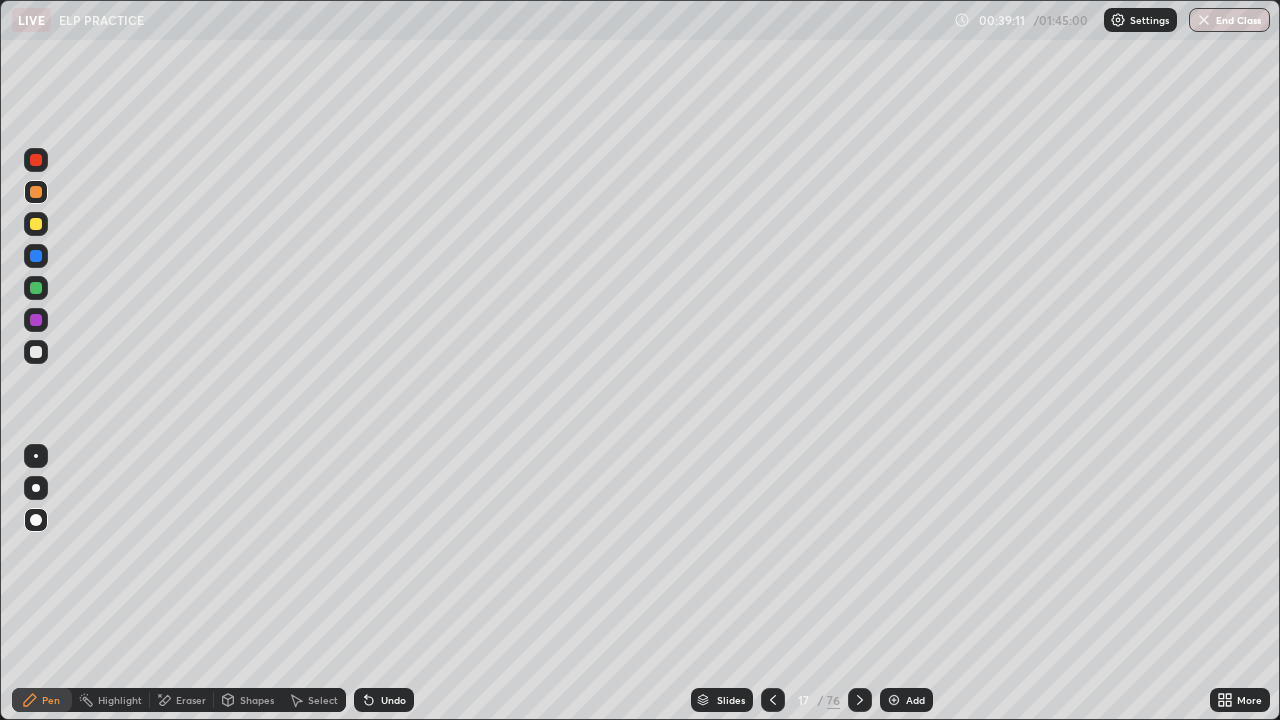 click at bounding box center (36, 352) 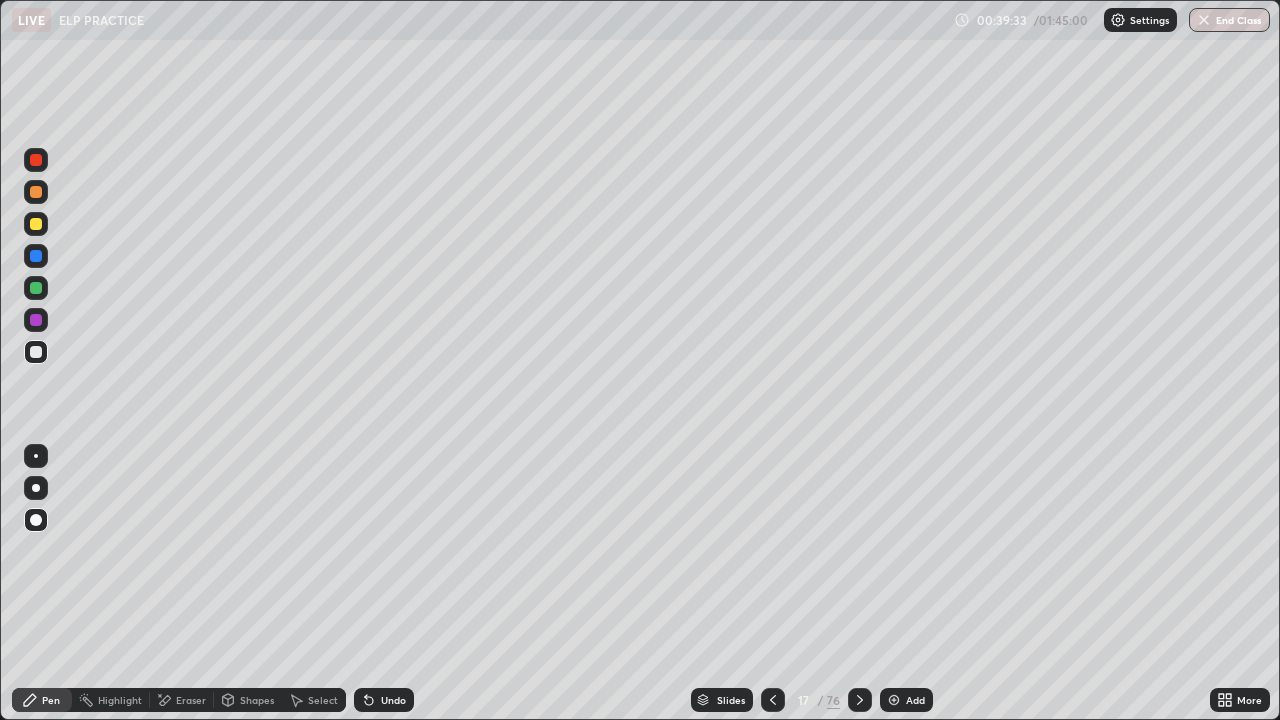 click 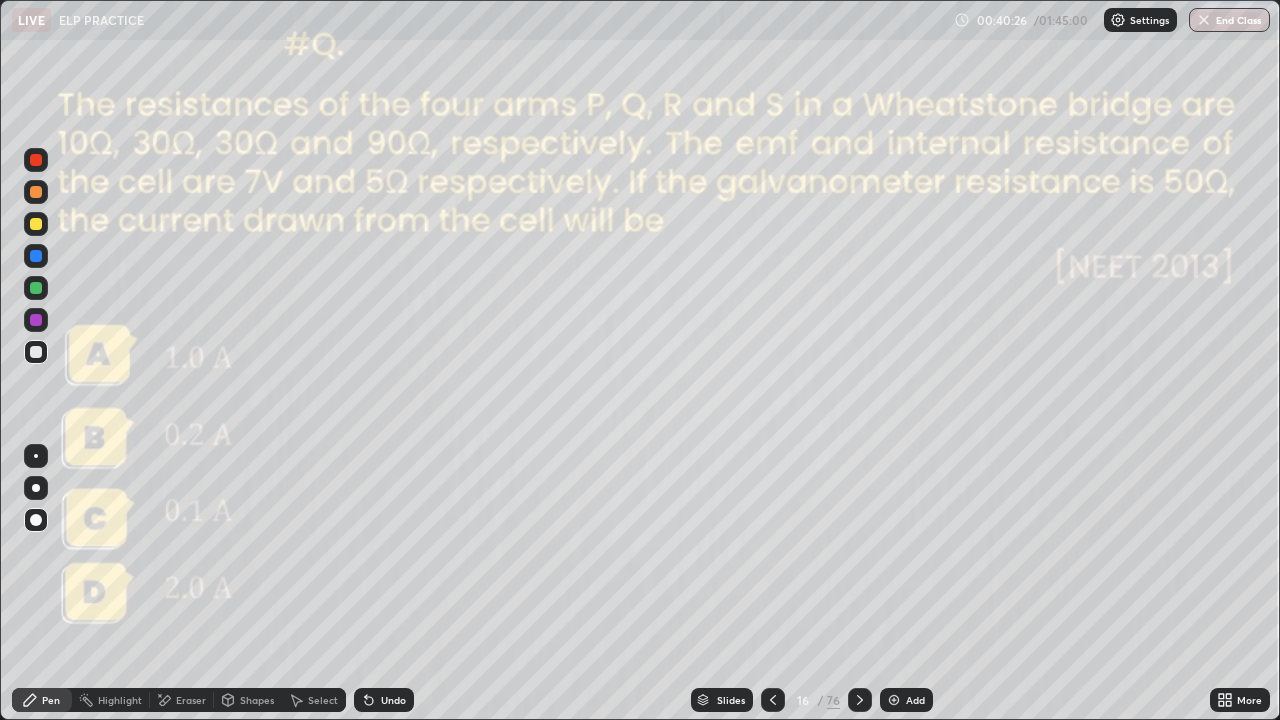 click 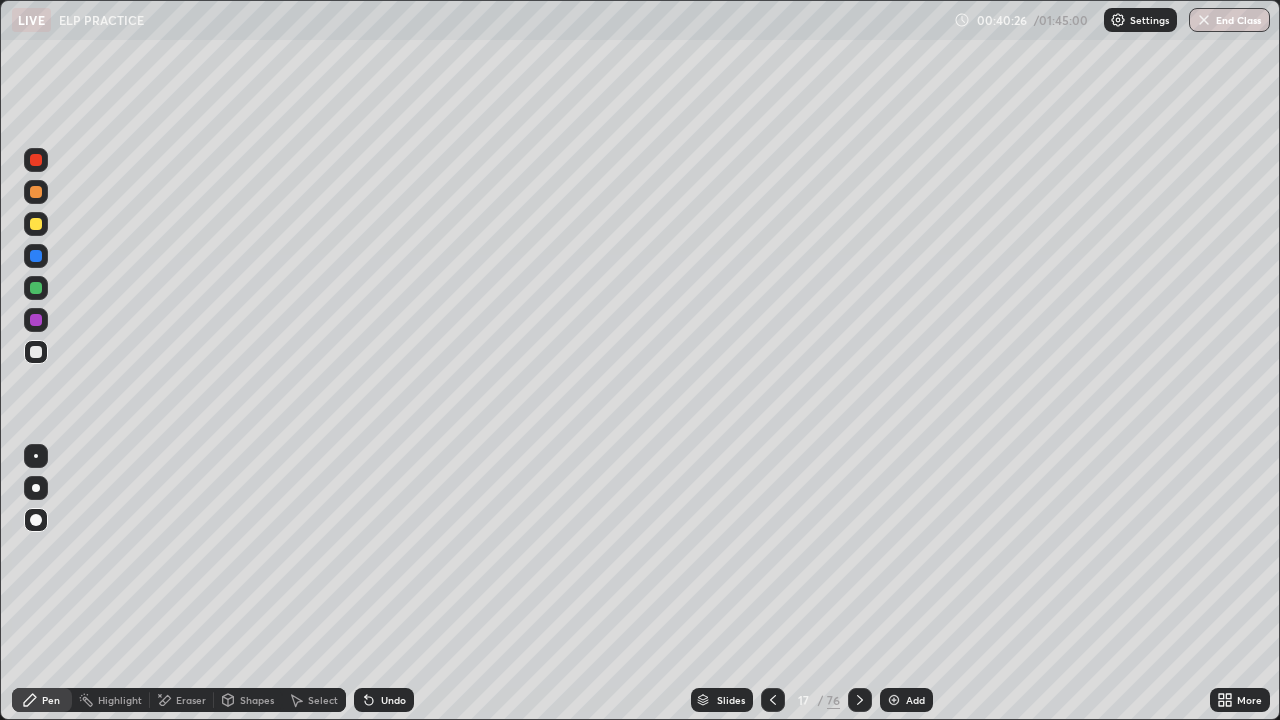 click 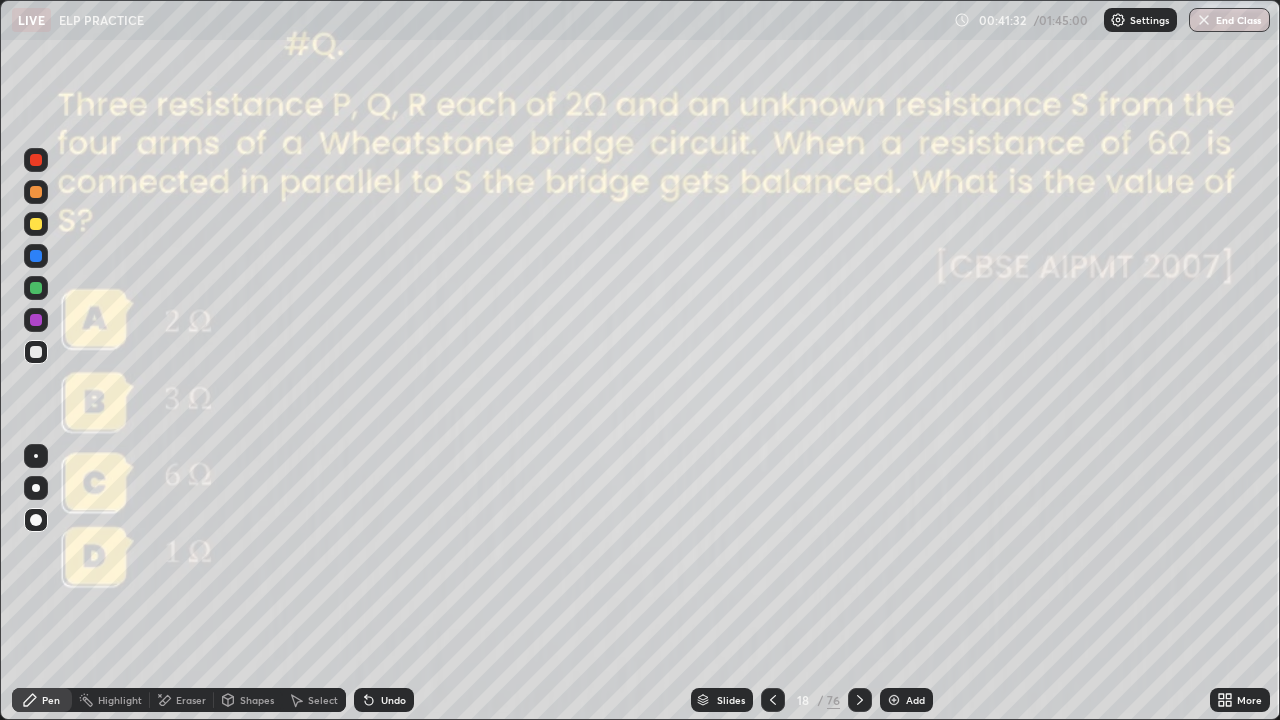 click on "Undo" at bounding box center [384, 700] 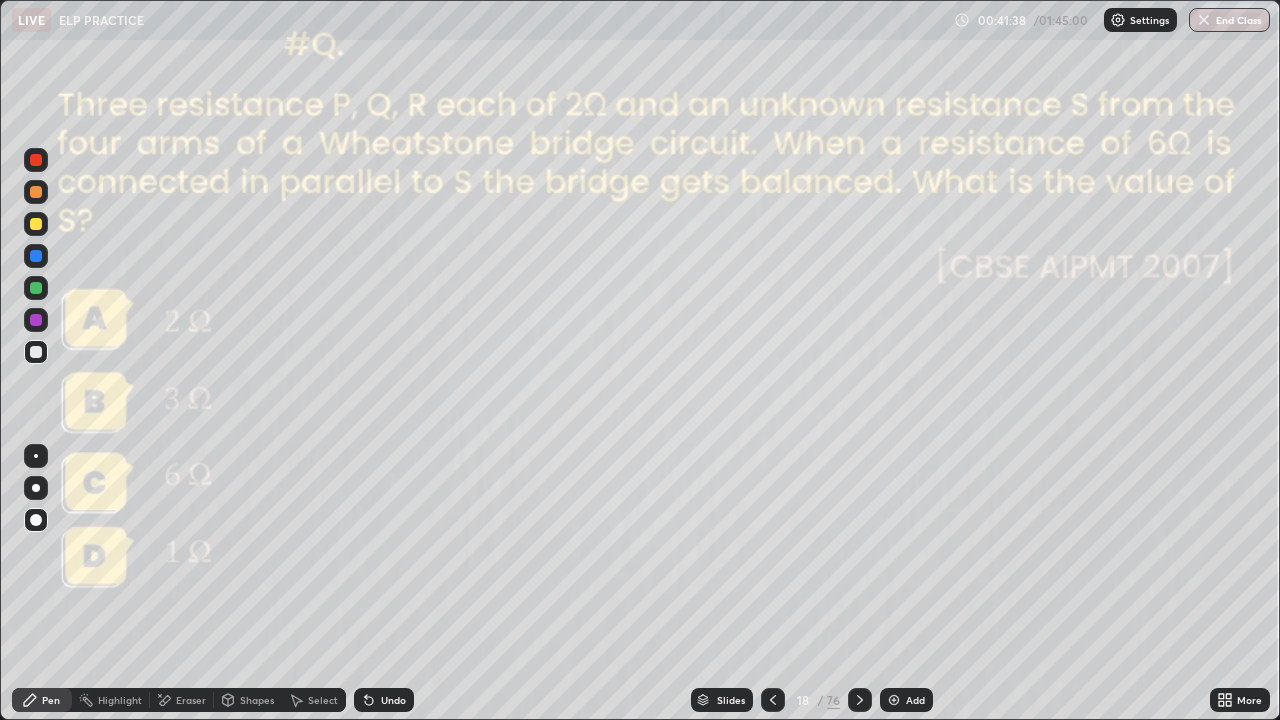 click at bounding box center (36, 288) 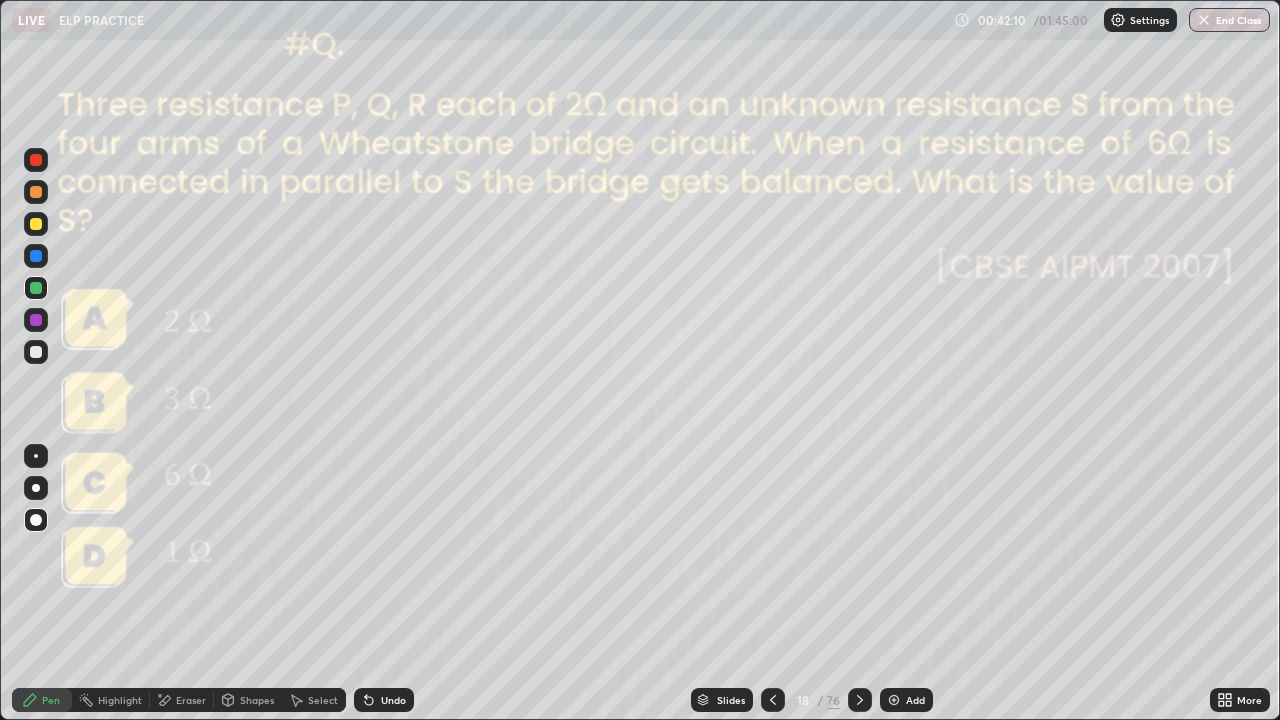 click at bounding box center (894, 700) 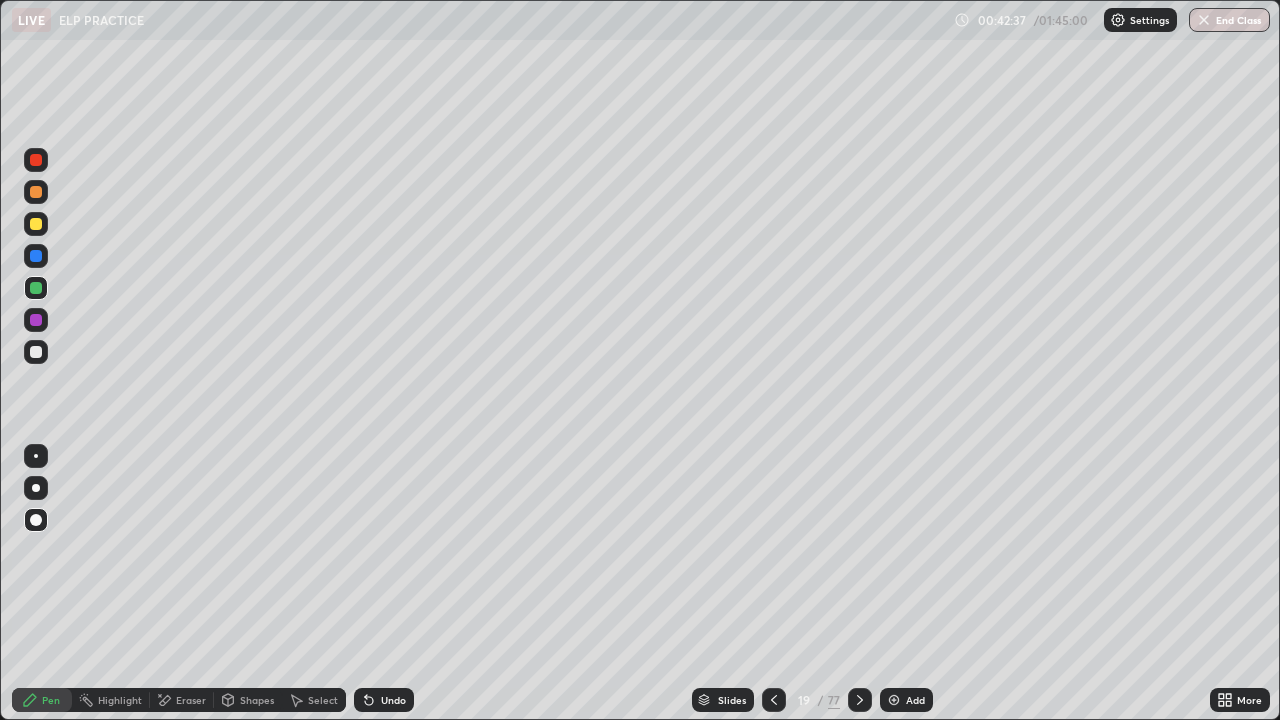click 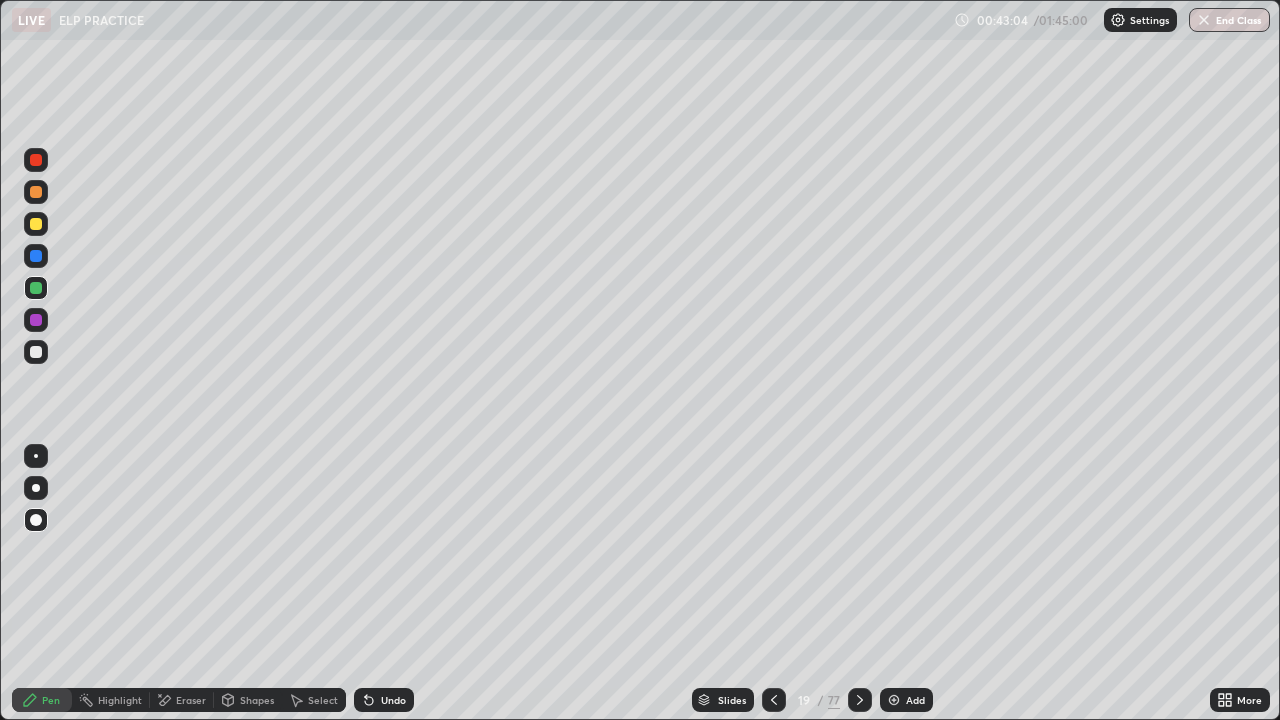 click 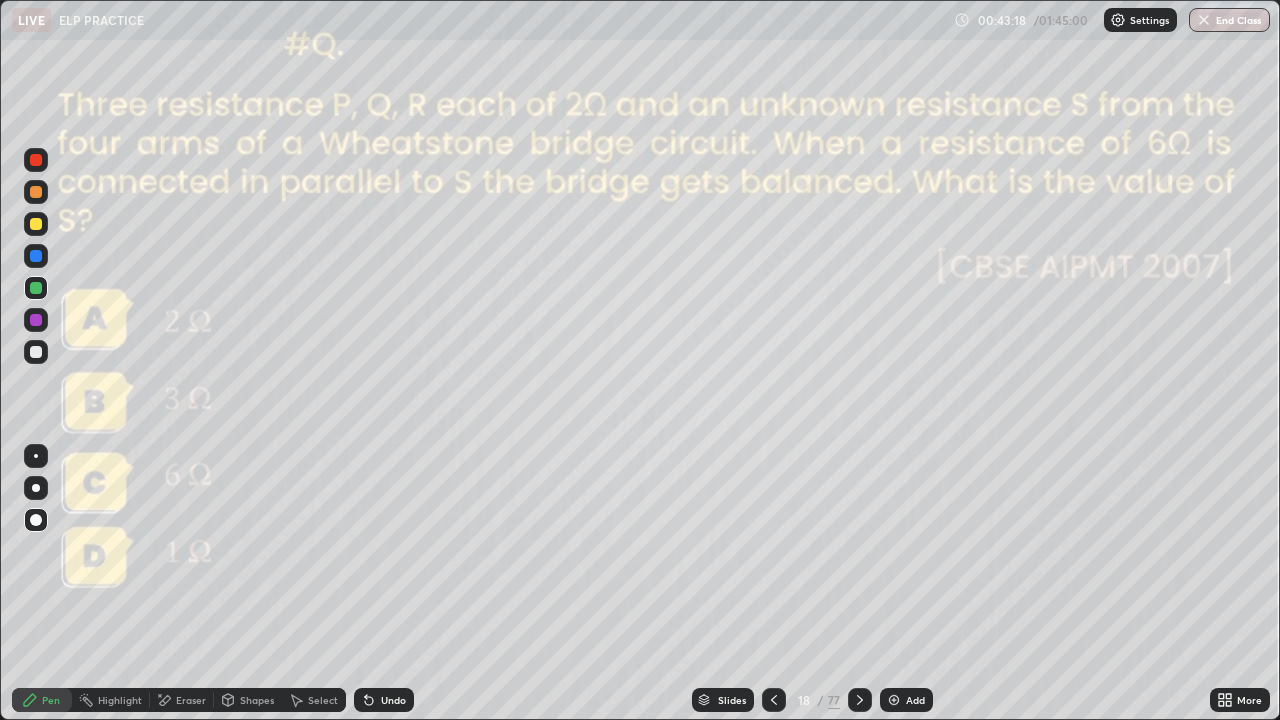 click 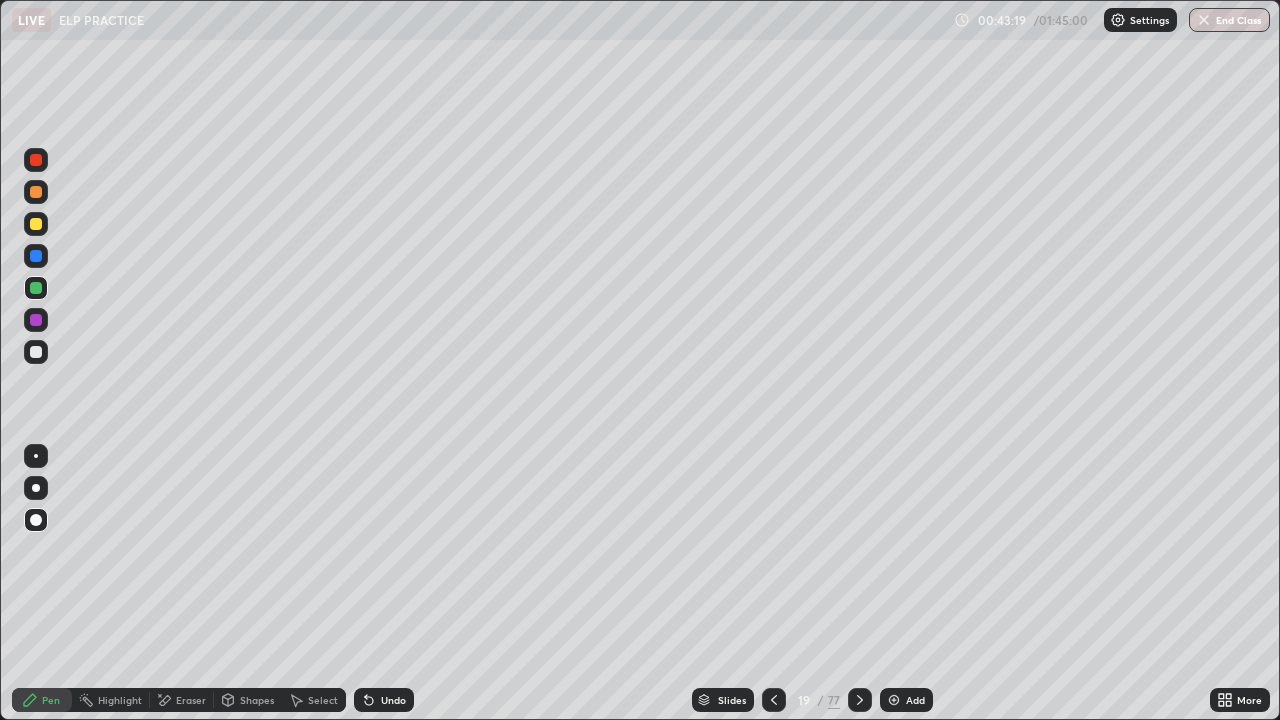 click 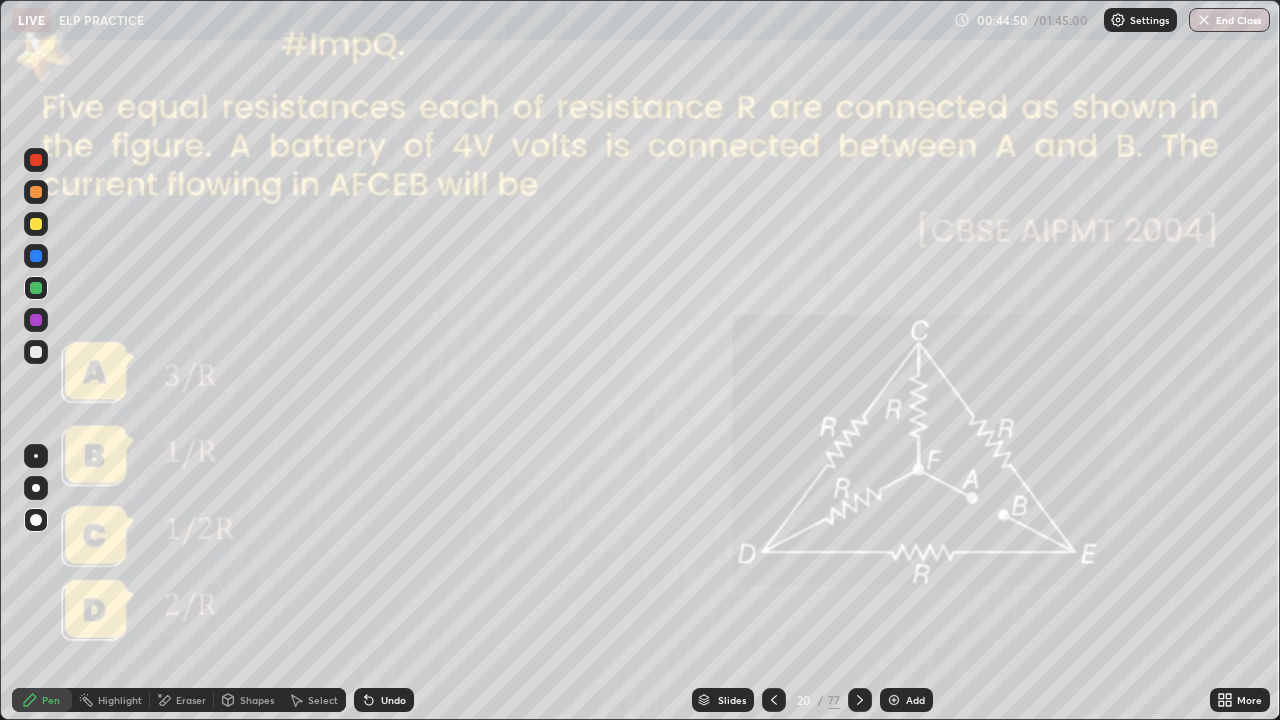 click on "Undo" at bounding box center [384, 700] 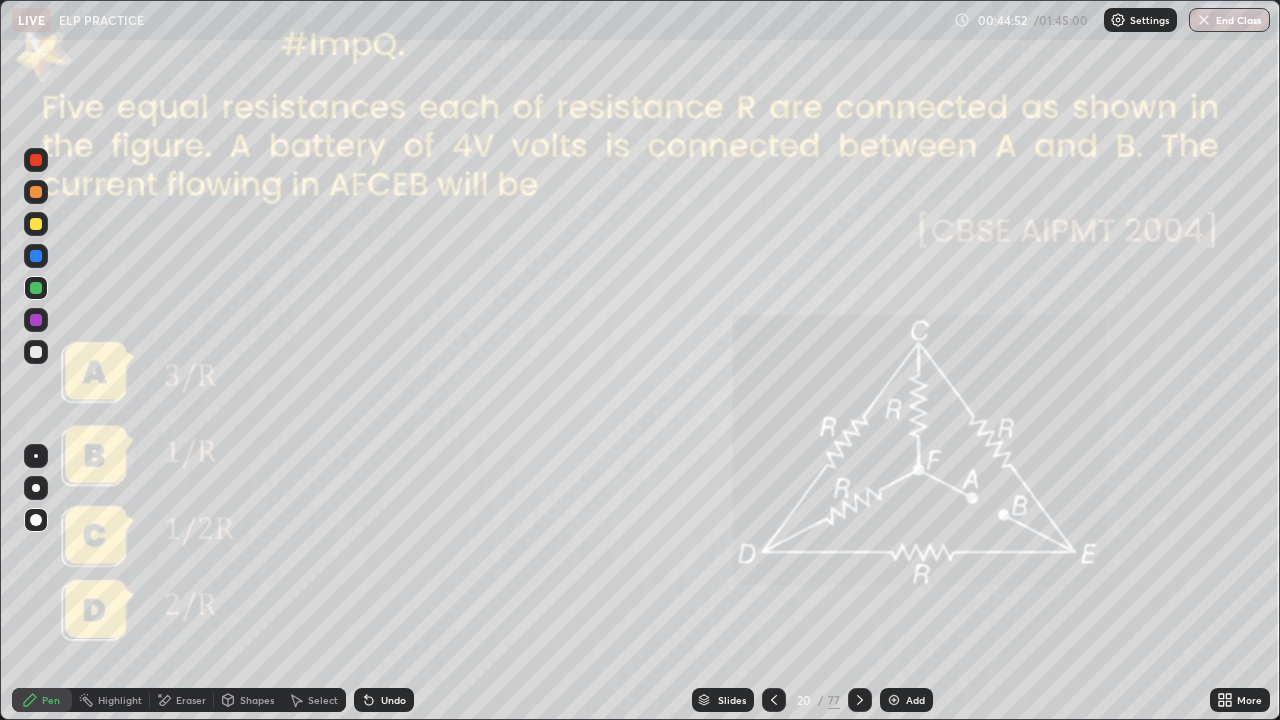 click at bounding box center (36, 256) 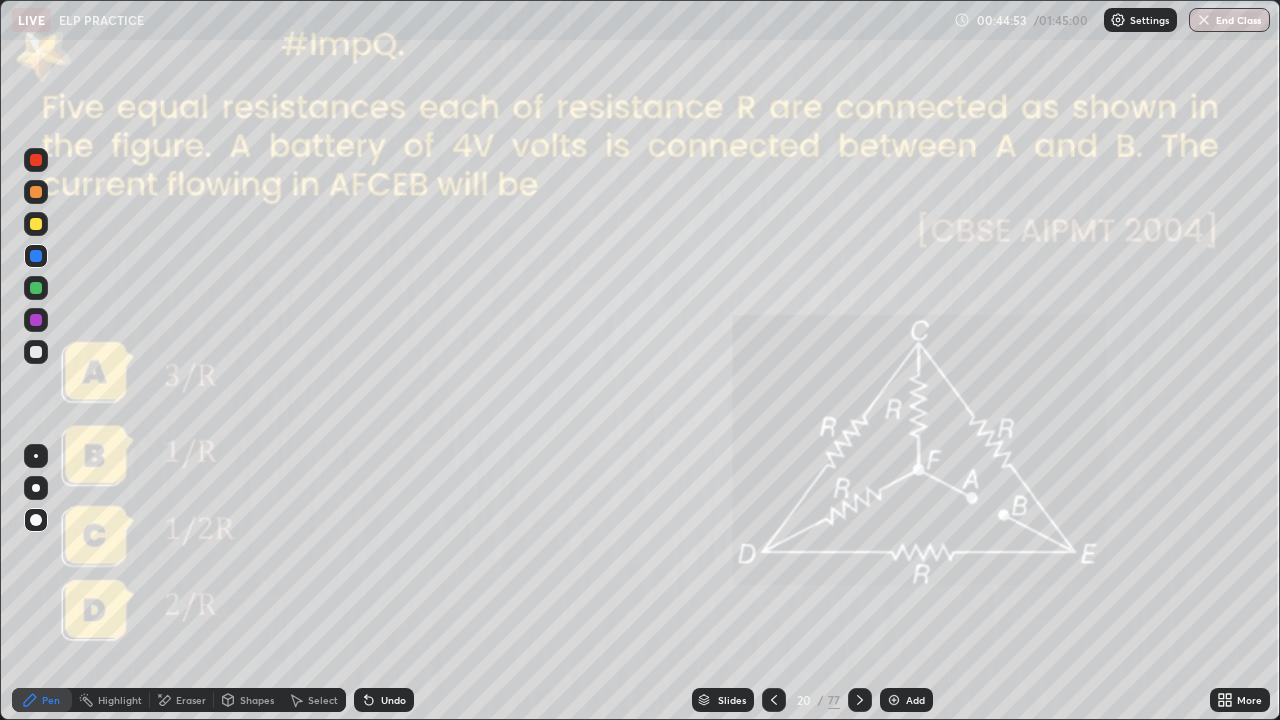 click at bounding box center [36, 192] 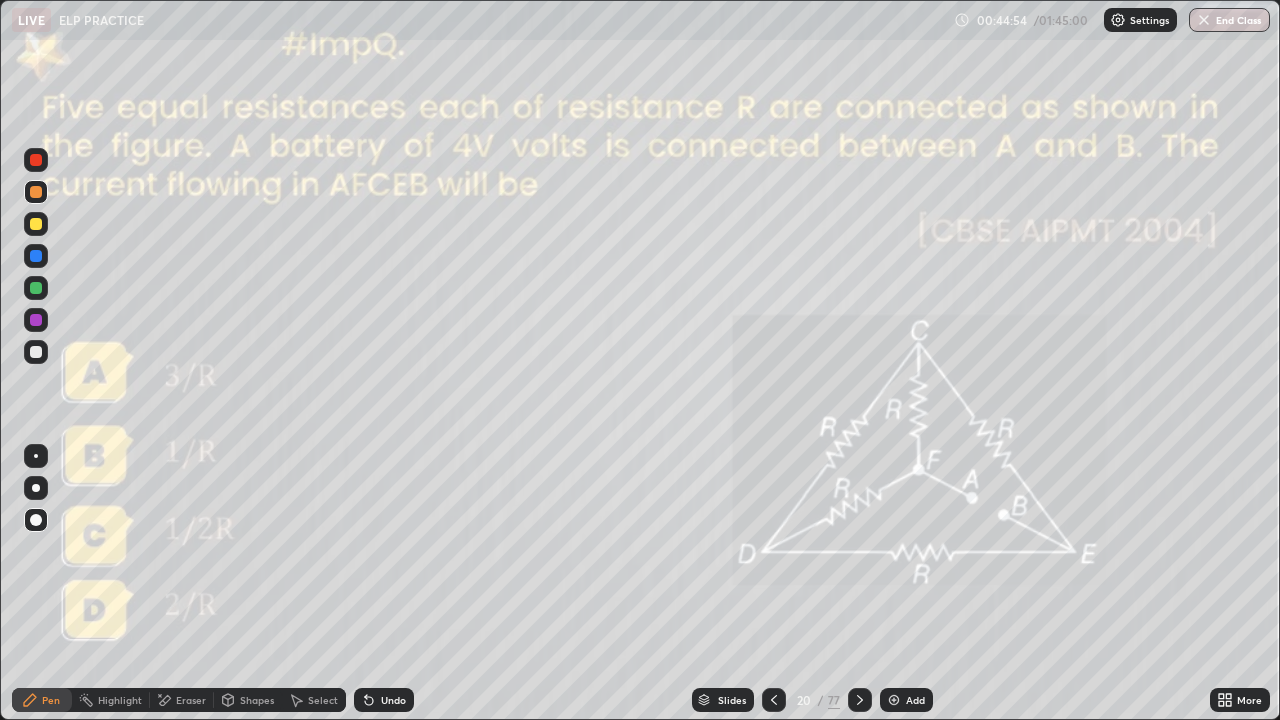 click at bounding box center (36, 224) 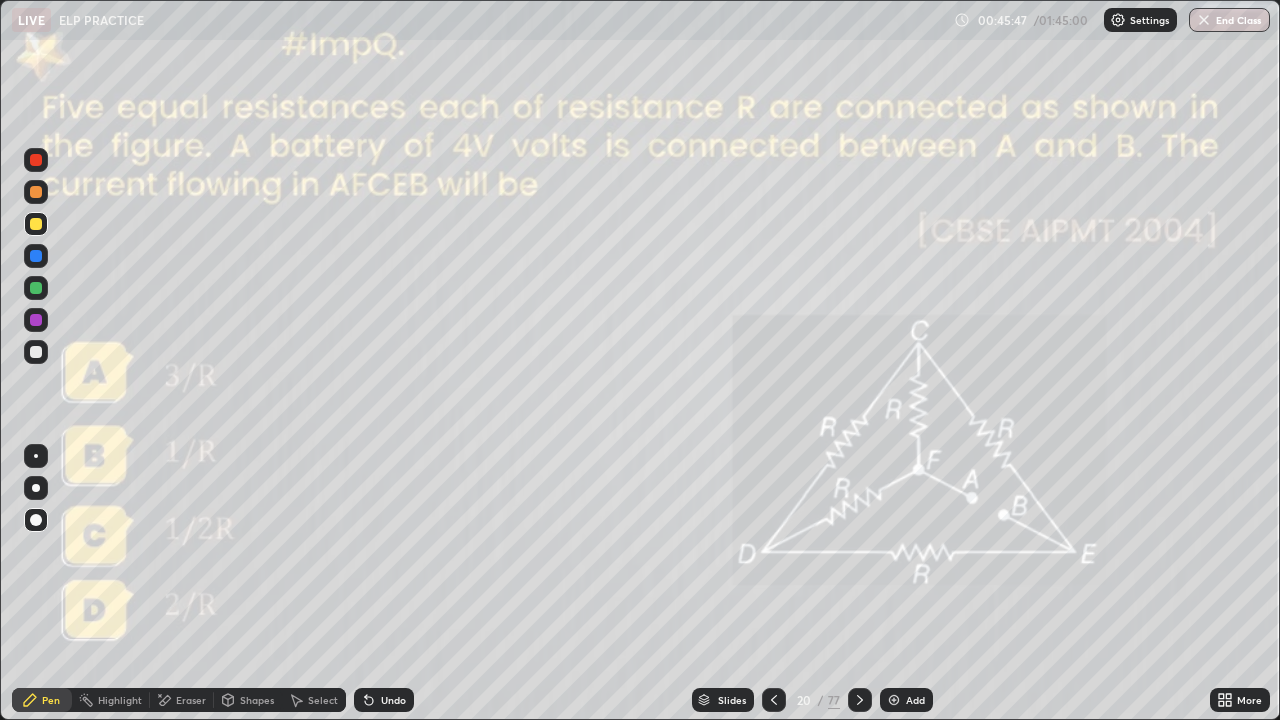 click at bounding box center [894, 700] 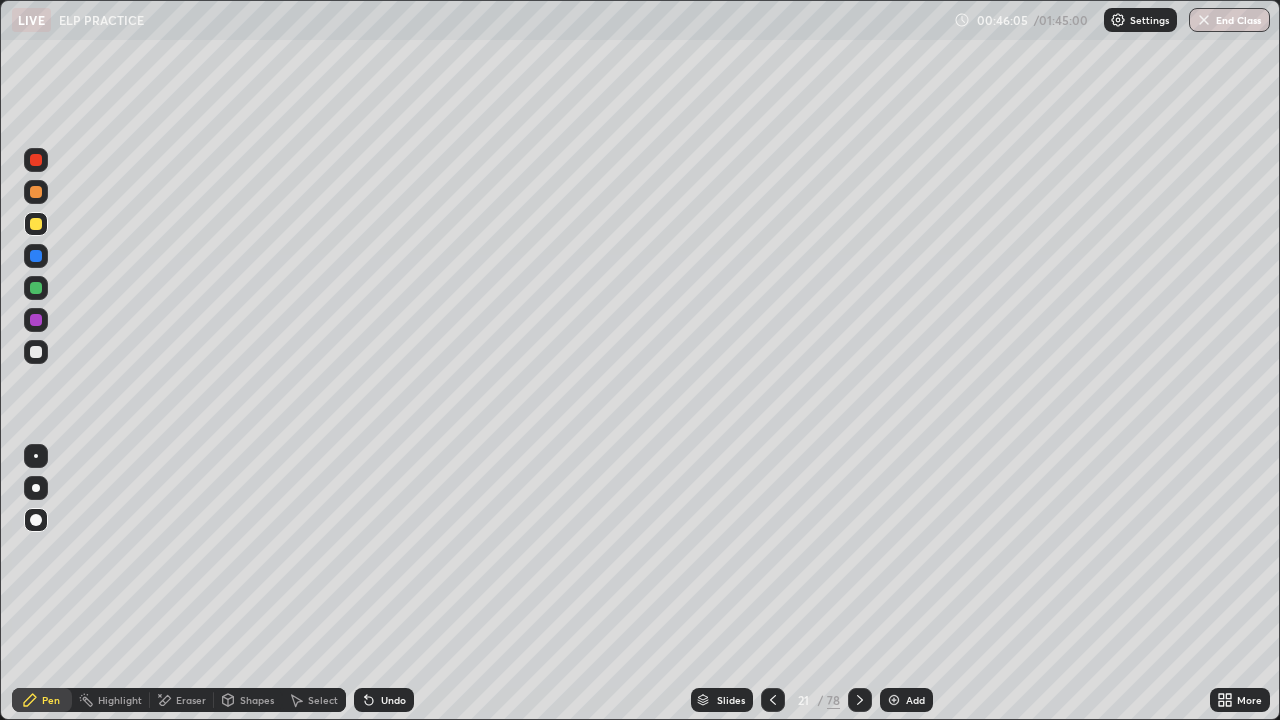 click at bounding box center [36, 288] 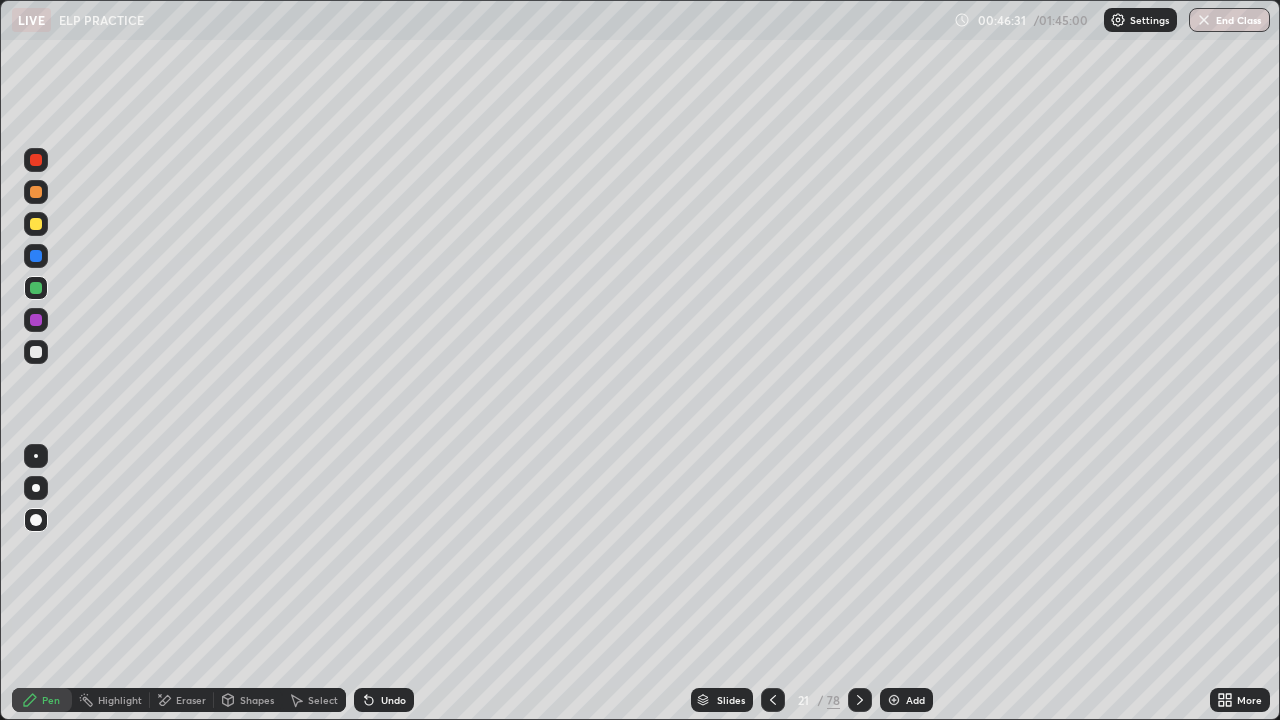 click 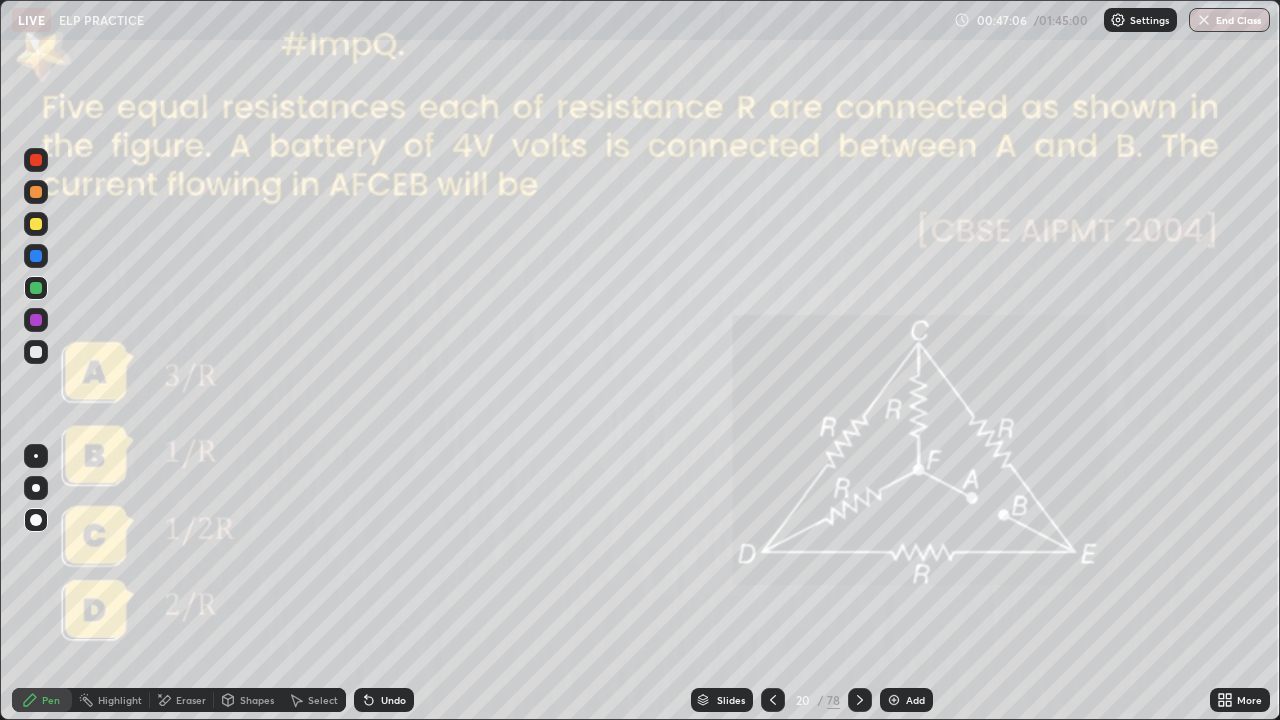 click at bounding box center (860, 700) 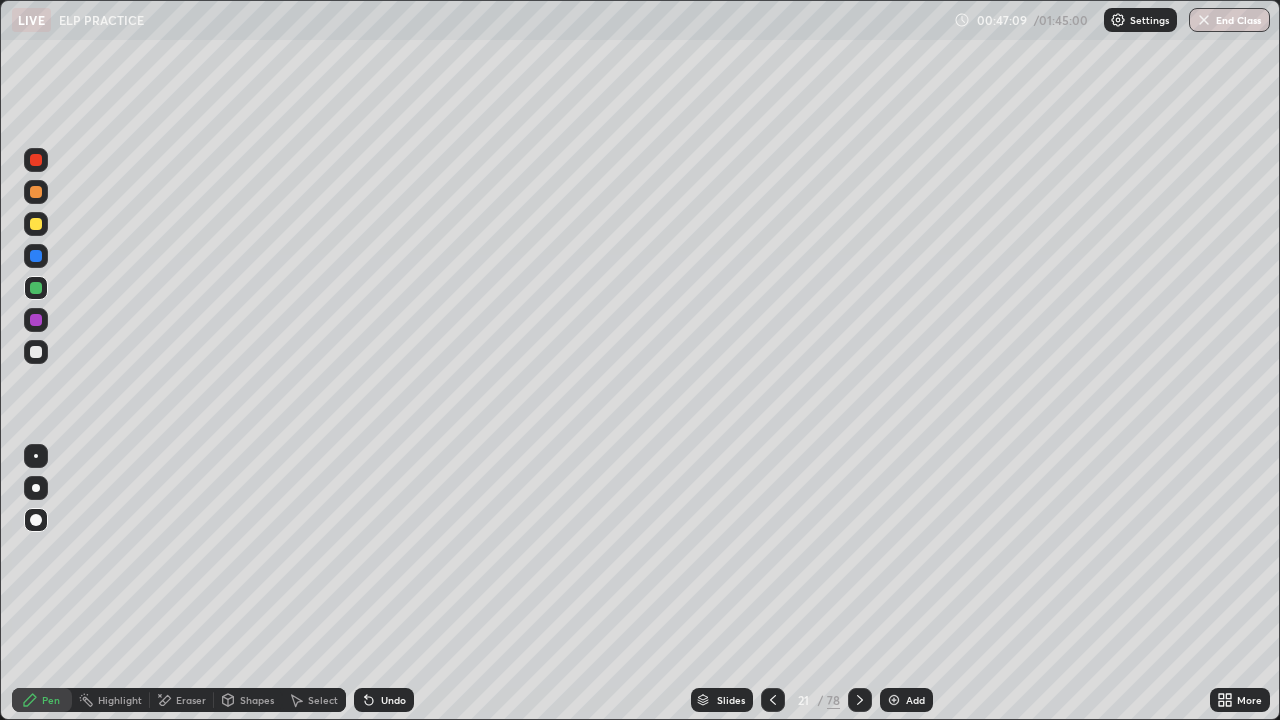 click 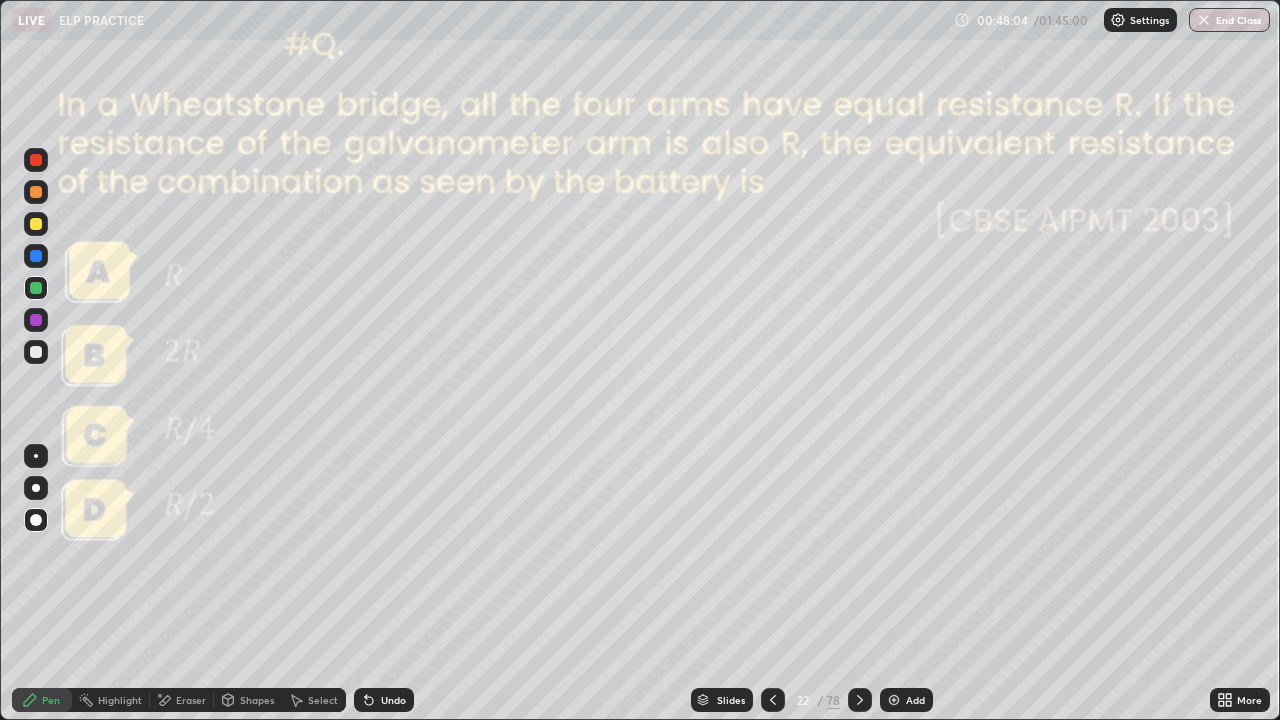 click 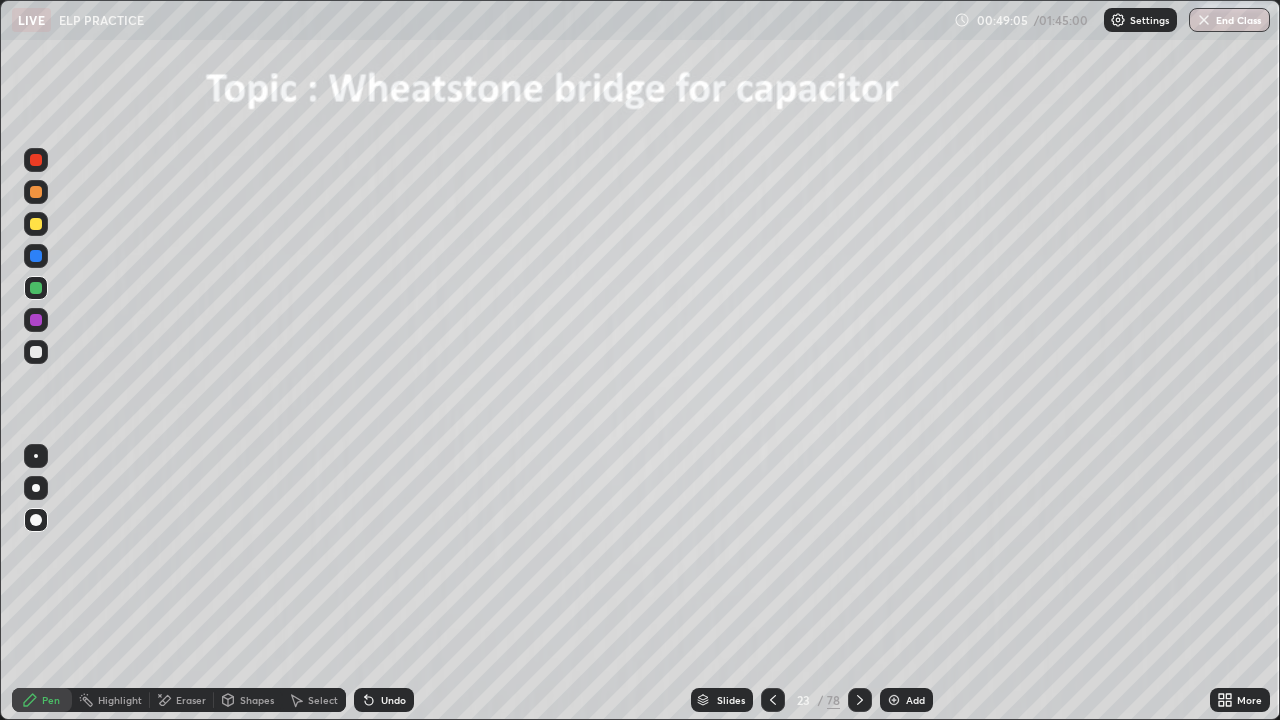 click at bounding box center [894, 700] 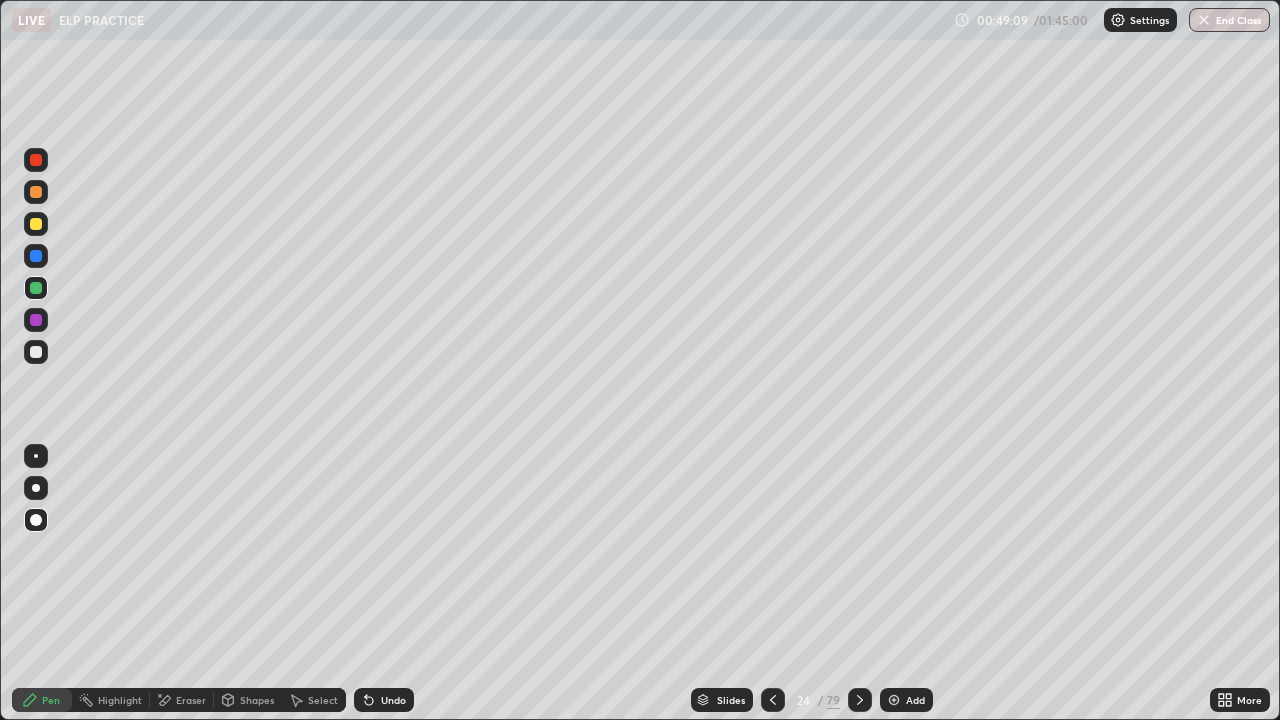 click on "Shapes" at bounding box center [257, 700] 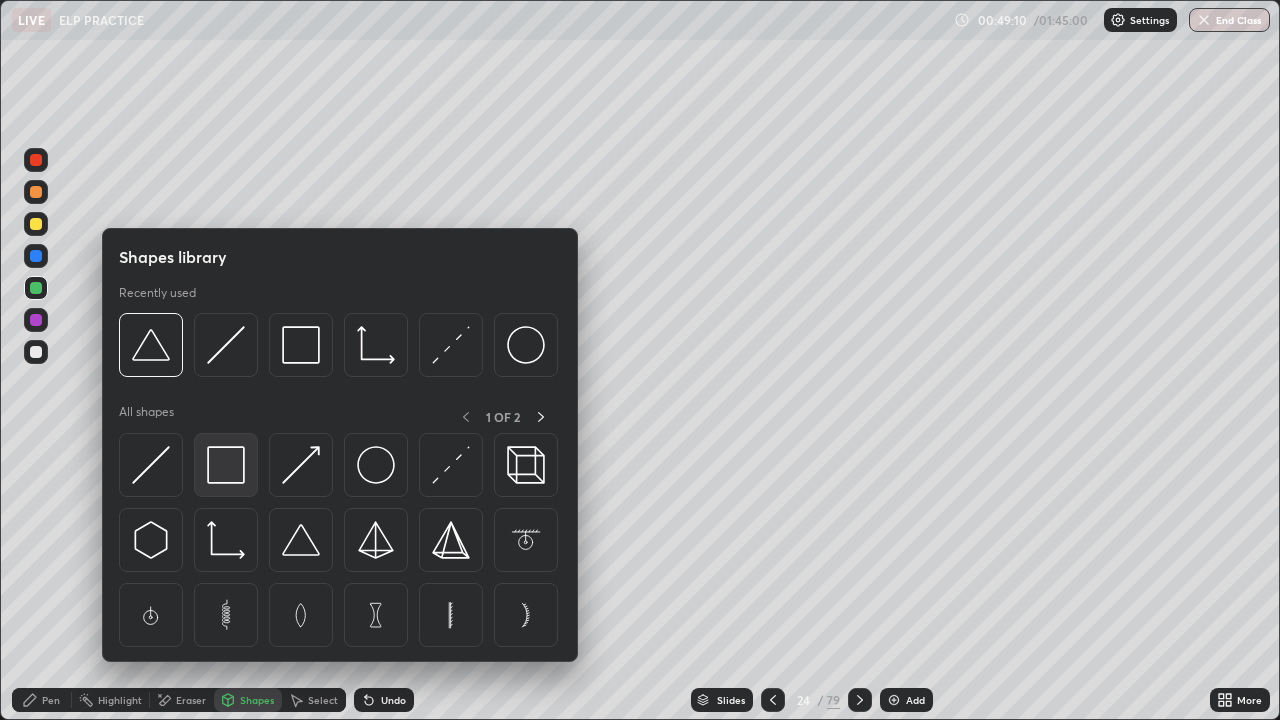 click at bounding box center [226, 465] 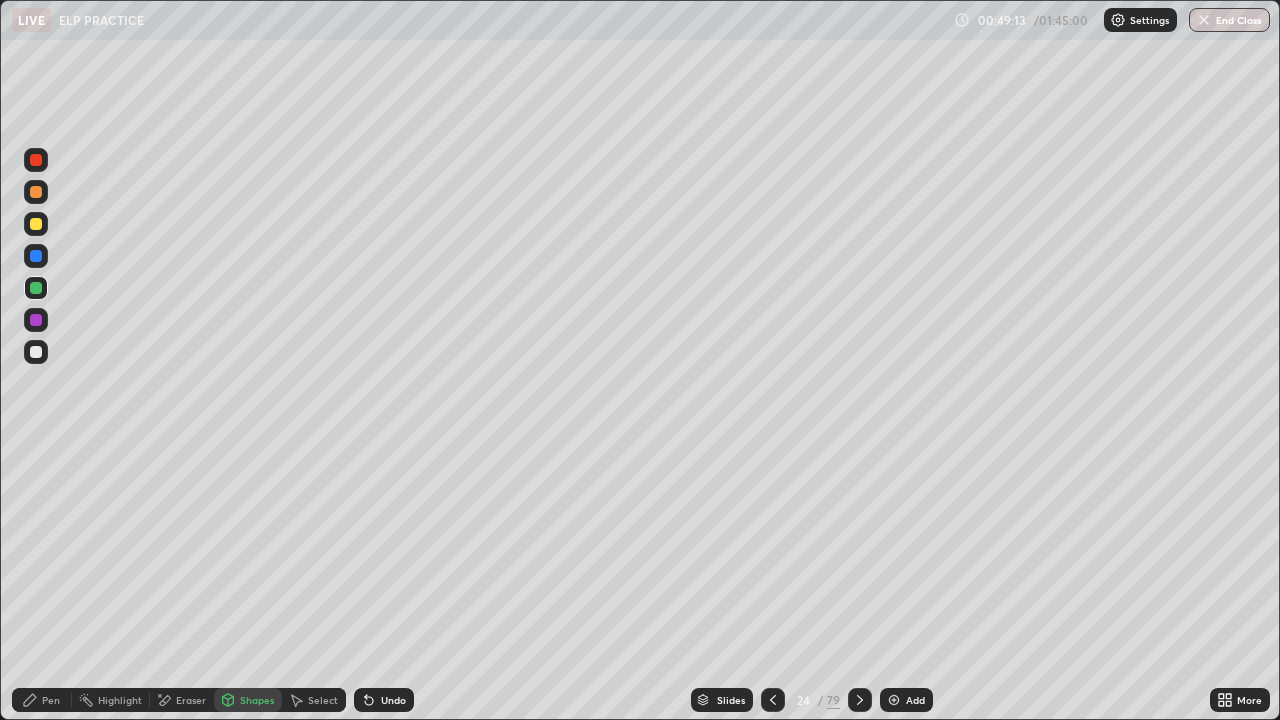 click on "Pen" at bounding box center [51, 700] 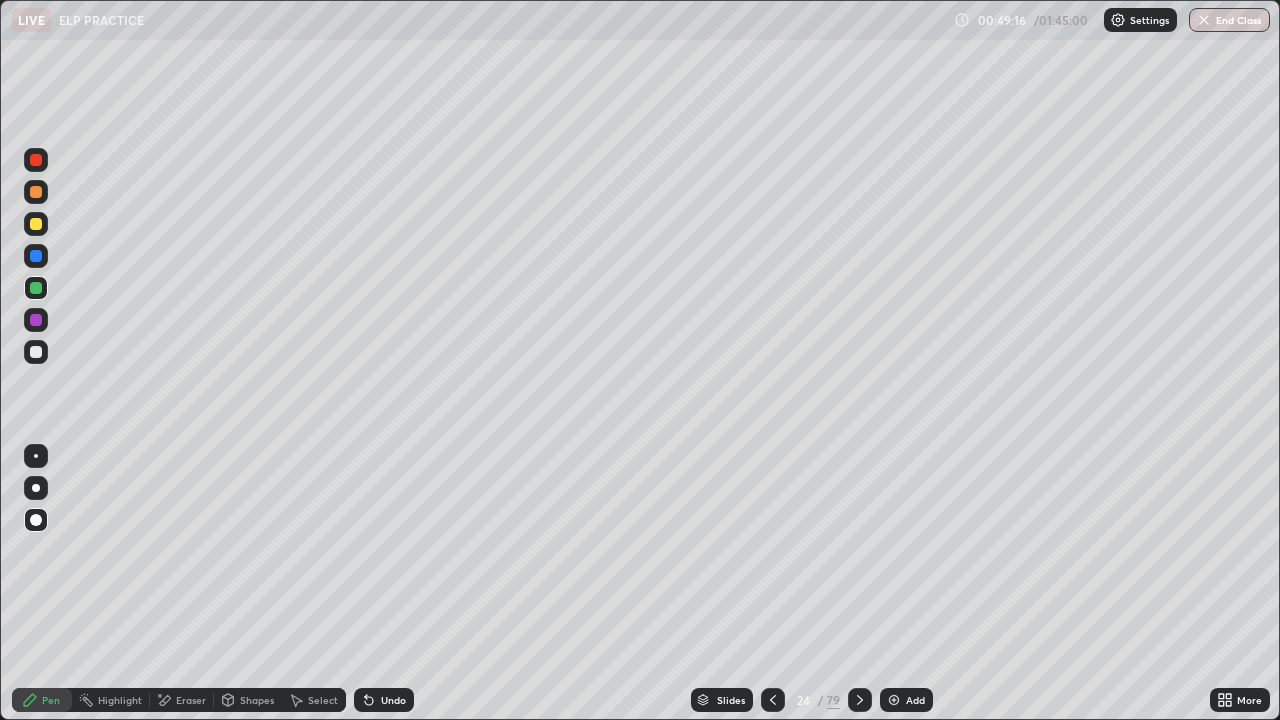 click on "Undo" at bounding box center (393, 700) 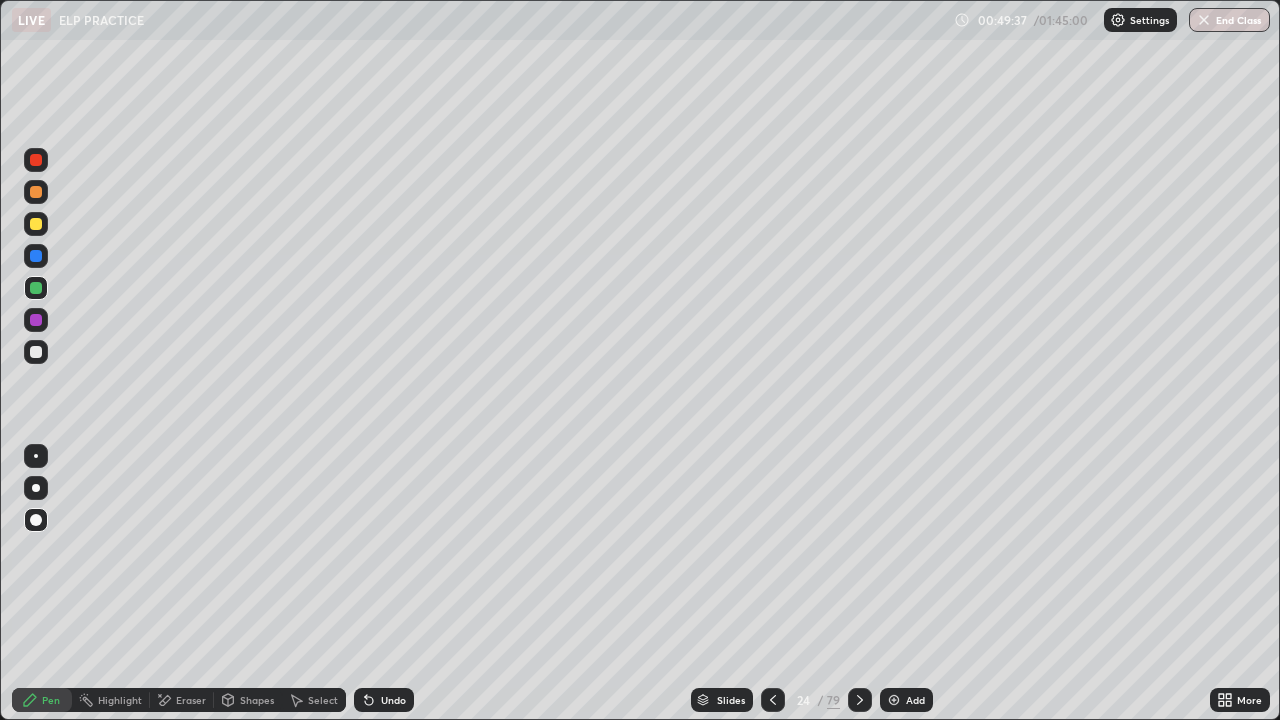 click 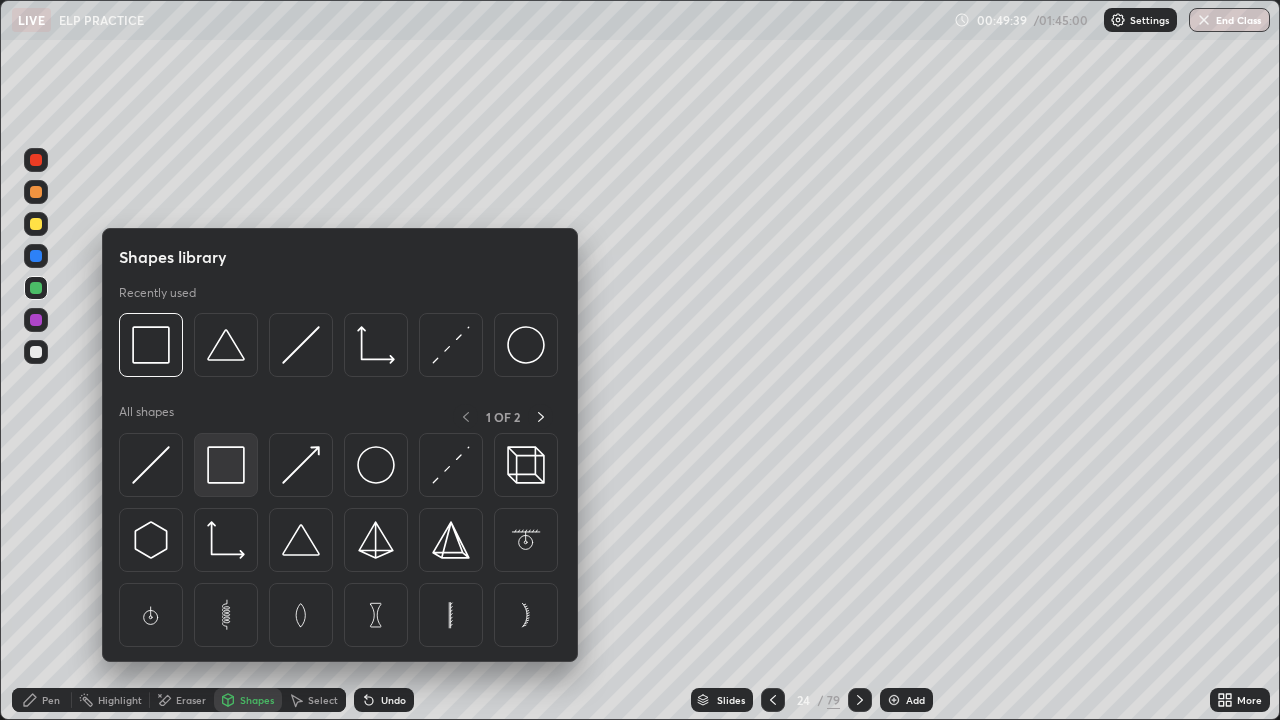 click at bounding box center (226, 465) 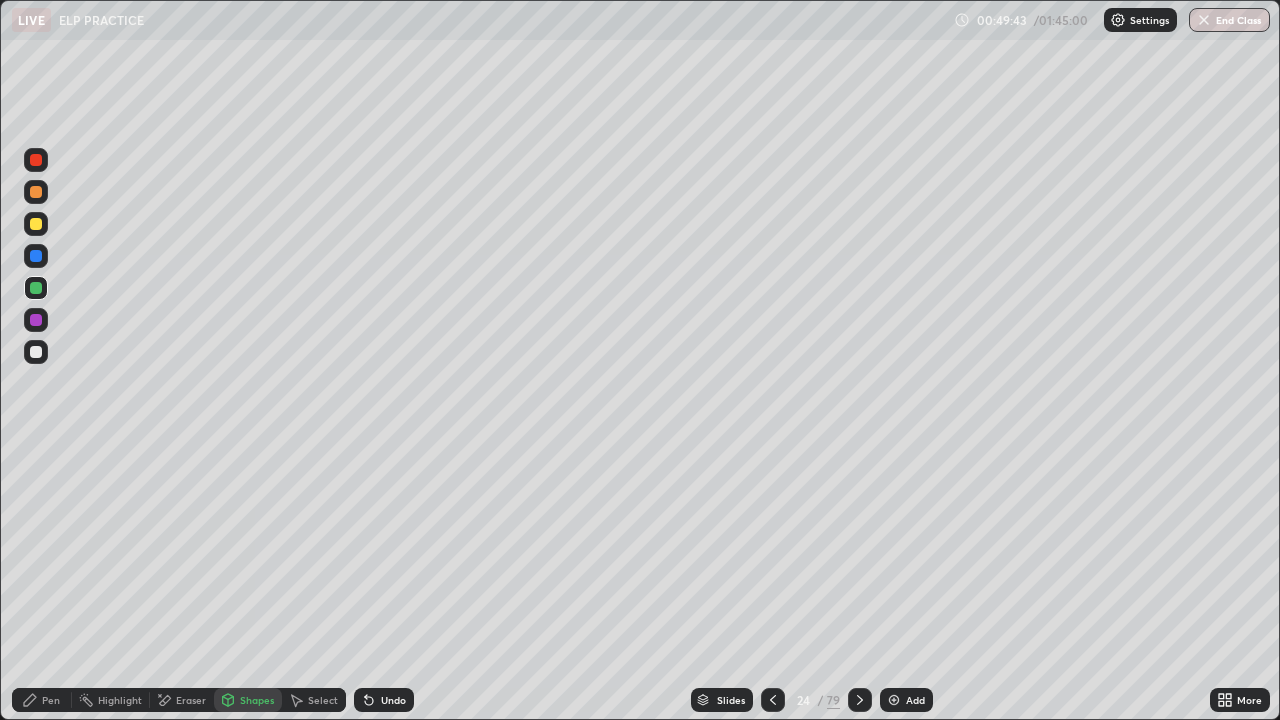 click on "Select" at bounding box center [314, 700] 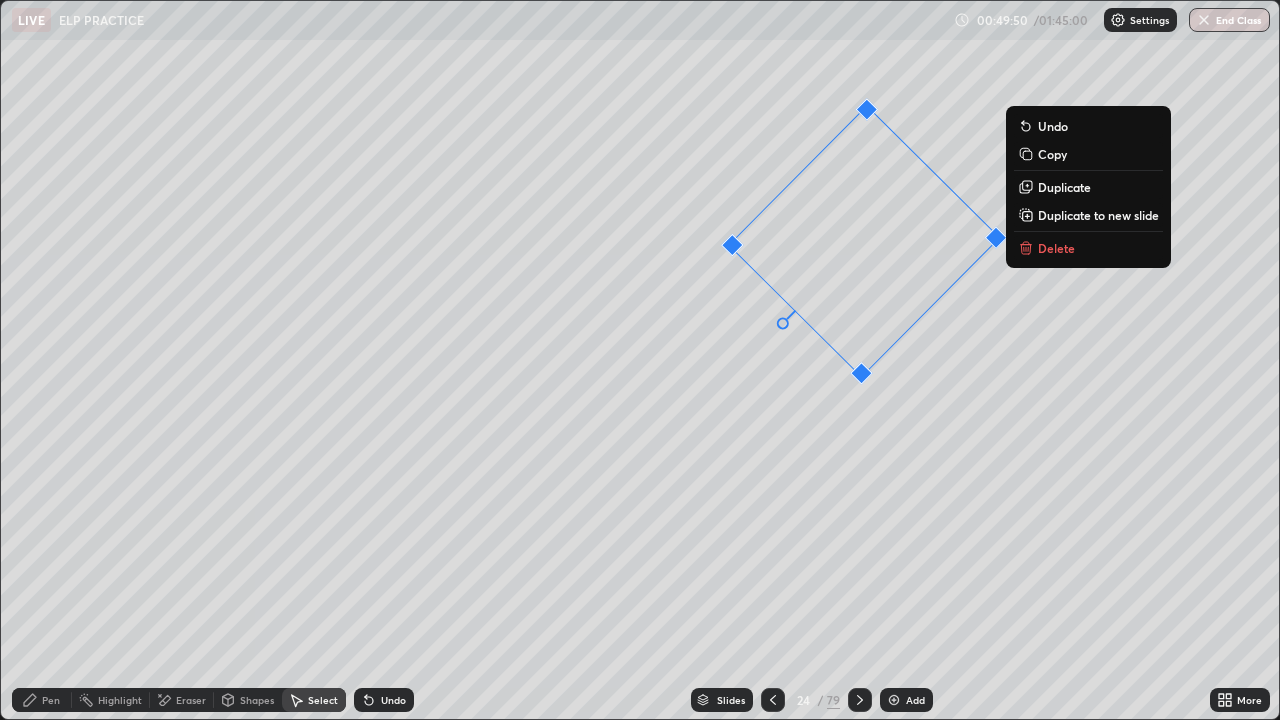 click on "Pen" at bounding box center [51, 700] 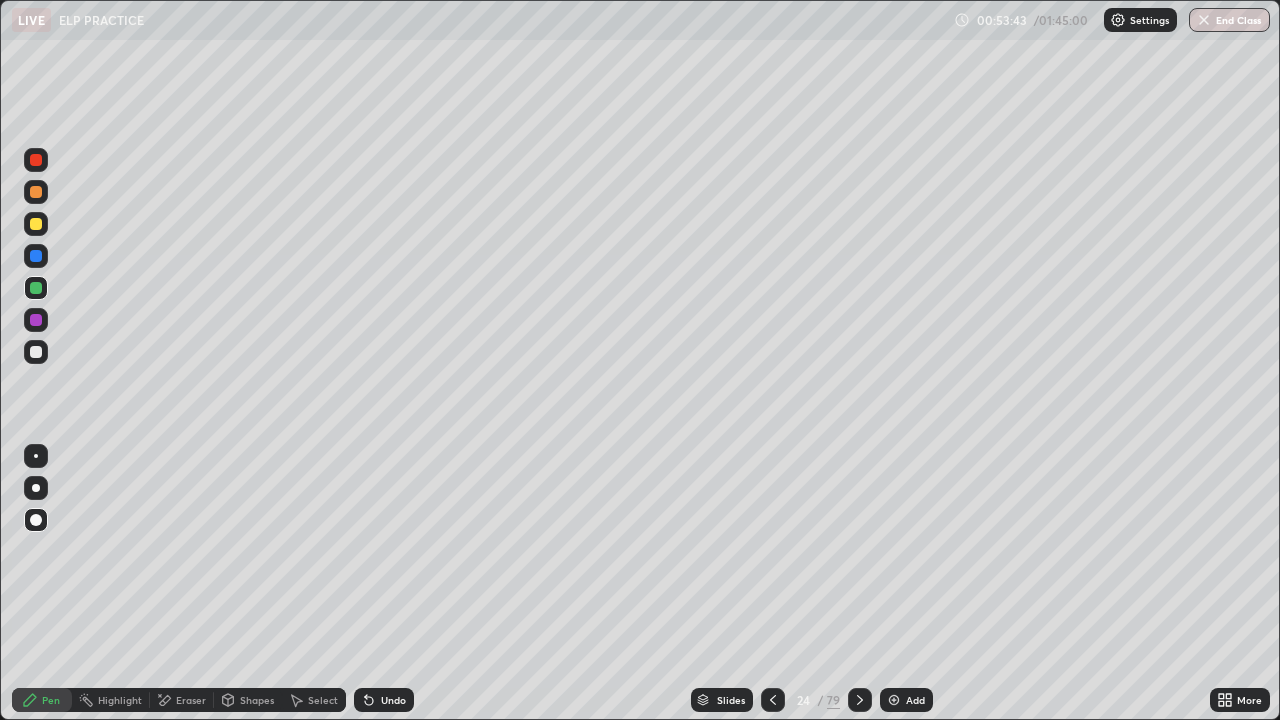 click 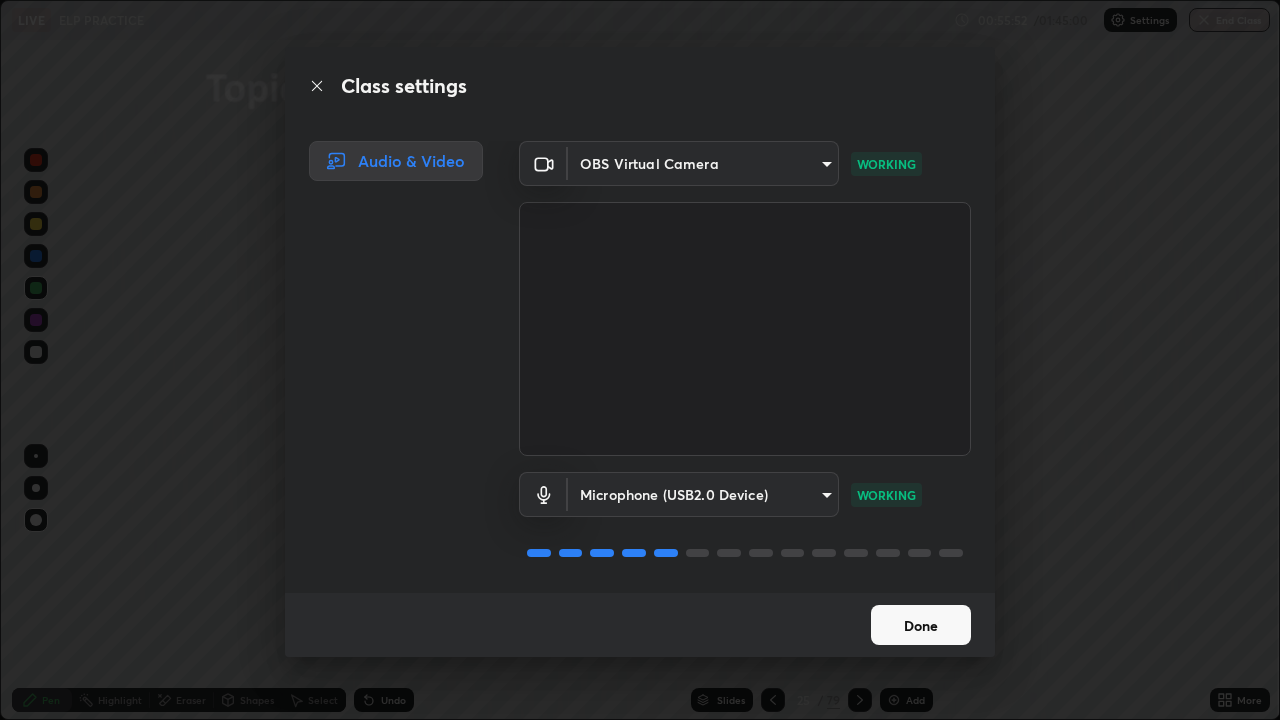 click on "Done" at bounding box center [921, 625] 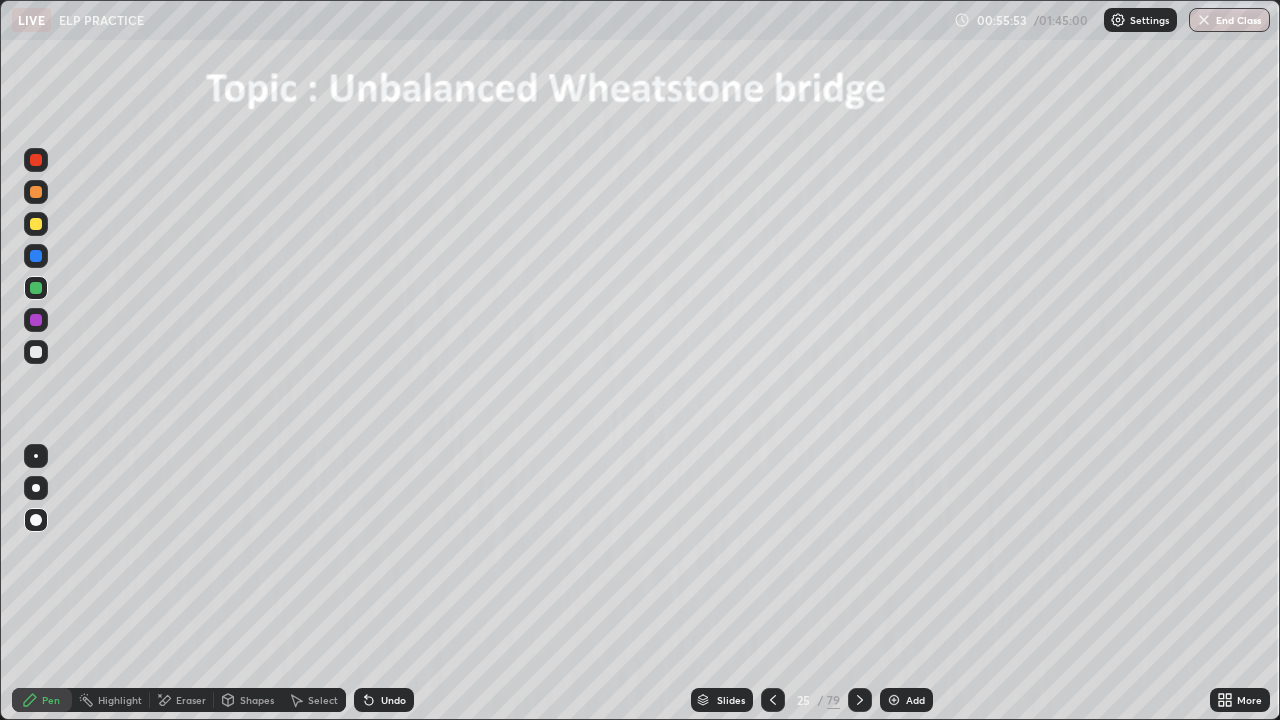 click on "Shapes" at bounding box center (248, 700) 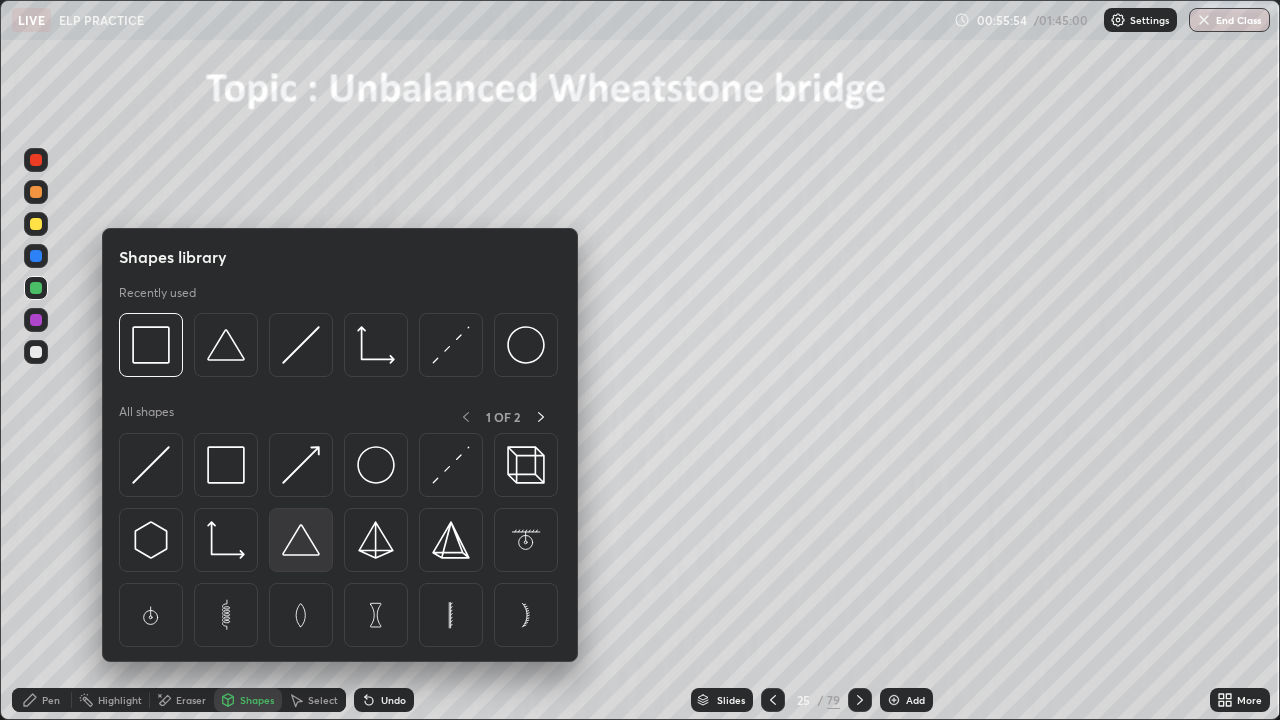 click at bounding box center [301, 540] 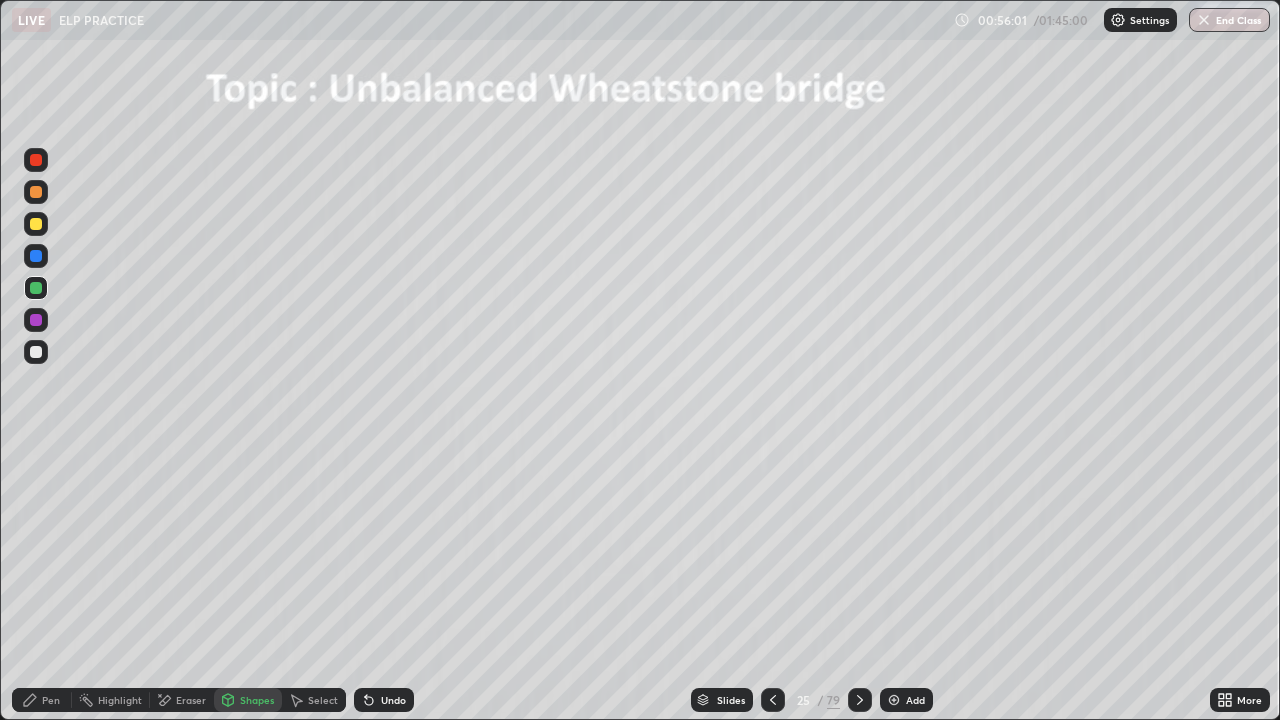 click on "Pen" at bounding box center [51, 700] 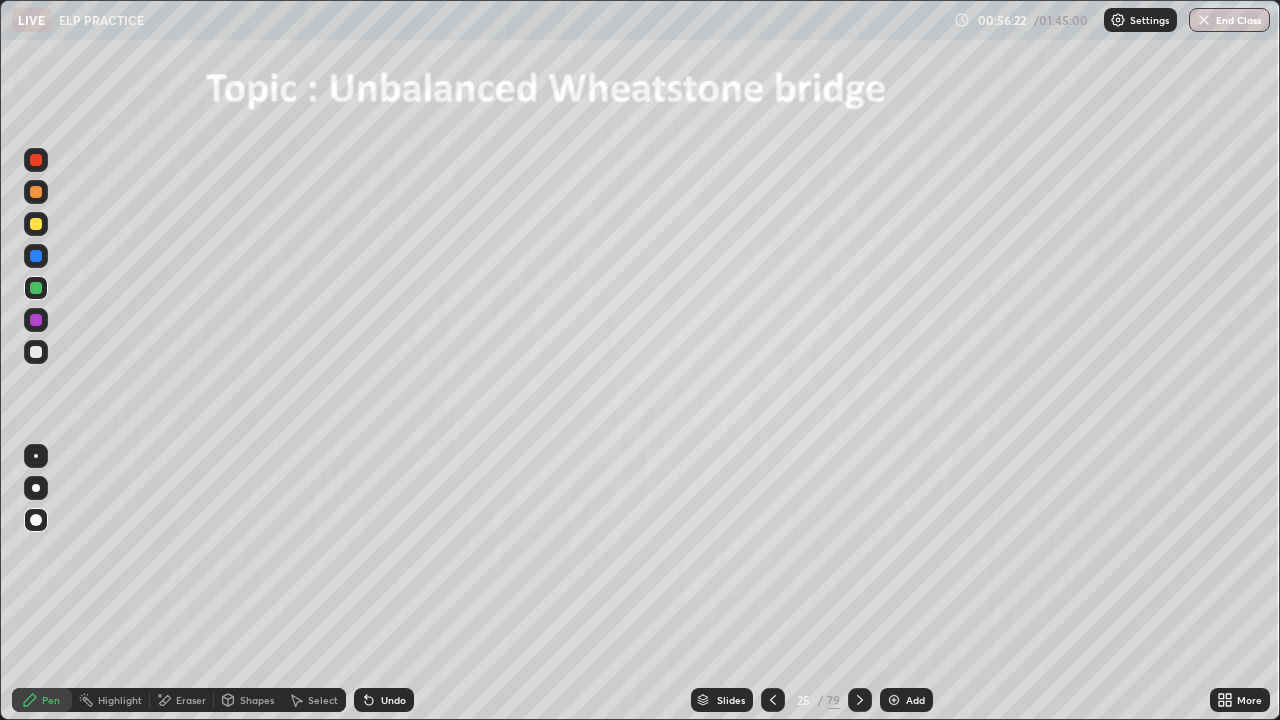 click on "Eraser" at bounding box center (191, 700) 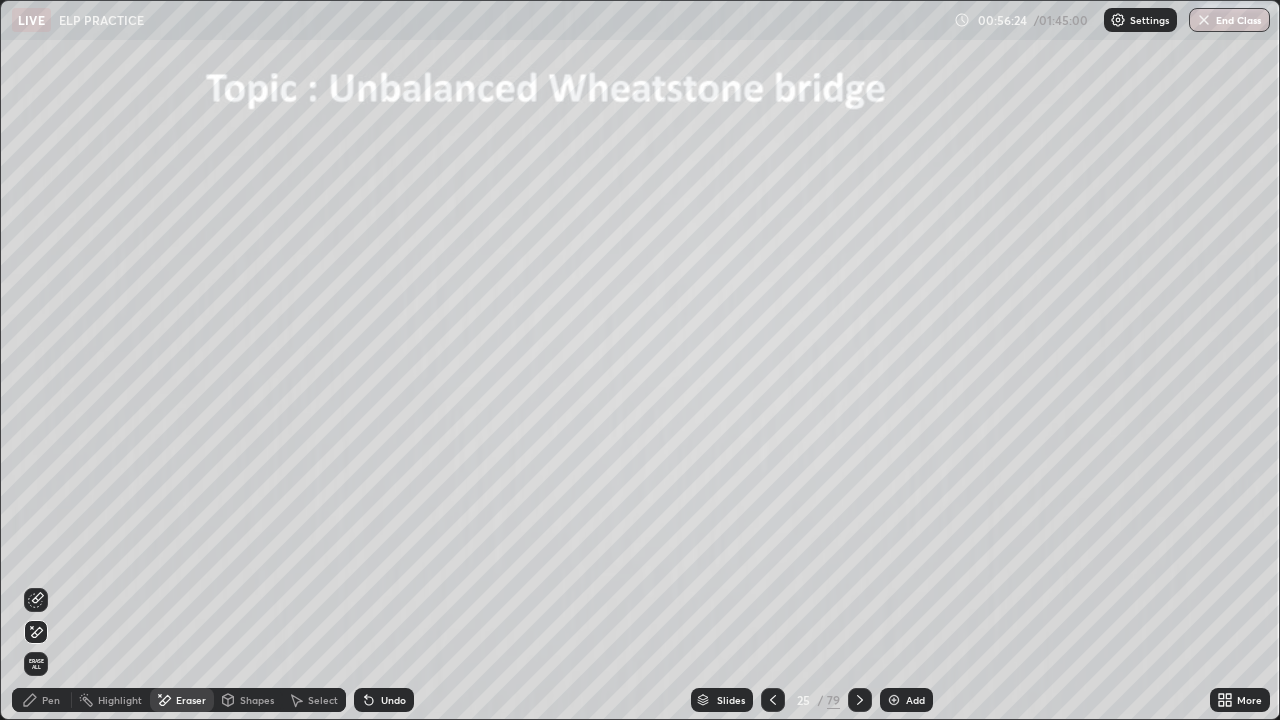 click on "Pen" at bounding box center [51, 700] 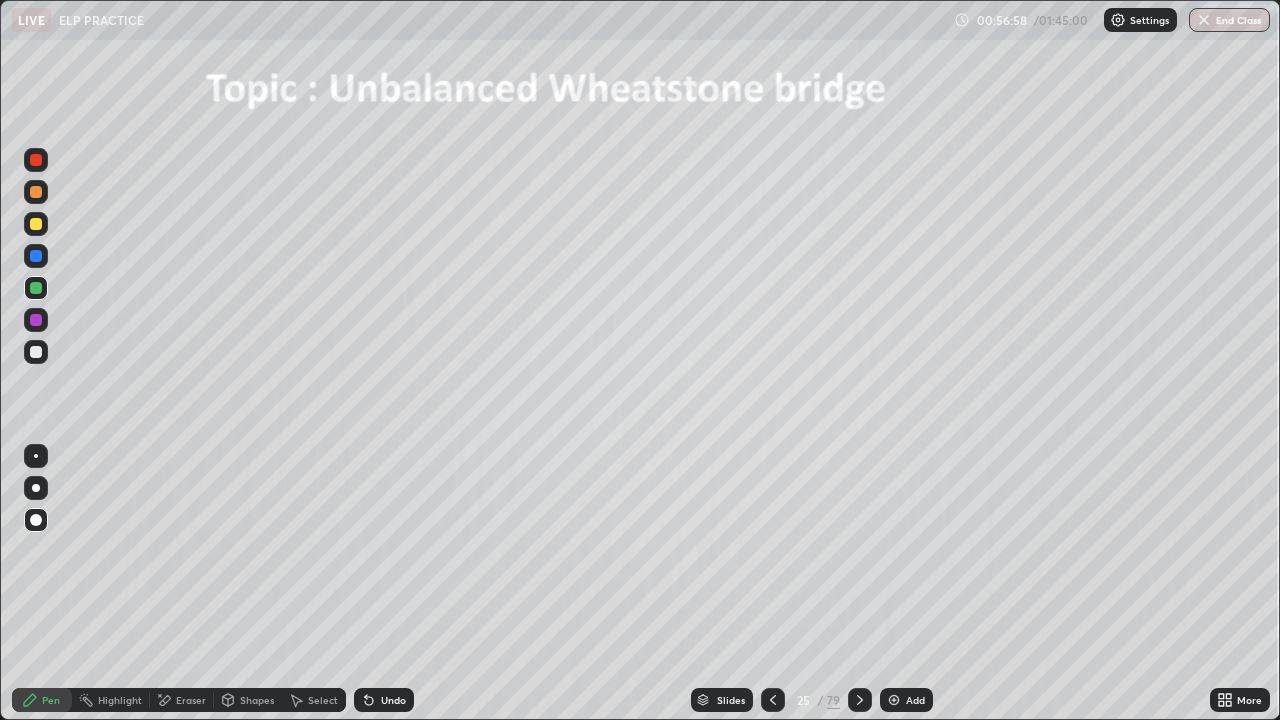 click at bounding box center (894, 700) 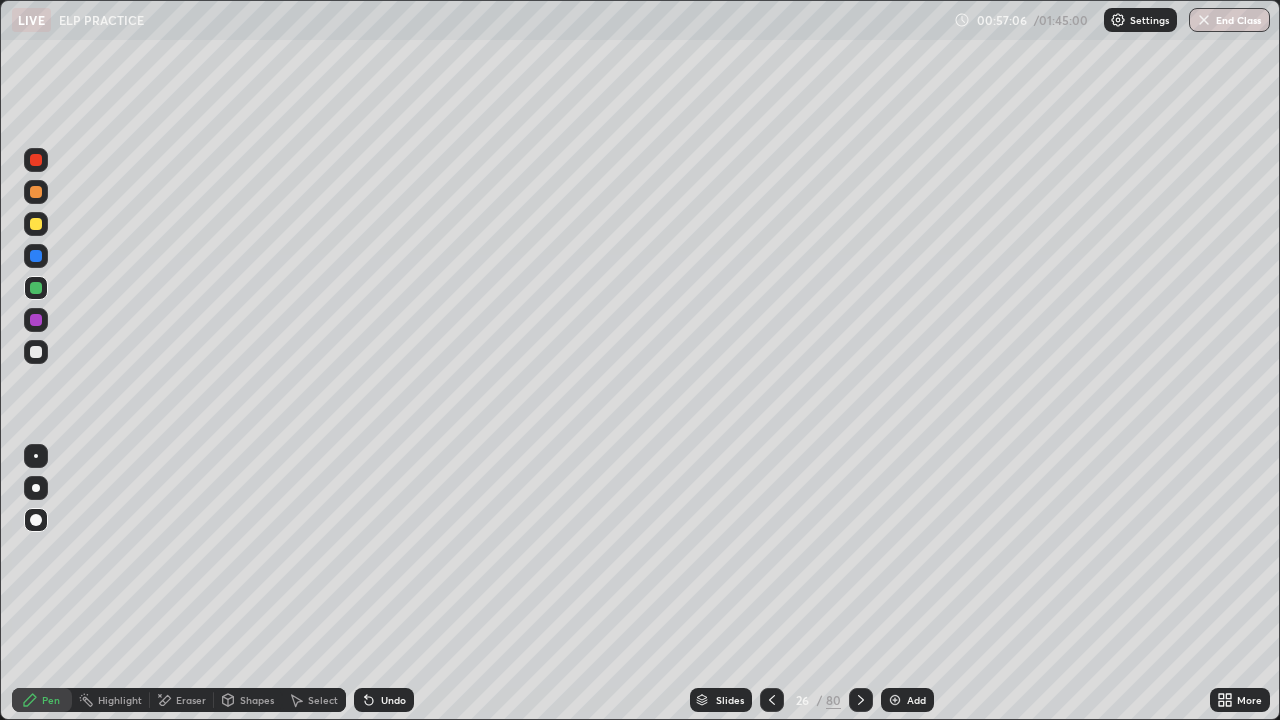 click 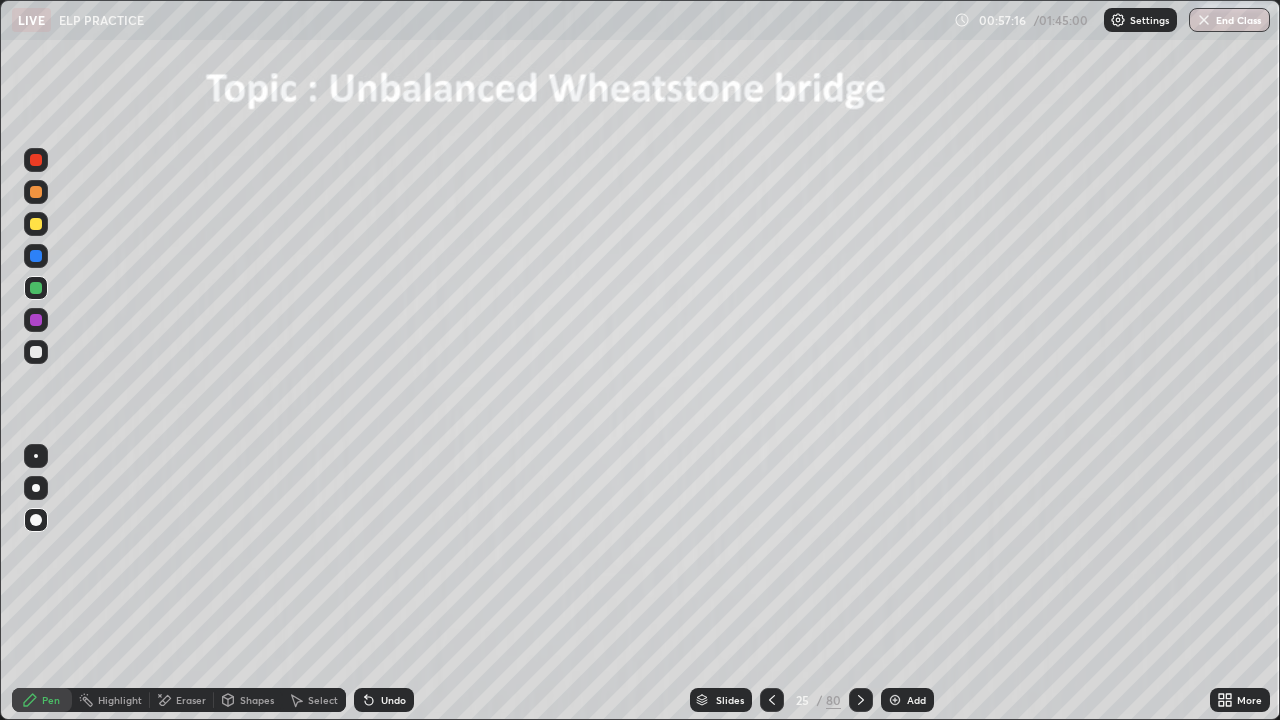 click 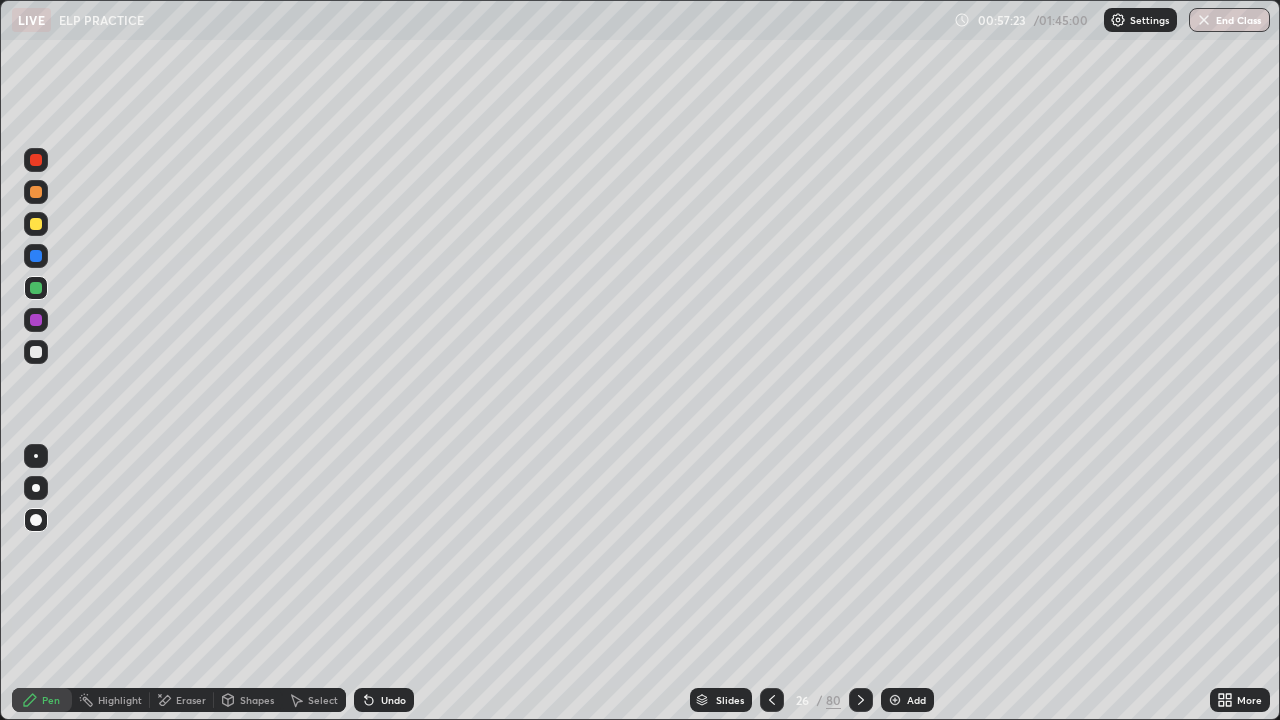 click 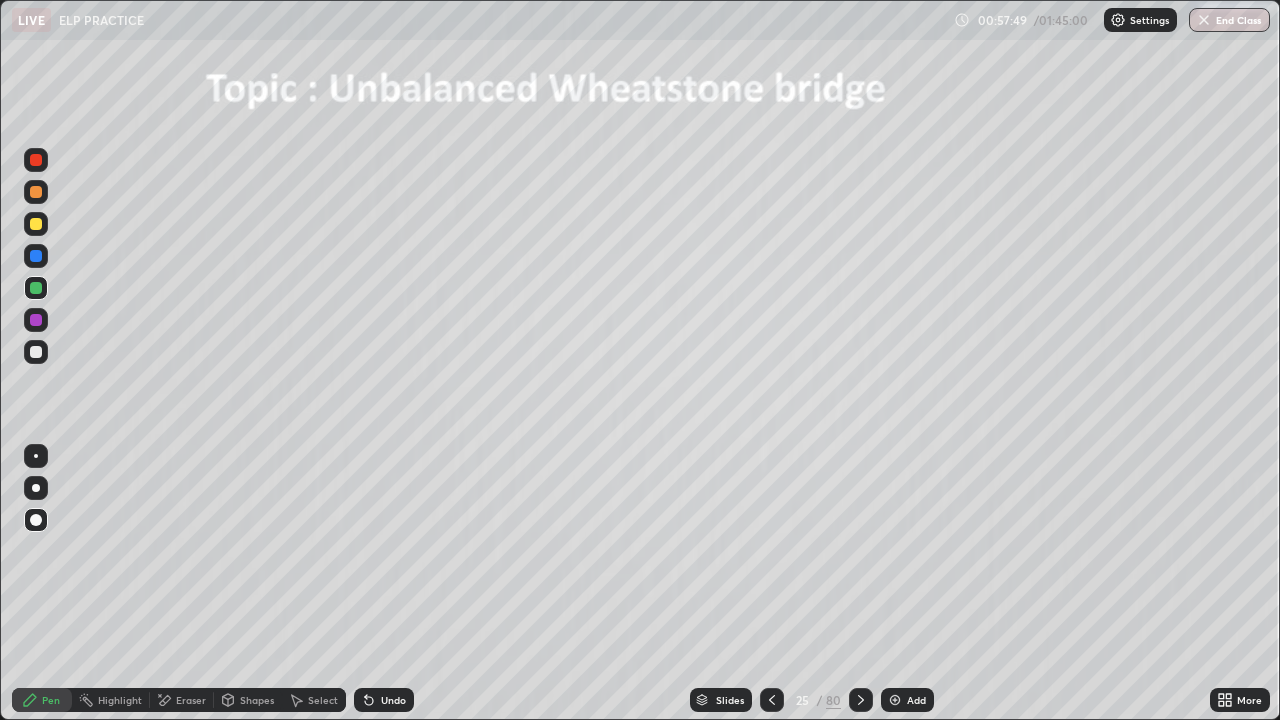 click 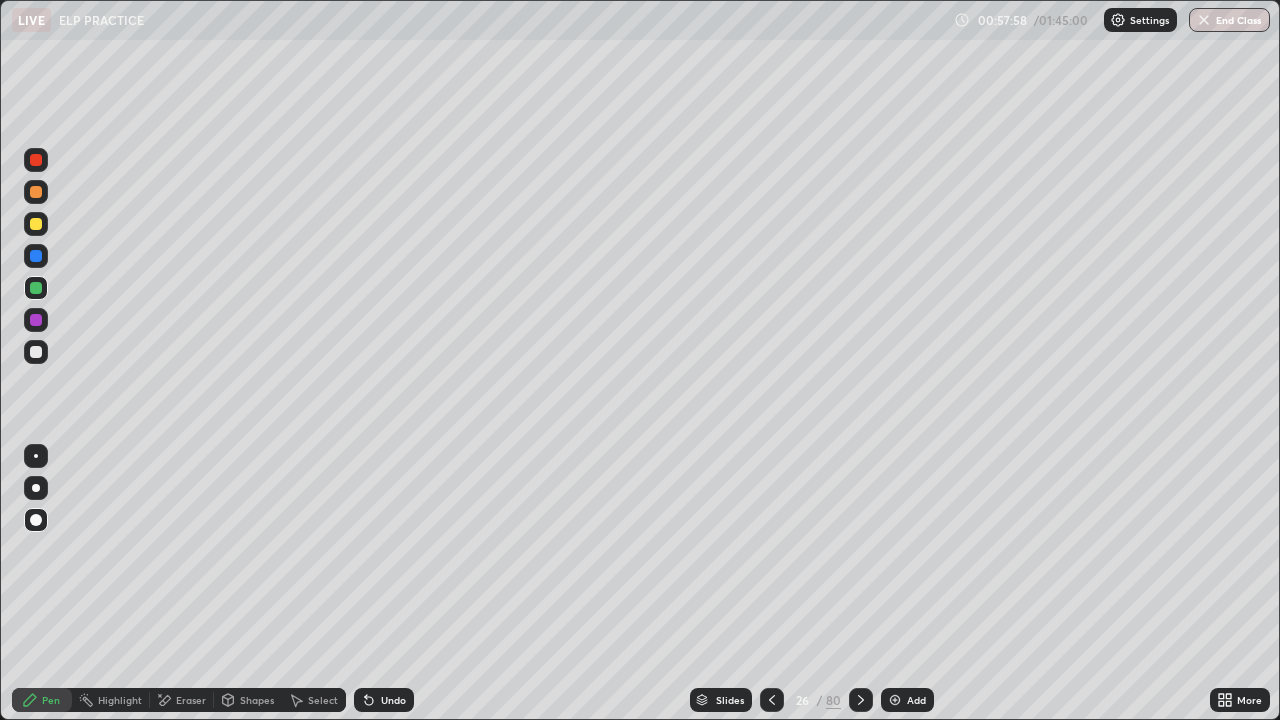 click 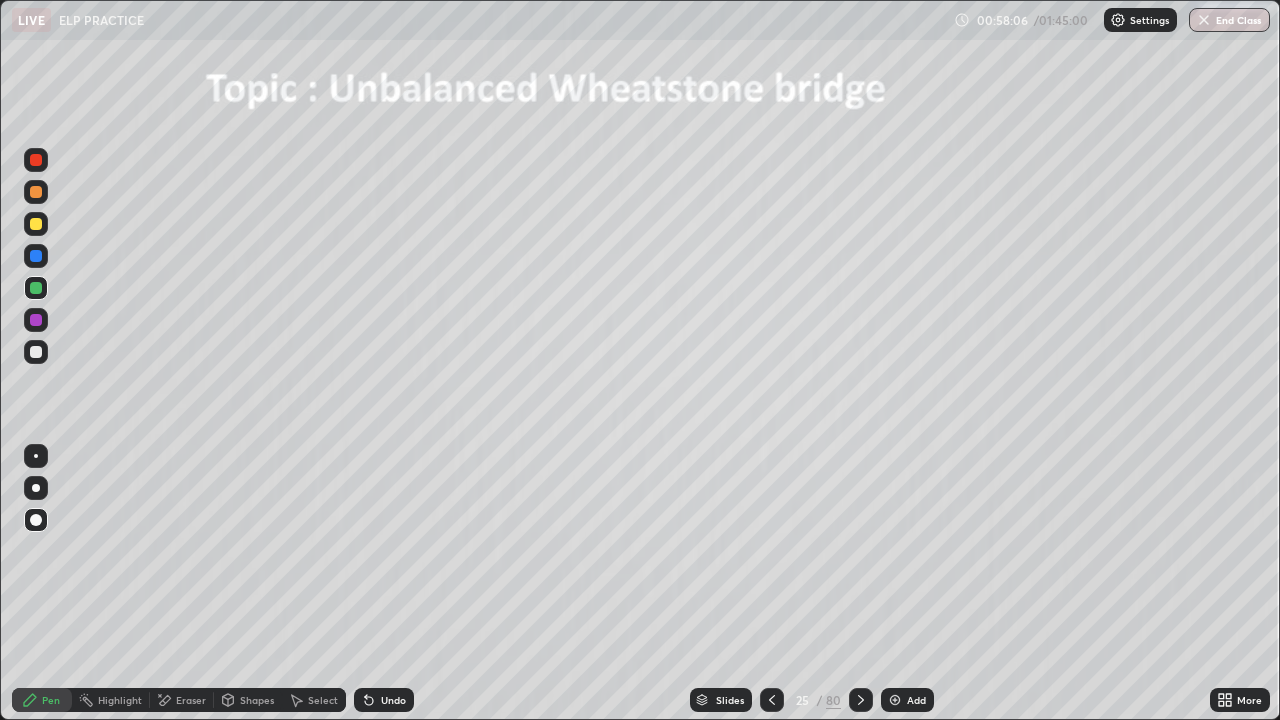 click 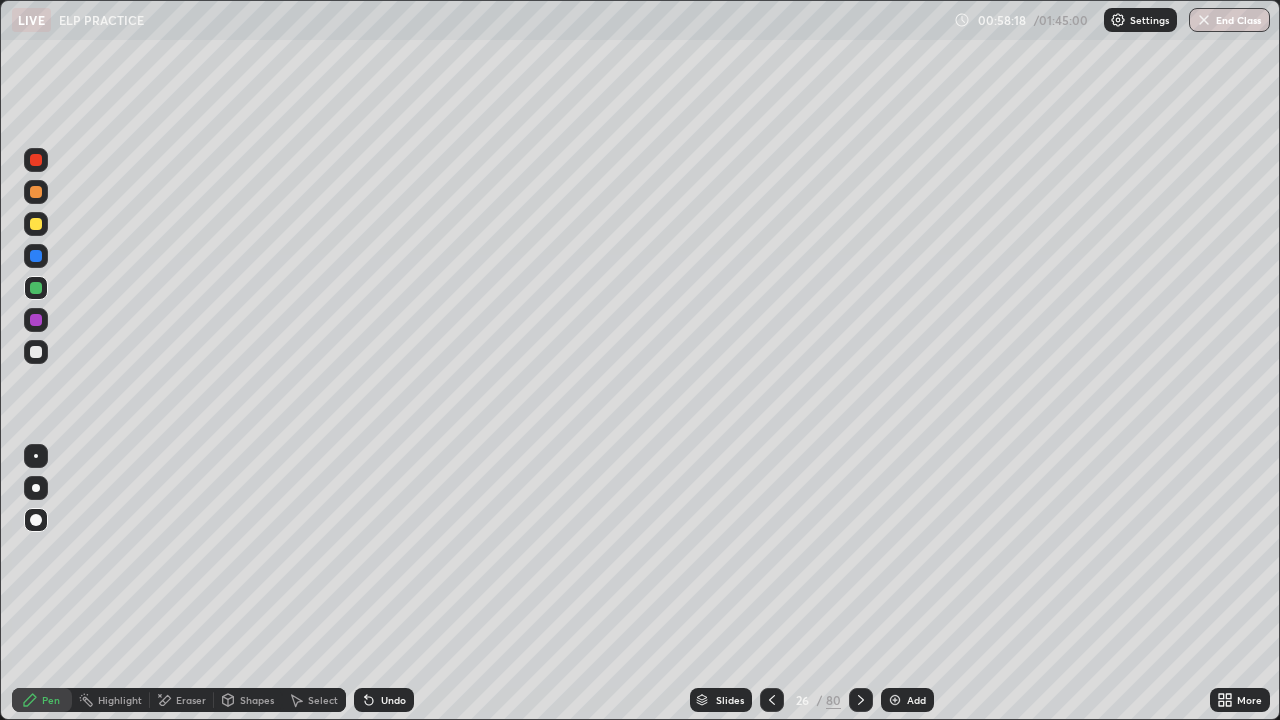 click on "Eraser" at bounding box center (191, 700) 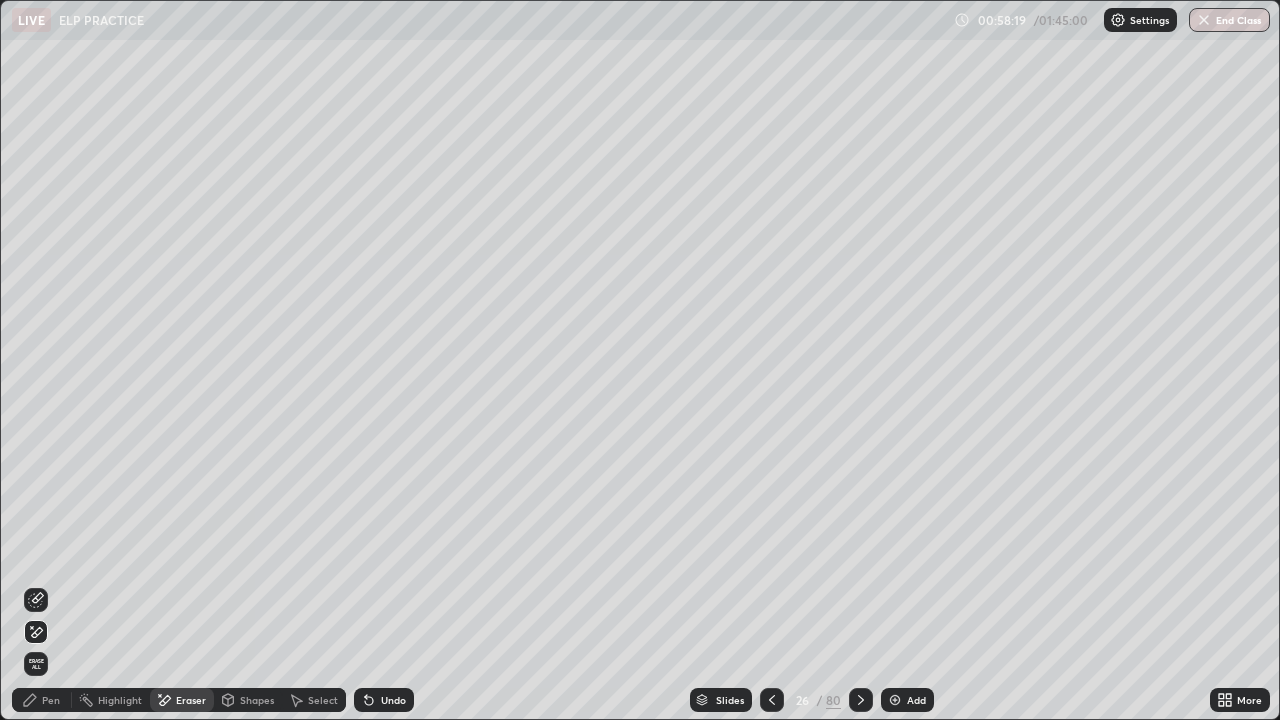 click on "Eraser" at bounding box center (191, 700) 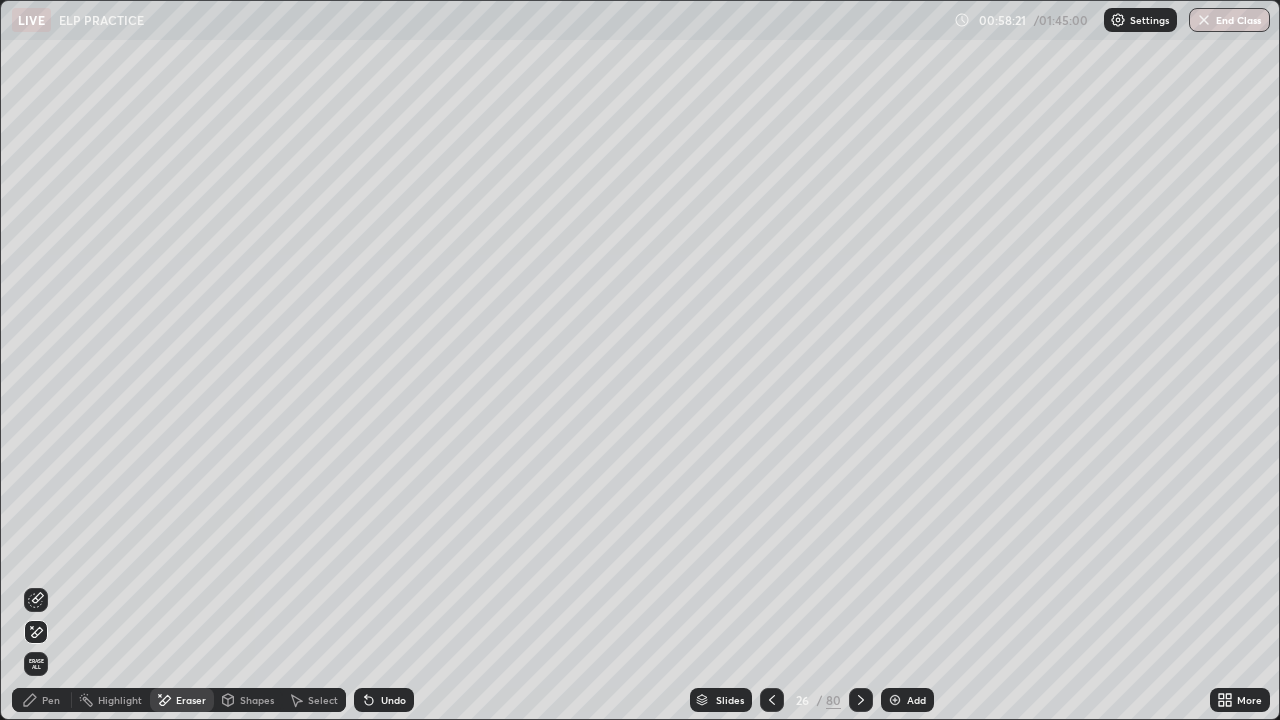 click on "Pen" at bounding box center [42, 700] 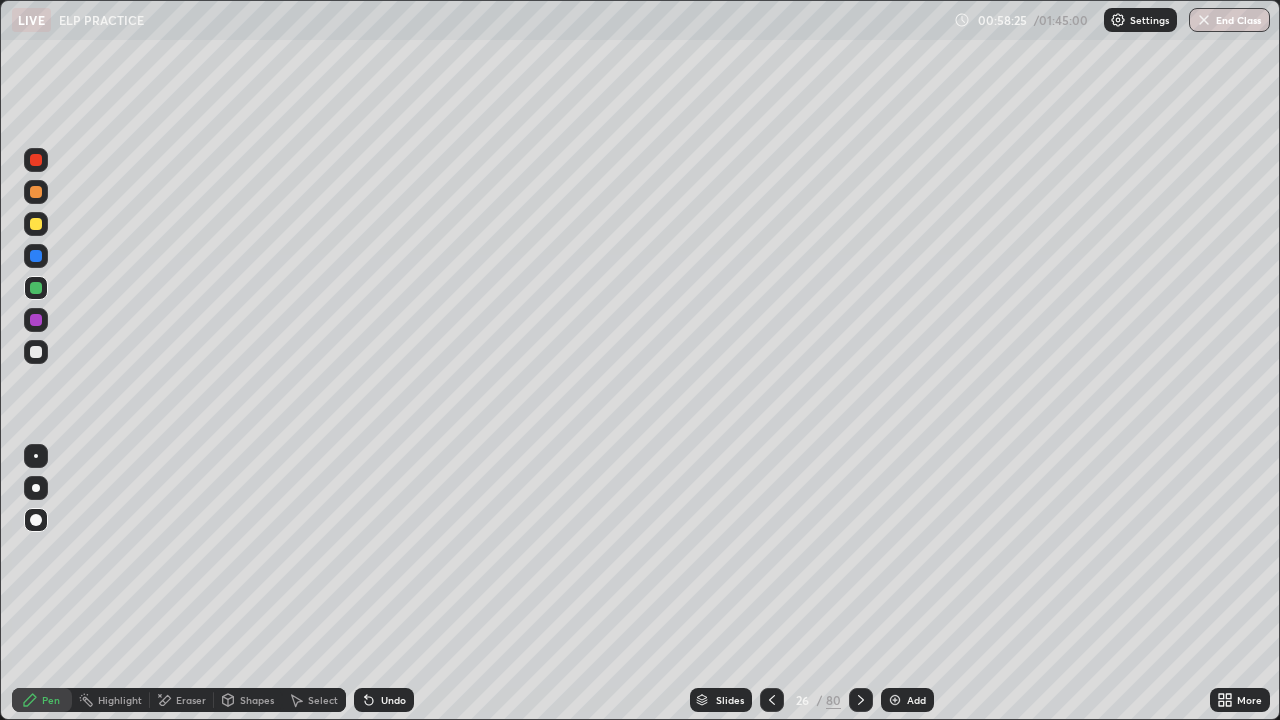 click 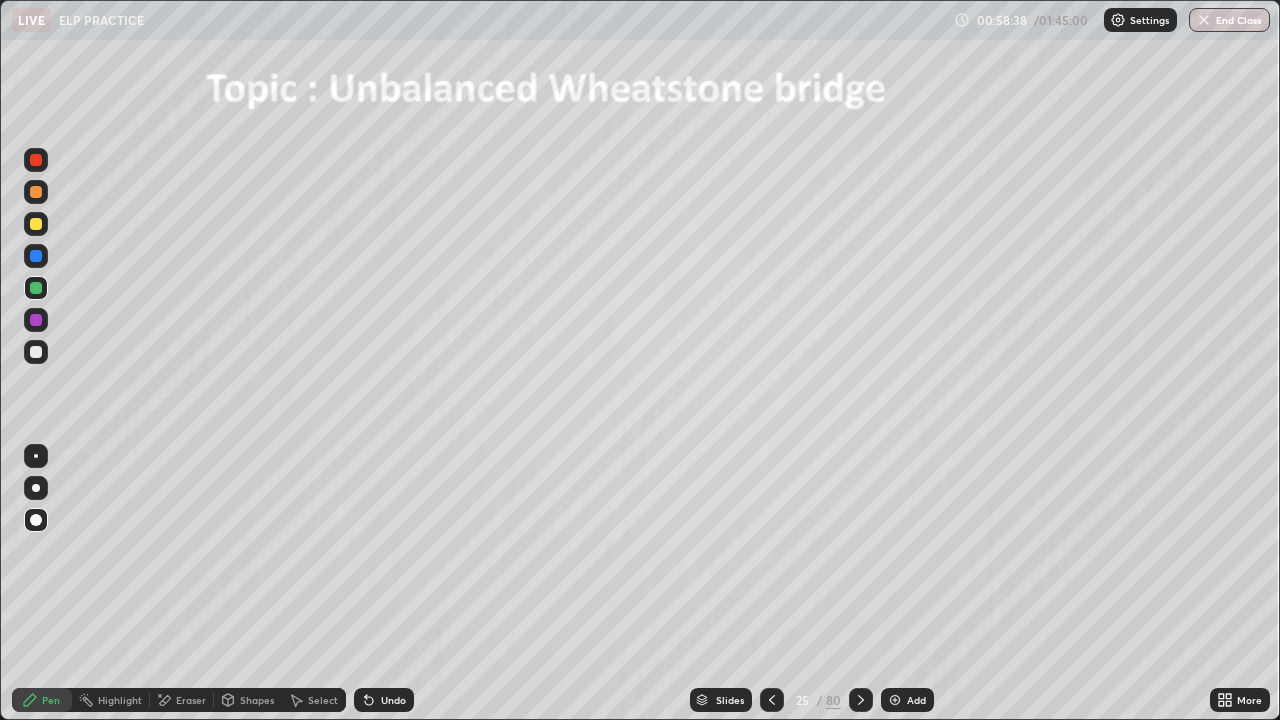 click at bounding box center (36, 352) 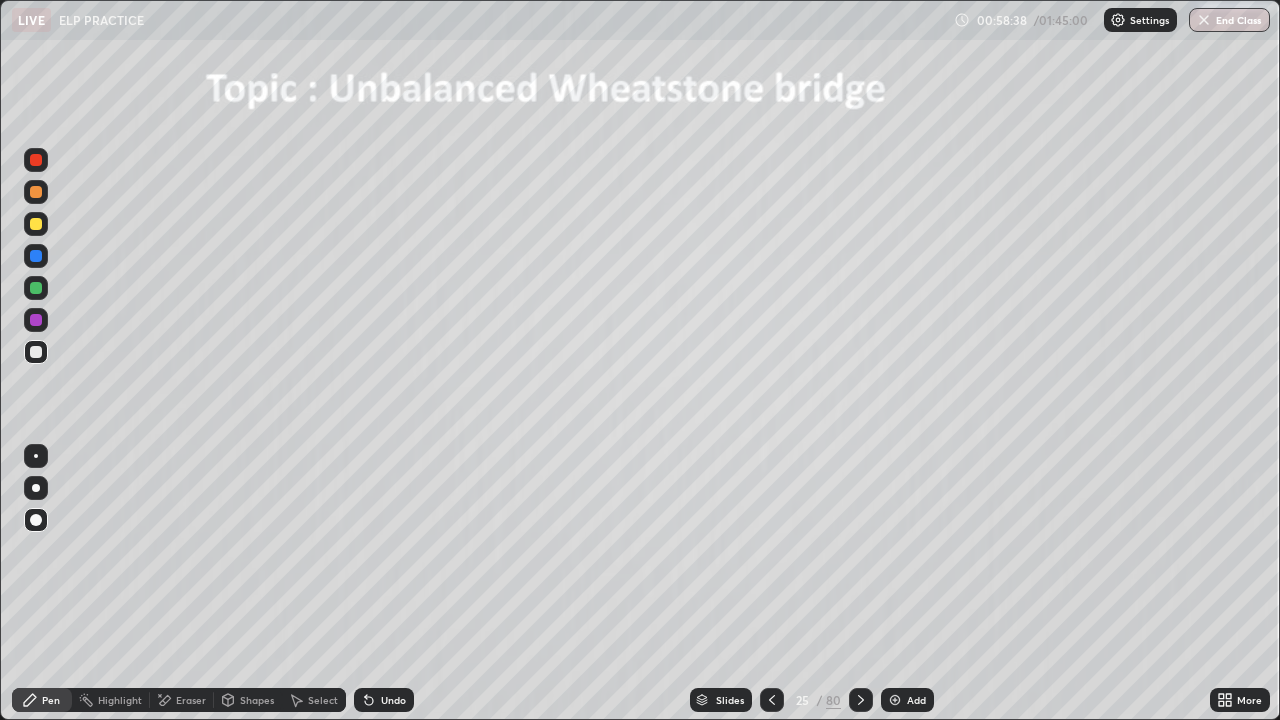 click at bounding box center (36, 256) 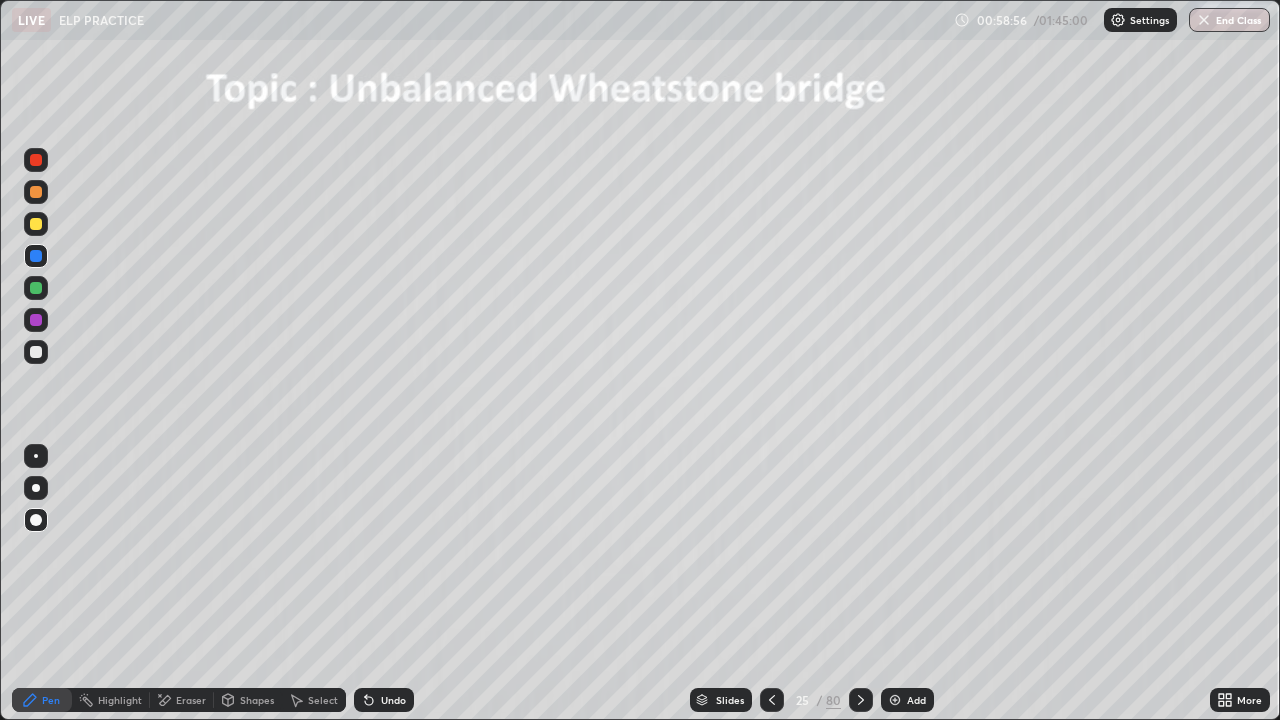click at bounding box center [36, 456] 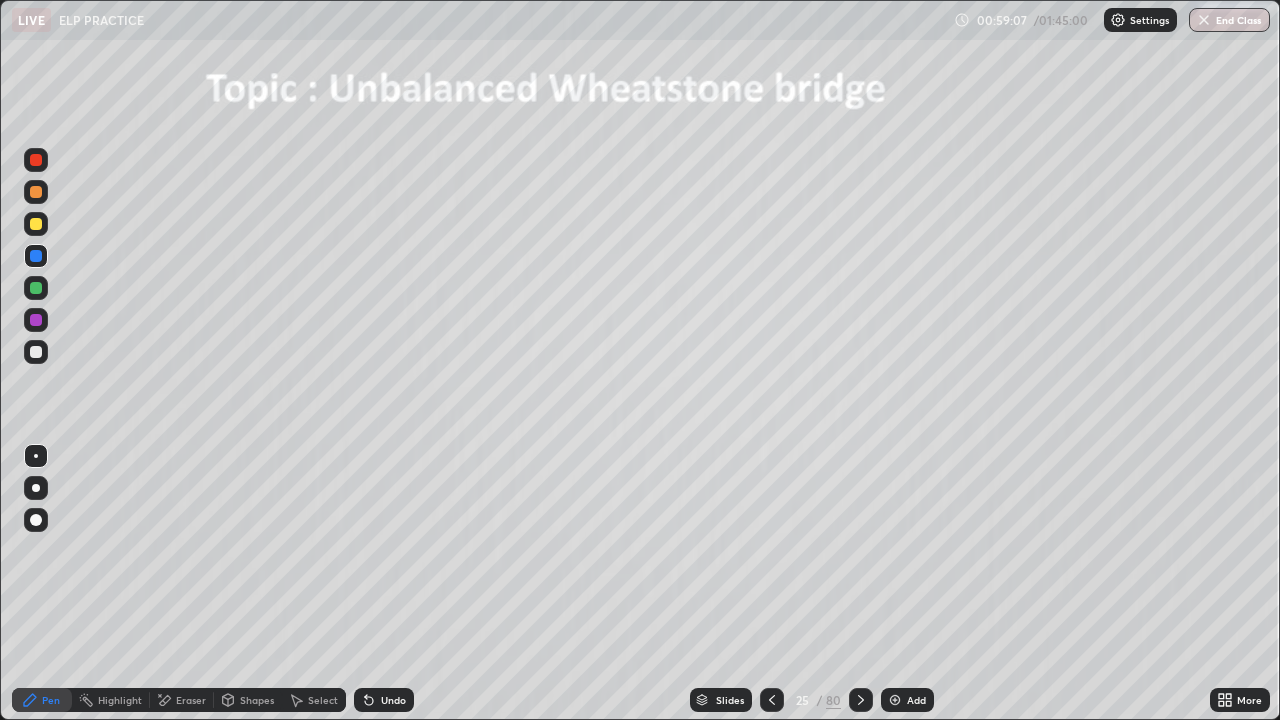 click 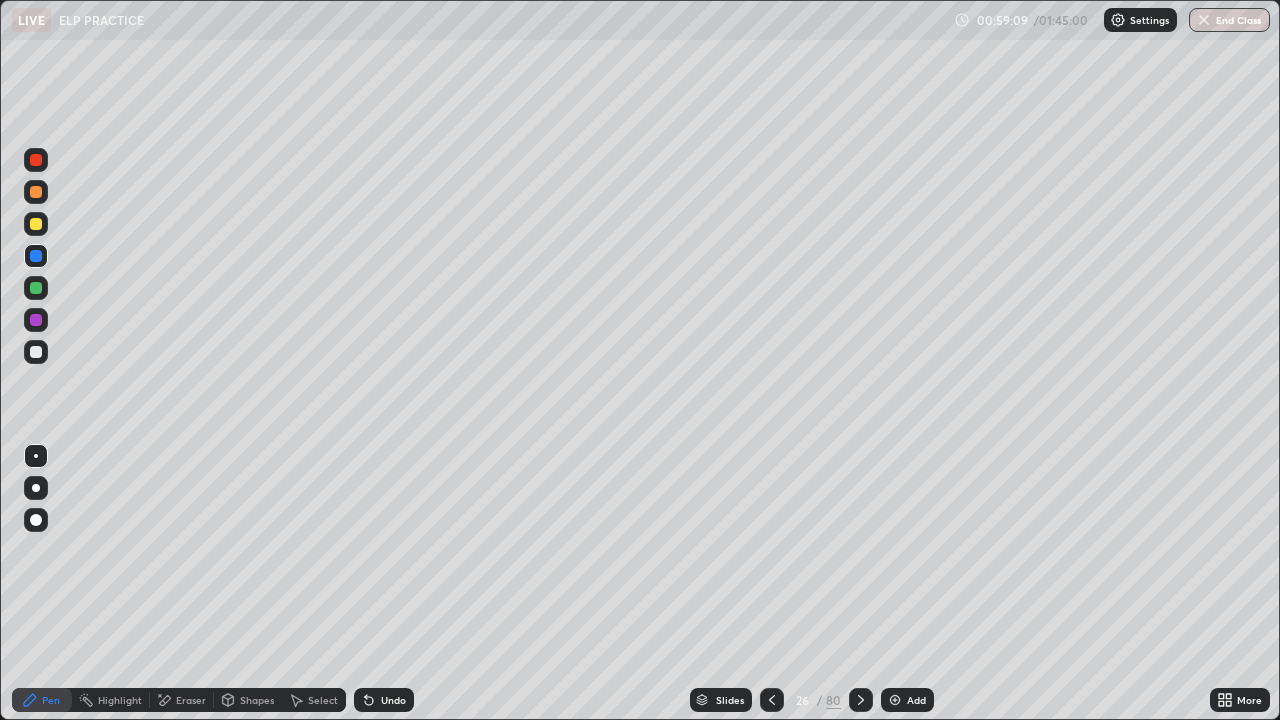 click 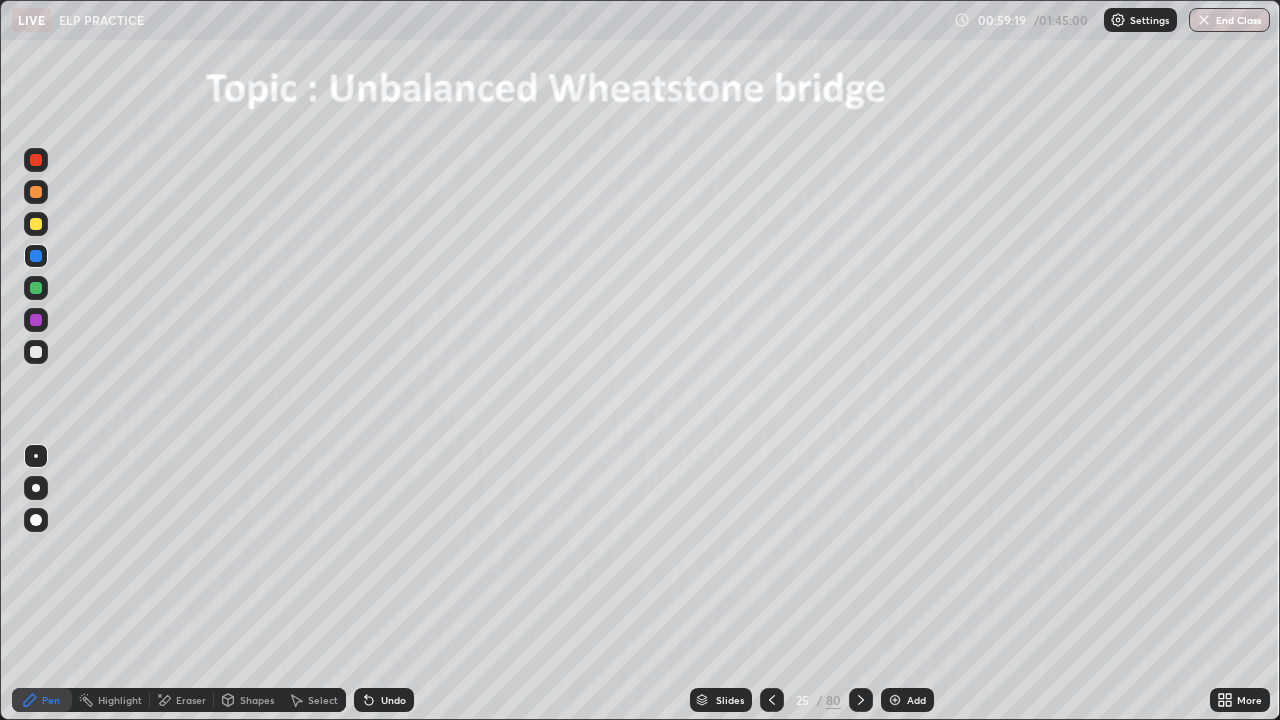 click 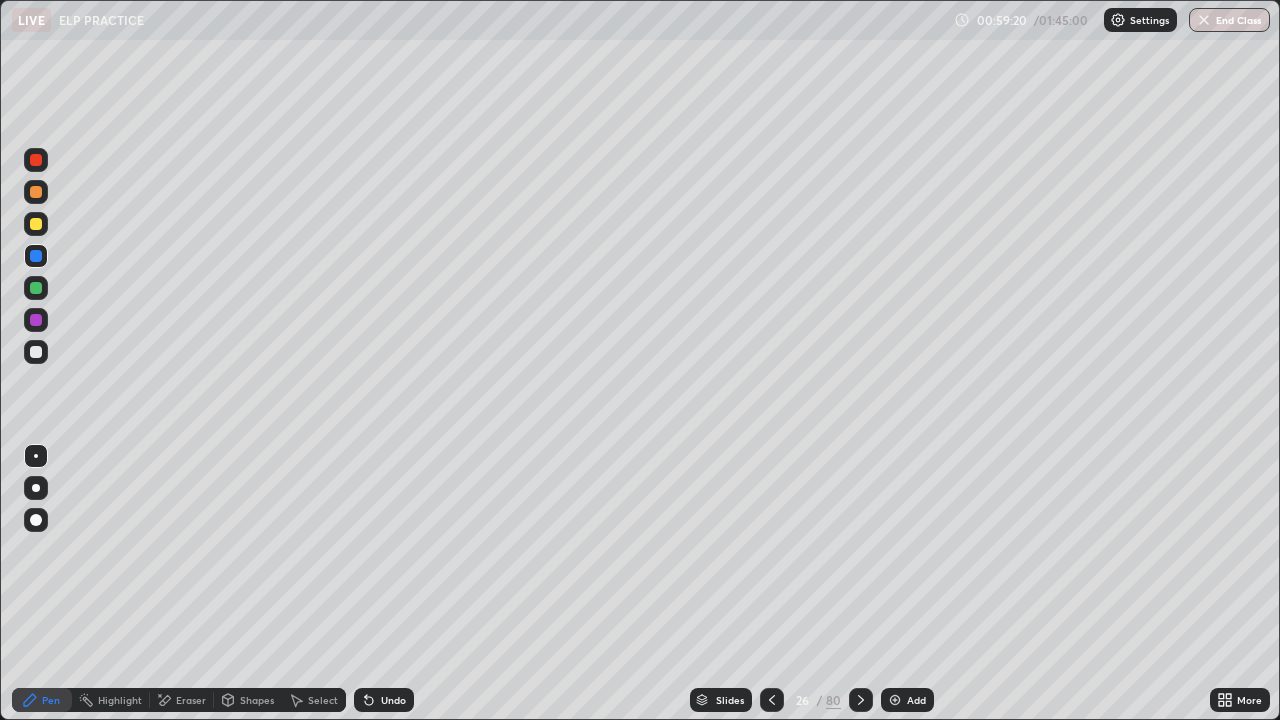 click at bounding box center (36, 520) 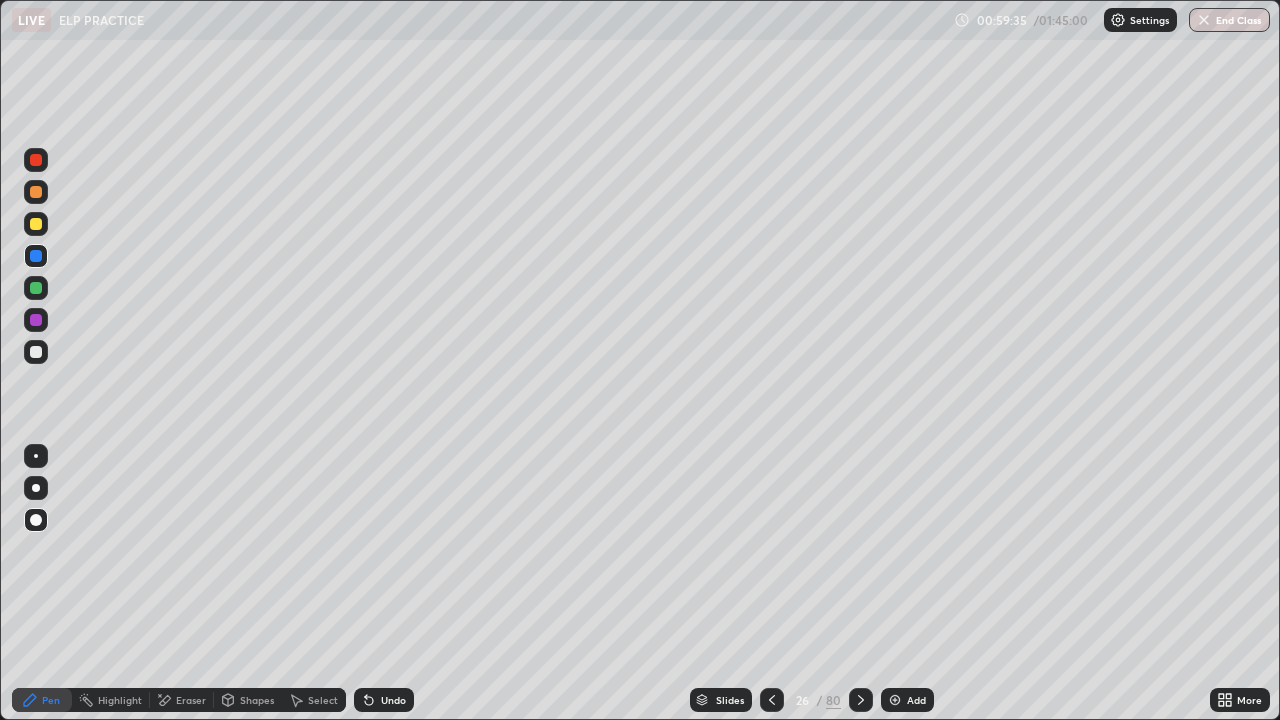click 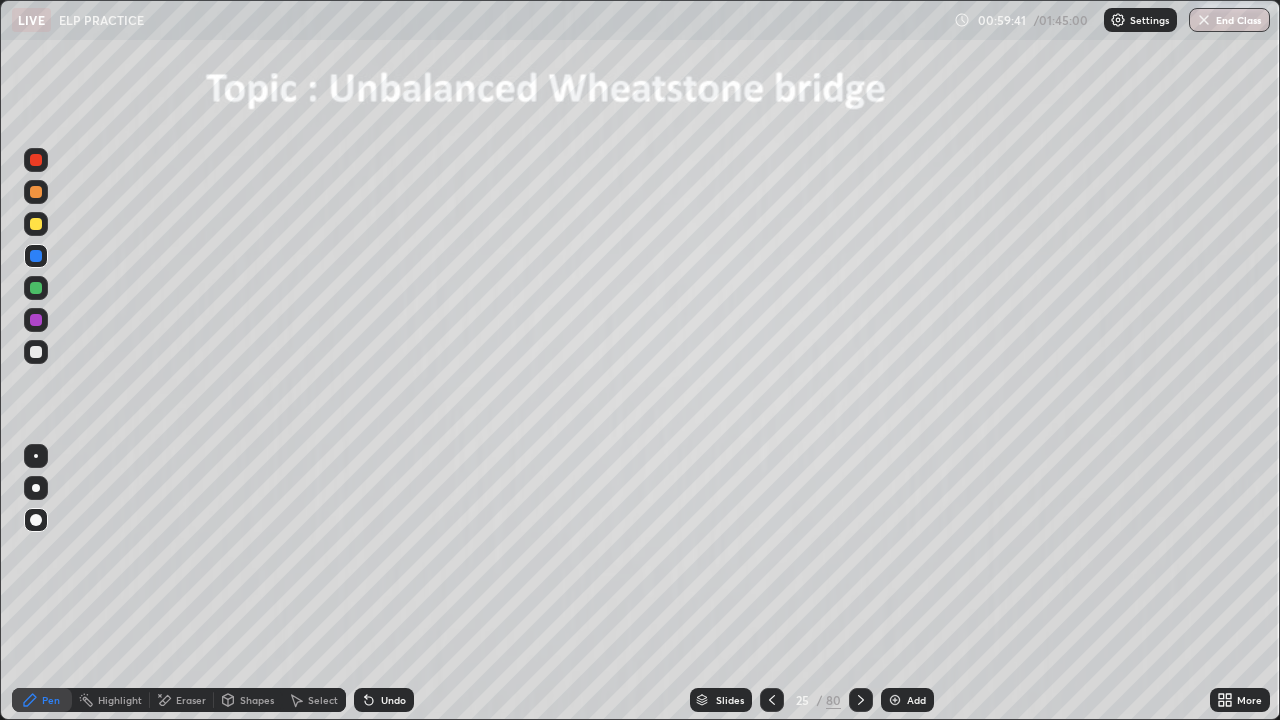 click 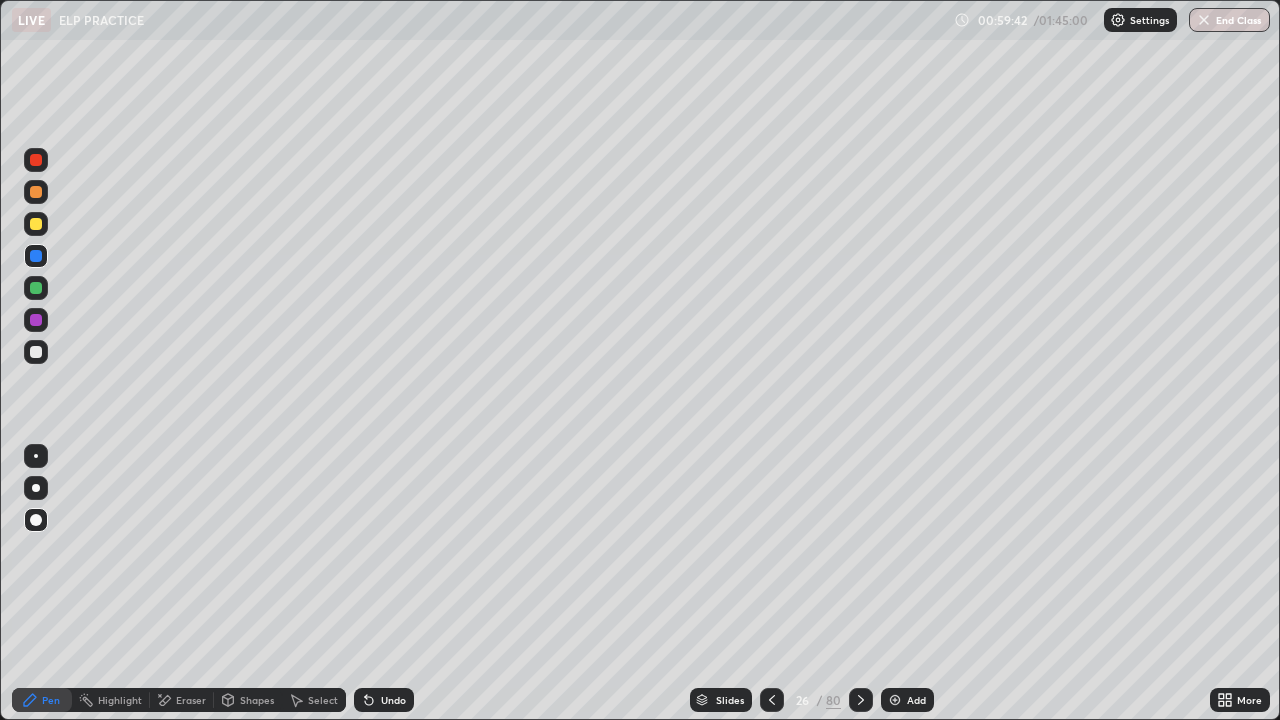 click at bounding box center [895, 700] 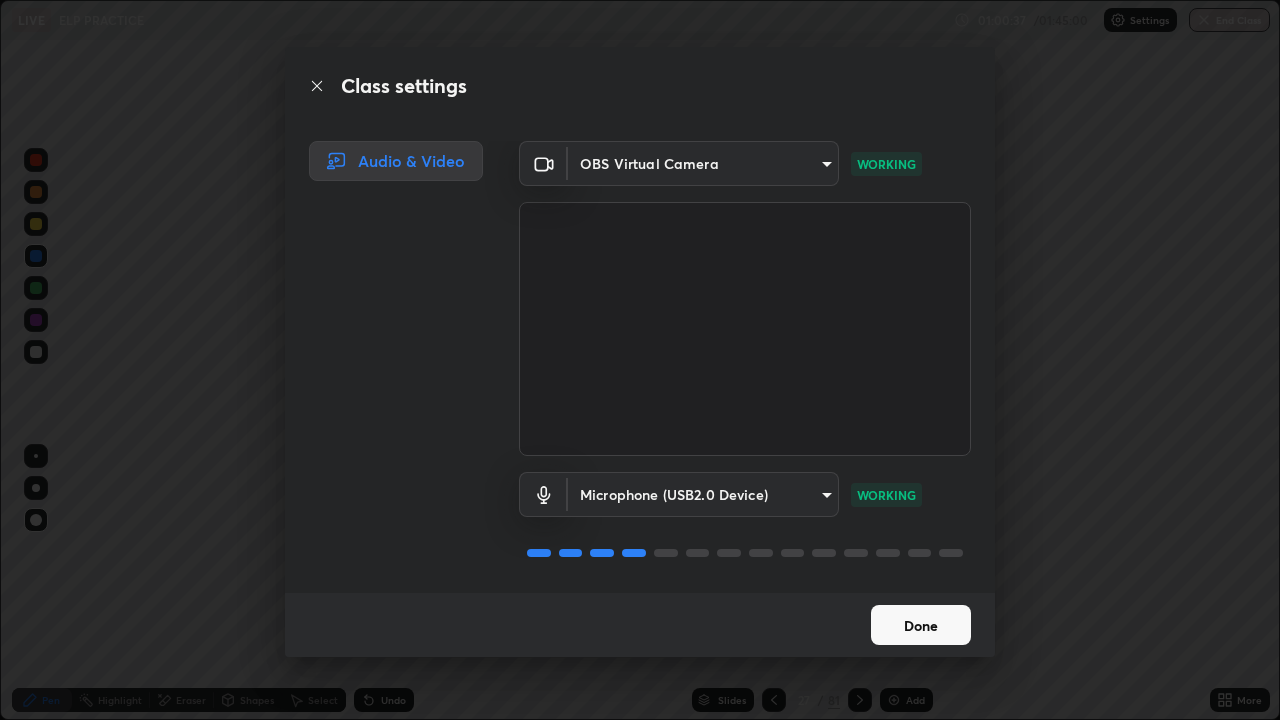 click on "Done" at bounding box center [921, 625] 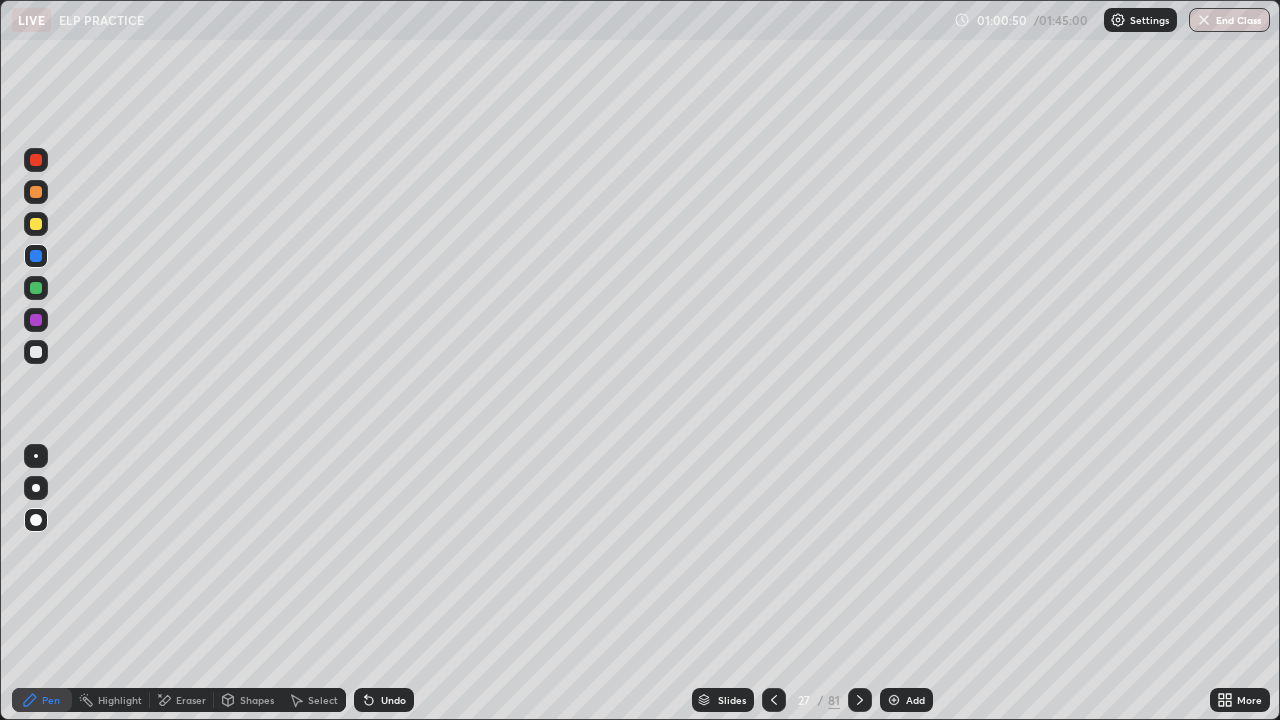 click on "Eraser" at bounding box center [191, 700] 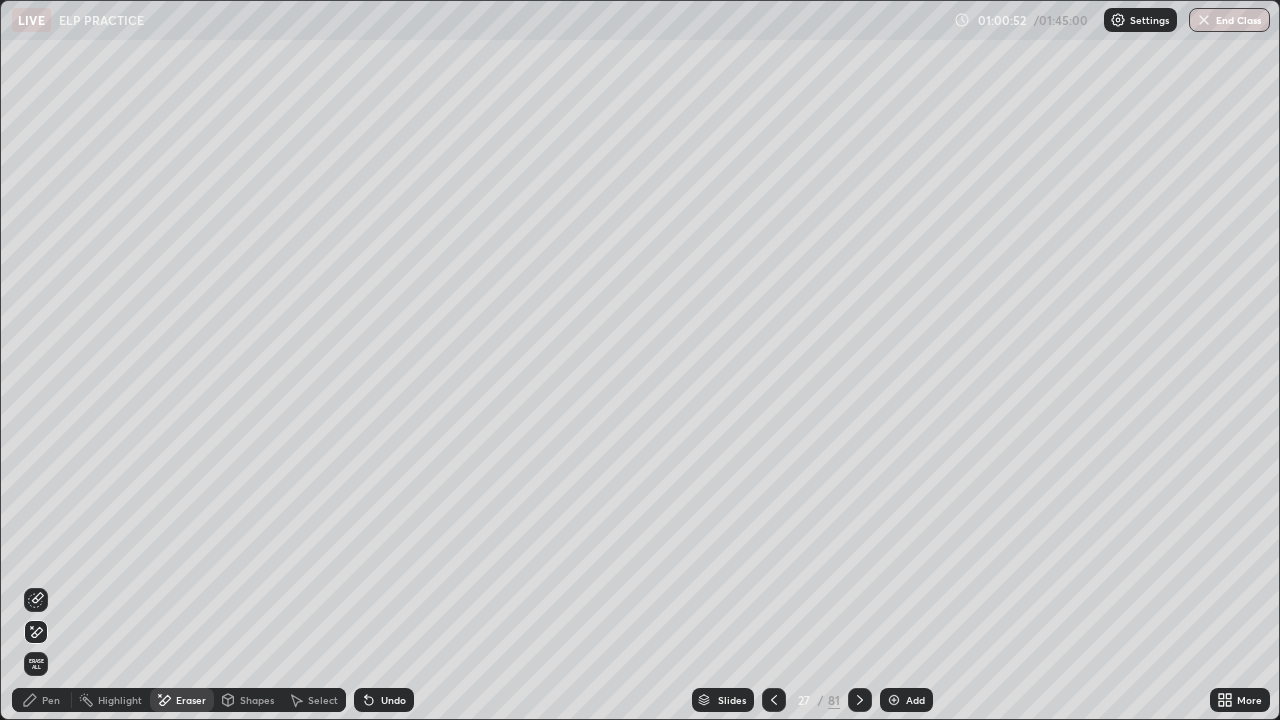 click on "Pen" at bounding box center [51, 700] 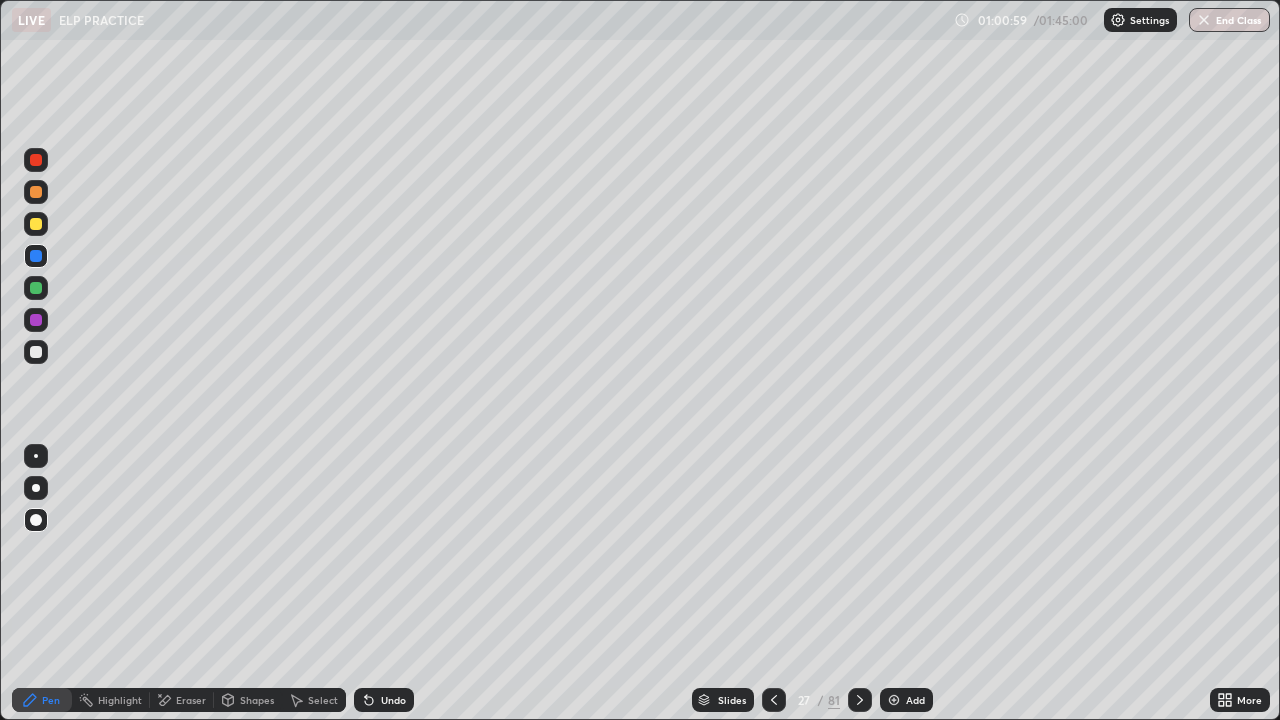 click at bounding box center (774, 700) 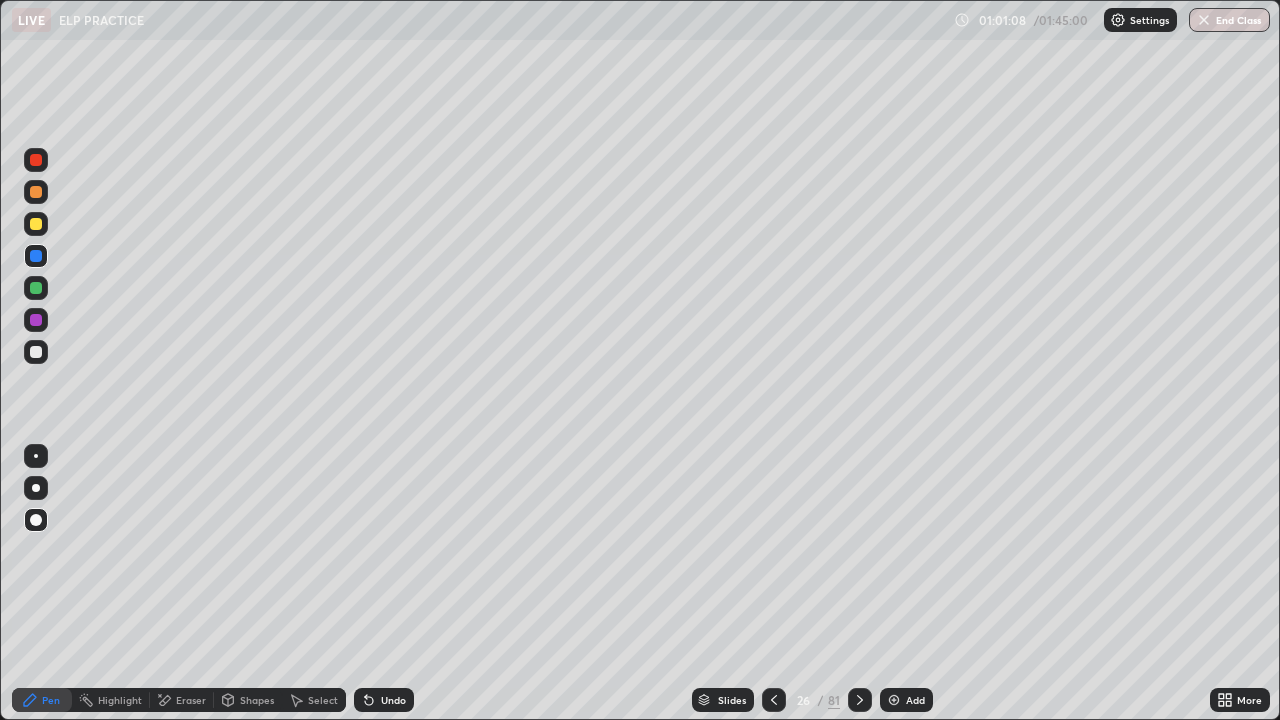 click at bounding box center (774, 700) 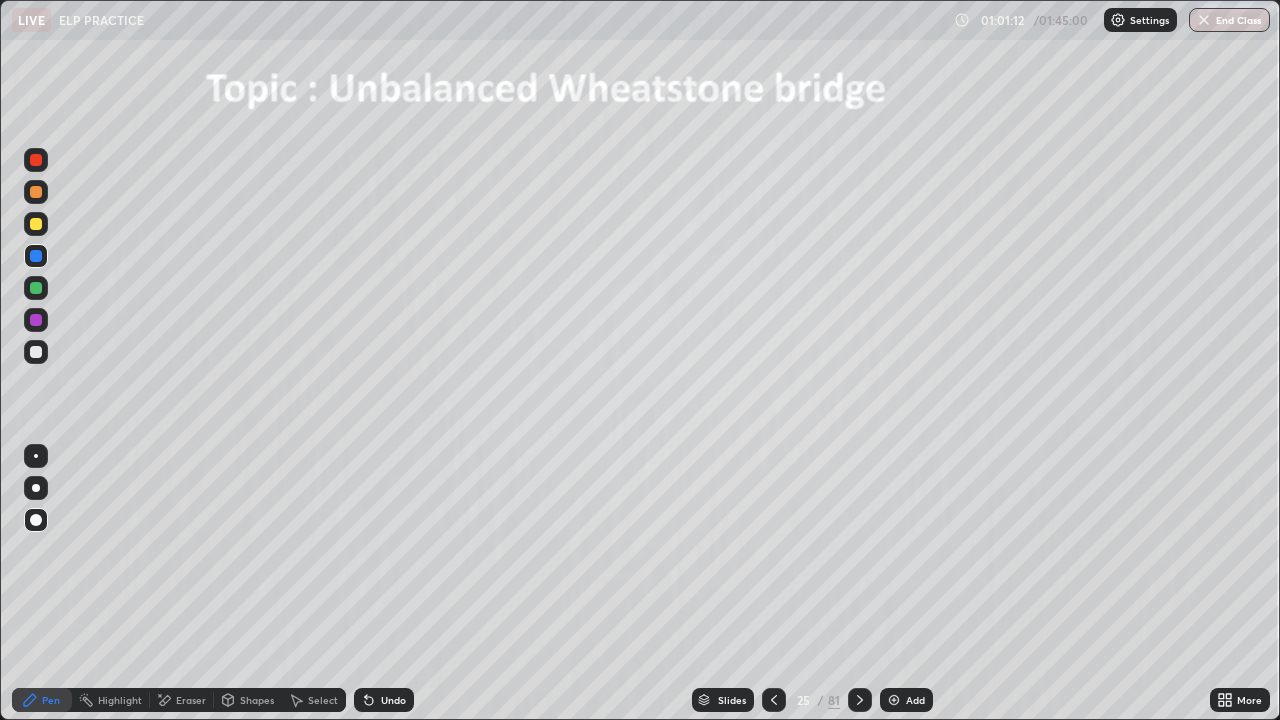 click at bounding box center [36, 192] 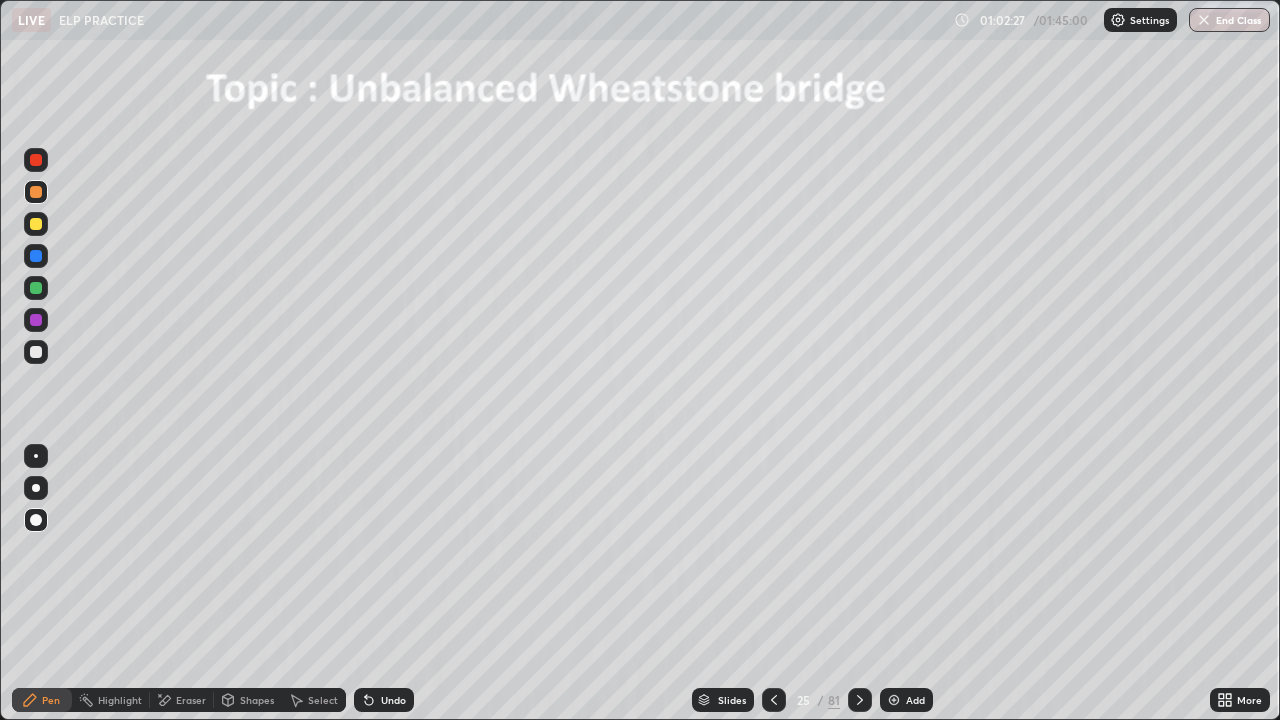 click 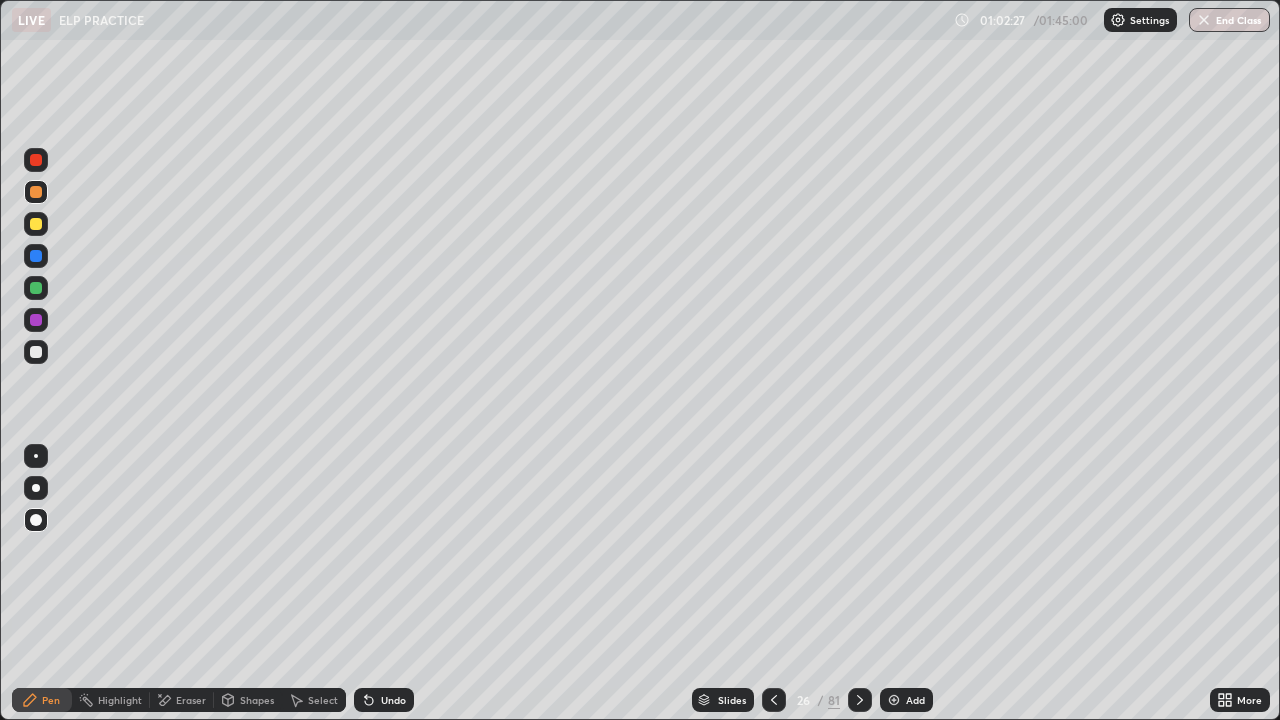click 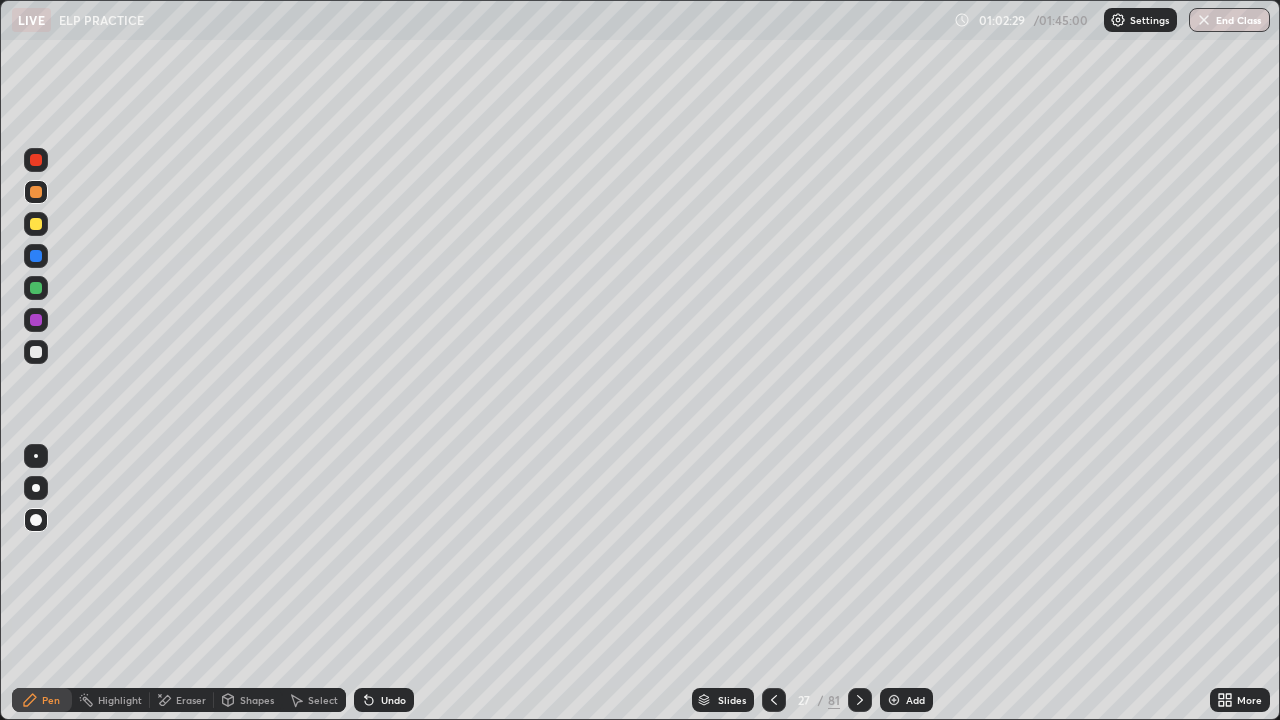 click at bounding box center (860, 700) 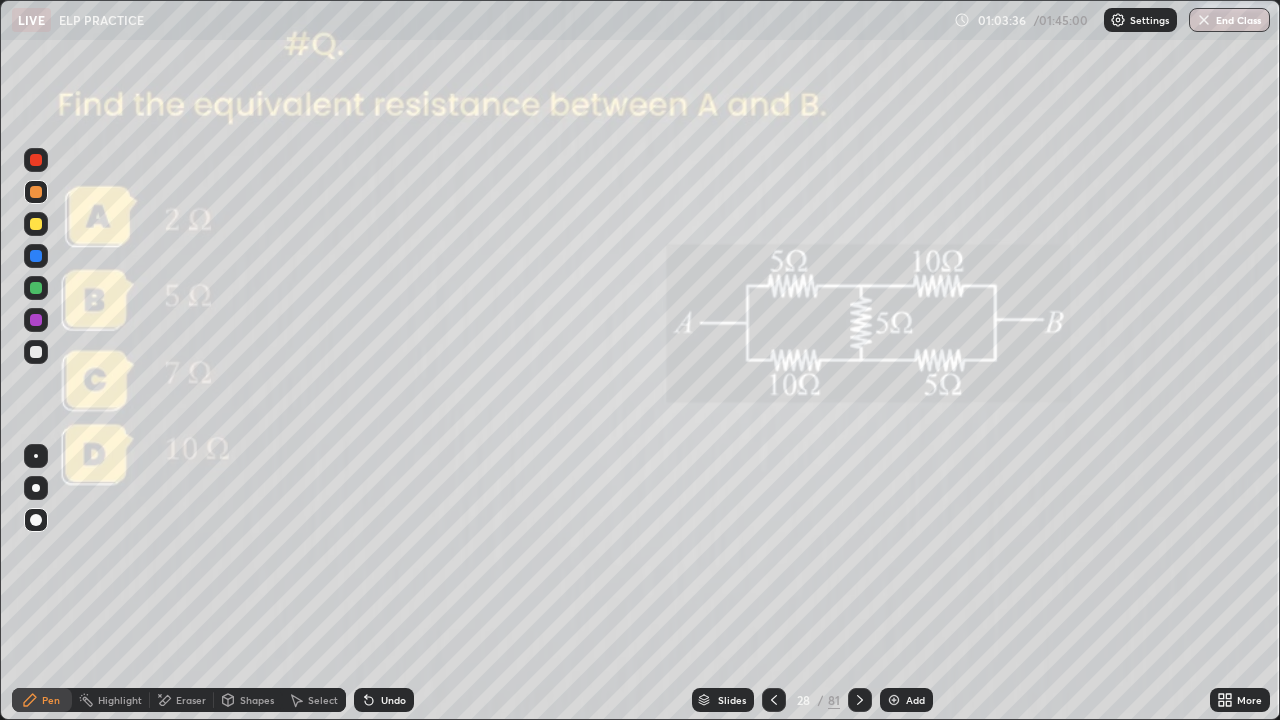 click at bounding box center [36, 288] 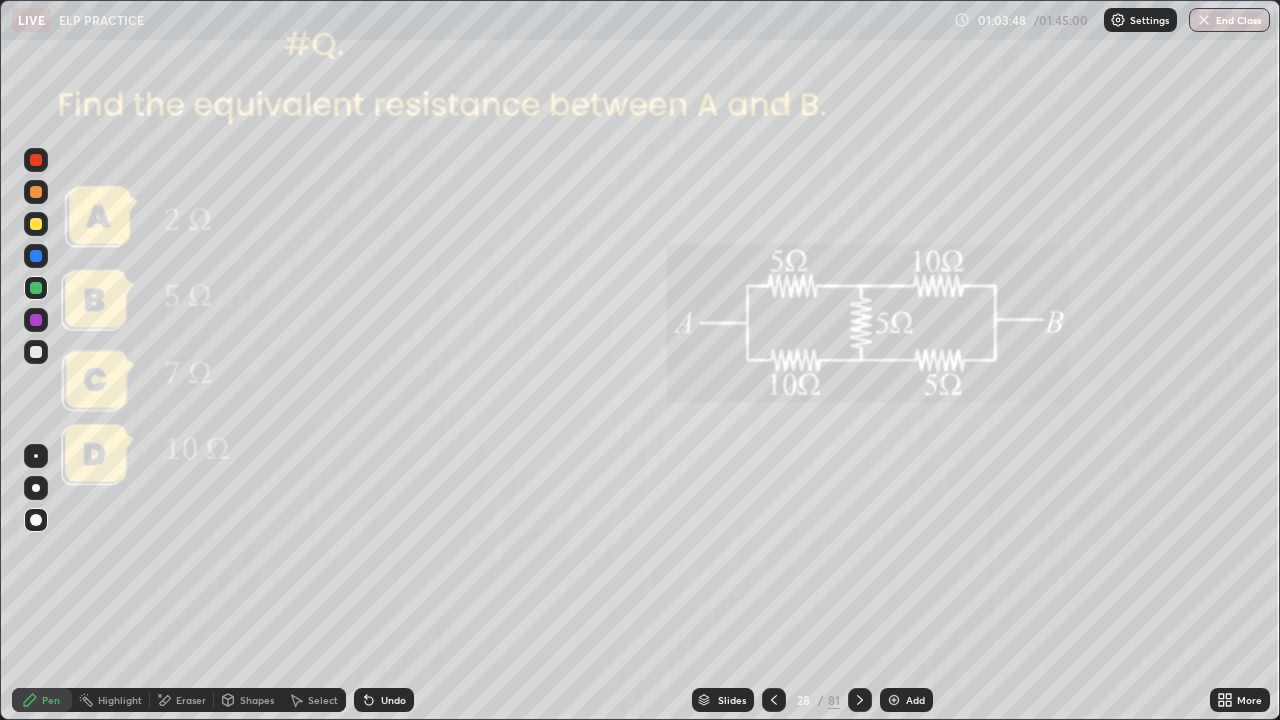 click 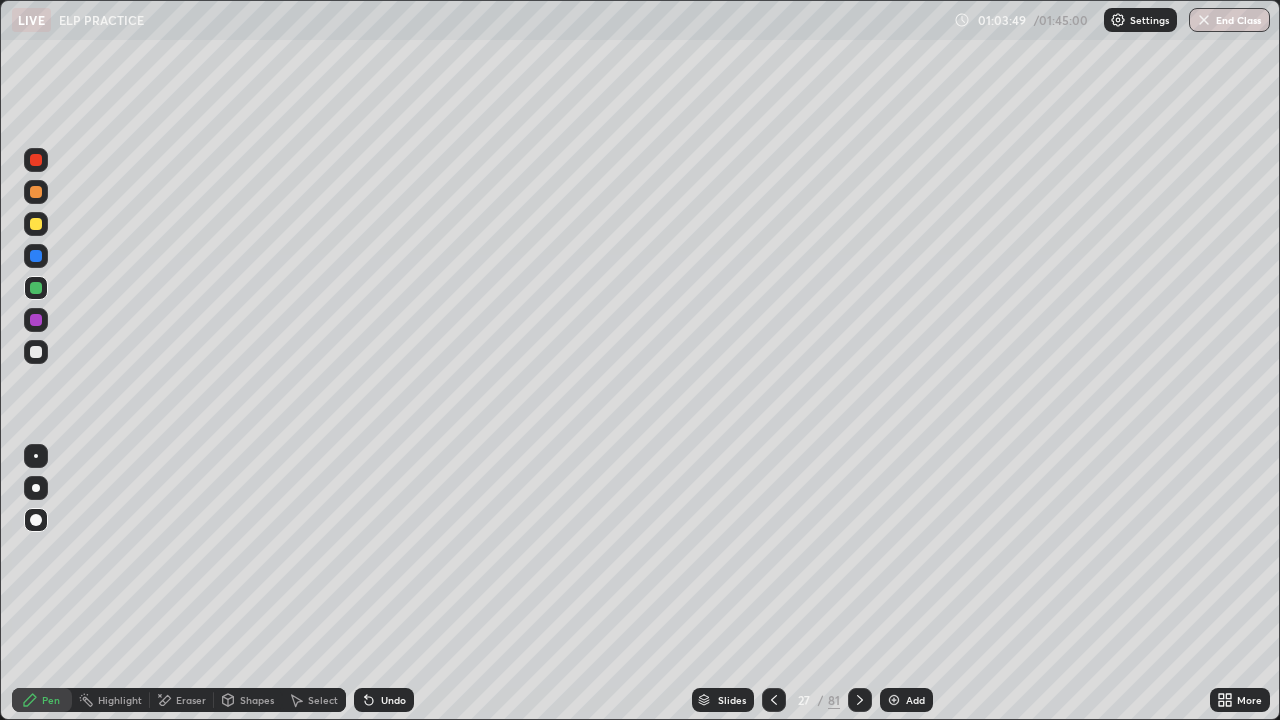 click 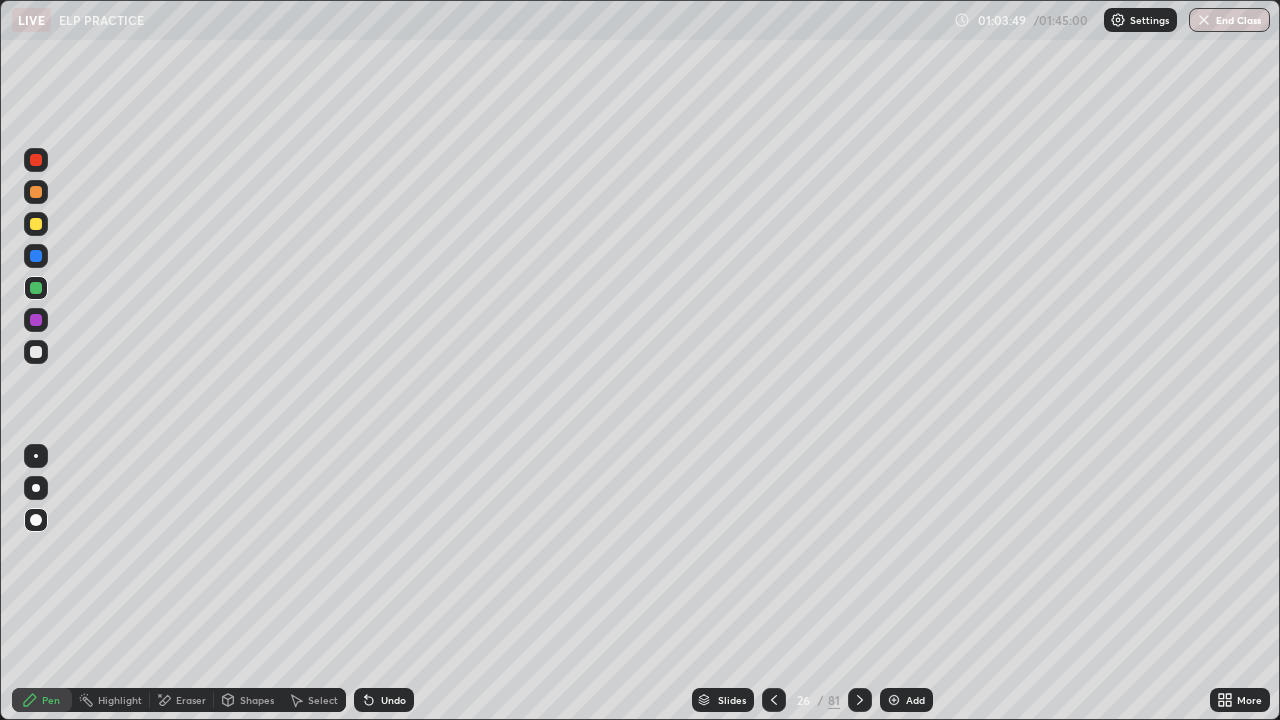 click 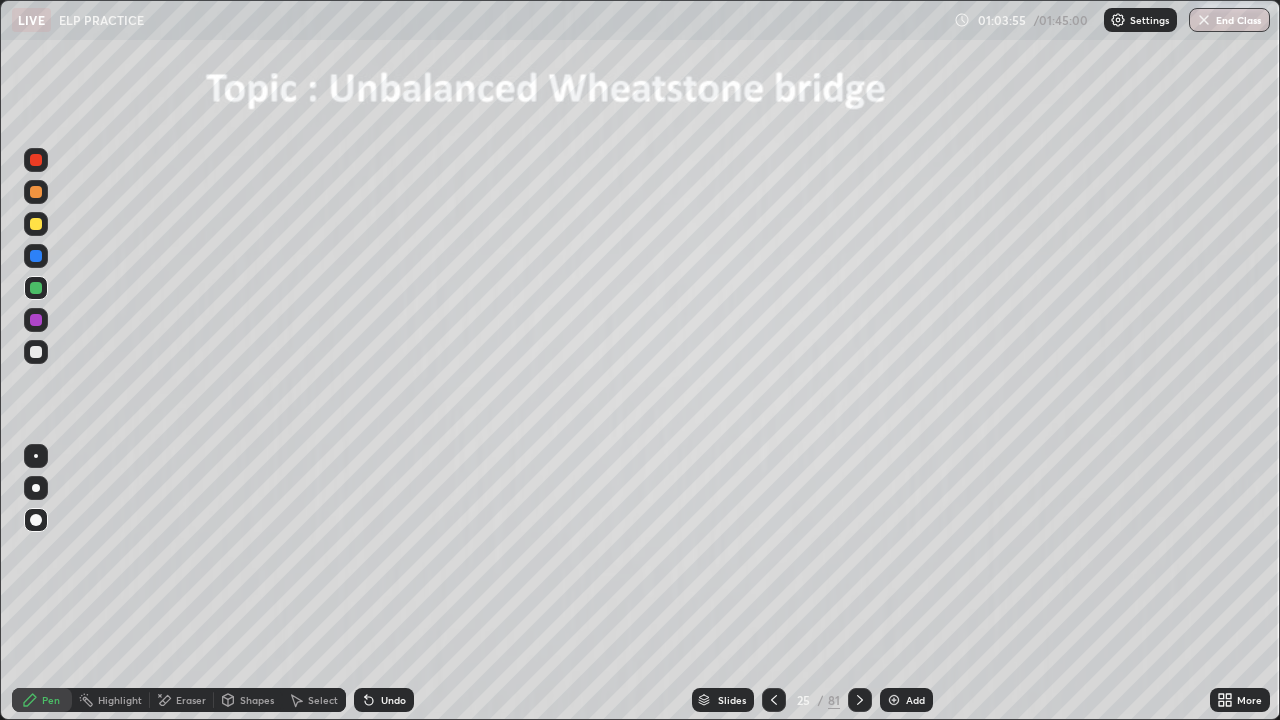 click 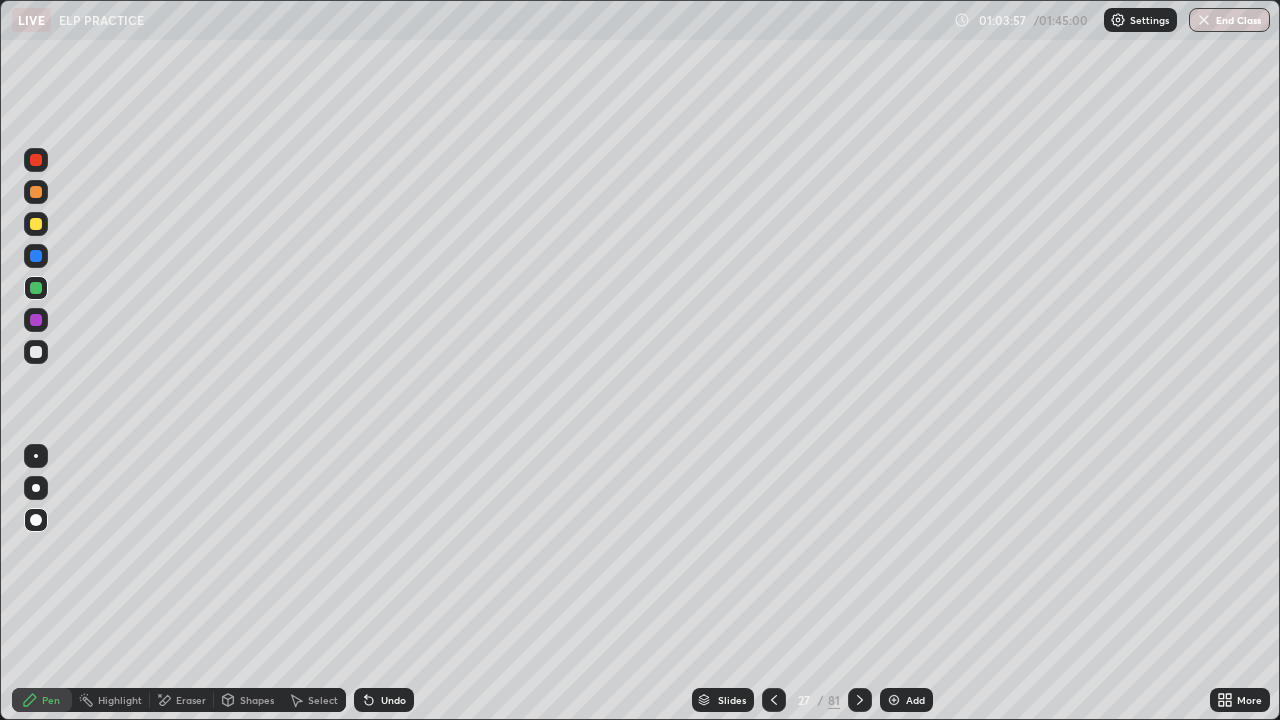 click at bounding box center (860, 700) 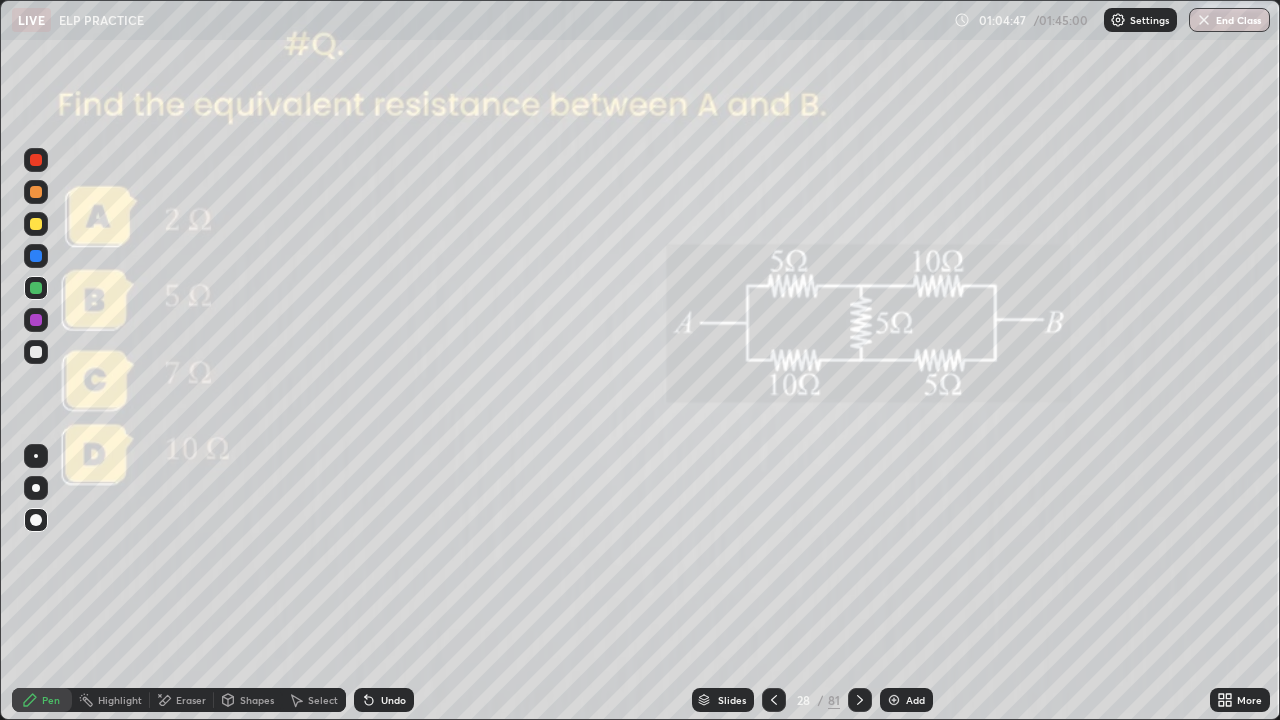 click at bounding box center [894, 700] 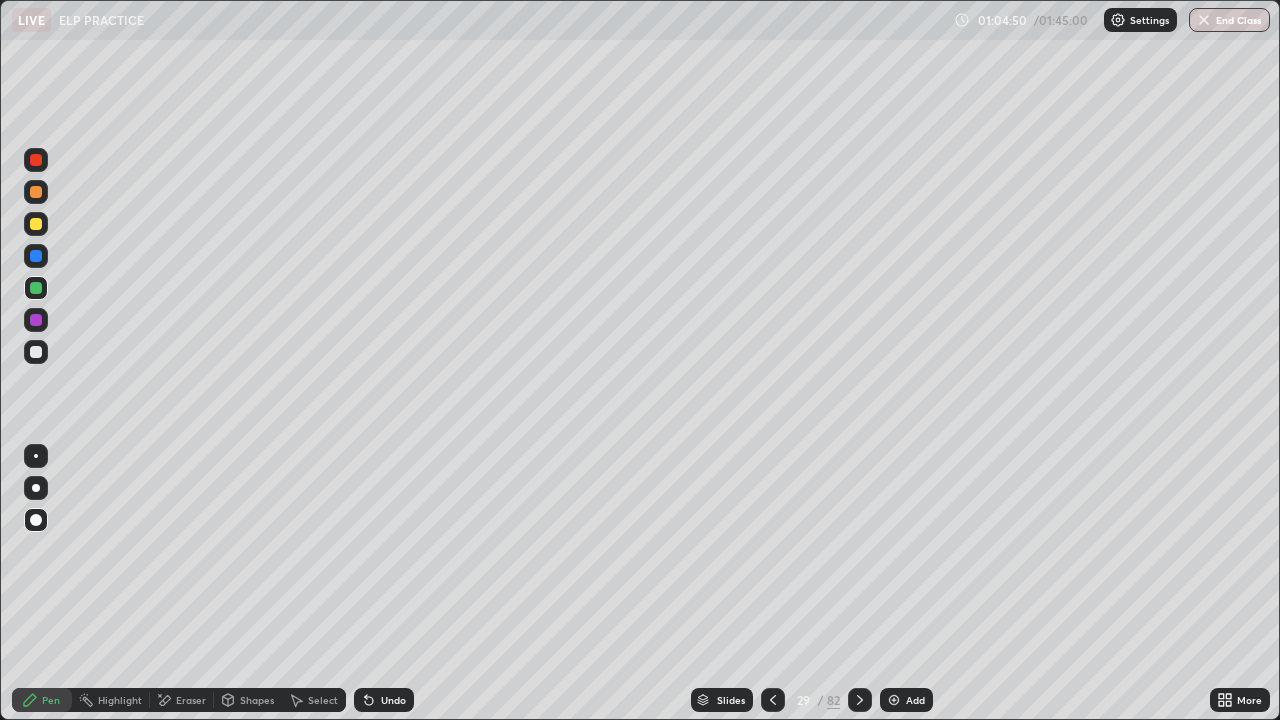 click at bounding box center (773, 700) 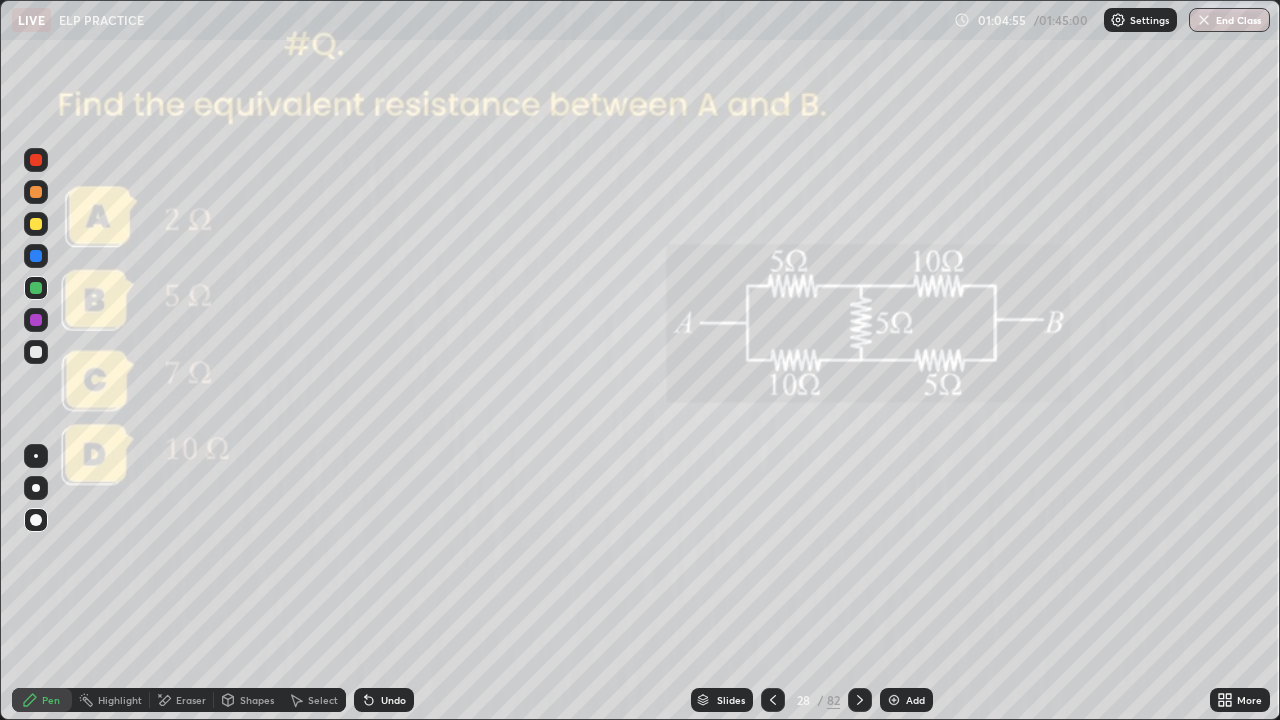 click 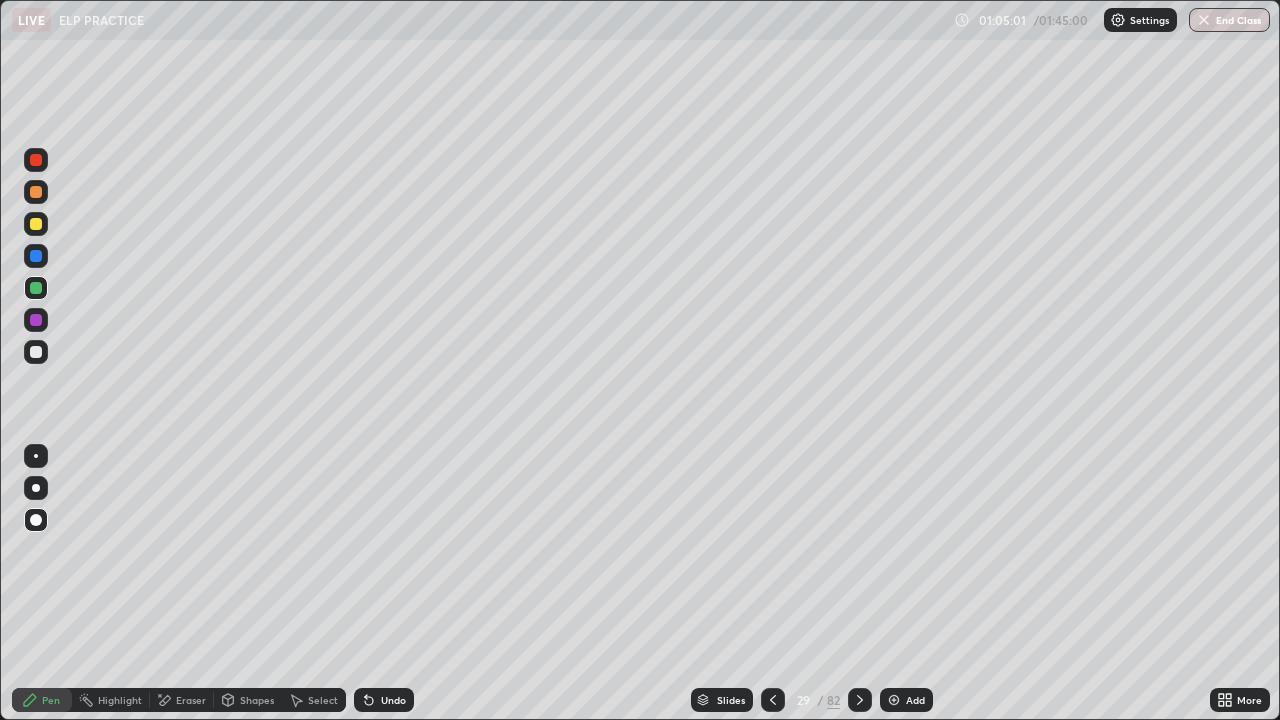 click on "Undo" at bounding box center [393, 700] 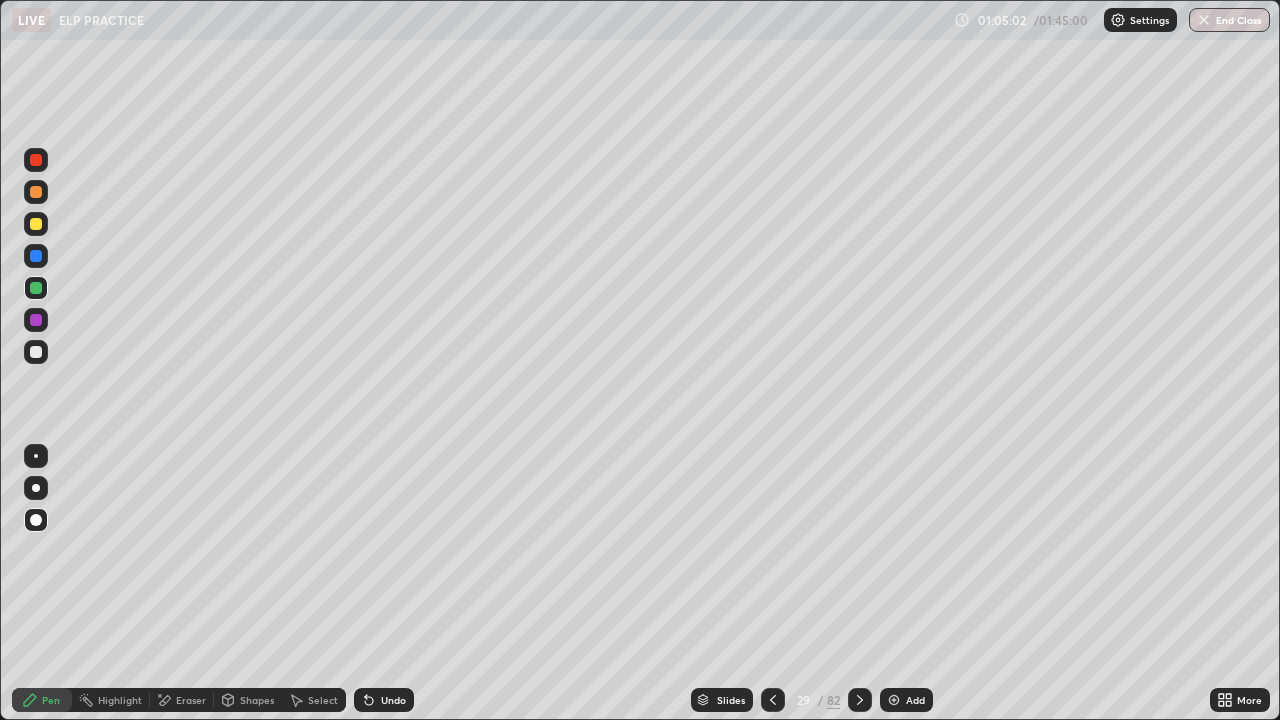 click on "Undo" at bounding box center [384, 700] 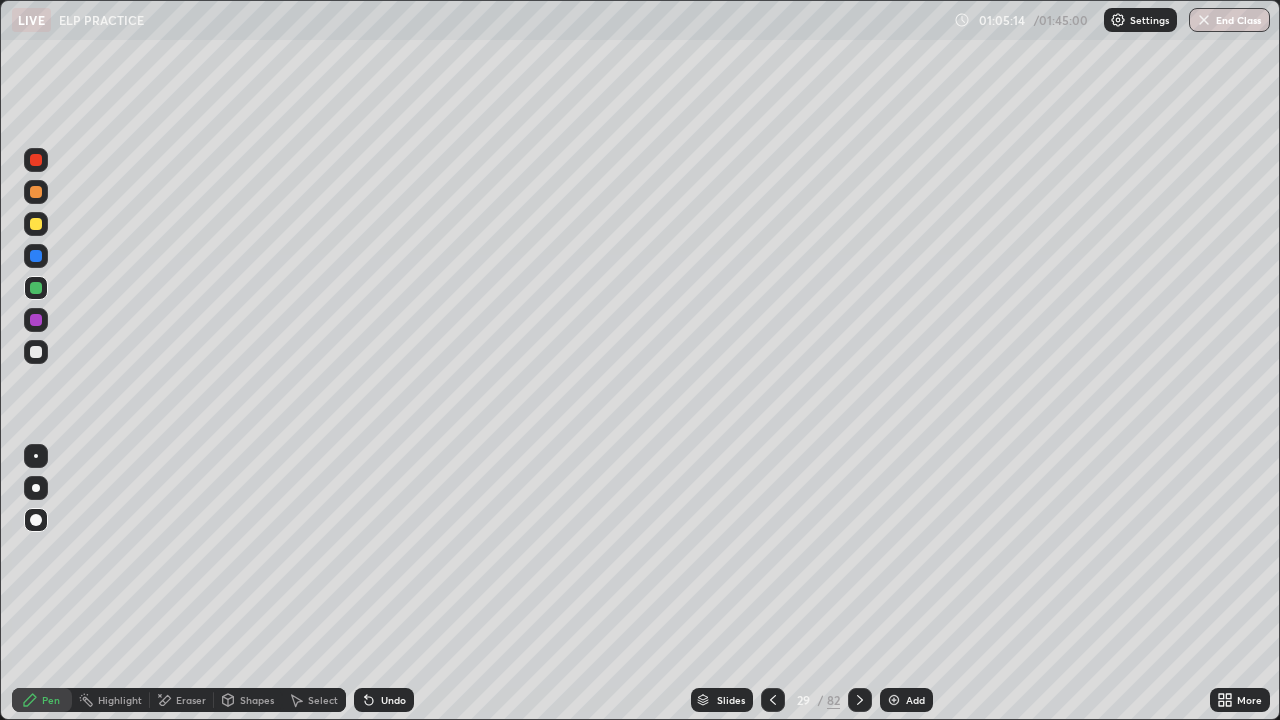 click 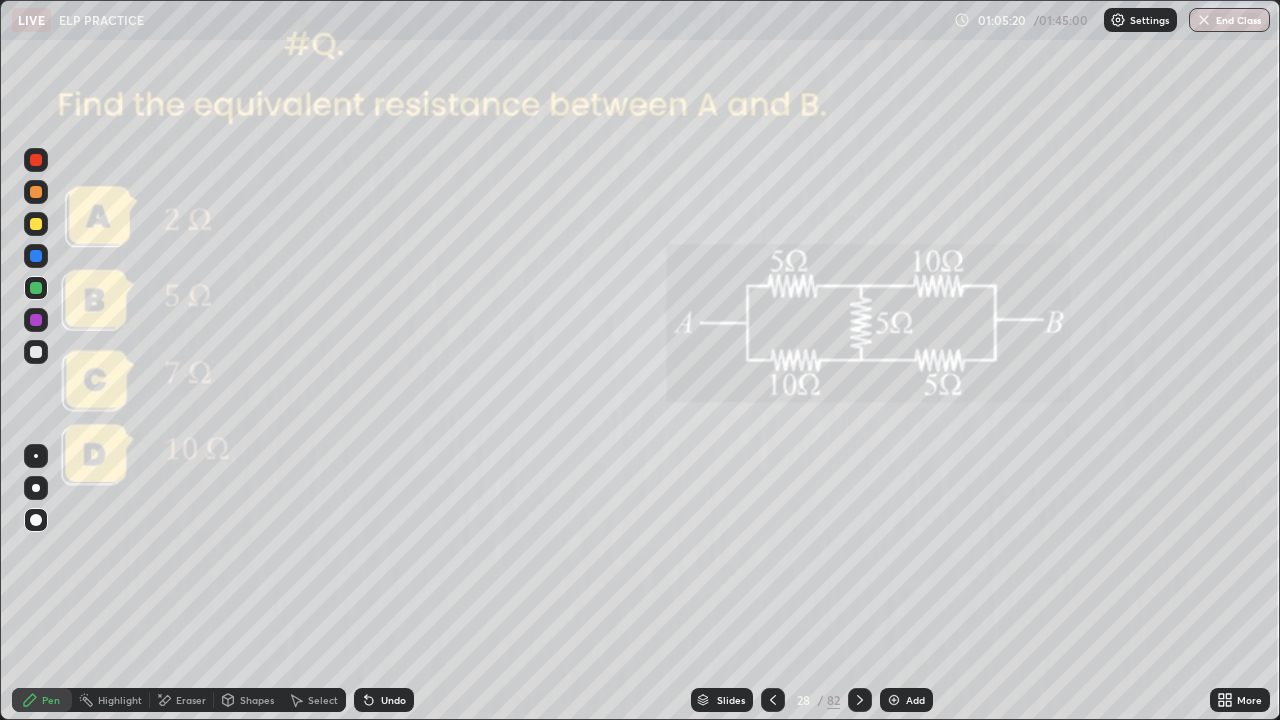 click 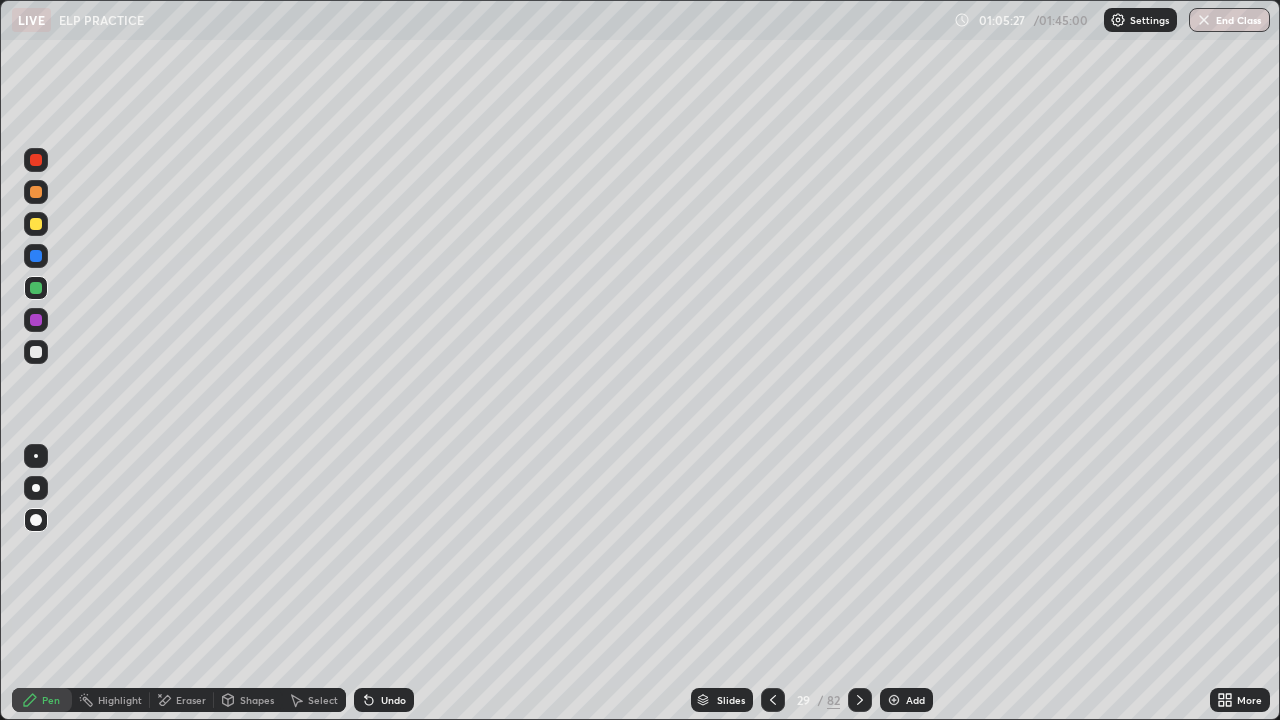 click on "Undo" at bounding box center (393, 700) 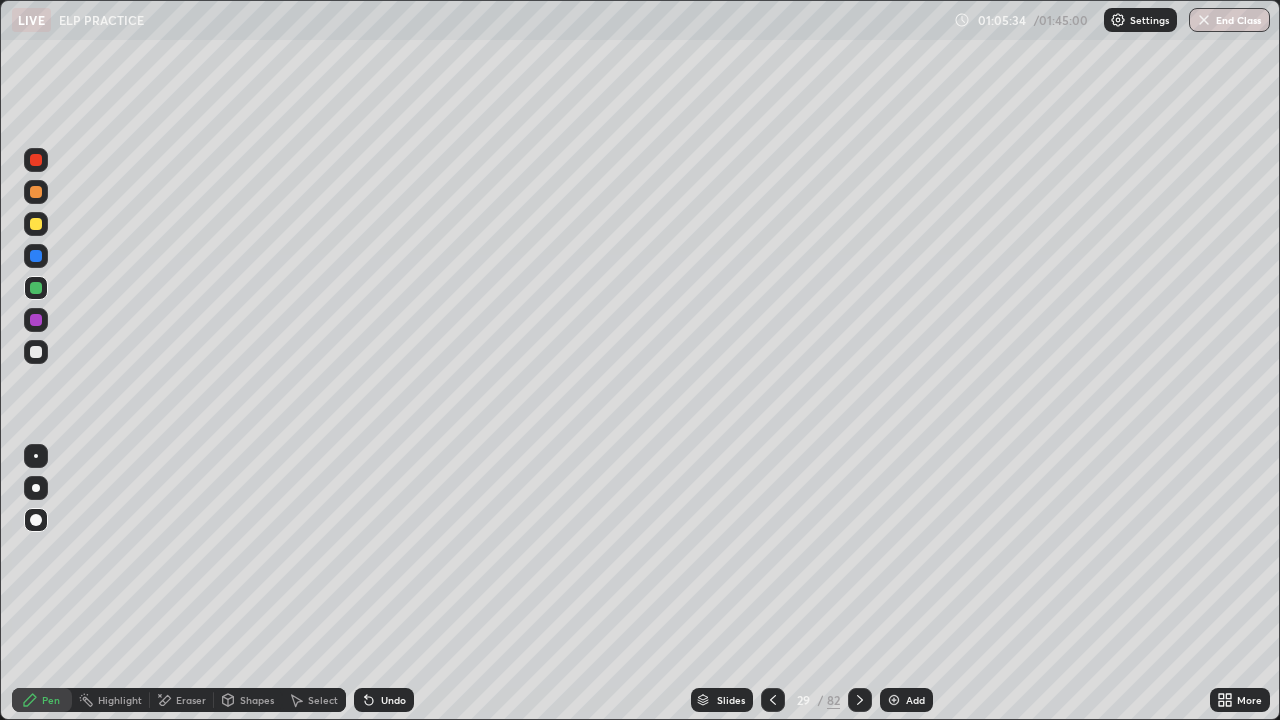 click at bounding box center (894, 700) 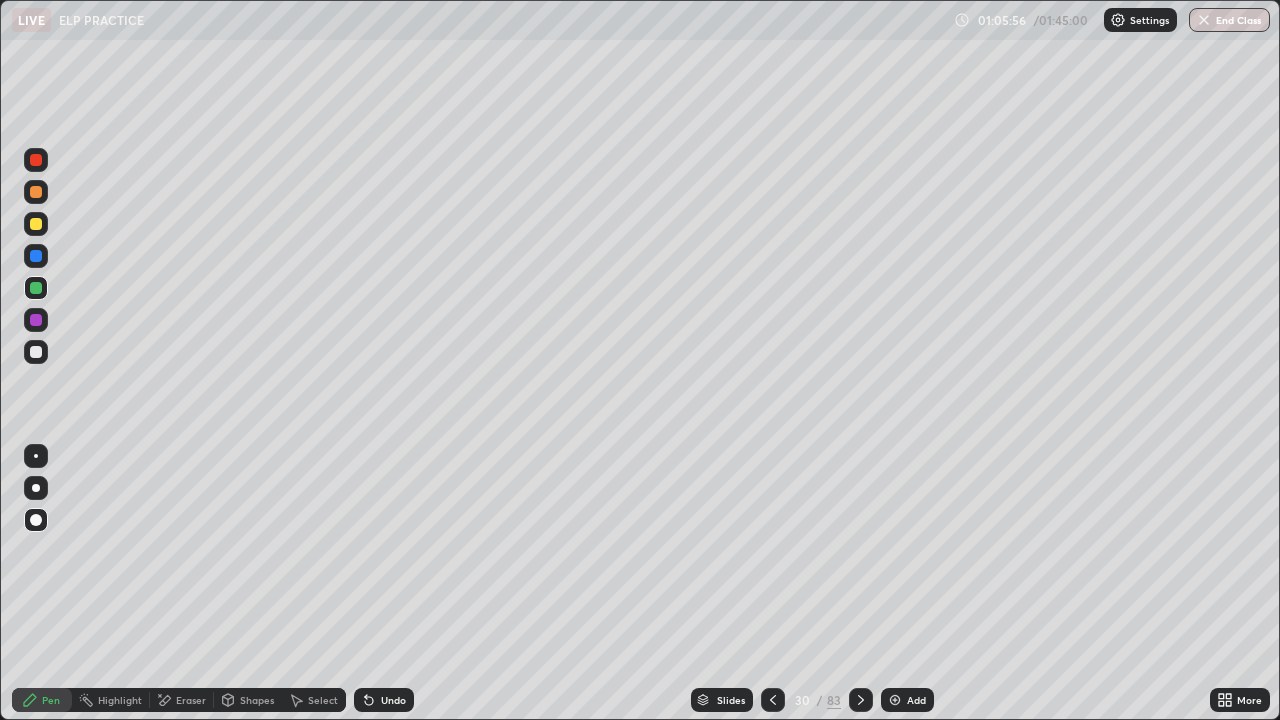 click 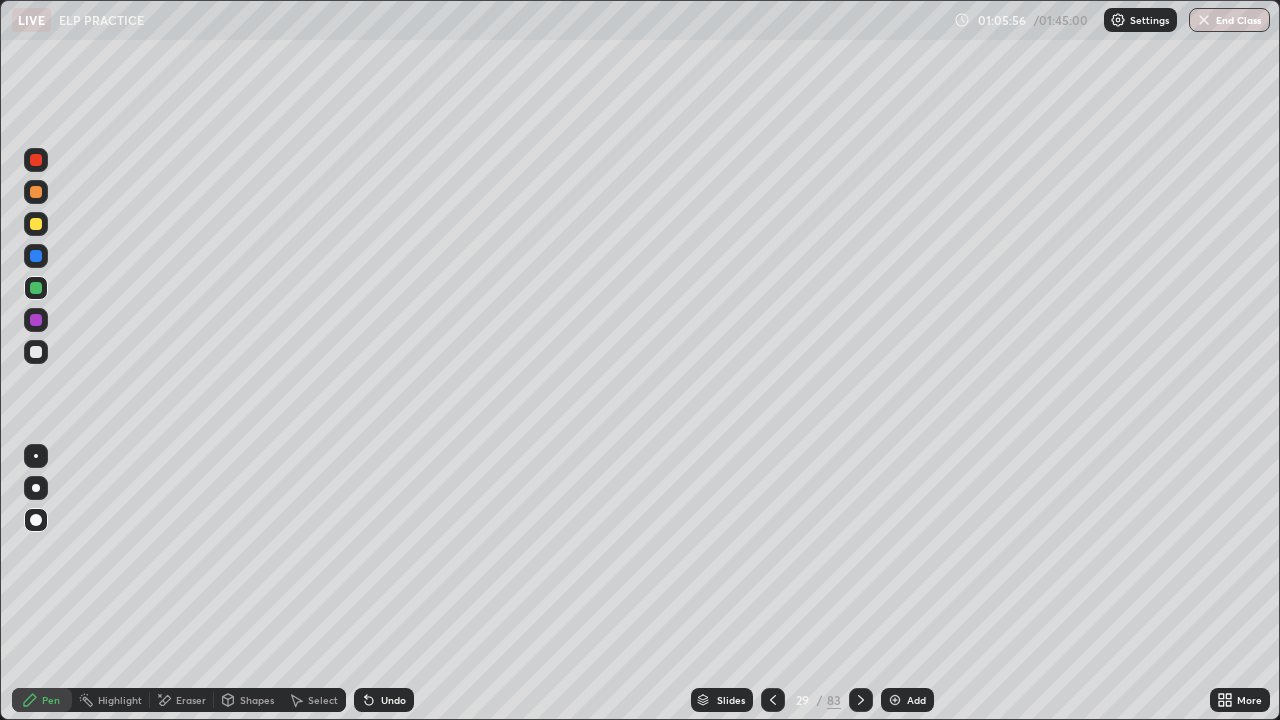 click at bounding box center [773, 700] 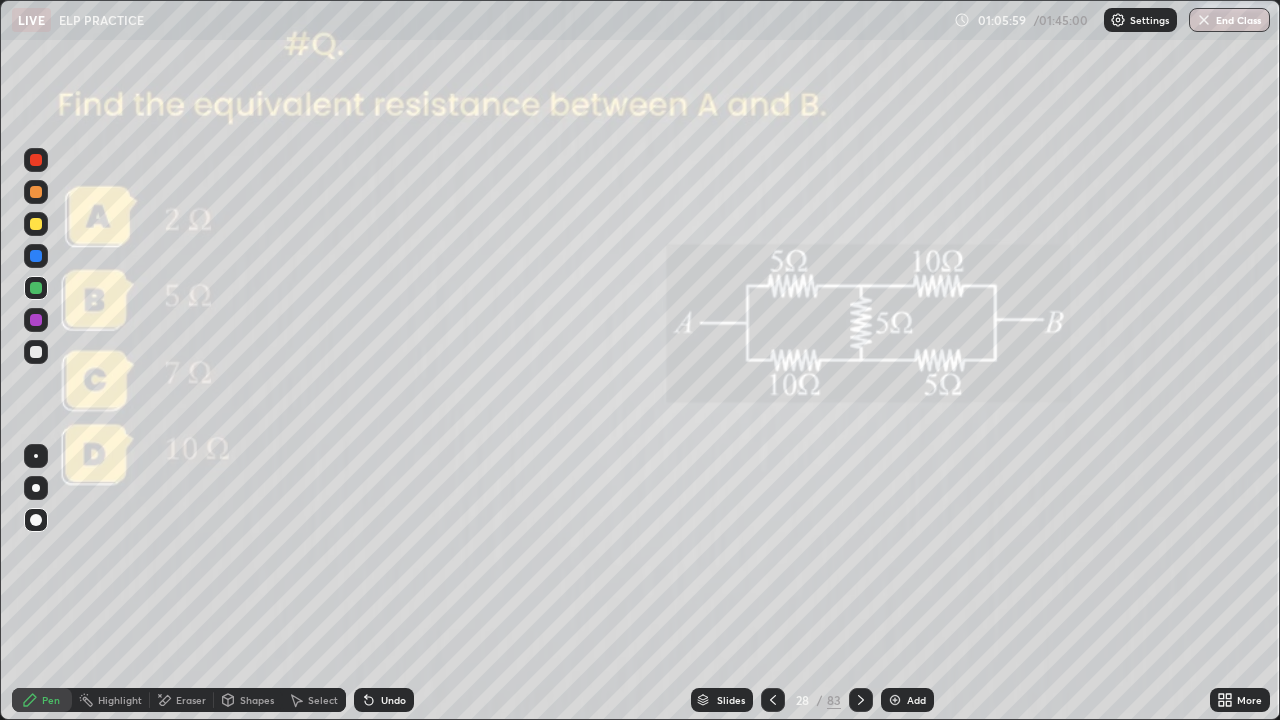 click at bounding box center [861, 700] 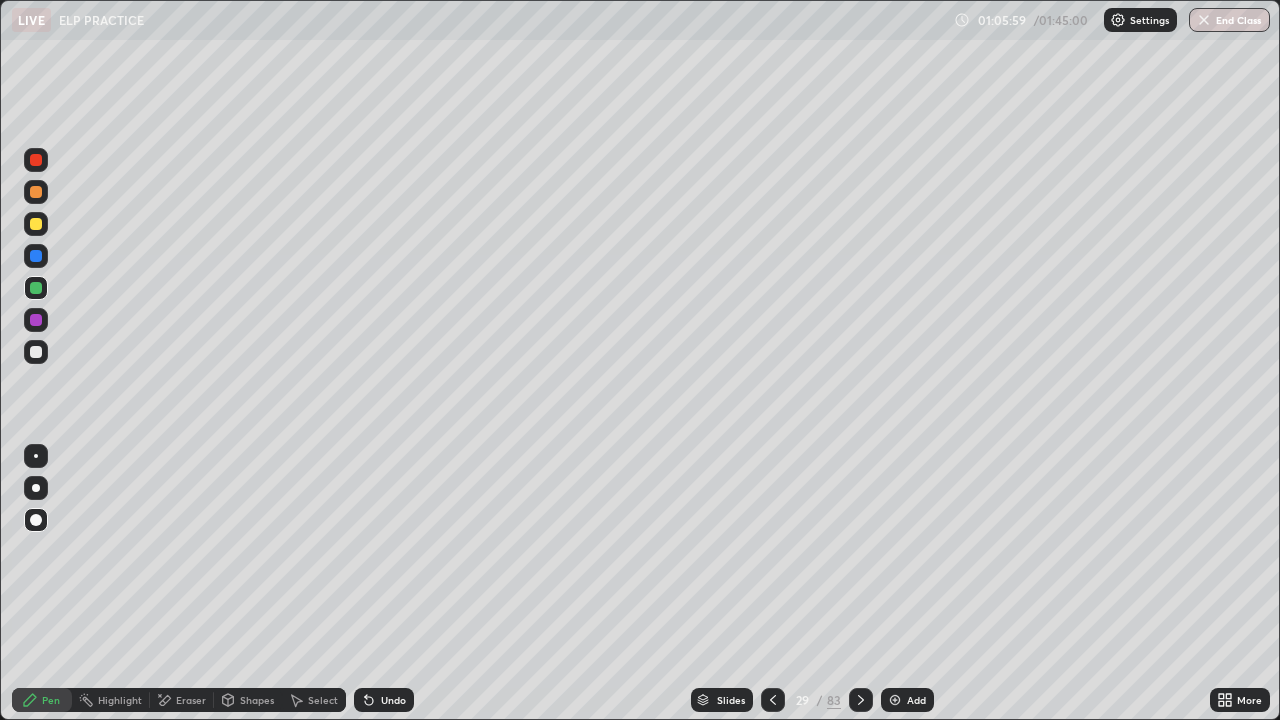 click 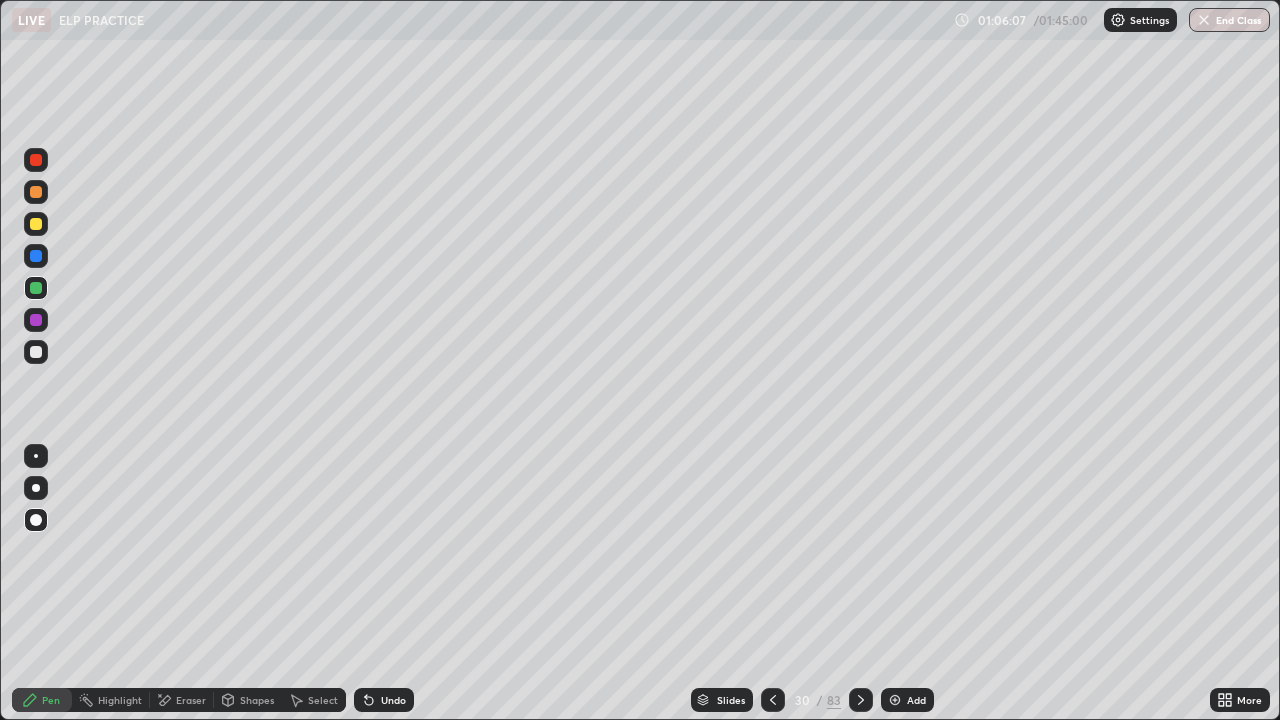 click at bounding box center (36, 352) 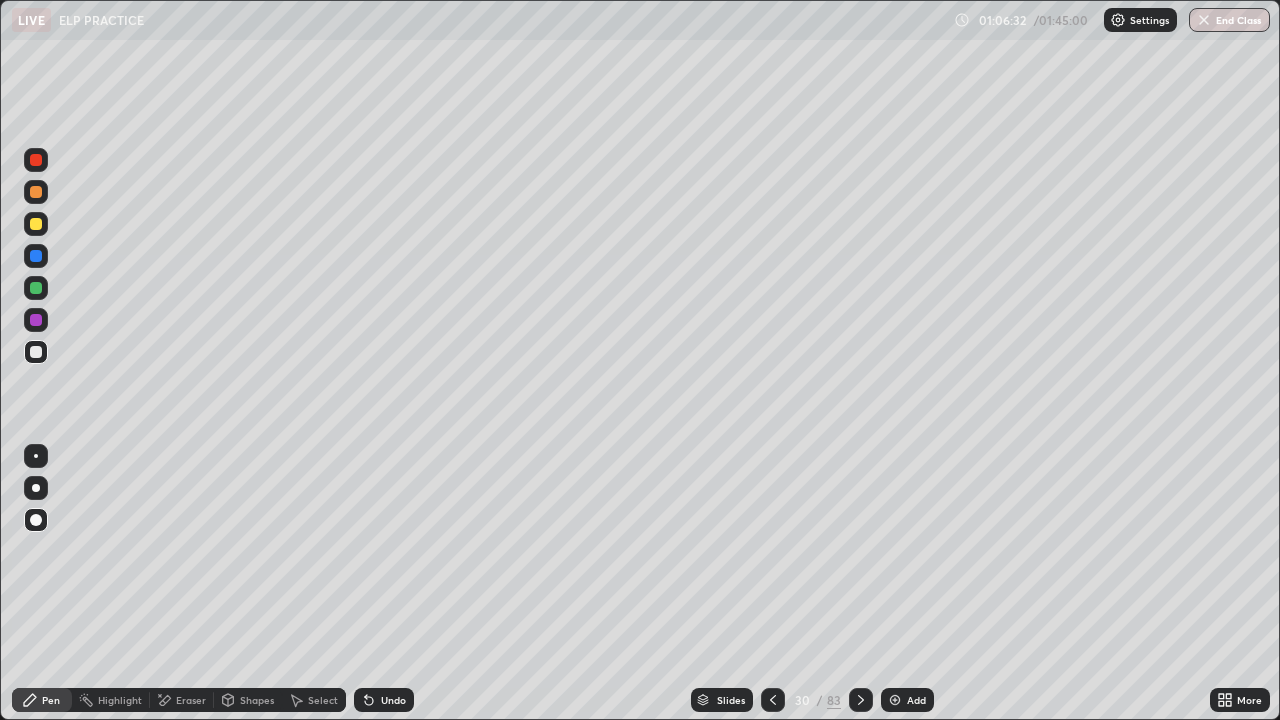 click at bounding box center [36, 256] 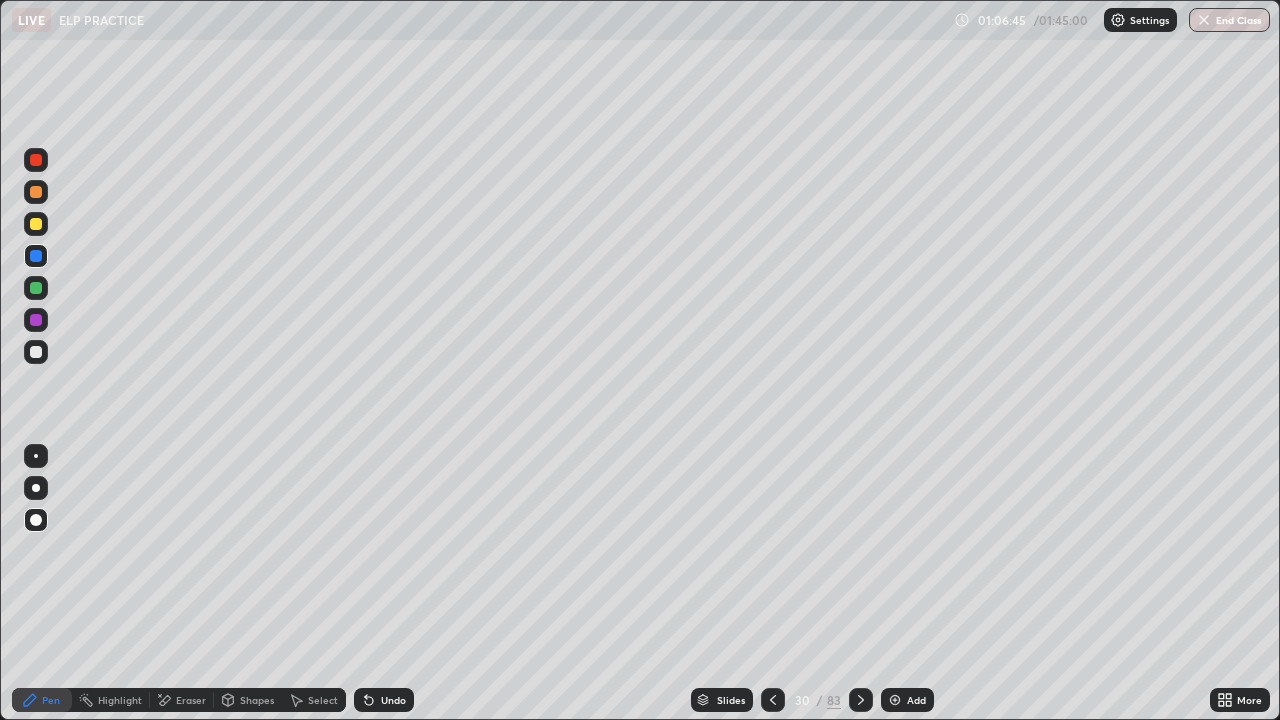 click at bounding box center [36, 224] 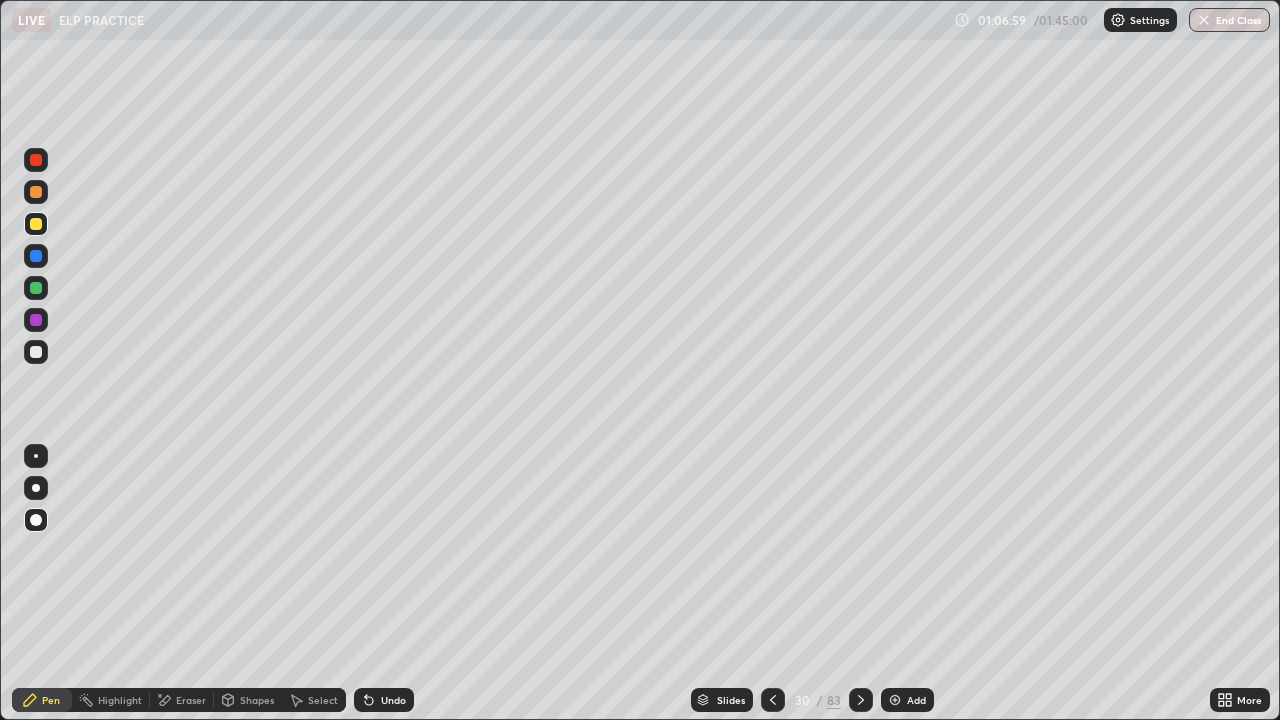 click at bounding box center (895, 700) 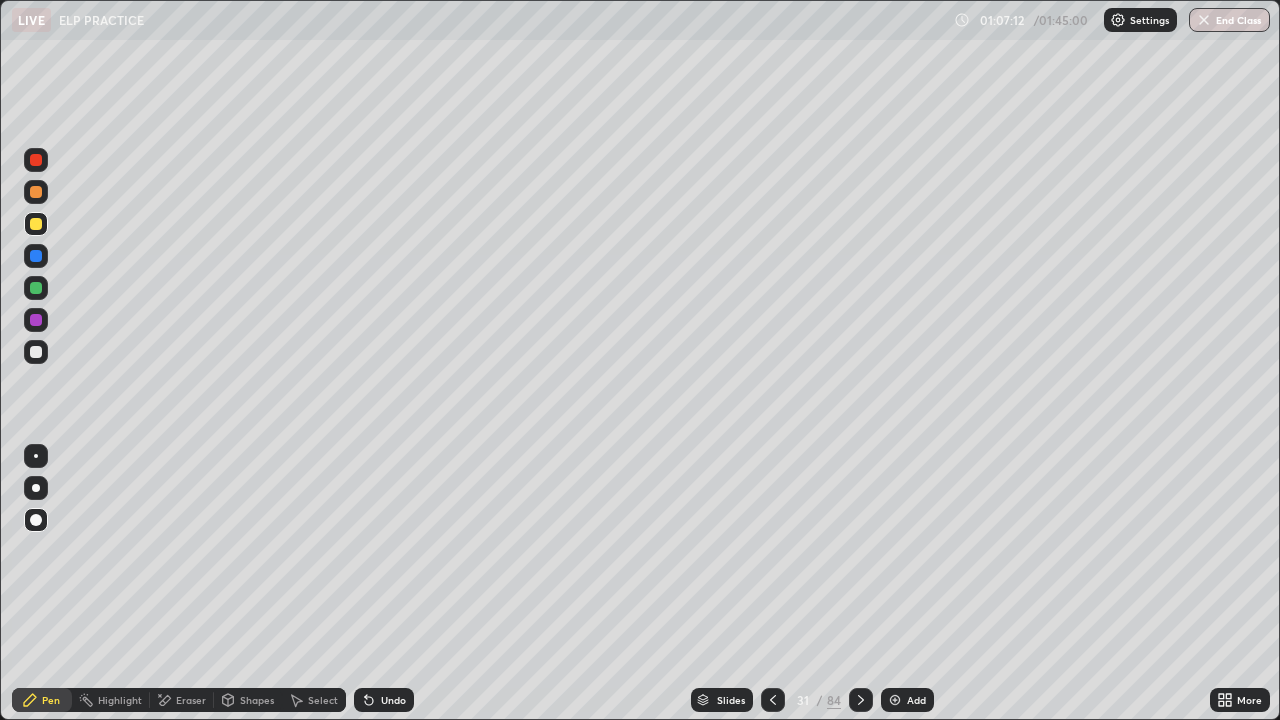 click 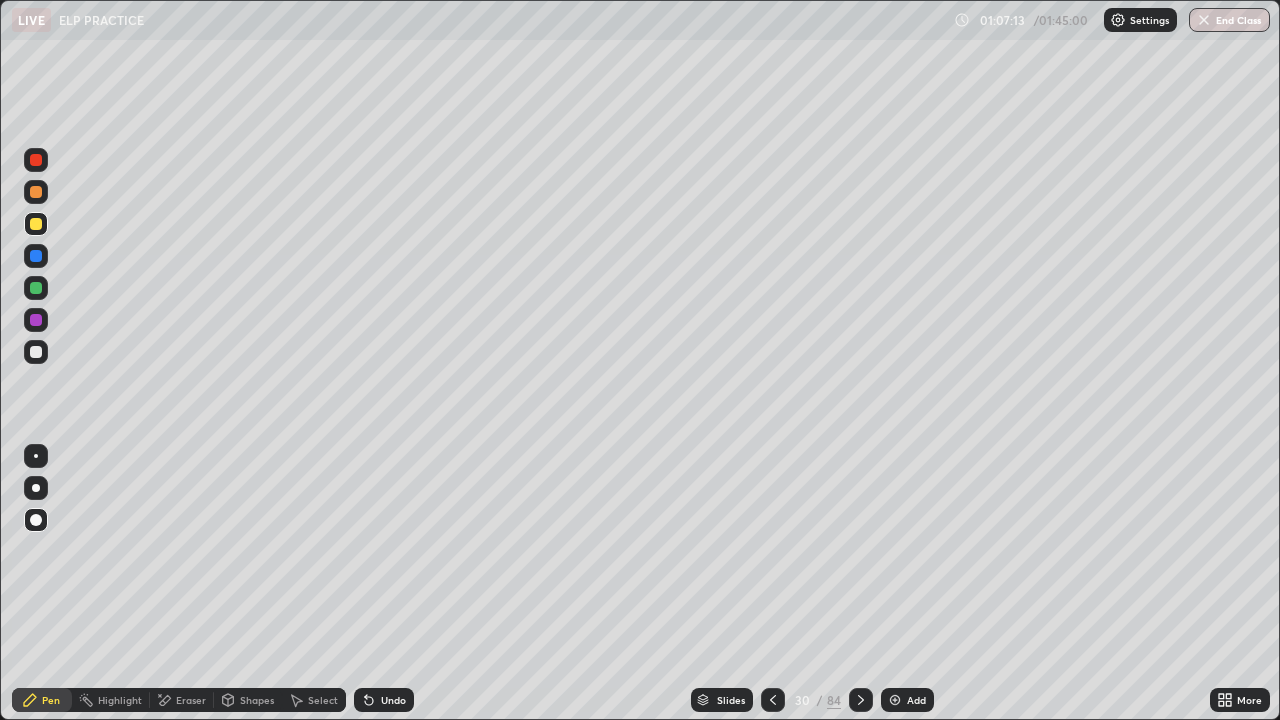 click 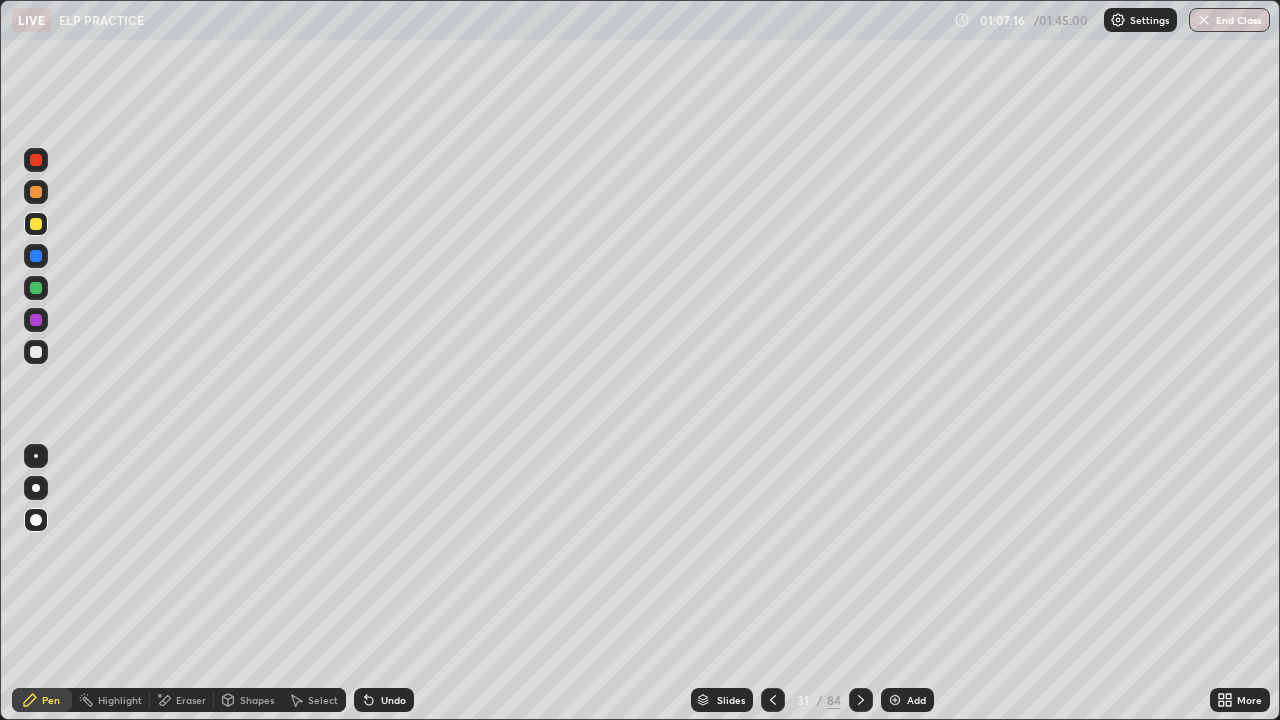 click 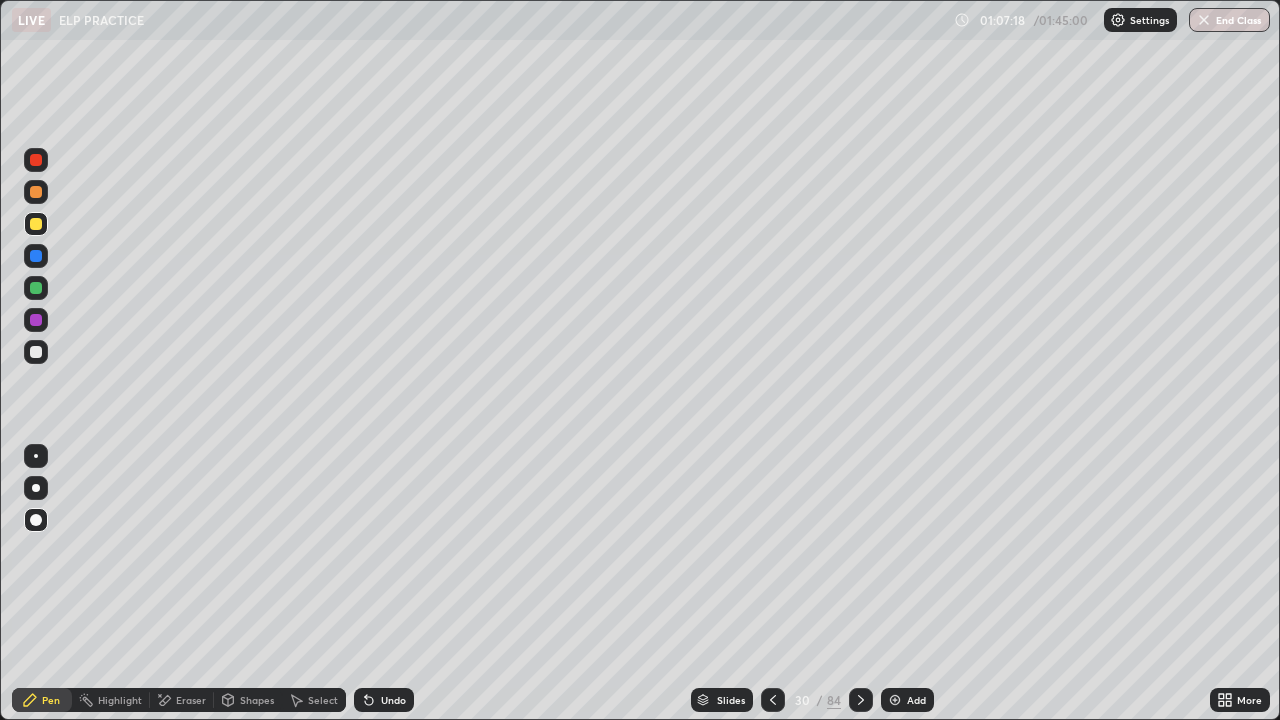 click 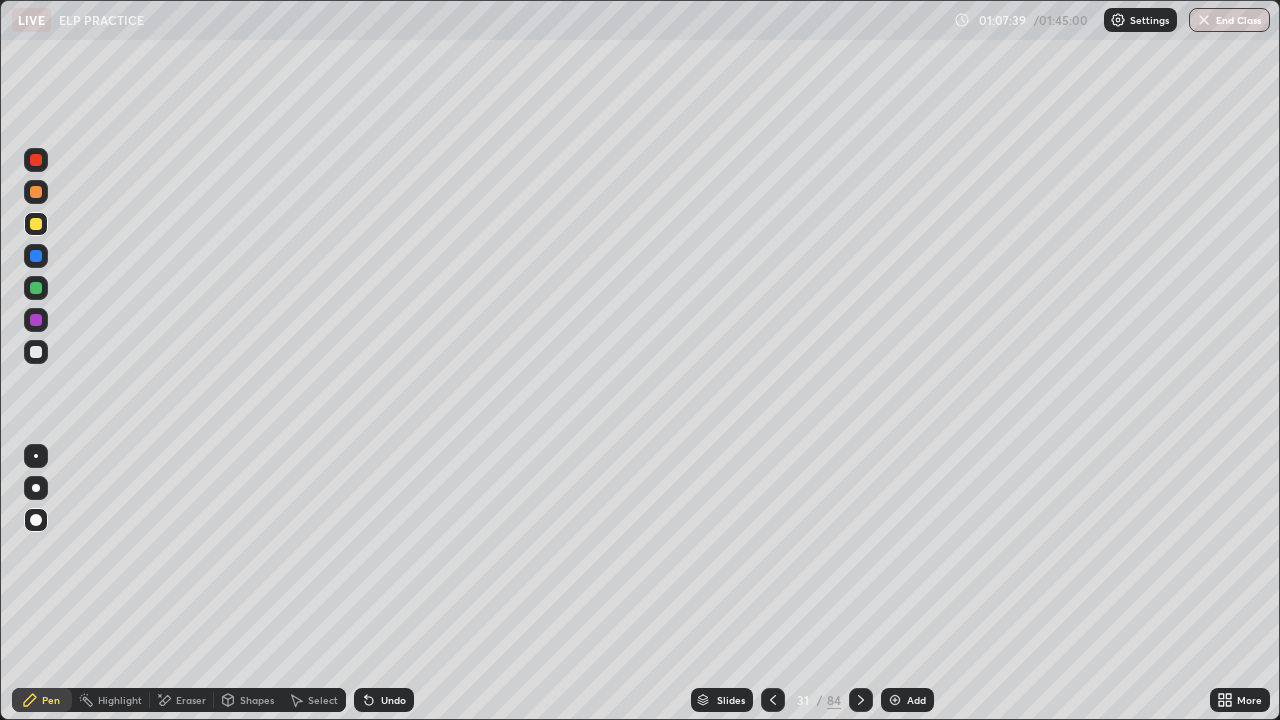 click at bounding box center [36, 352] 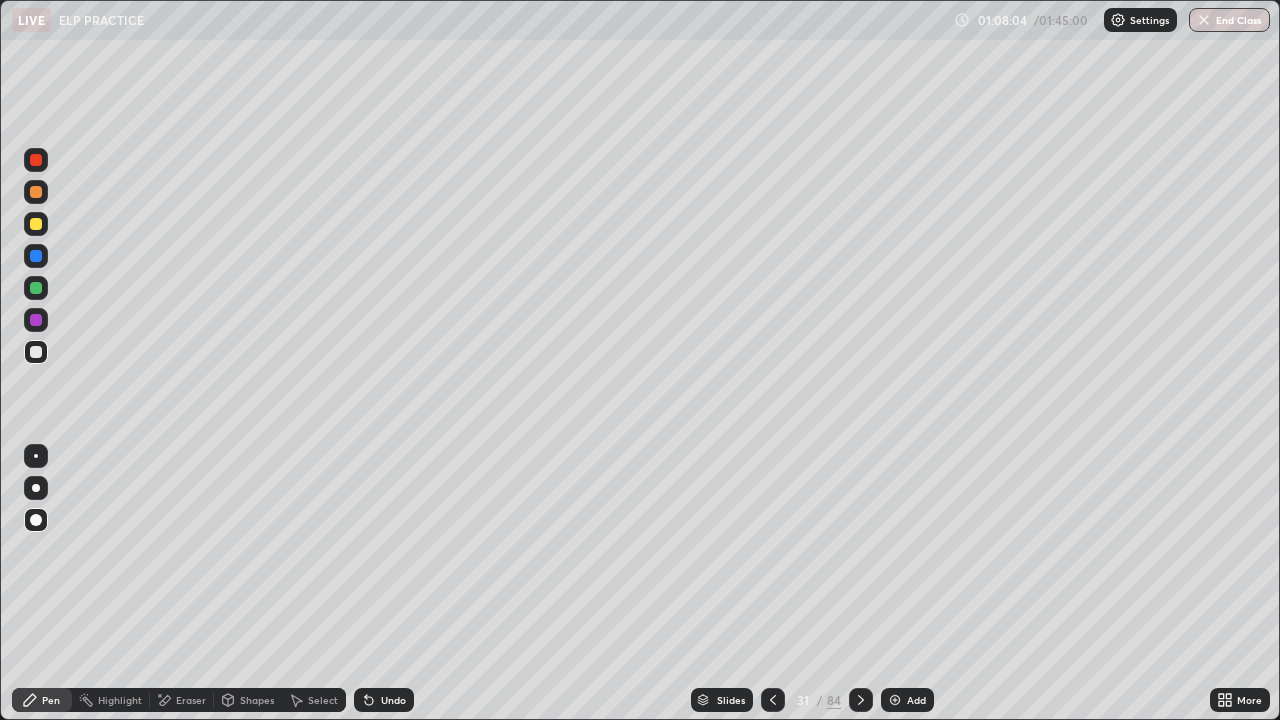 click at bounding box center (36, 320) 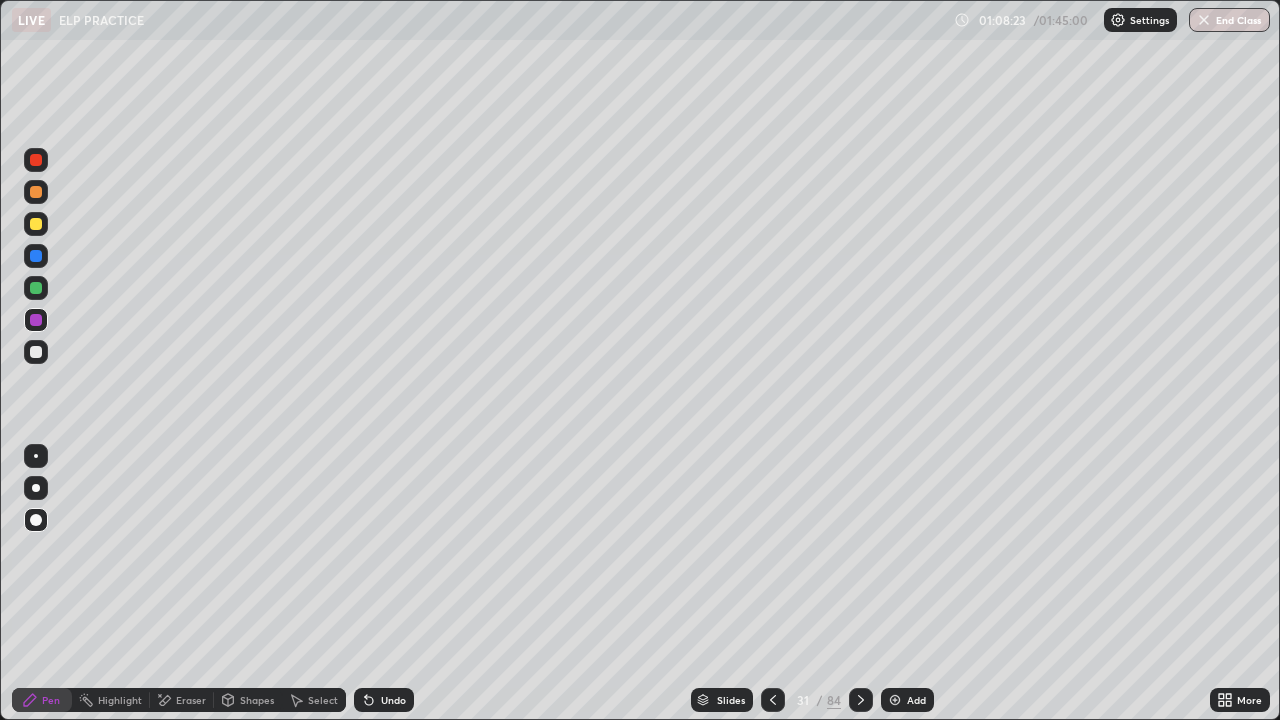 click at bounding box center (36, 224) 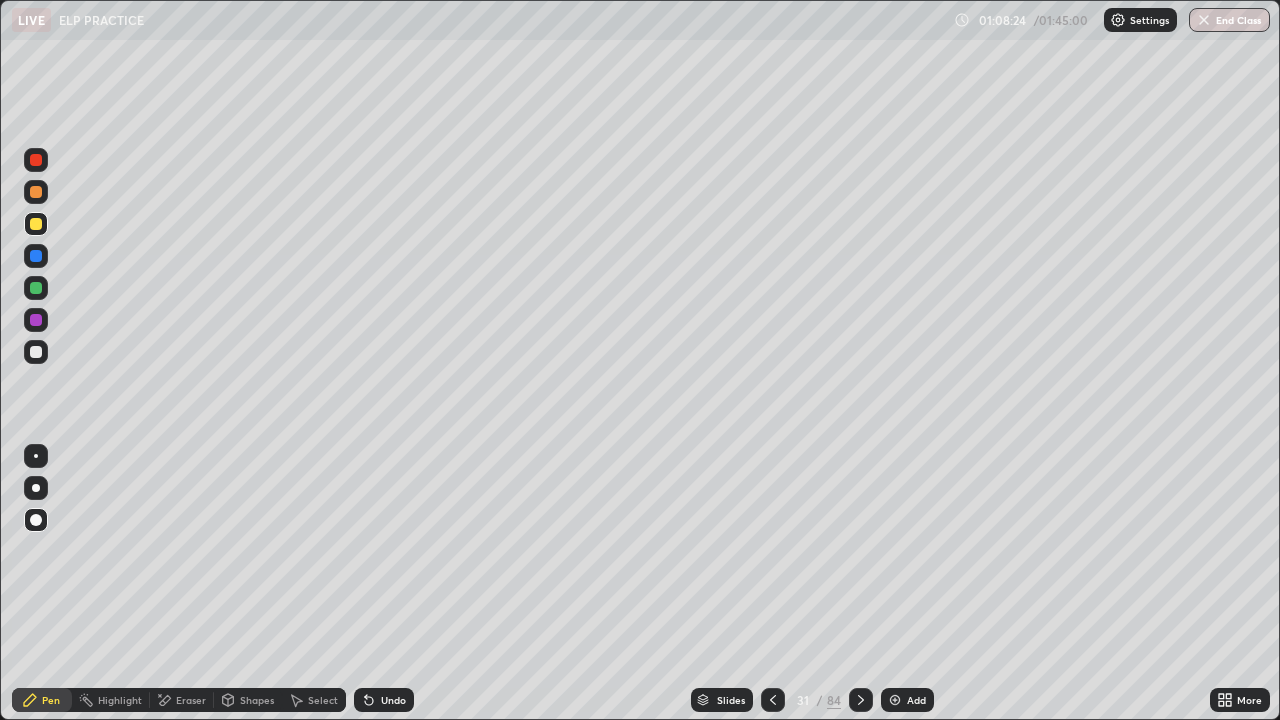 click at bounding box center [36, 160] 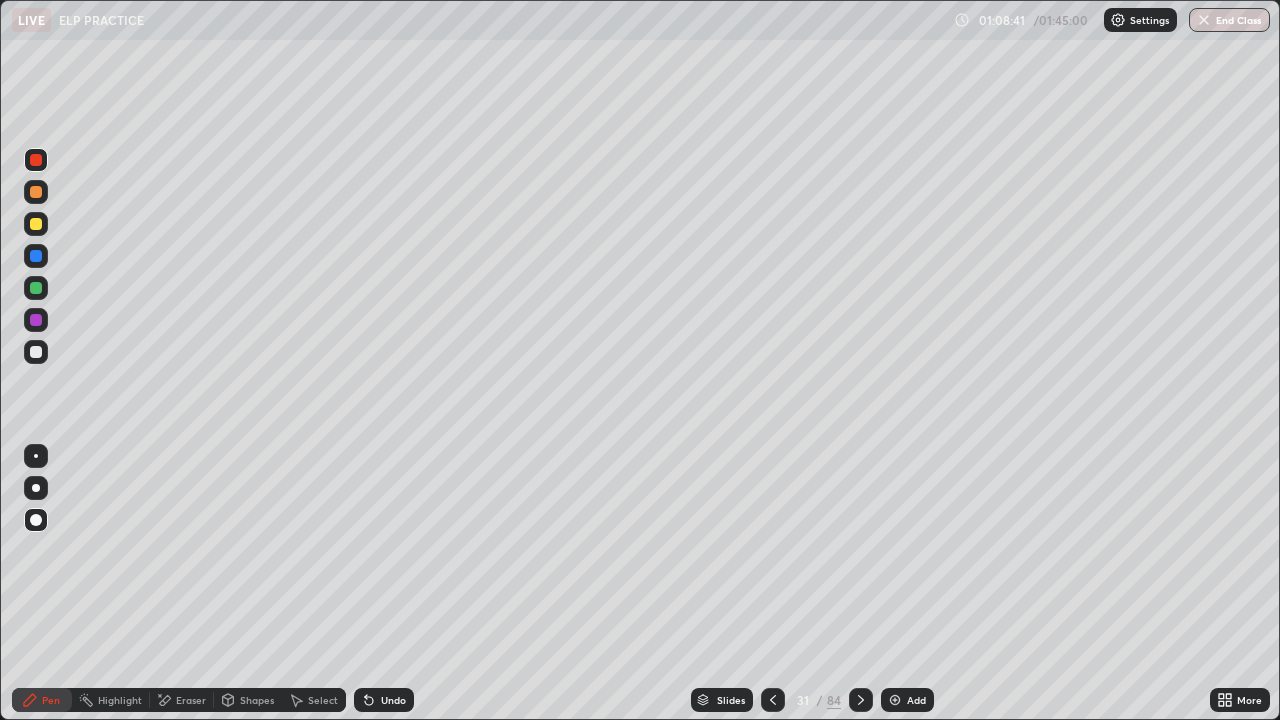 click 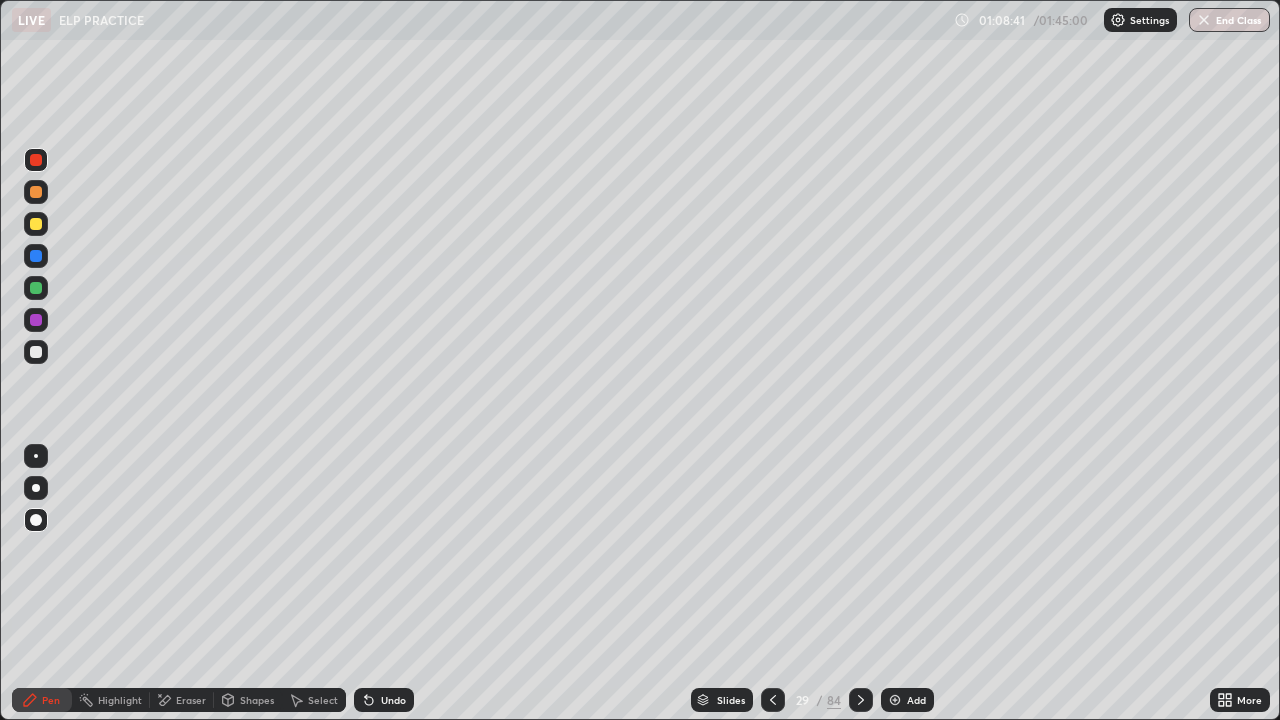 click 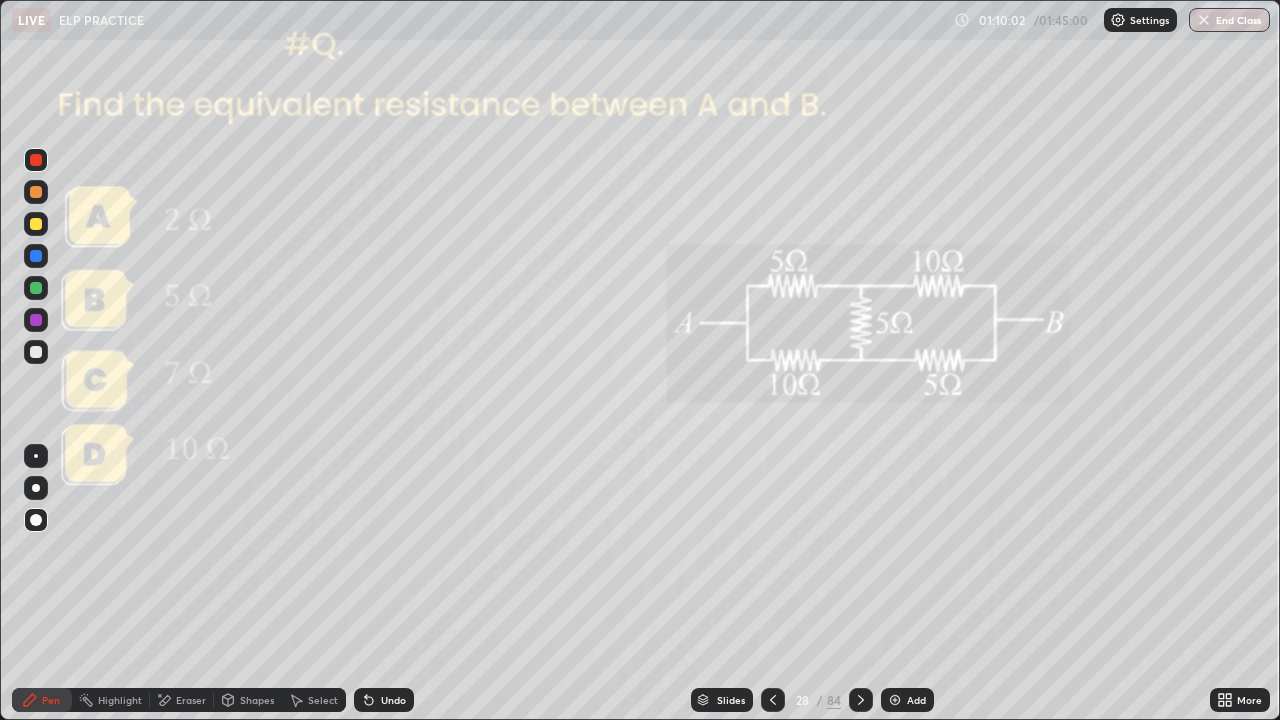 click 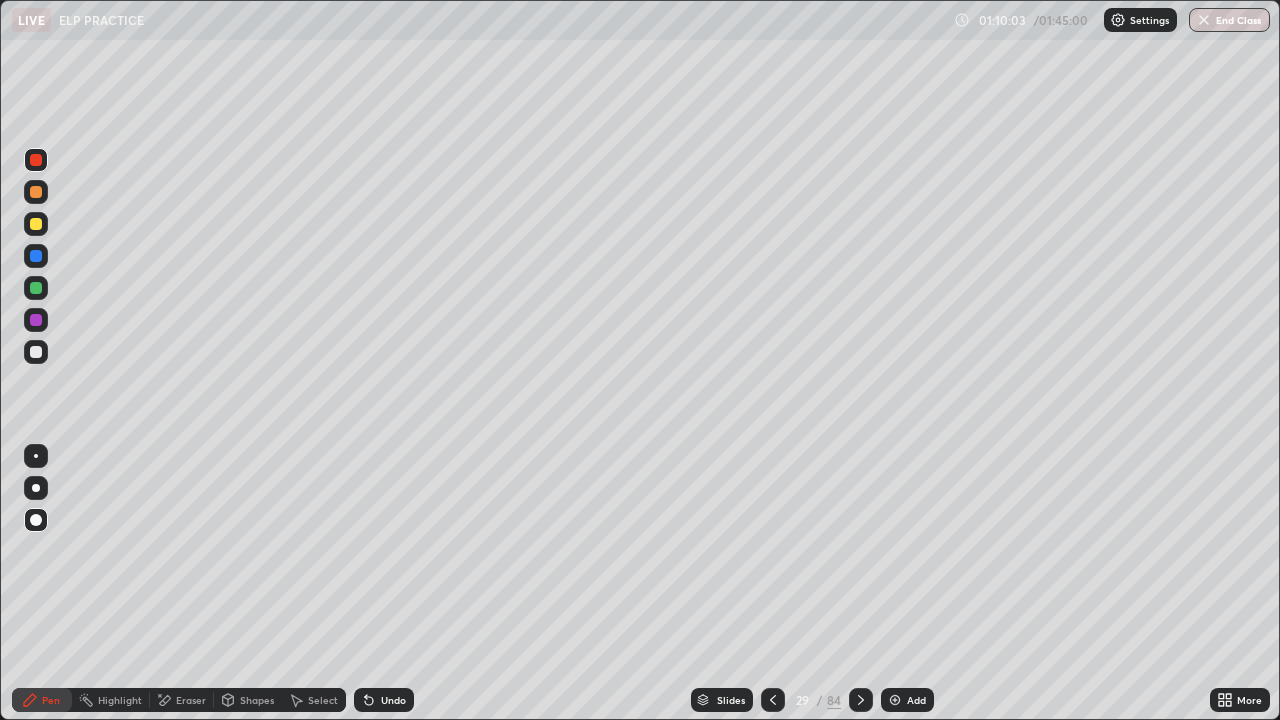 click 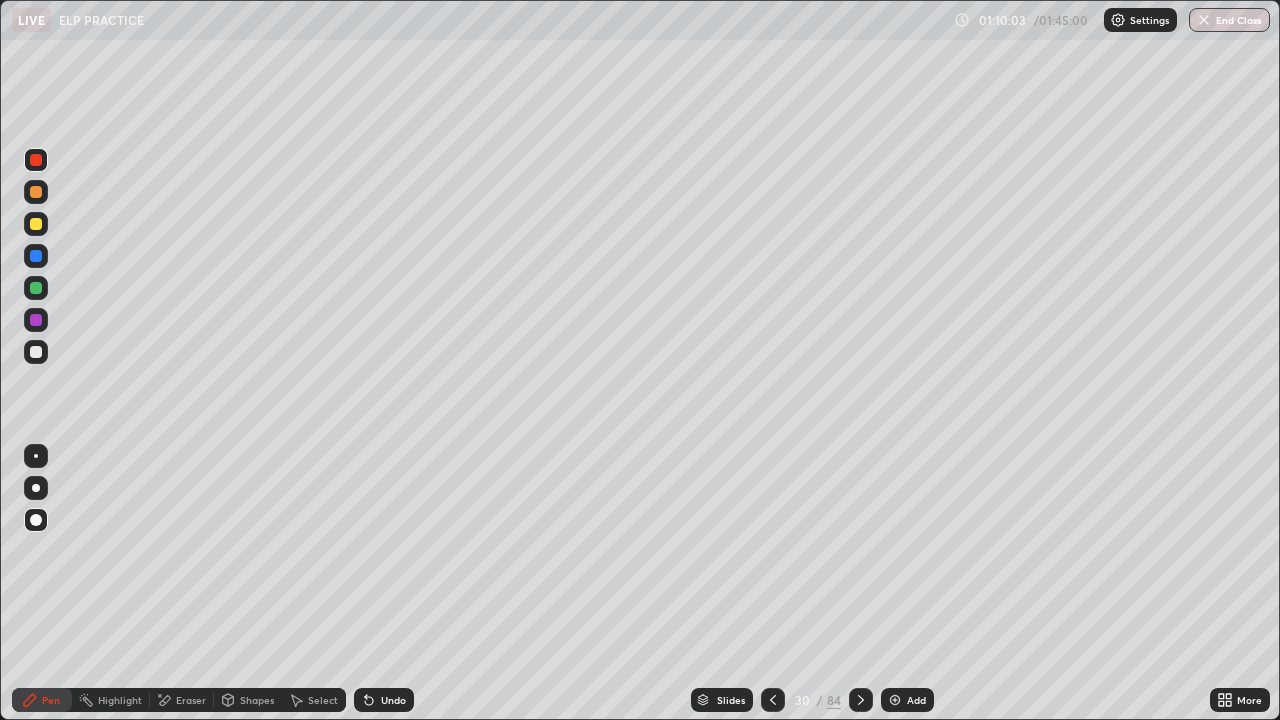 click 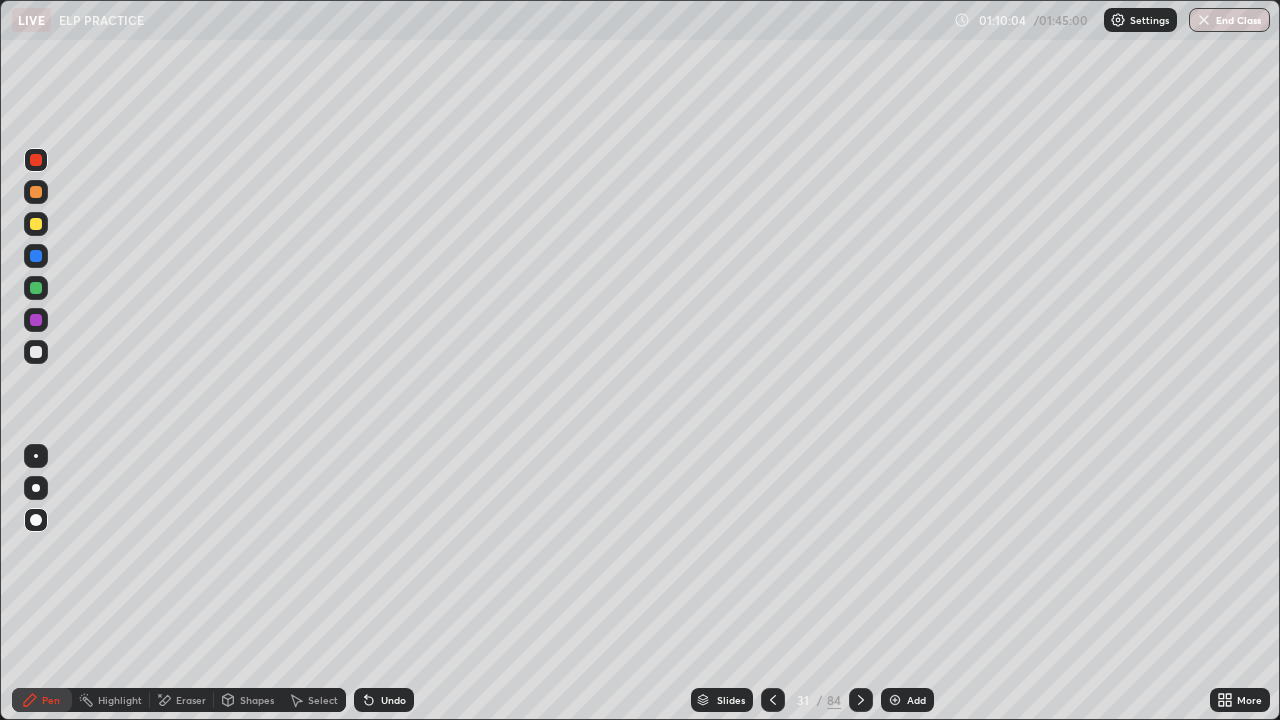 click 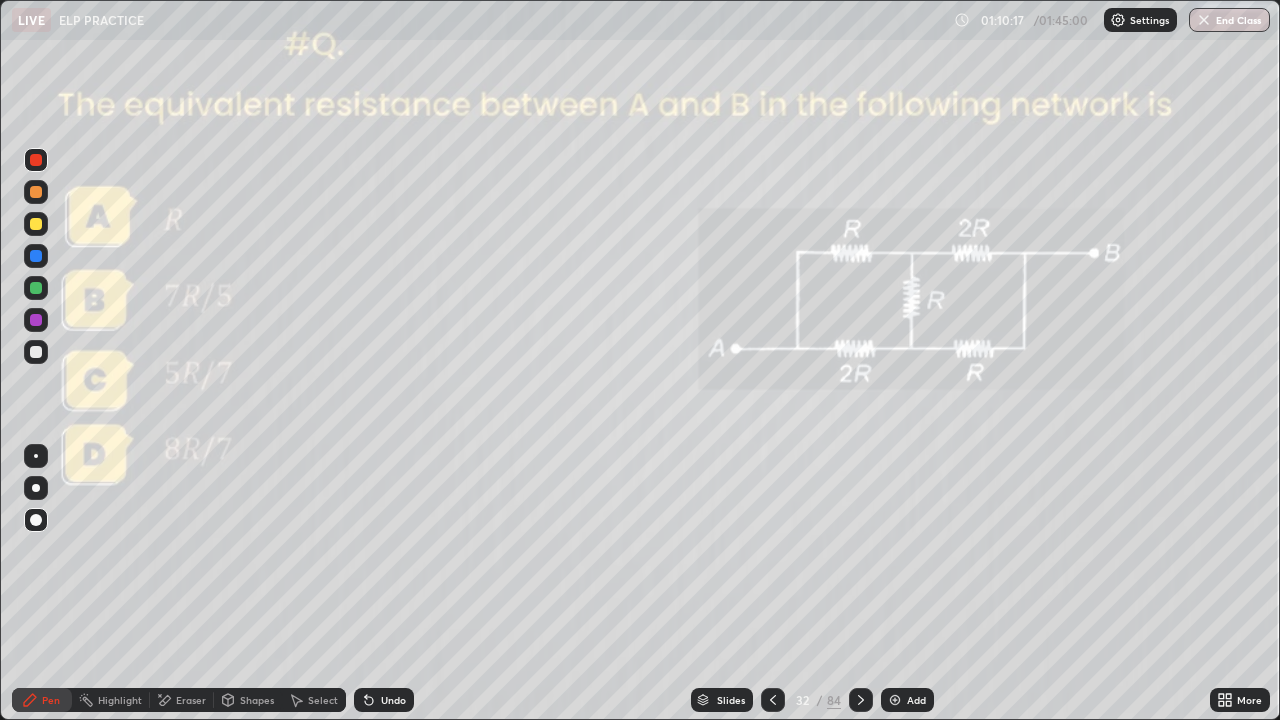 click 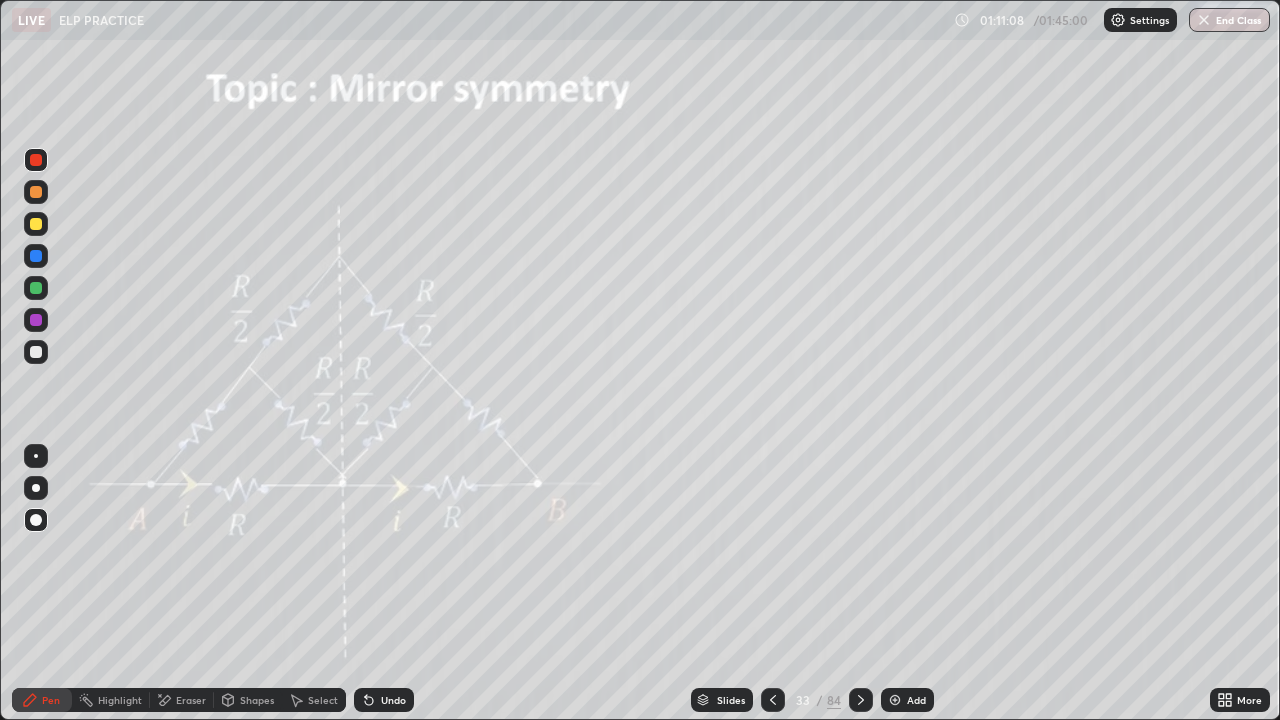 click at bounding box center [36, 224] 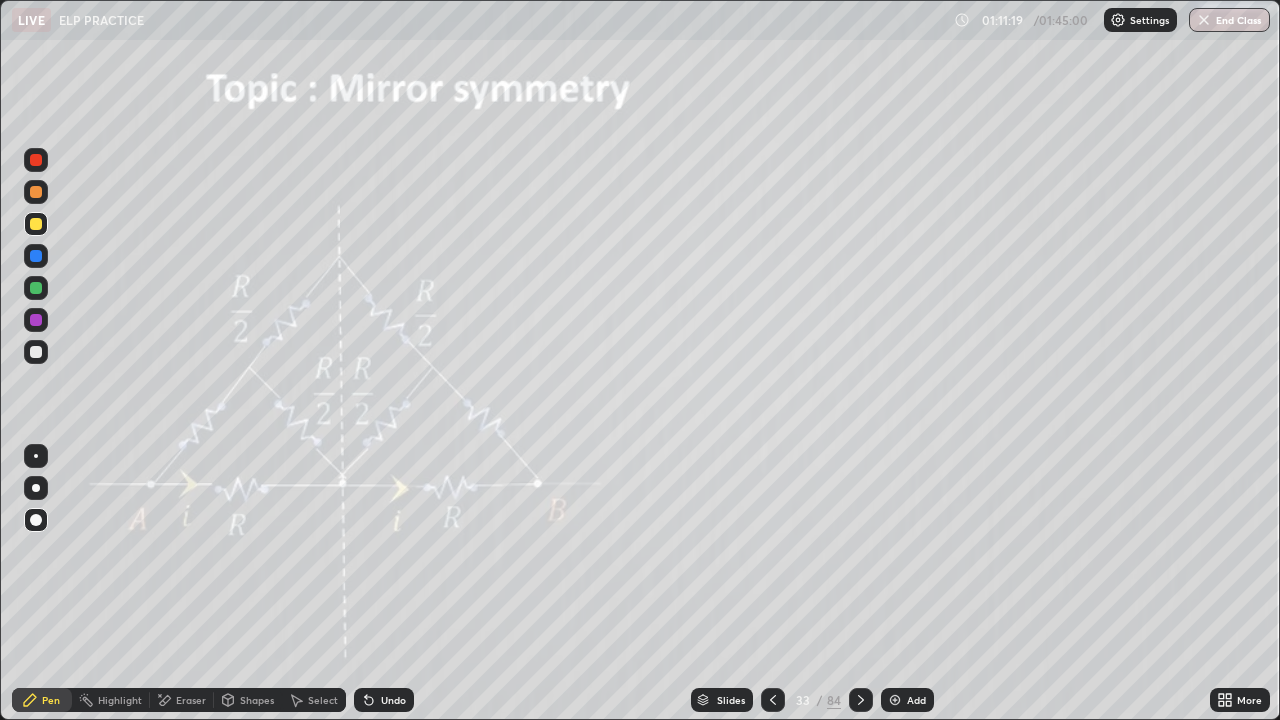 click 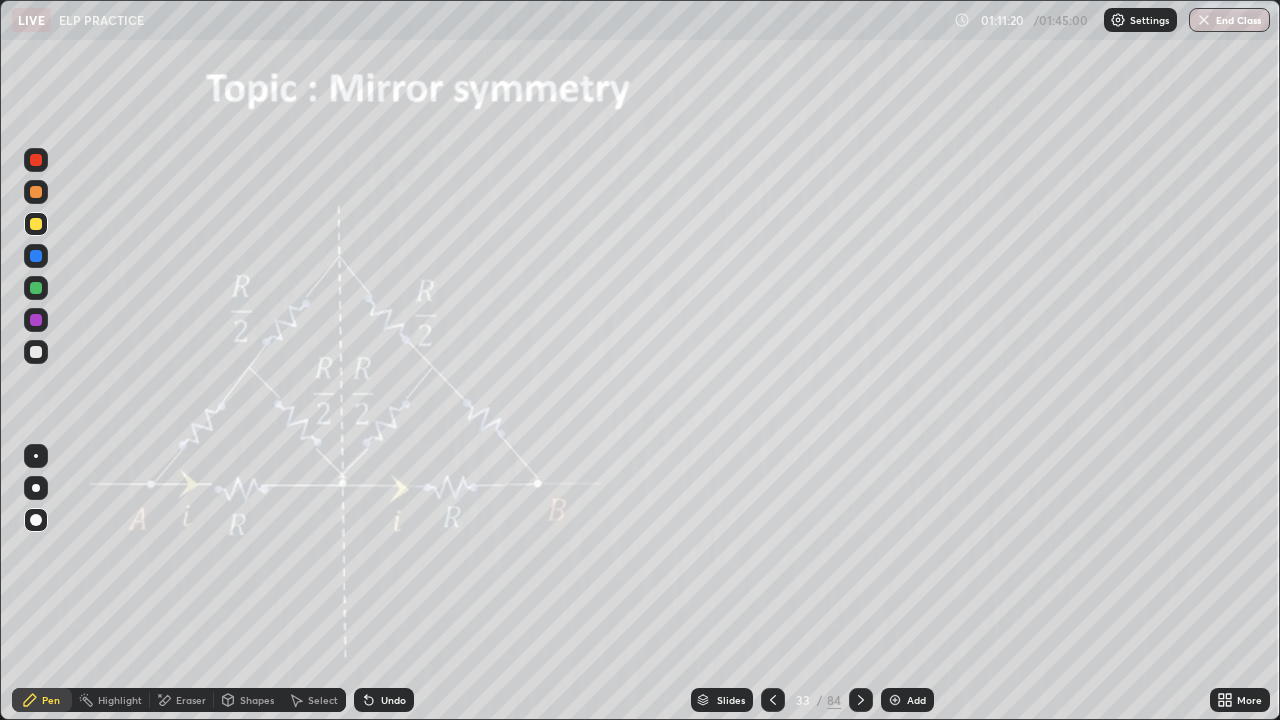 click on "Undo" at bounding box center [393, 700] 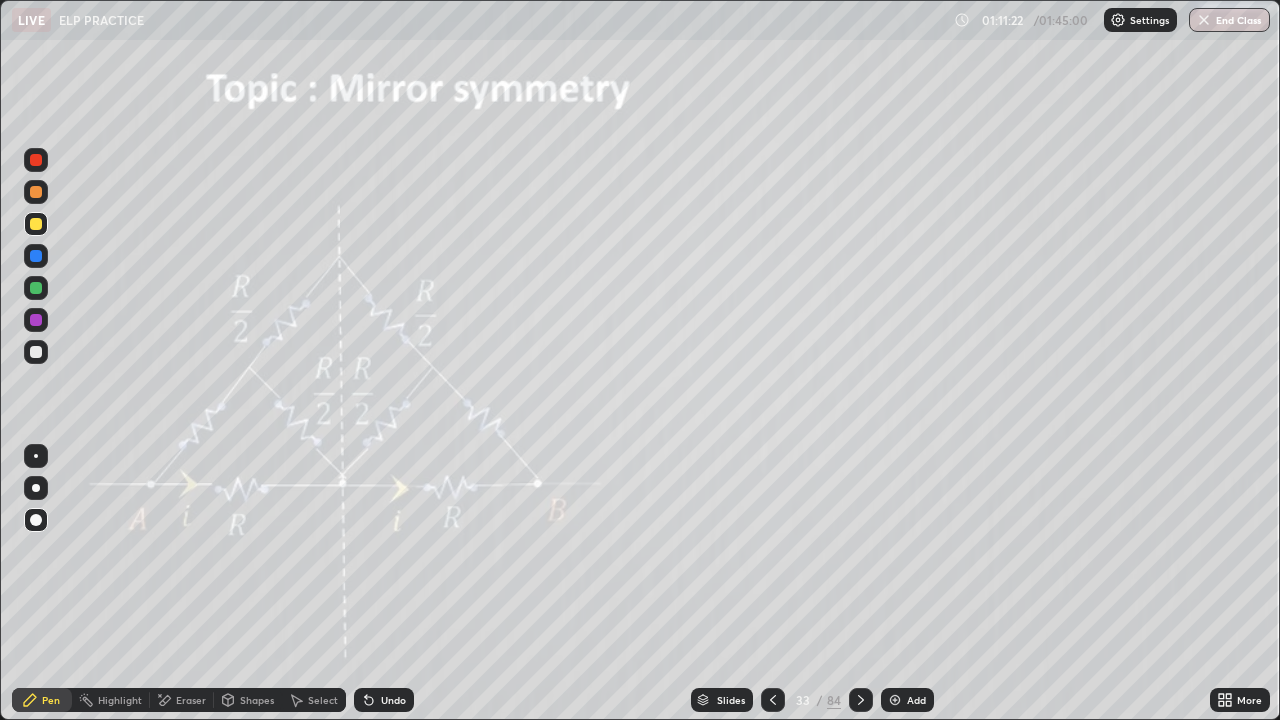 click at bounding box center (36, 288) 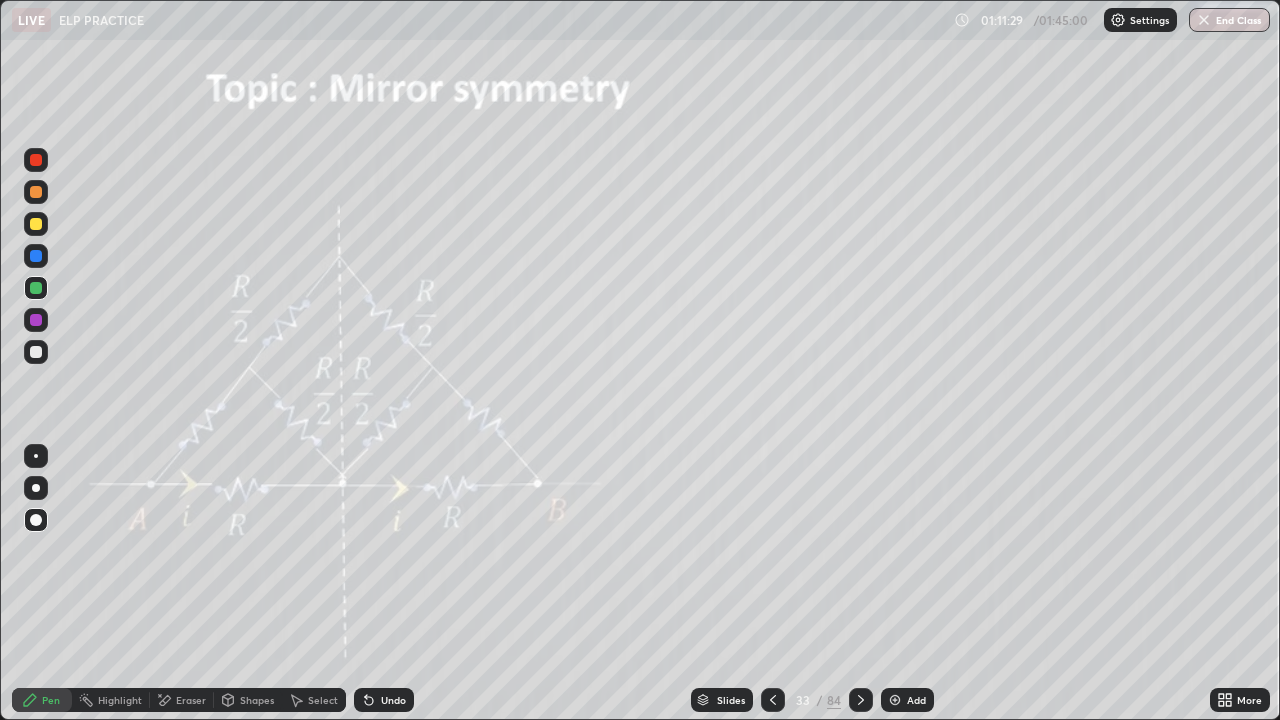 click at bounding box center [36, 224] 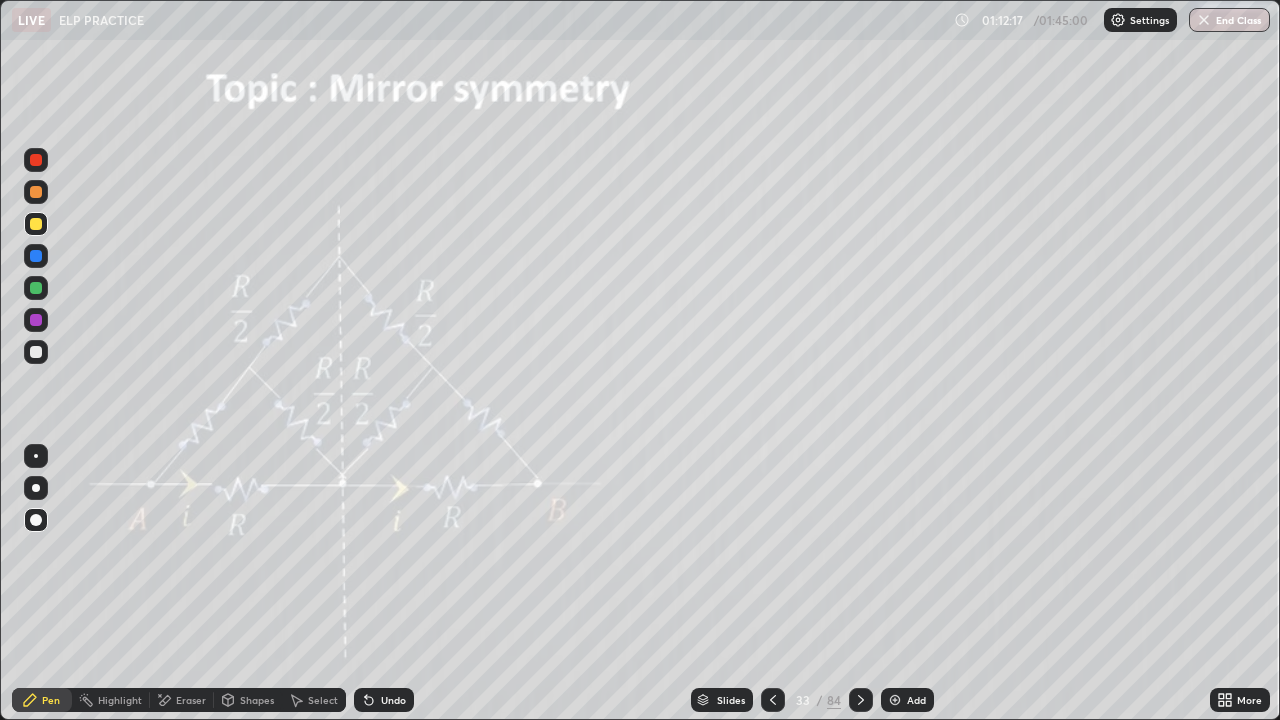 click on "Undo" at bounding box center (393, 700) 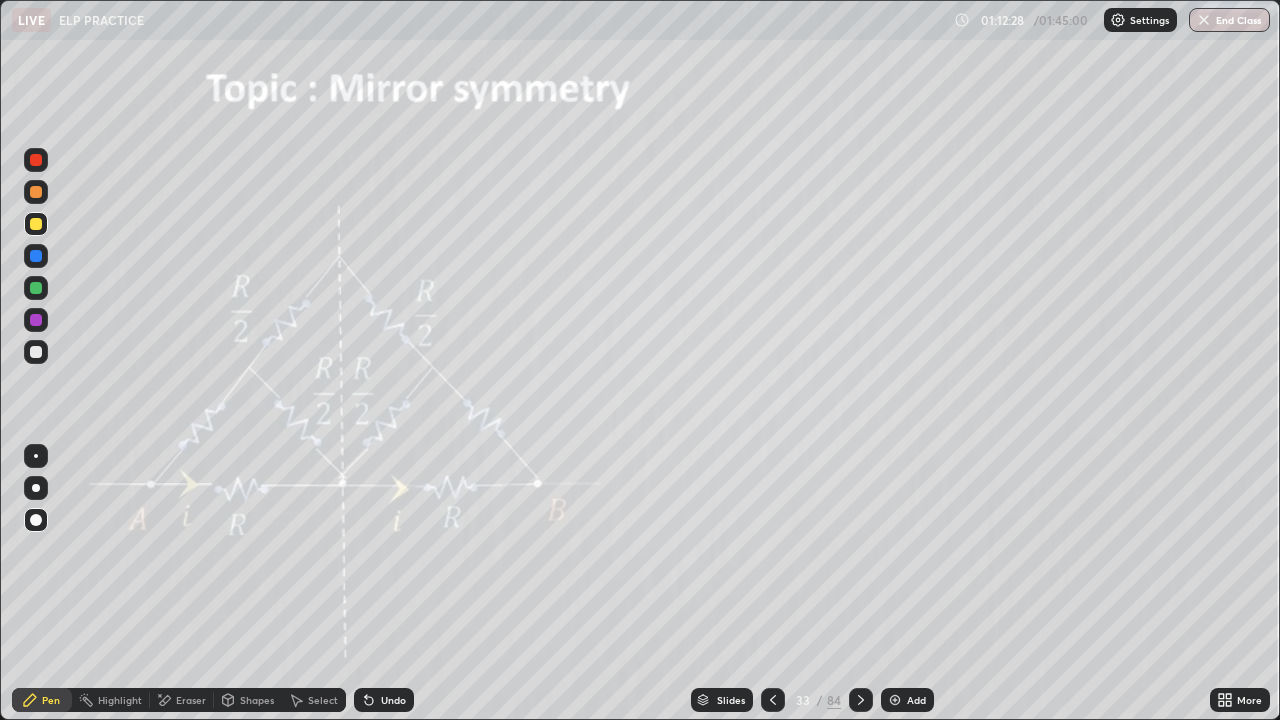 click on "Undo" at bounding box center [393, 700] 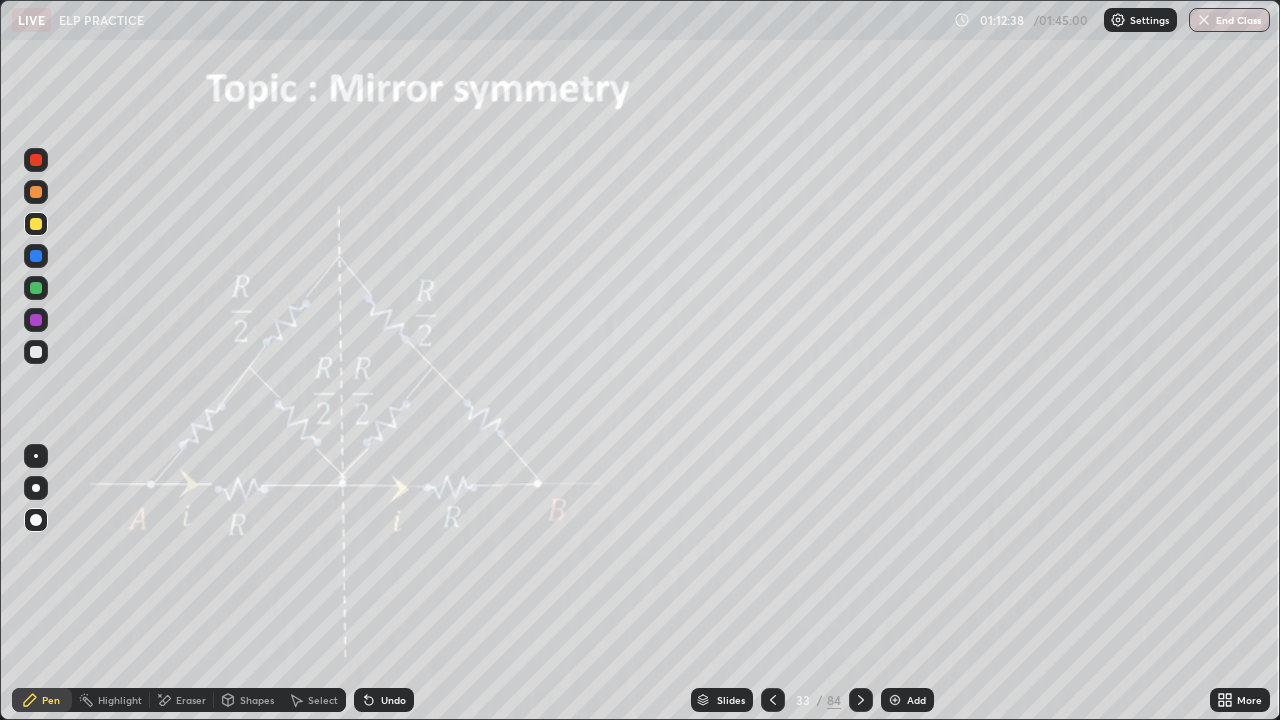 click on "Eraser" at bounding box center (191, 700) 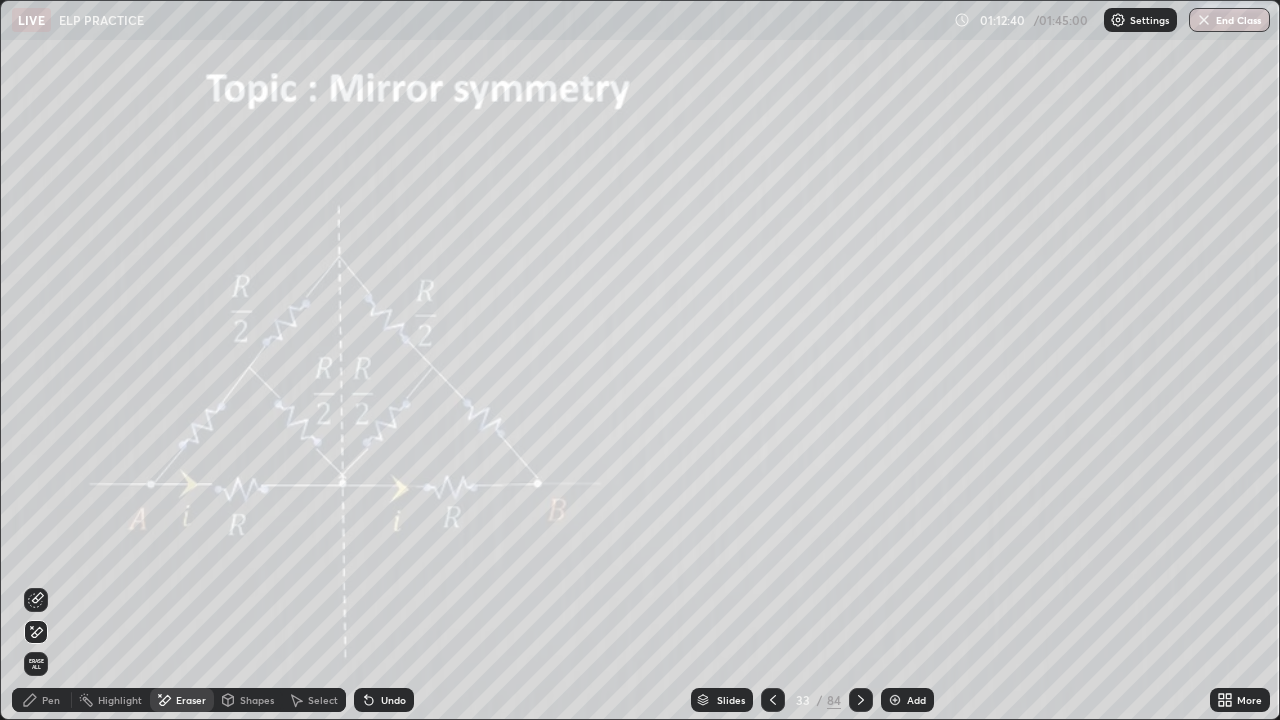 click on "Pen" at bounding box center (51, 700) 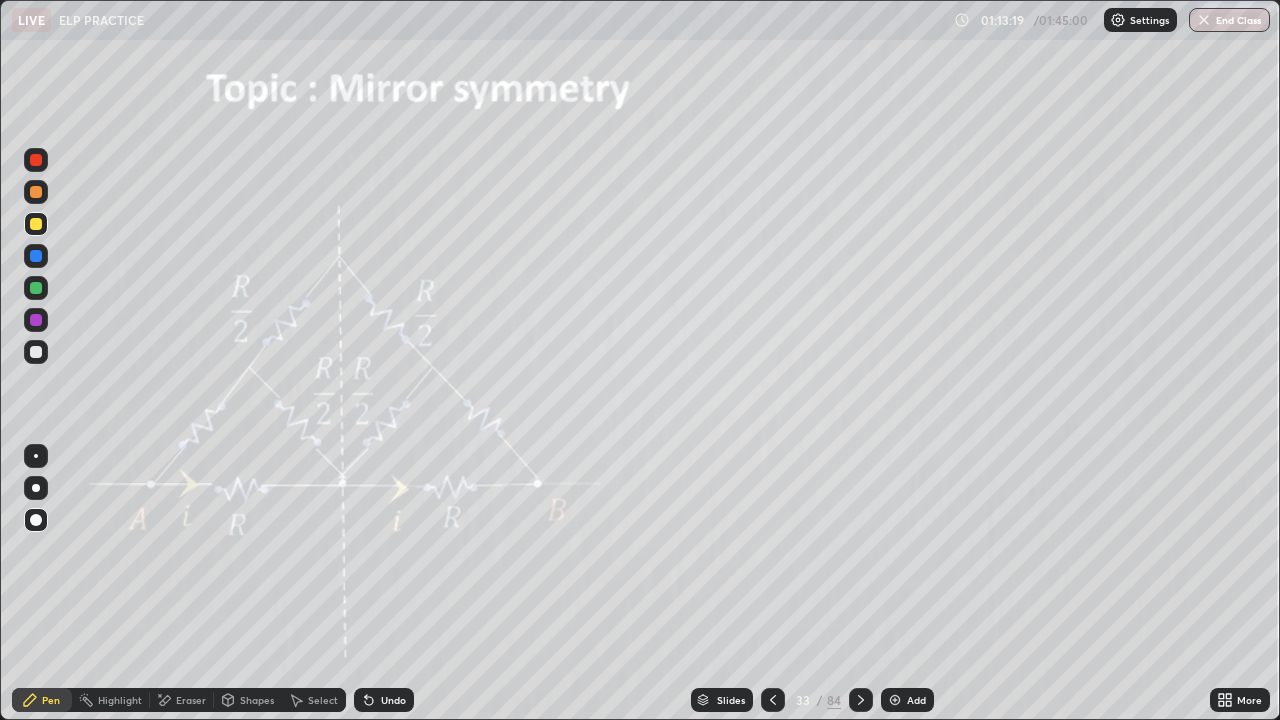 click at bounding box center (36, 288) 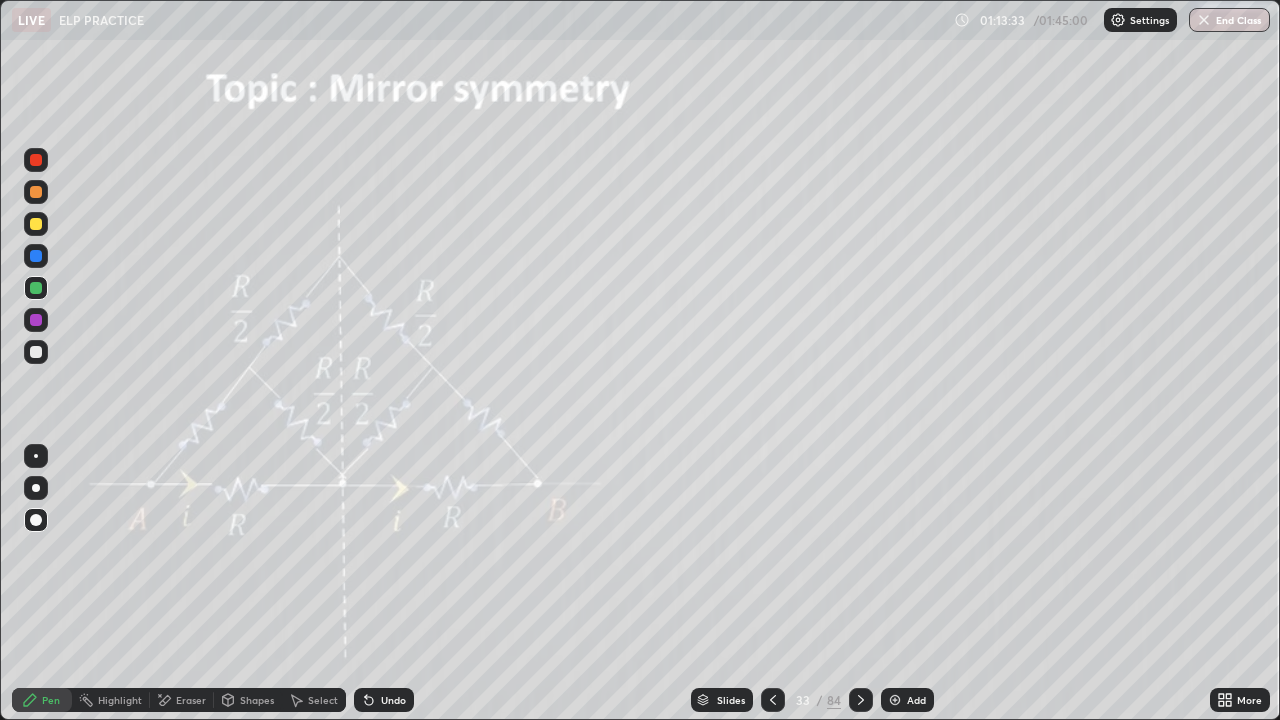click at bounding box center [895, 700] 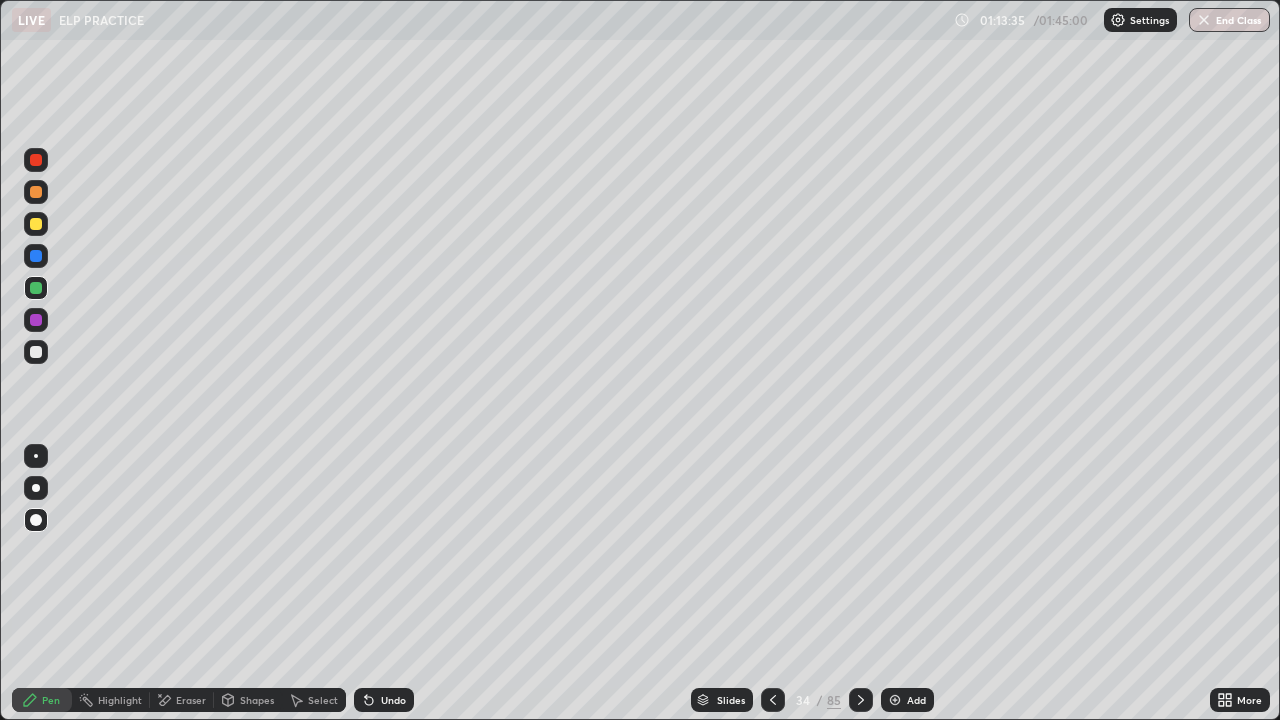 click 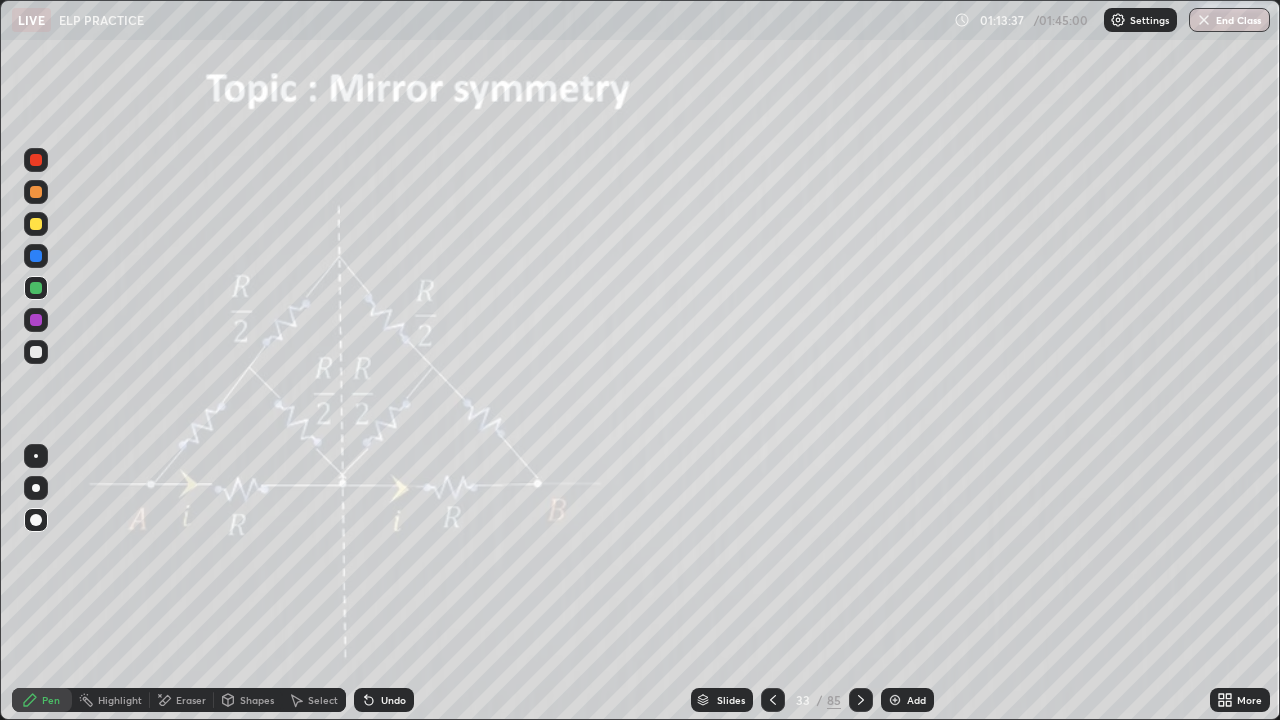 click 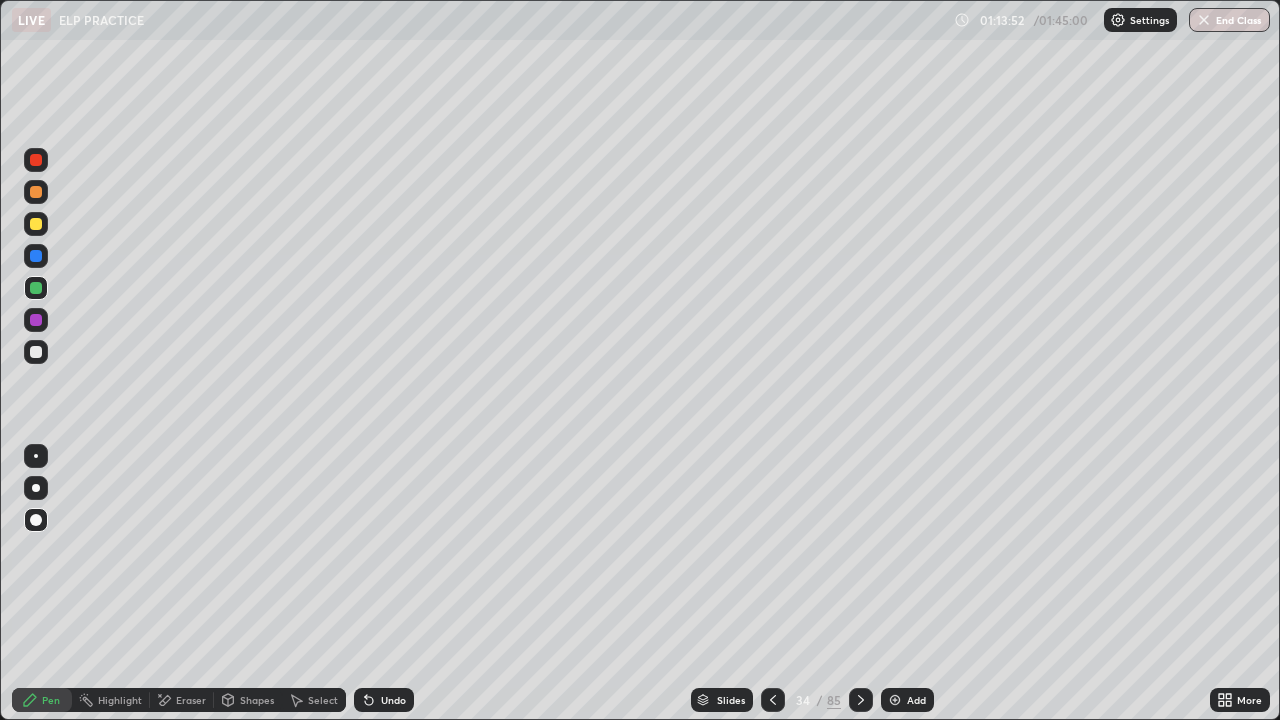 click on "Undo" at bounding box center [393, 700] 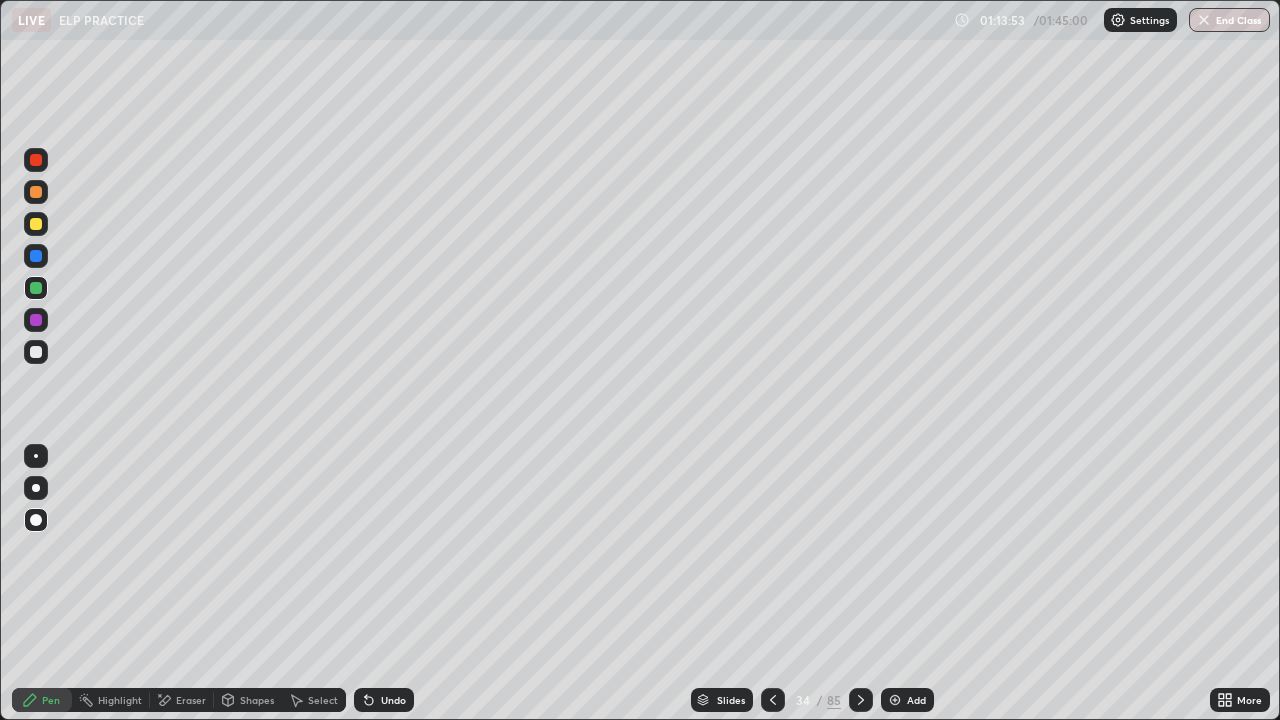 click on "Undo" at bounding box center [393, 700] 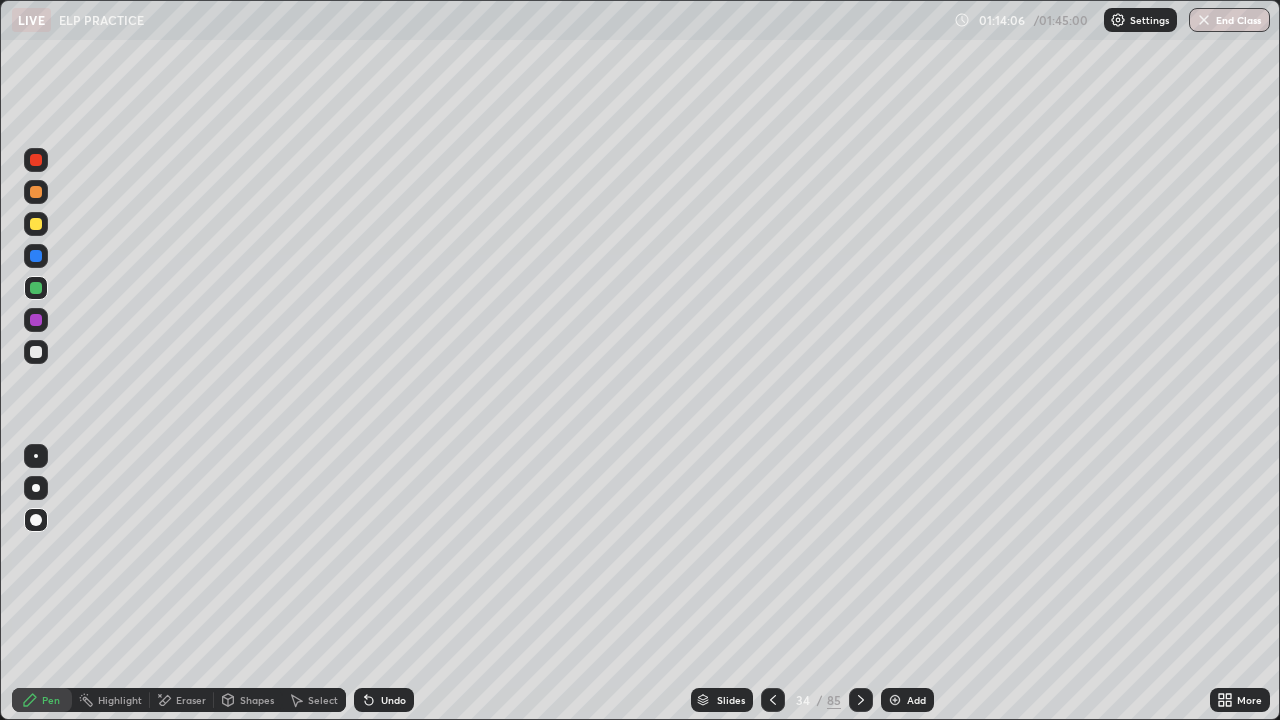 click 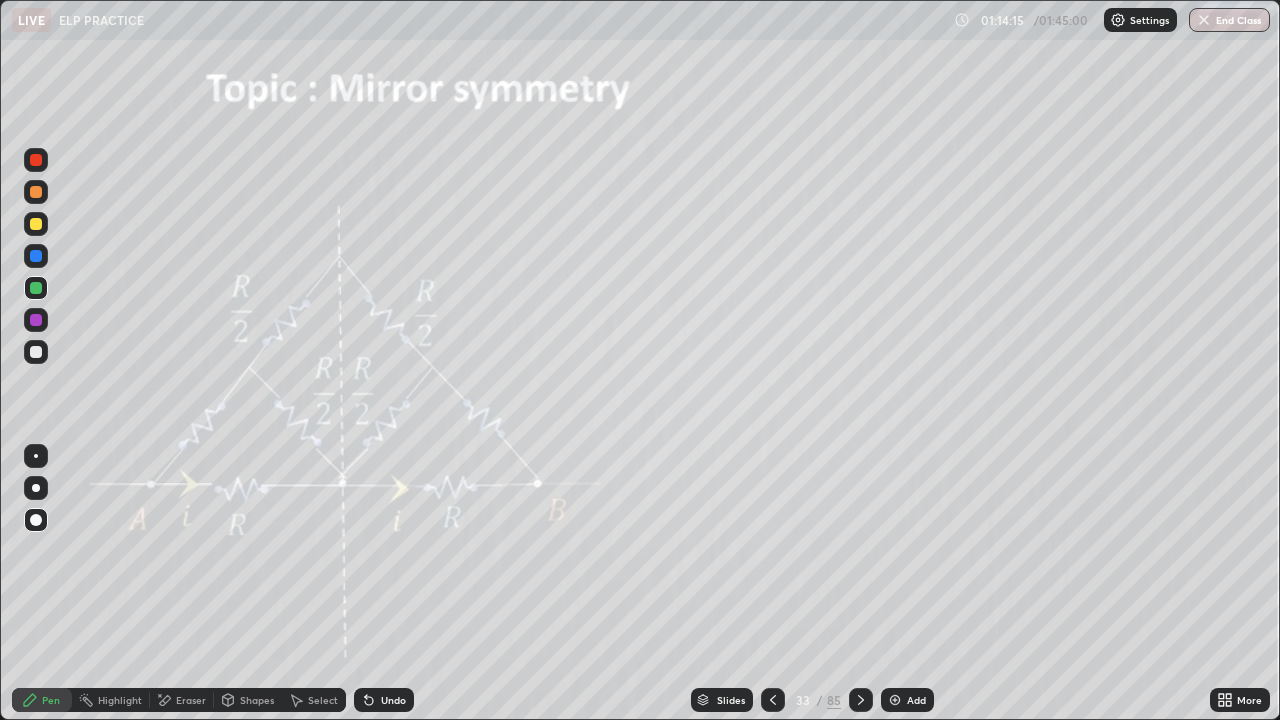 click at bounding box center (861, 700) 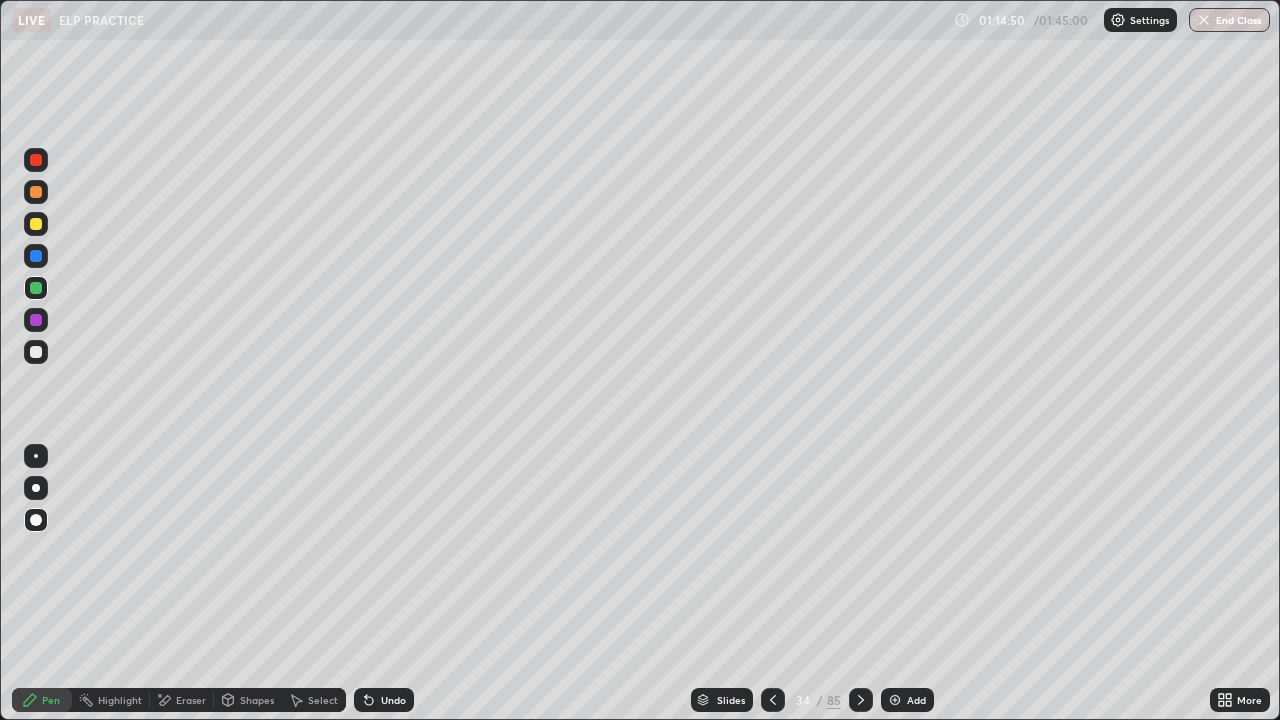click at bounding box center [36, 352] 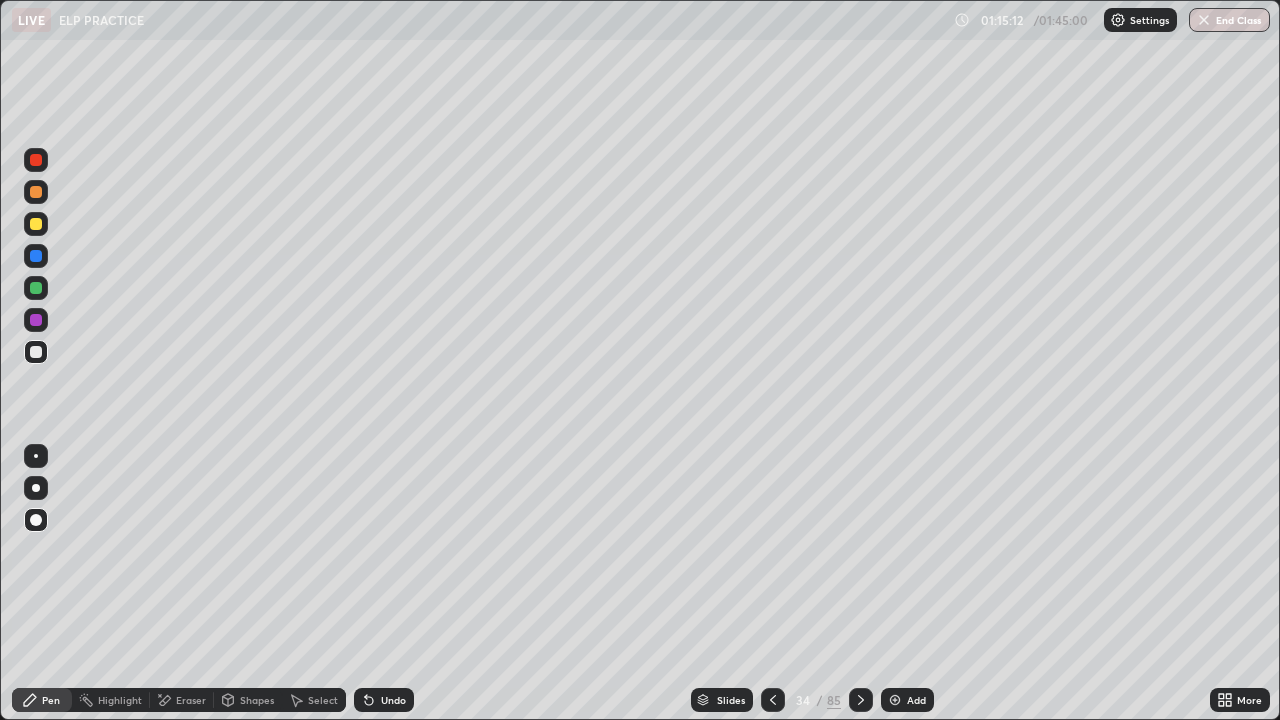 click 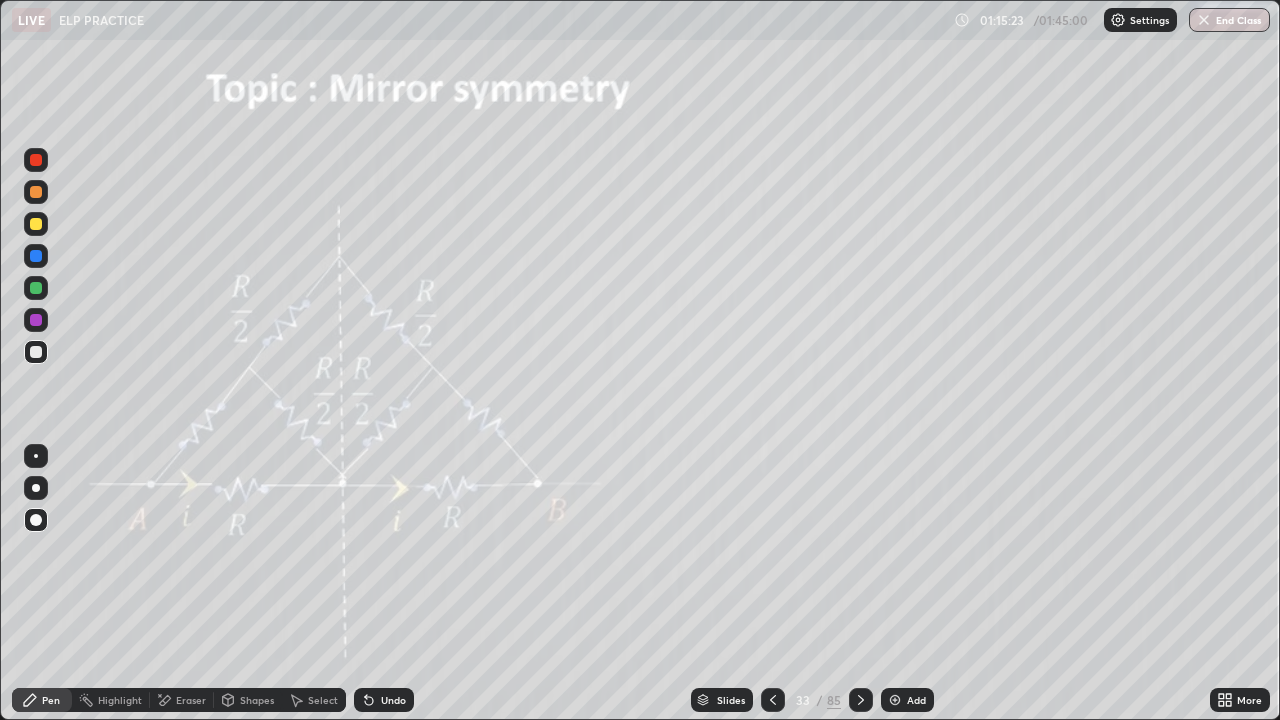 click 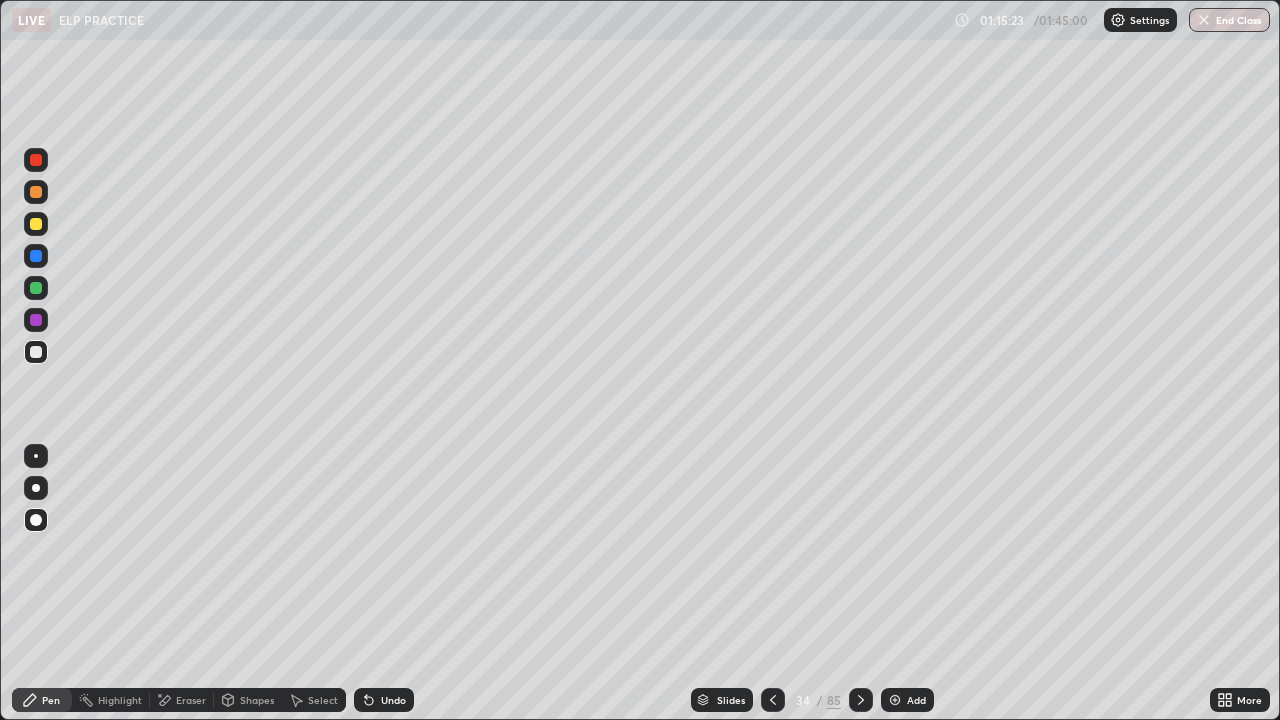 click 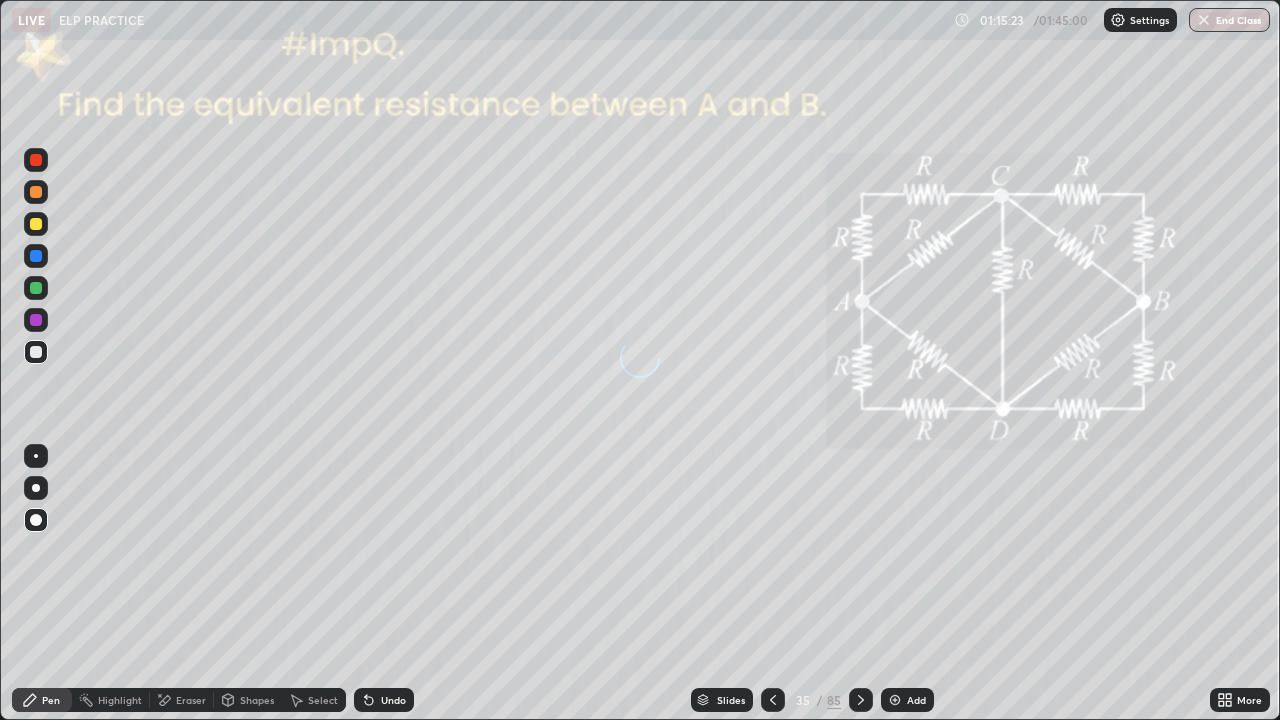 click 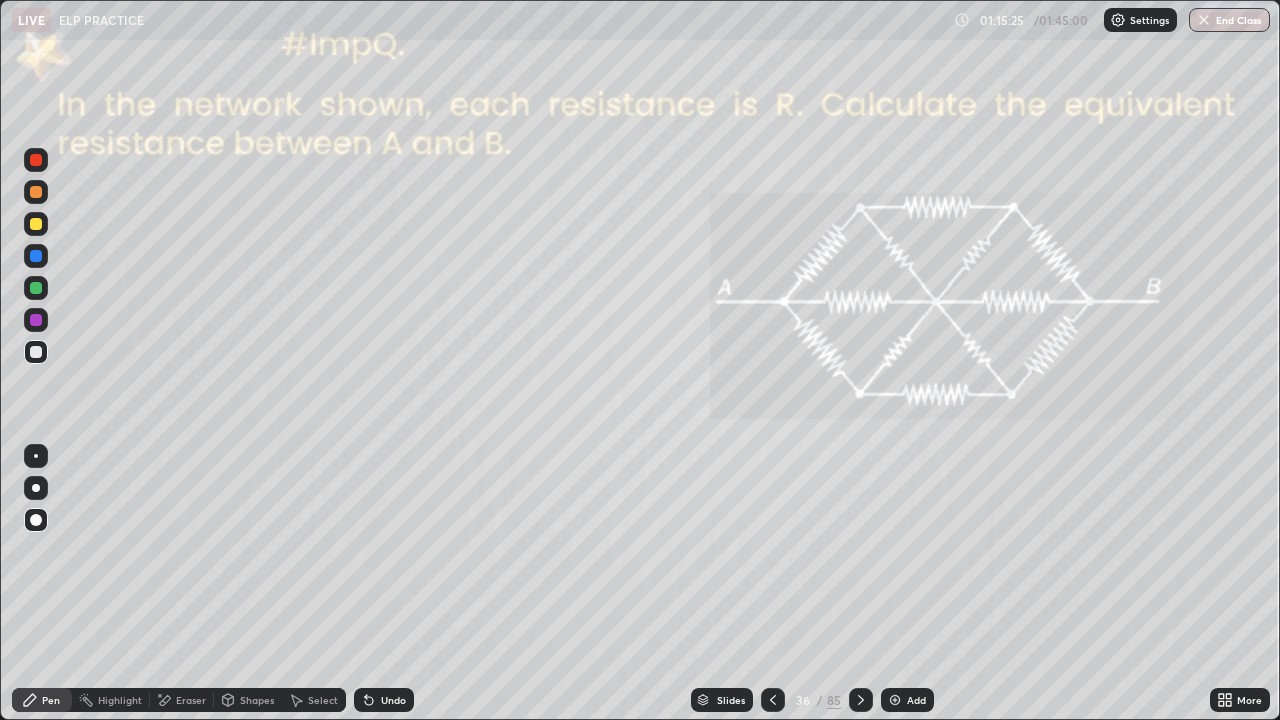 click 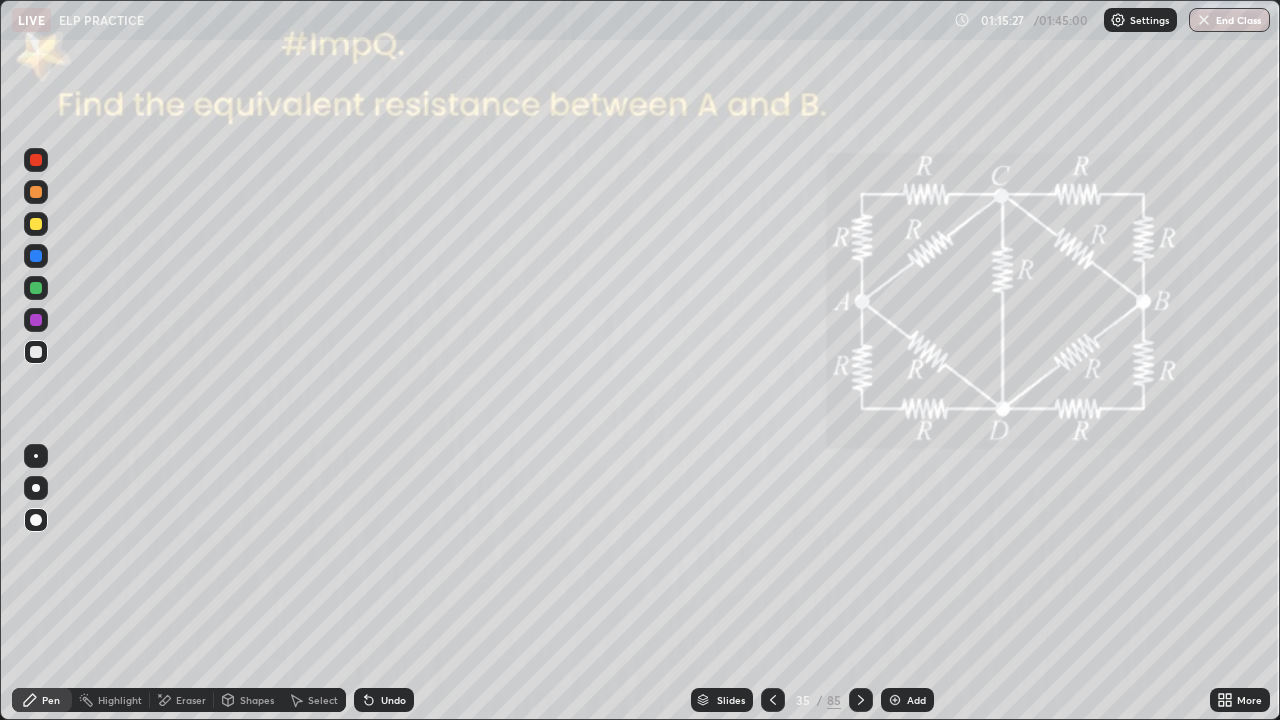 click at bounding box center [773, 700] 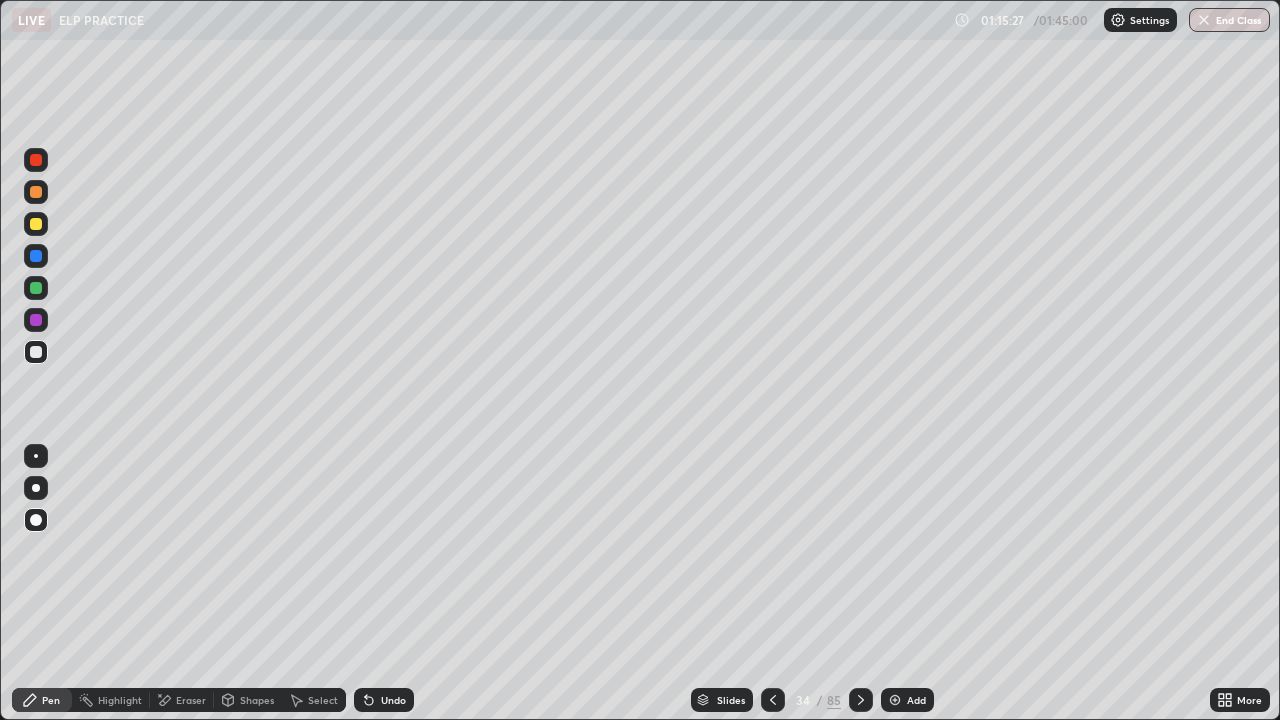click 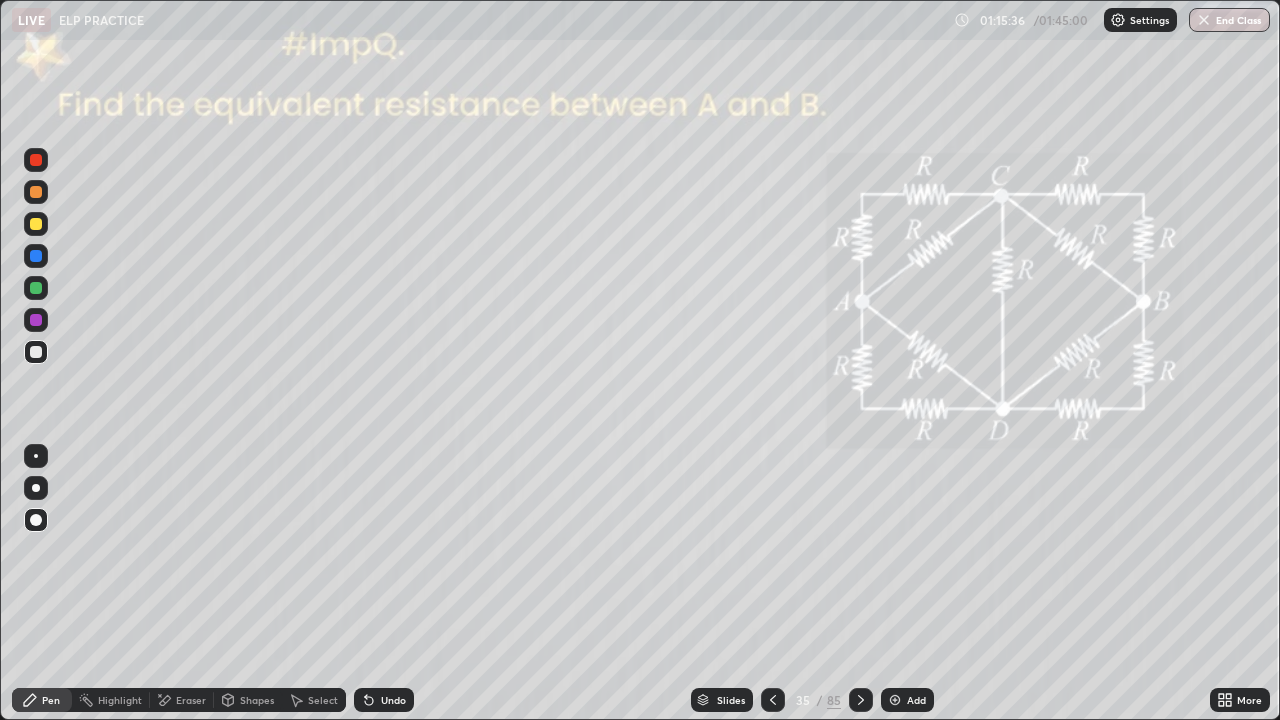 click 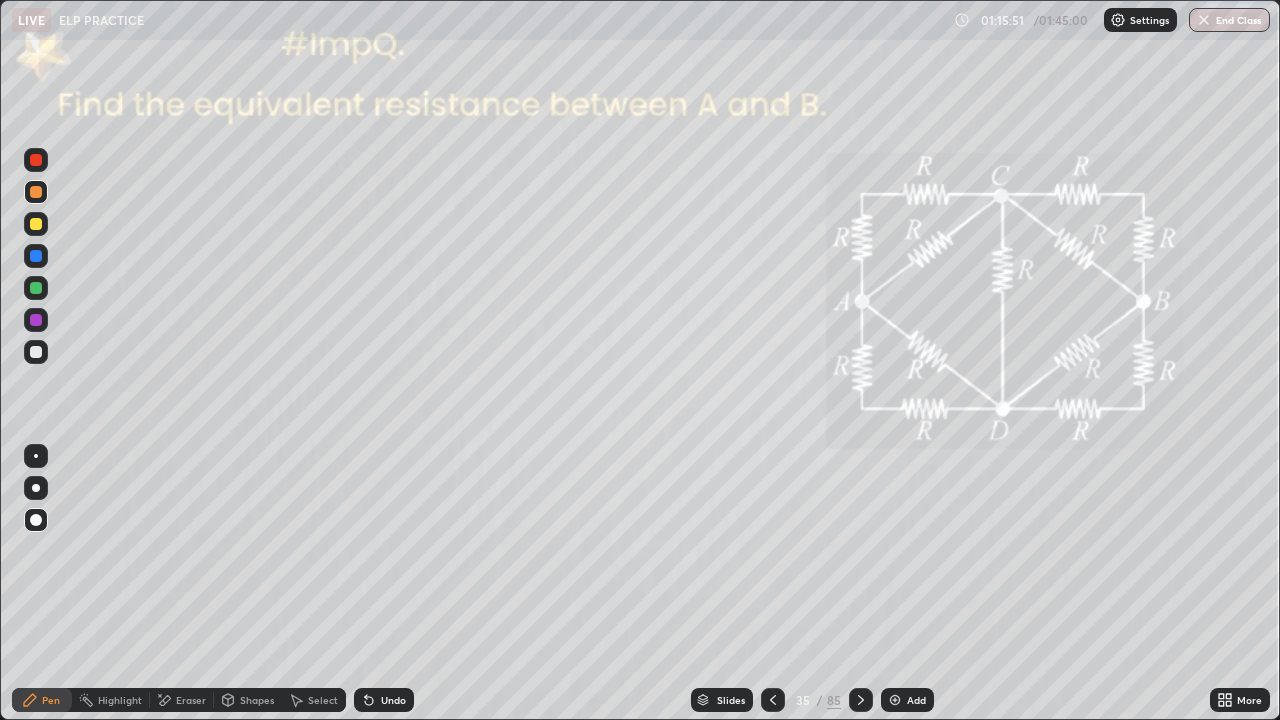 click at bounding box center [36, 288] 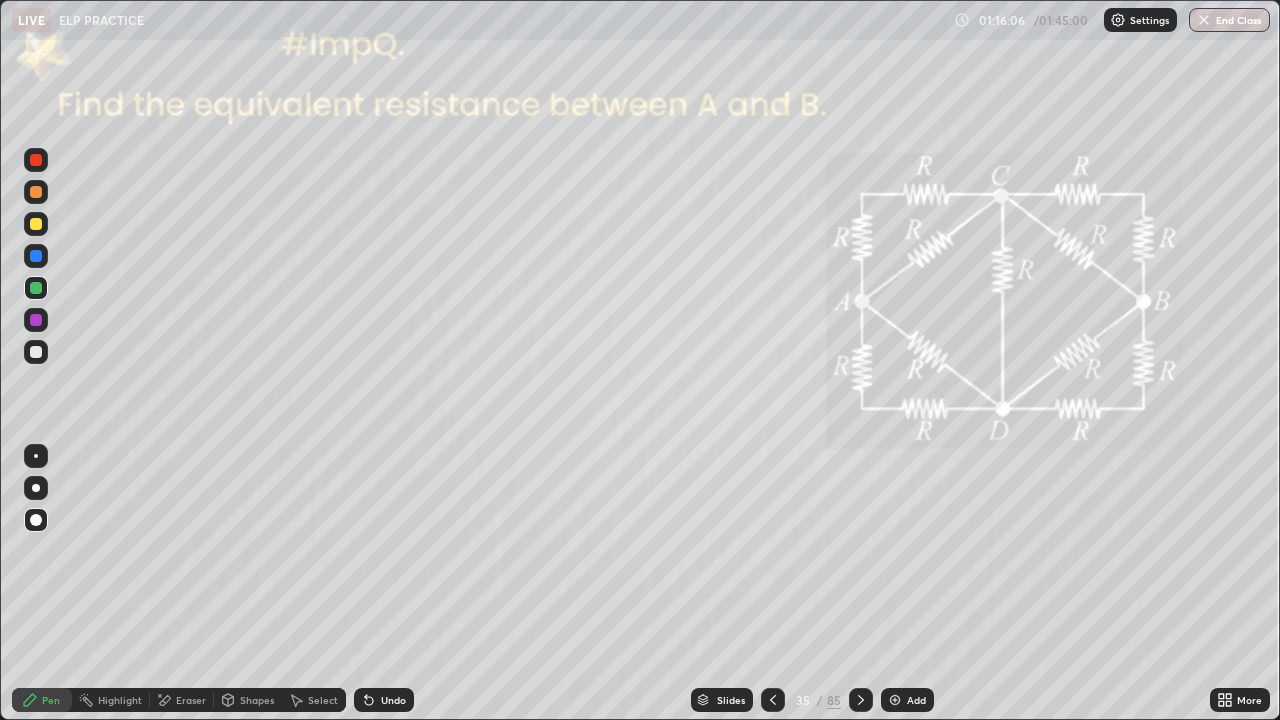click at bounding box center [36, 256] 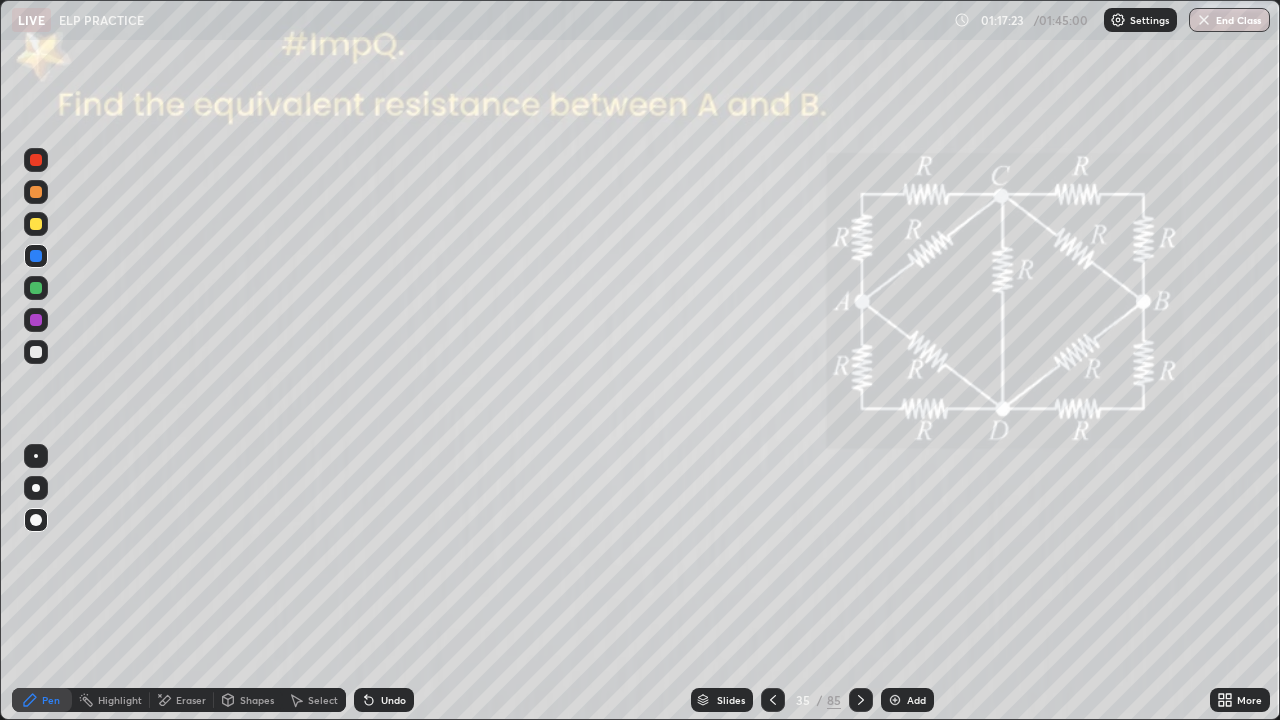 click at bounding box center [36, 288] 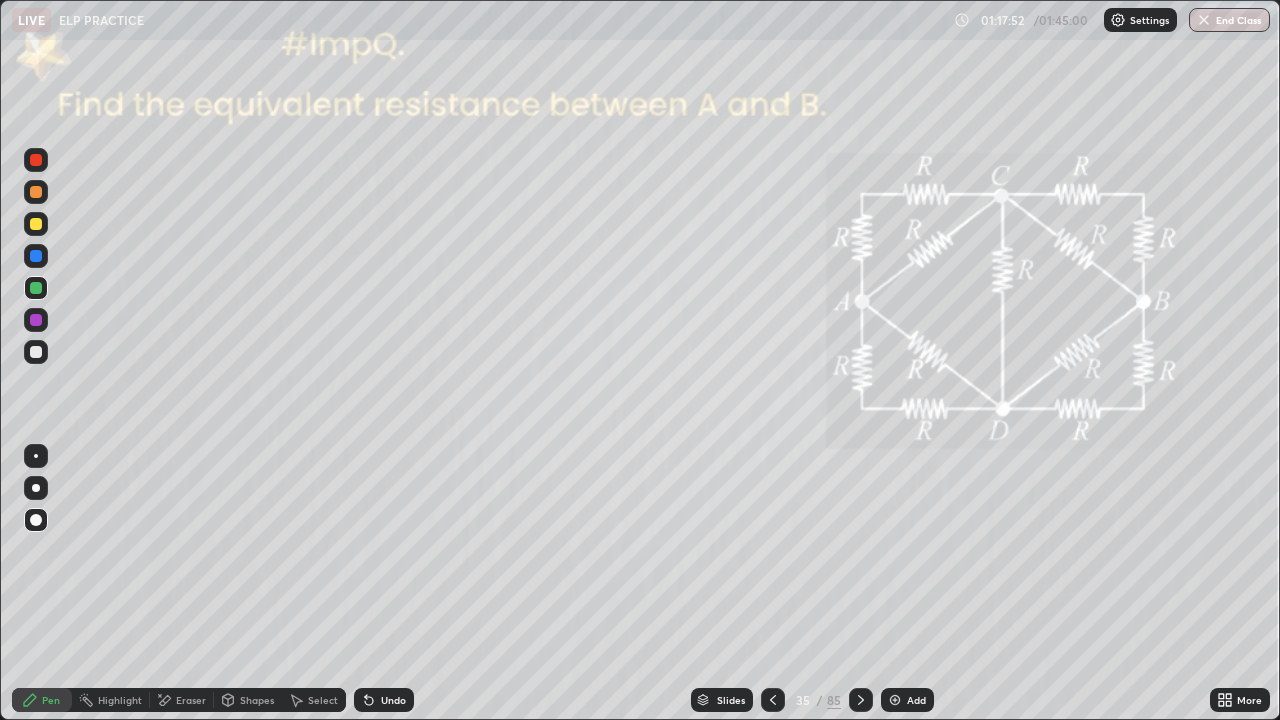 click on "Undo" at bounding box center (384, 700) 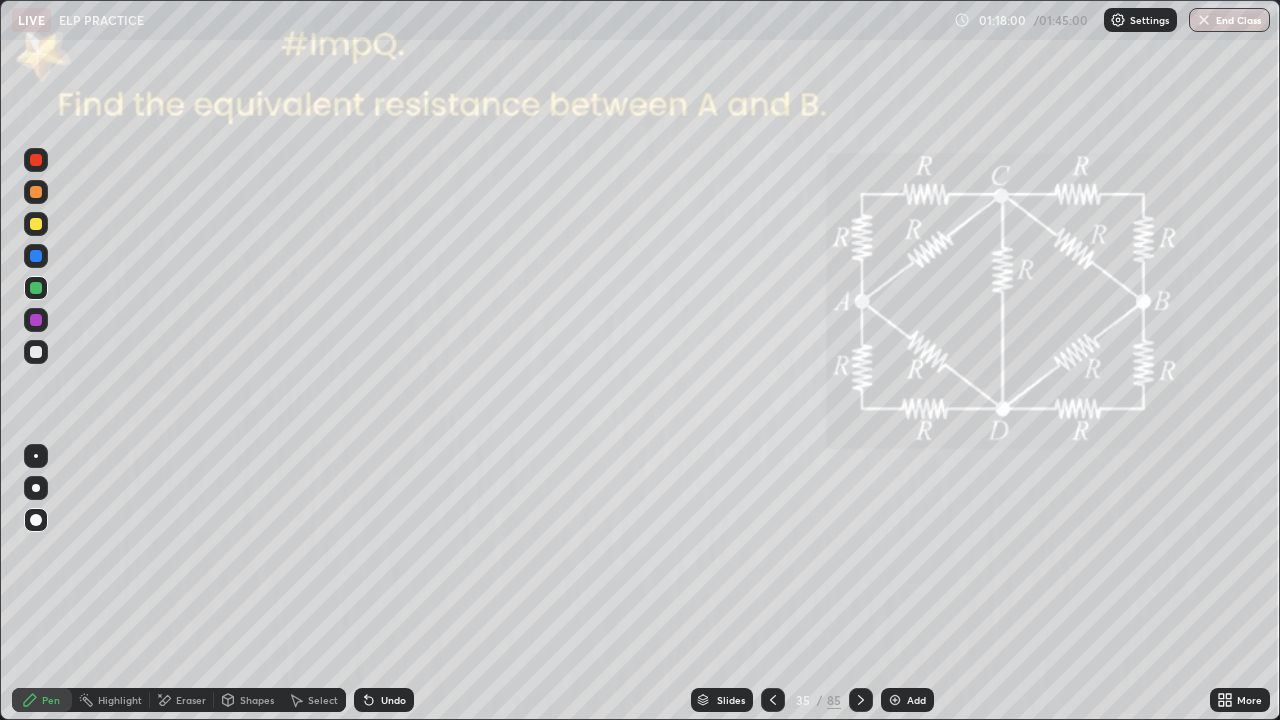 click at bounding box center [36, 256] 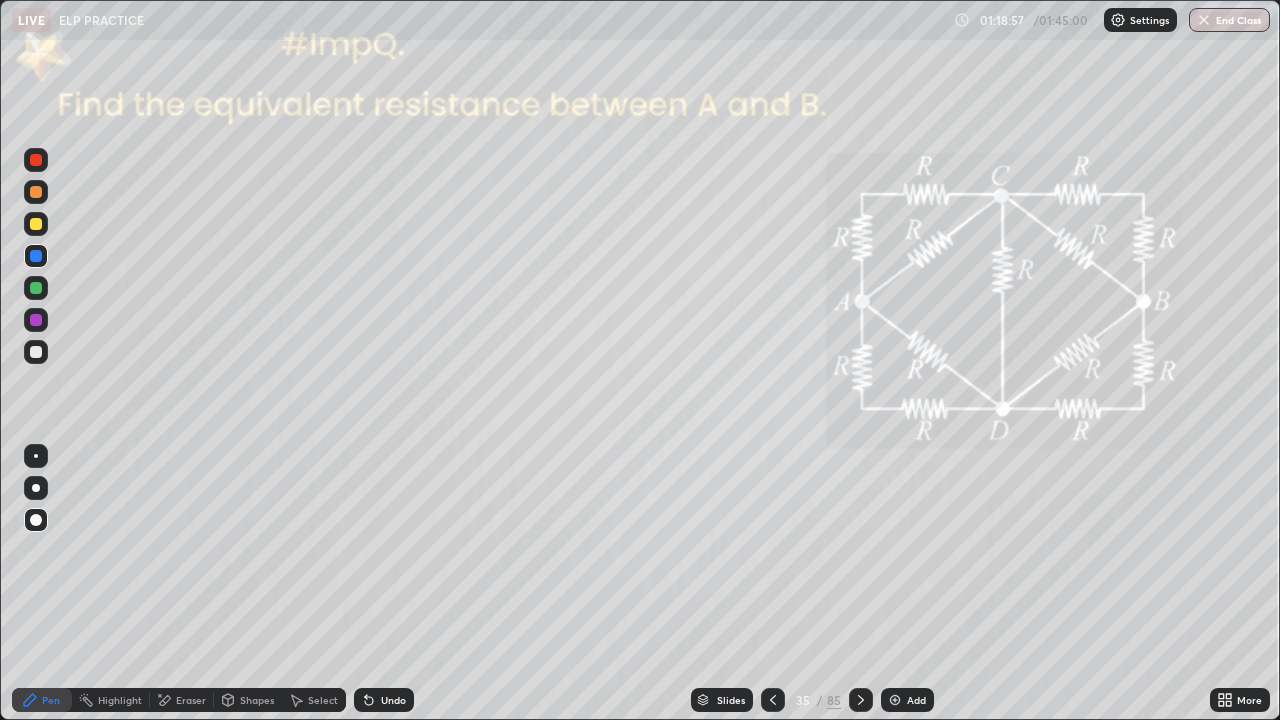 click 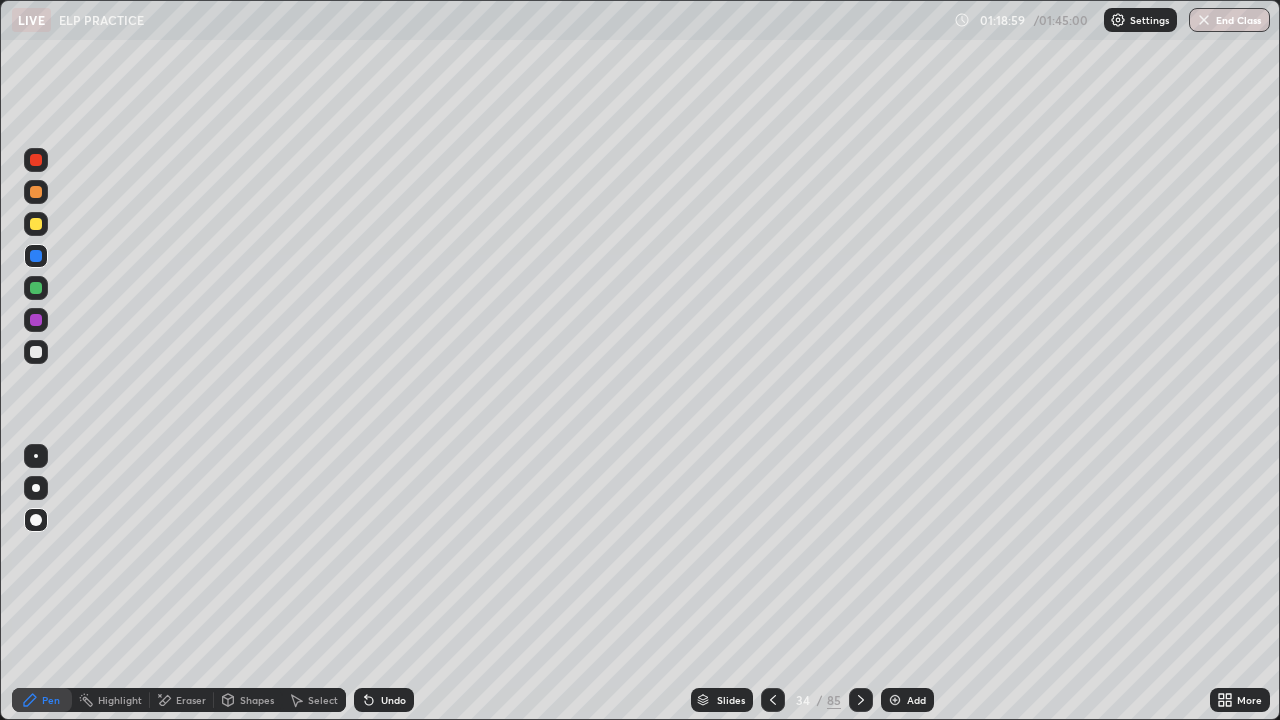 click 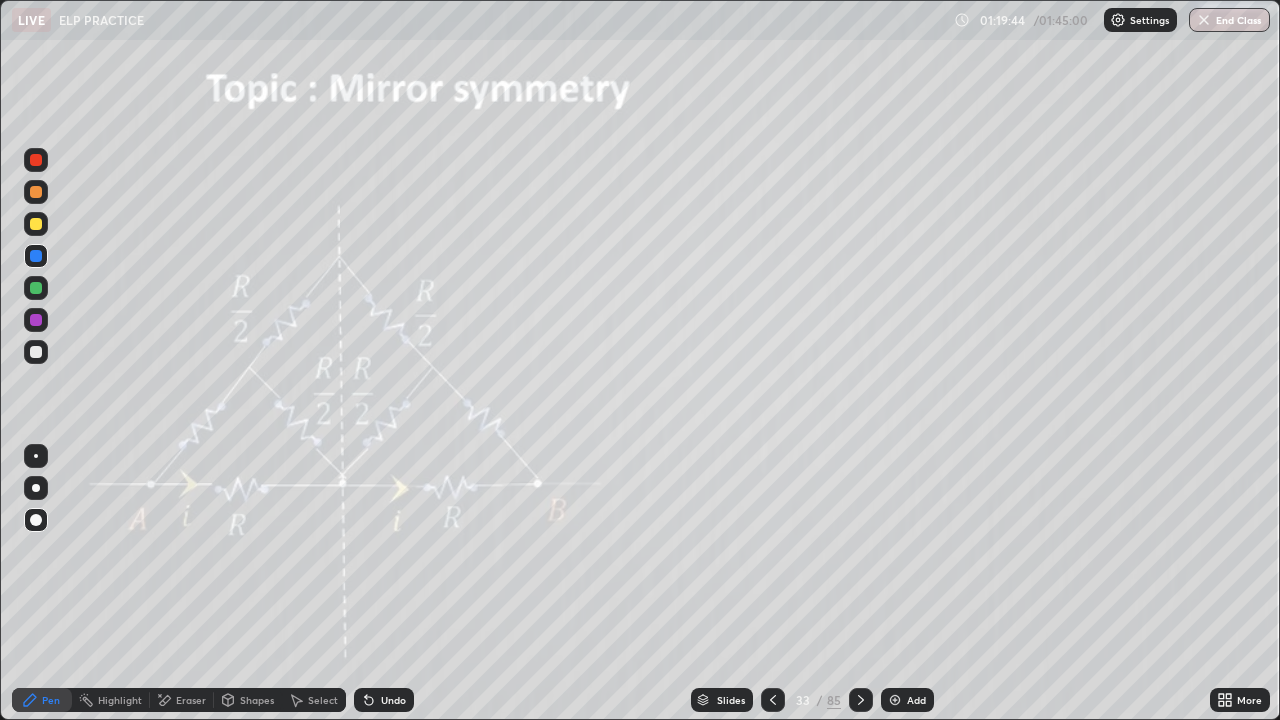 click at bounding box center [861, 700] 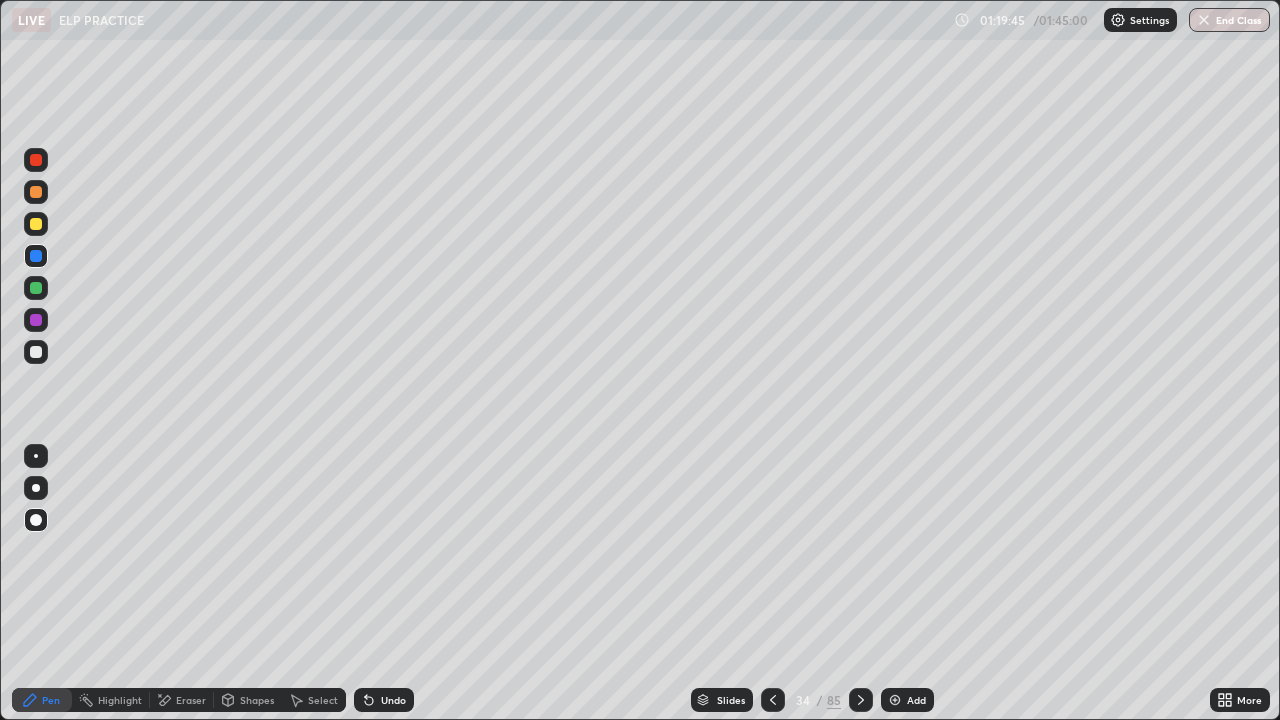 click 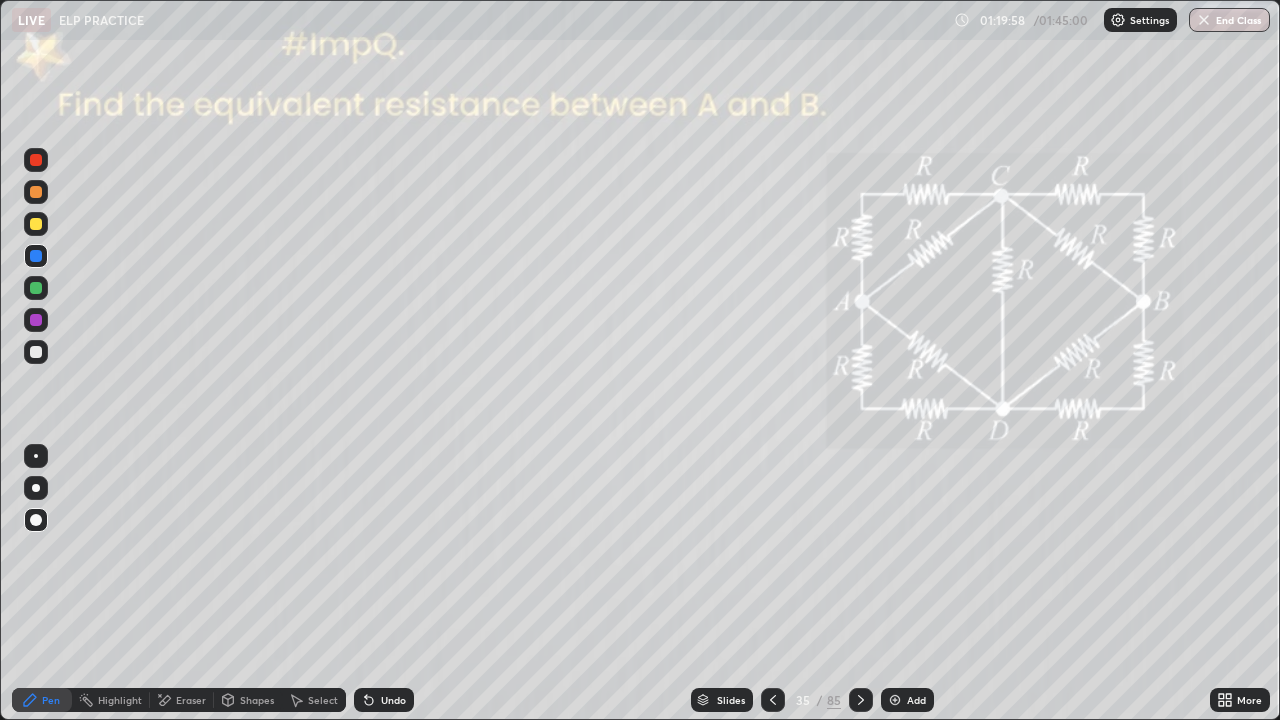 click on "Undo" at bounding box center [393, 700] 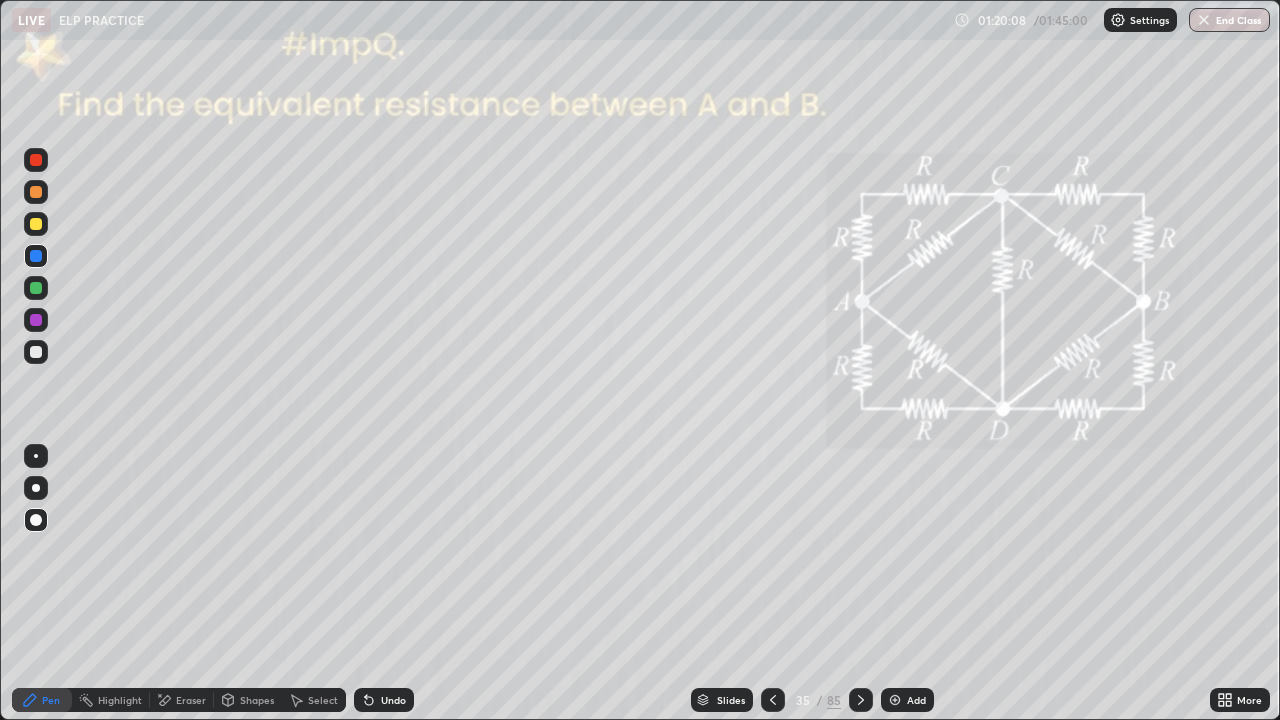 click 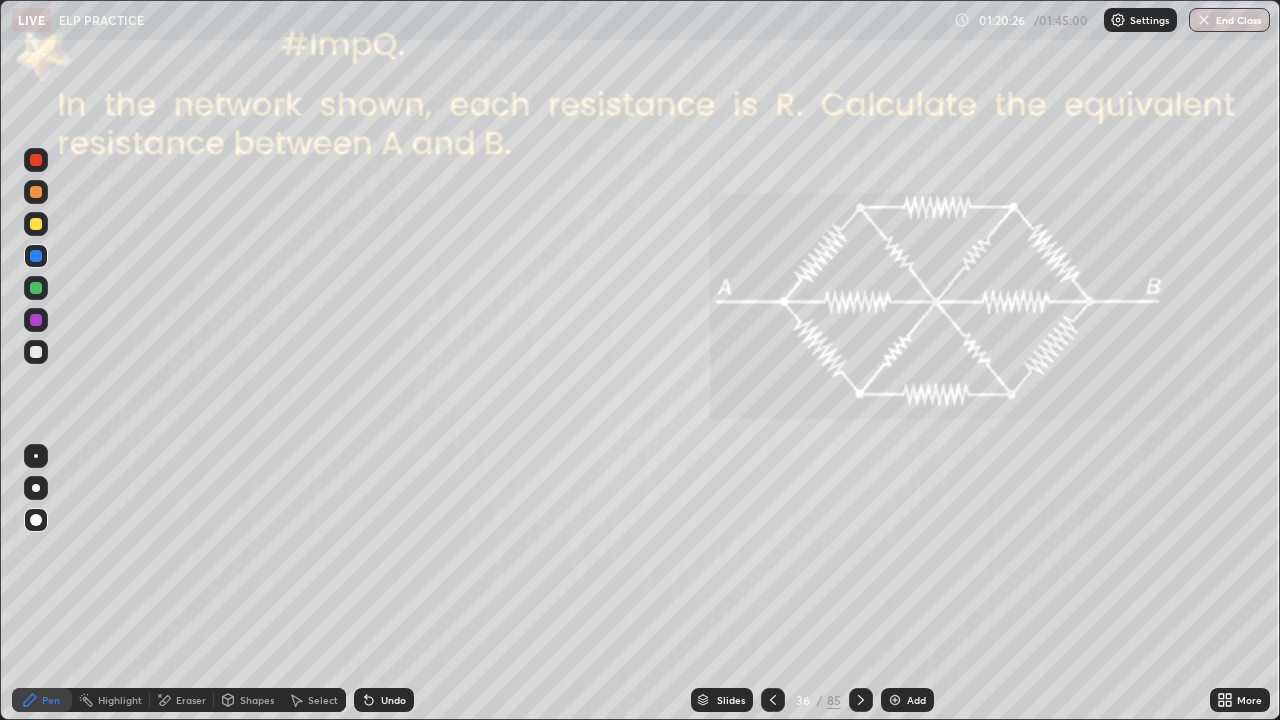 click on "Eraser" at bounding box center [191, 700] 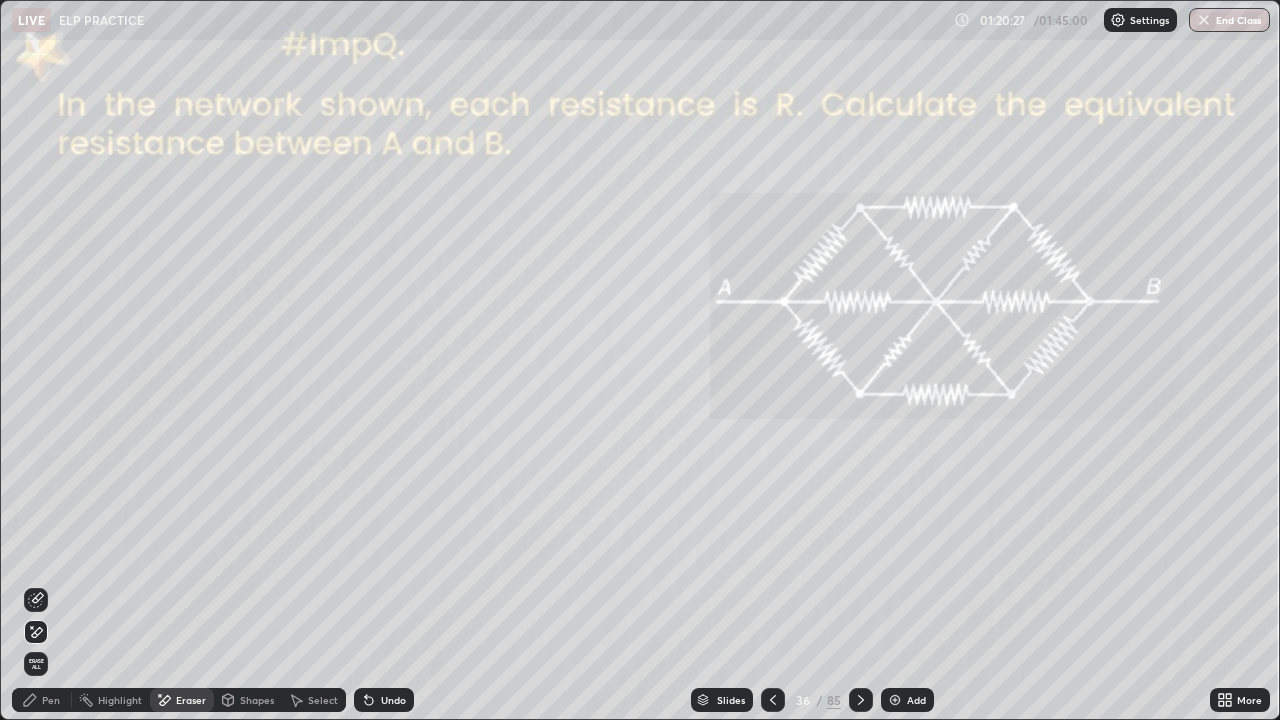click on "Pen" at bounding box center [42, 700] 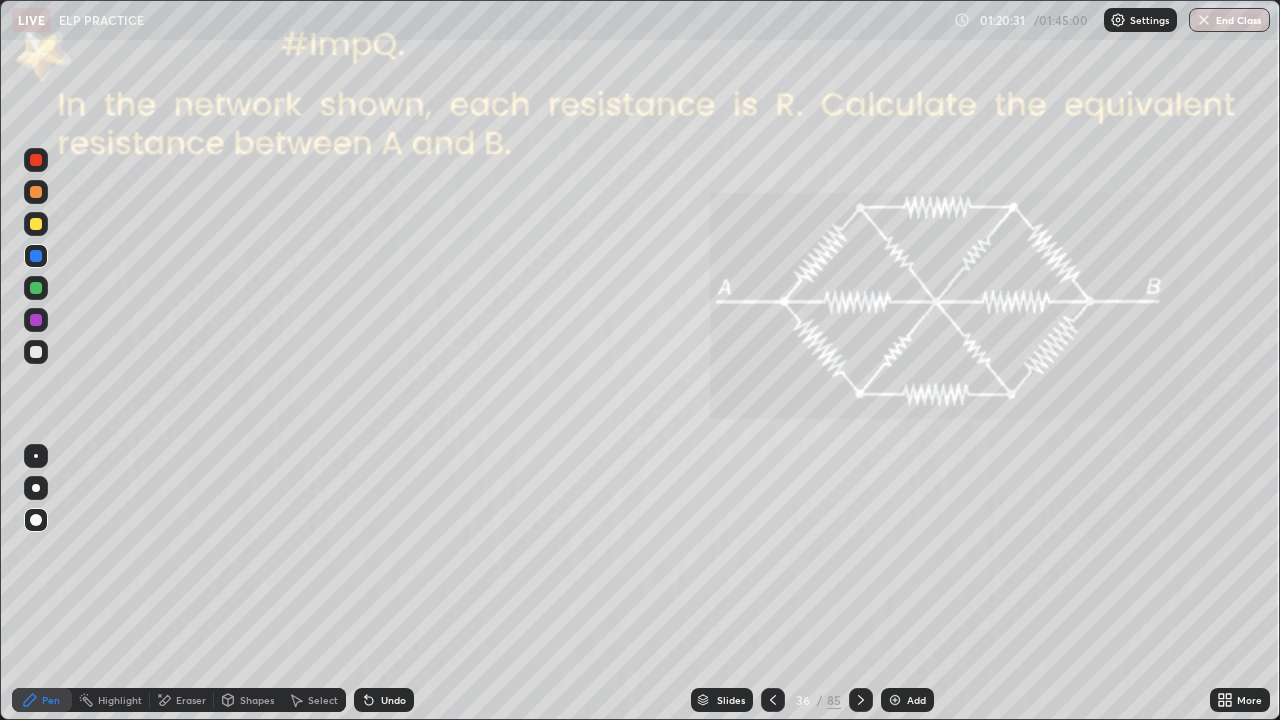 click at bounding box center (36, 288) 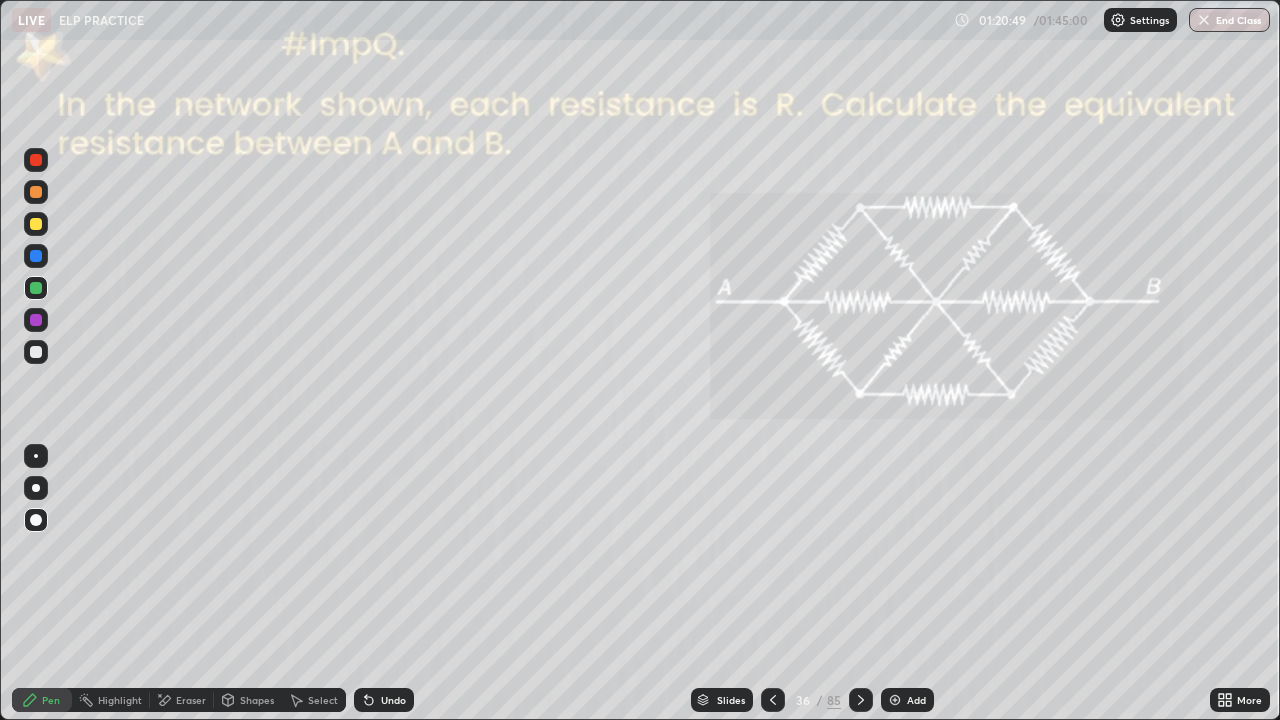 click on "Eraser" at bounding box center (191, 700) 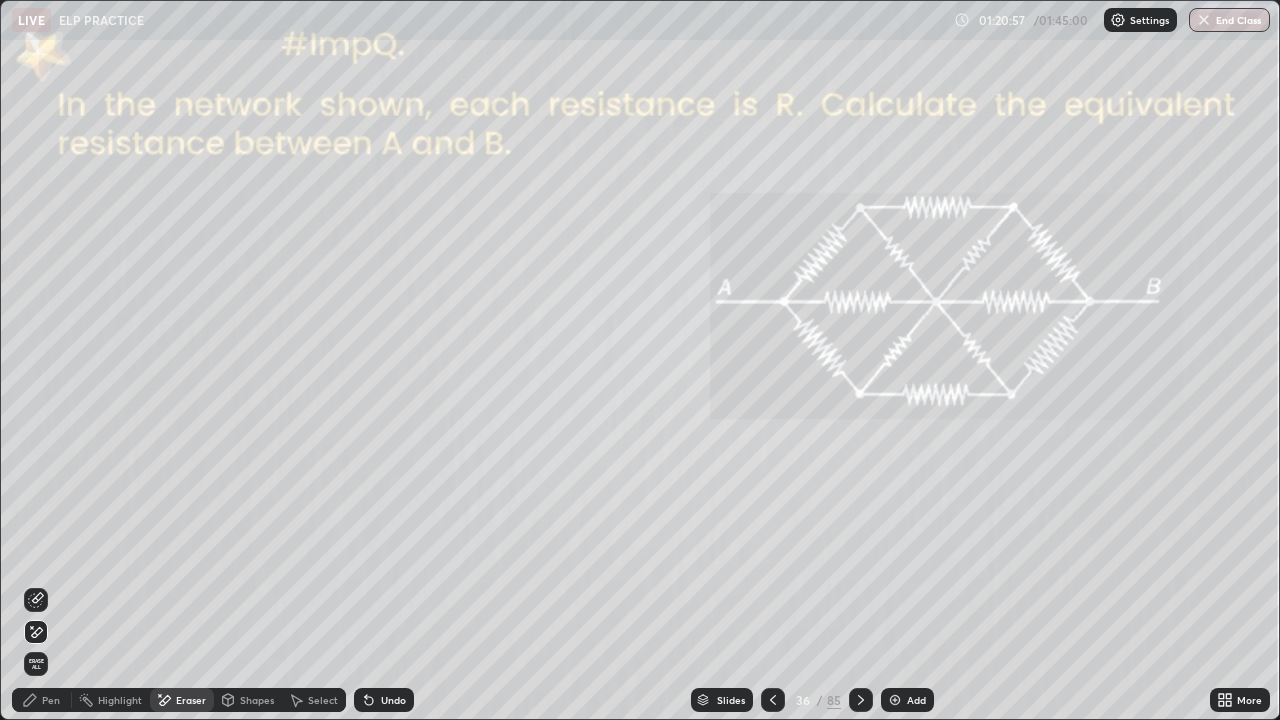 click on "Pen" at bounding box center [51, 700] 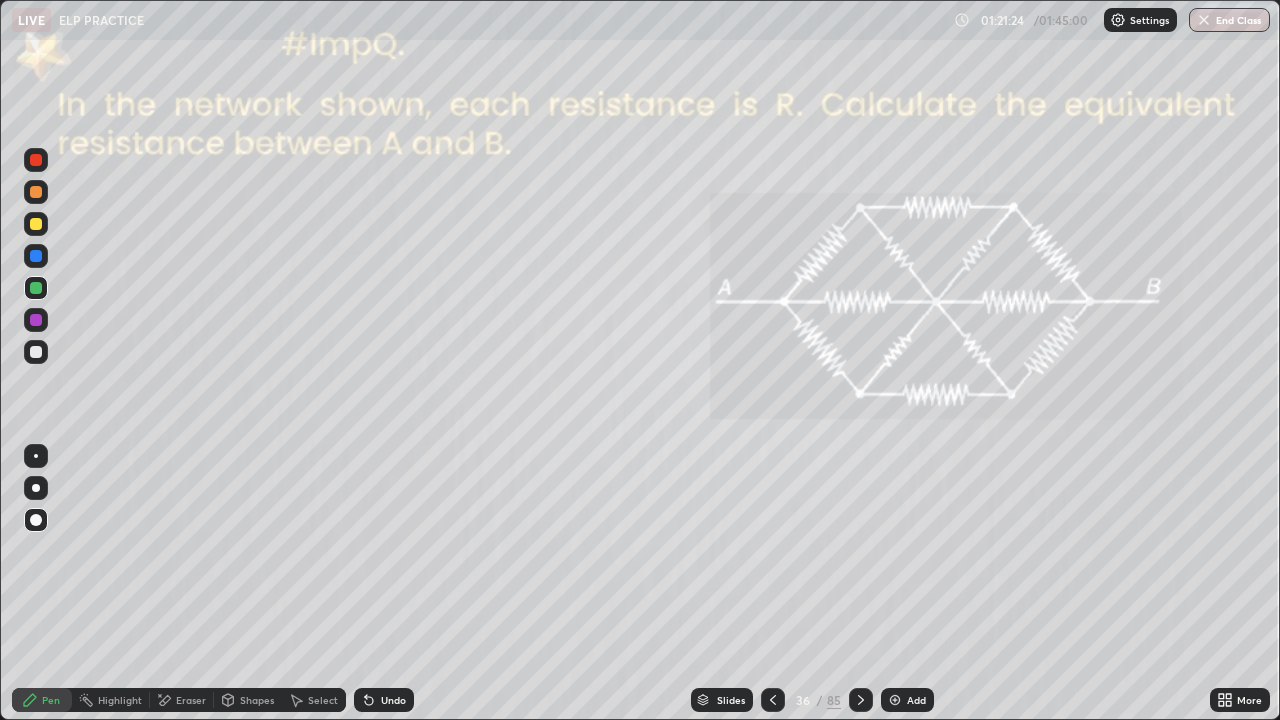 click at bounding box center [773, 700] 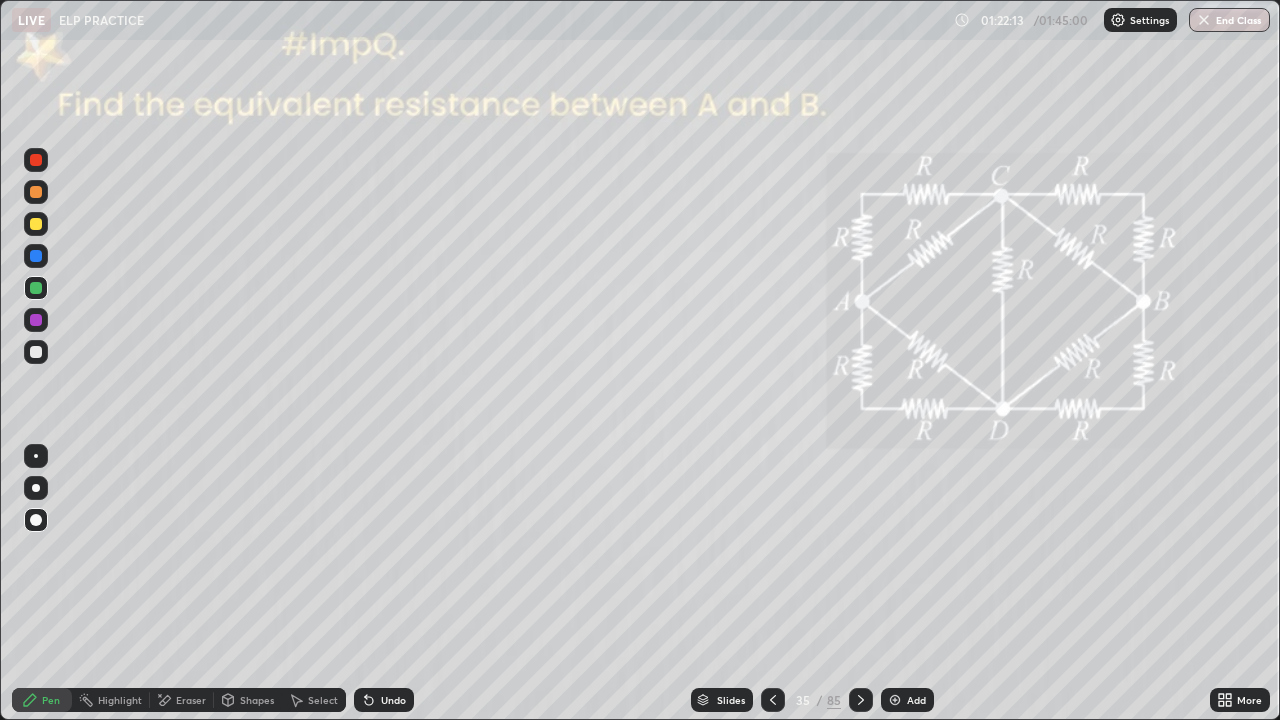 click 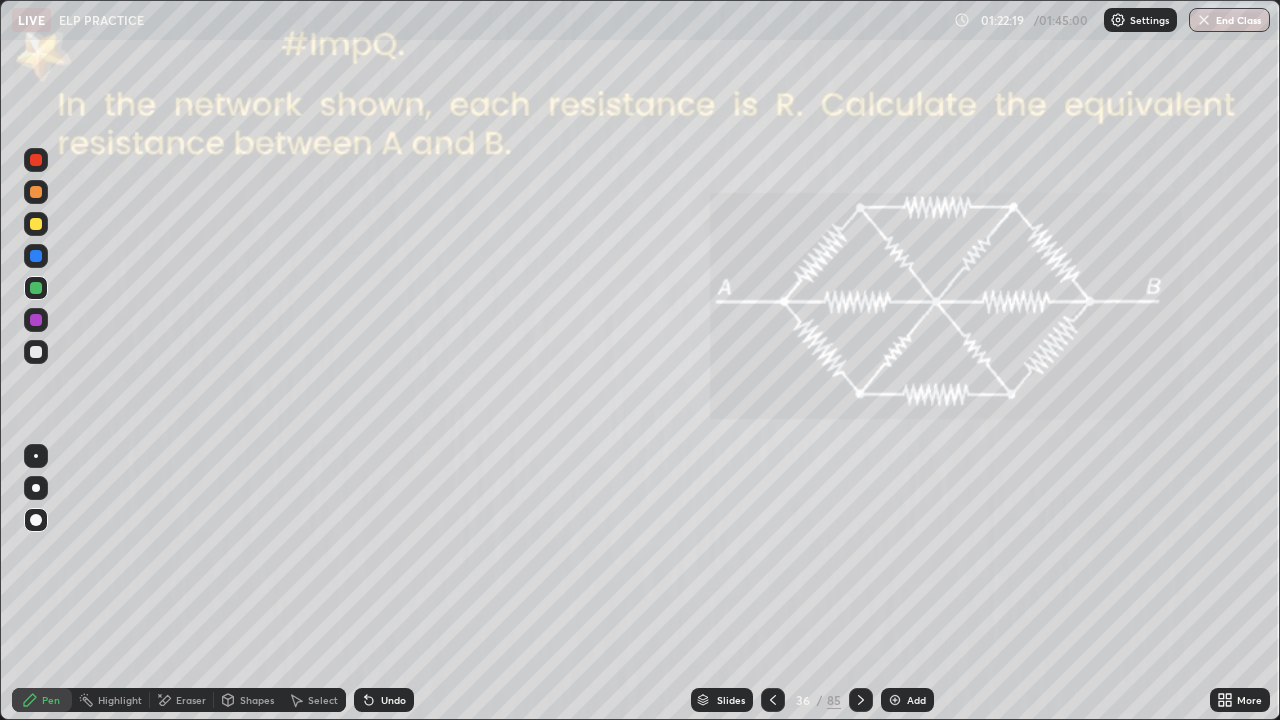click 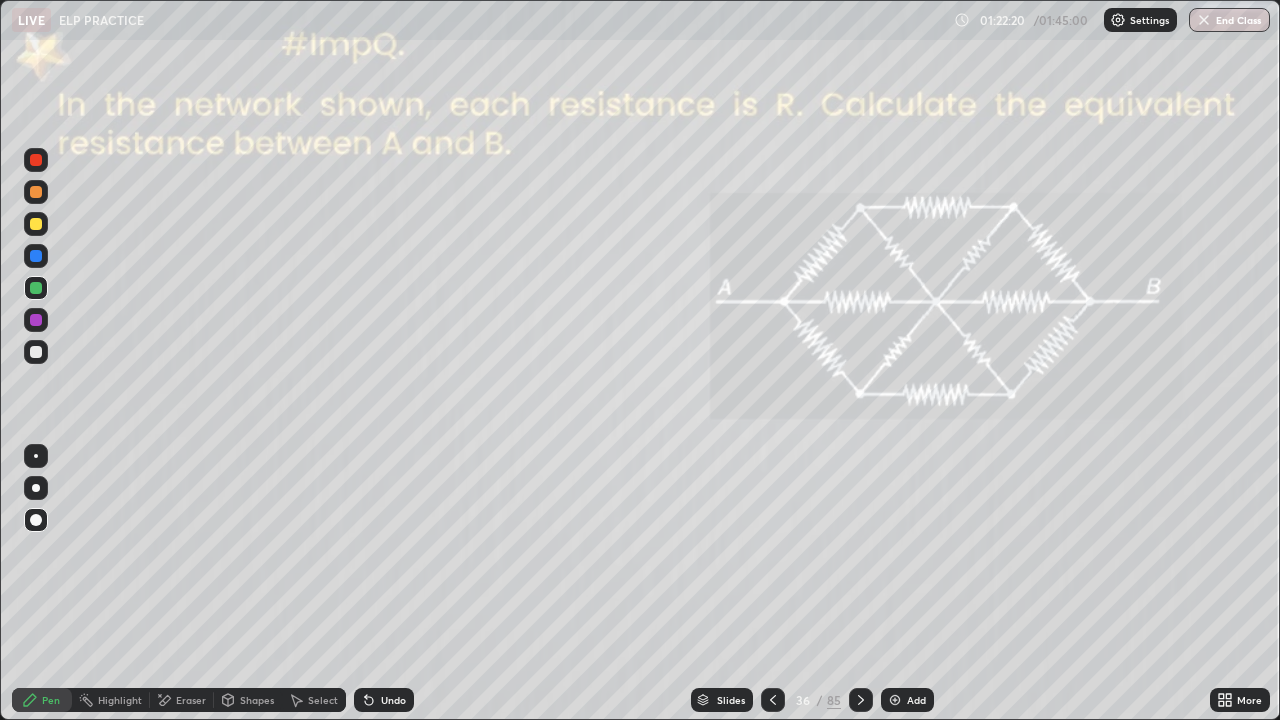 click at bounding box center [36, 256] 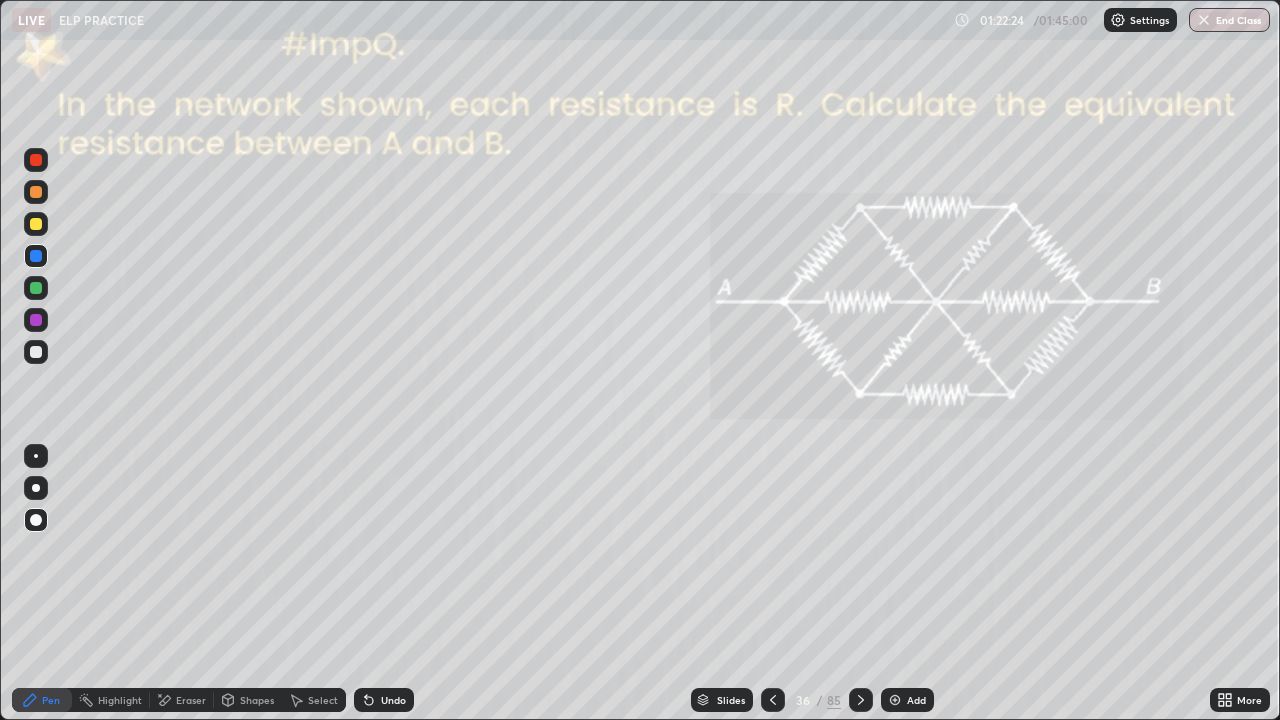 click at bounding box center [36, 288] 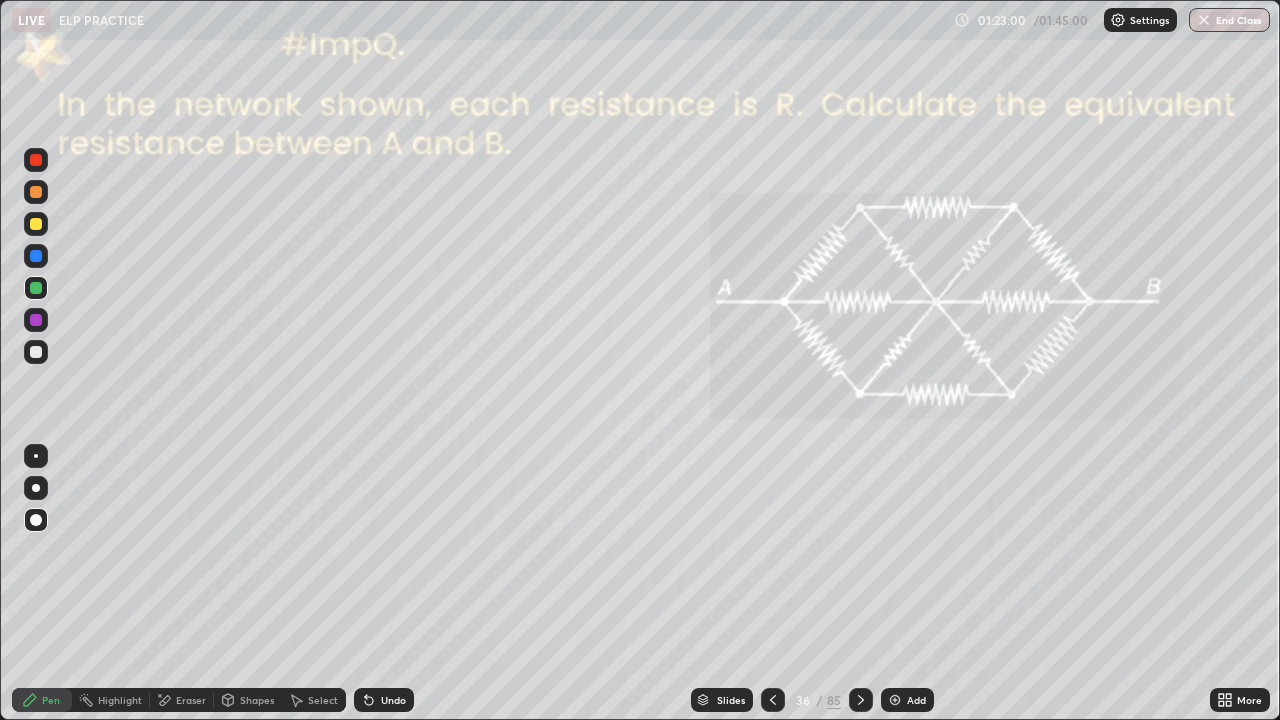 click on "Undo" at bounding box center (384, 700) 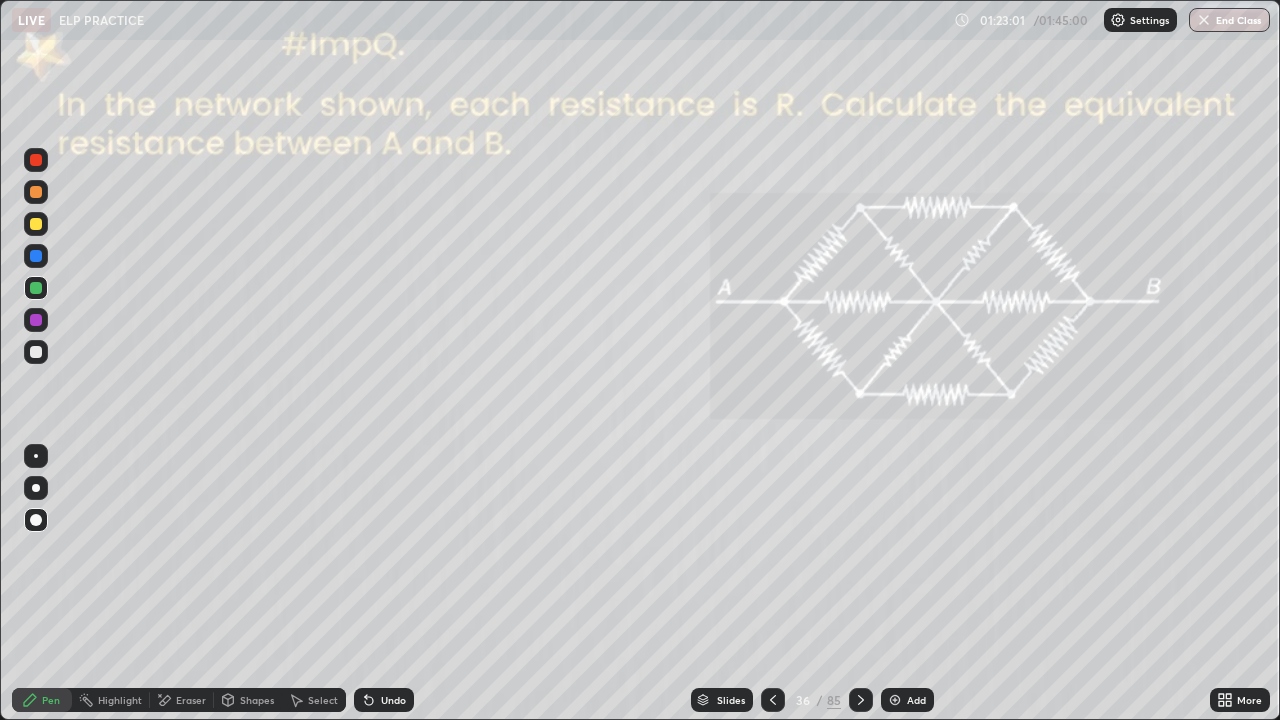 click on "Undo" at bounding box center [393, 700] 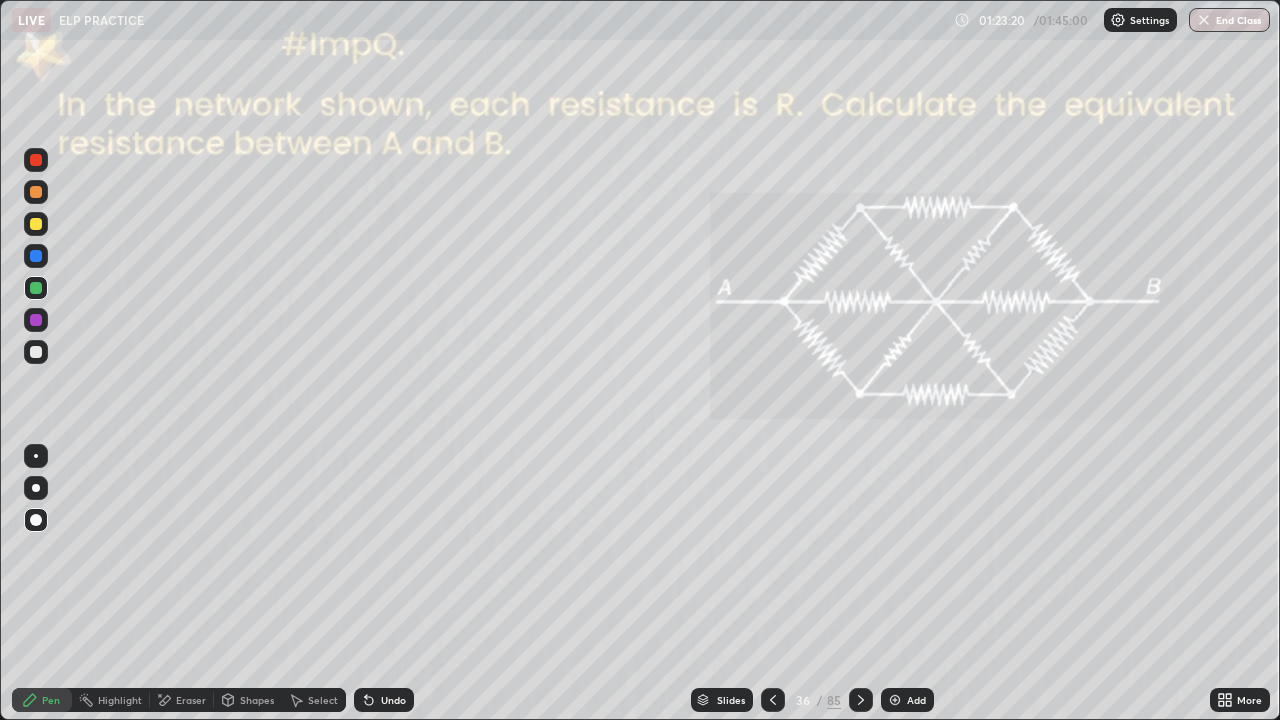 click 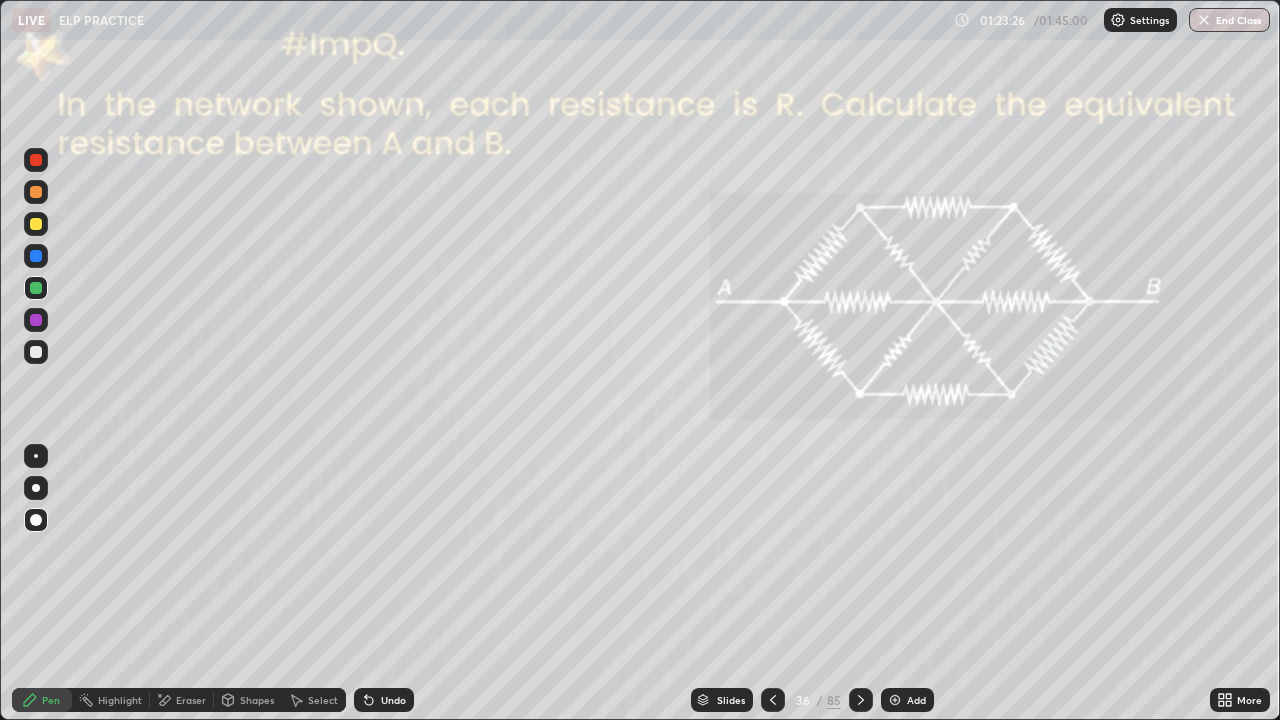 click on "Undo" at bounding box center [393, 700] 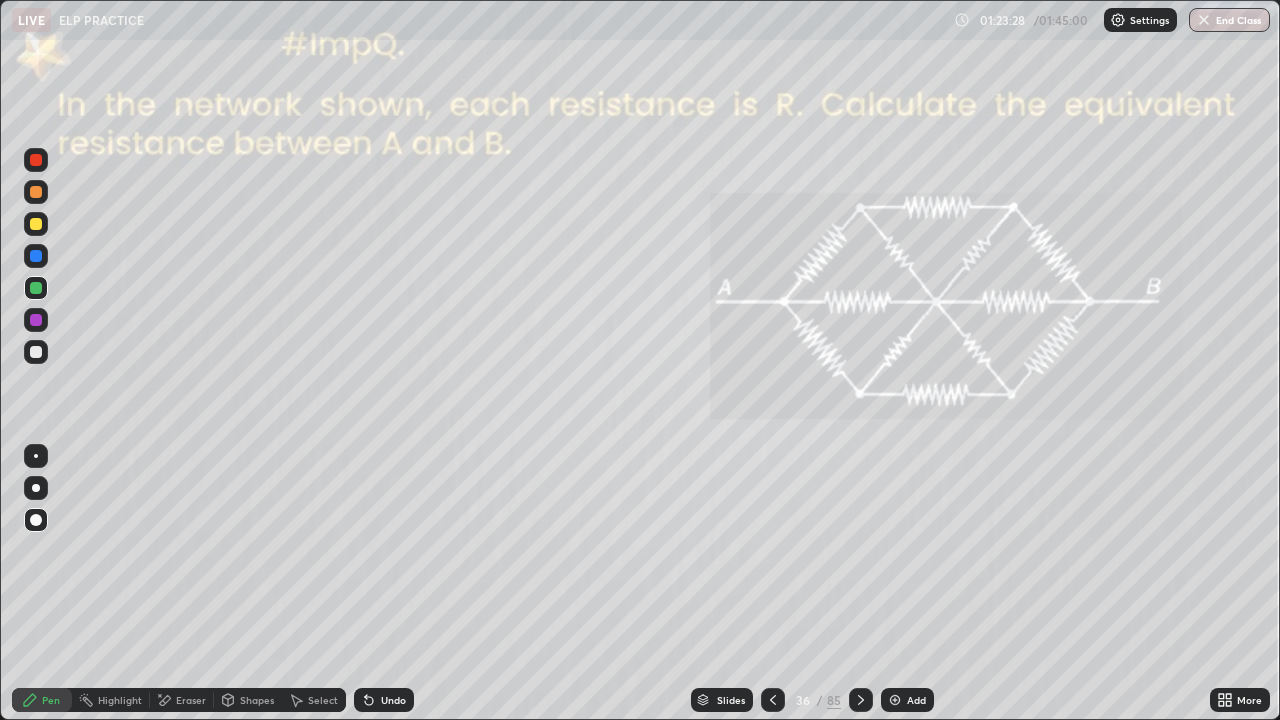 click at bounding box center (36, 224) 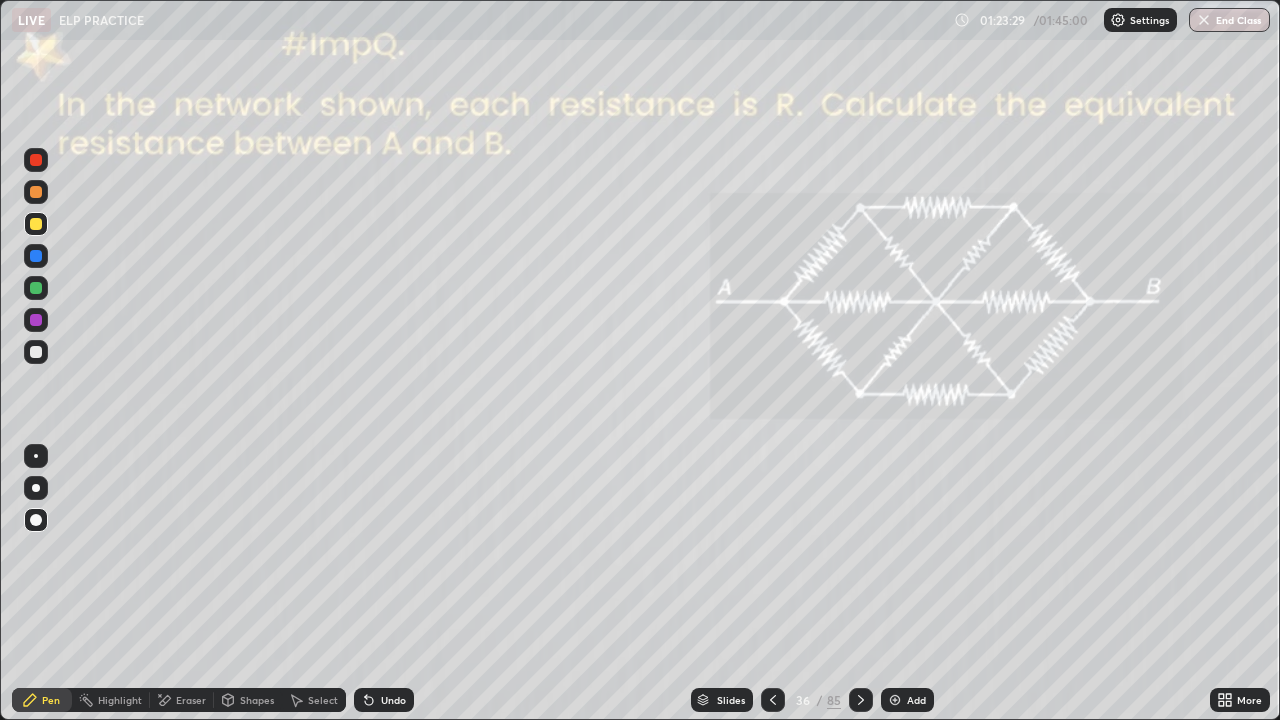 click at bounding box center [36, 160] 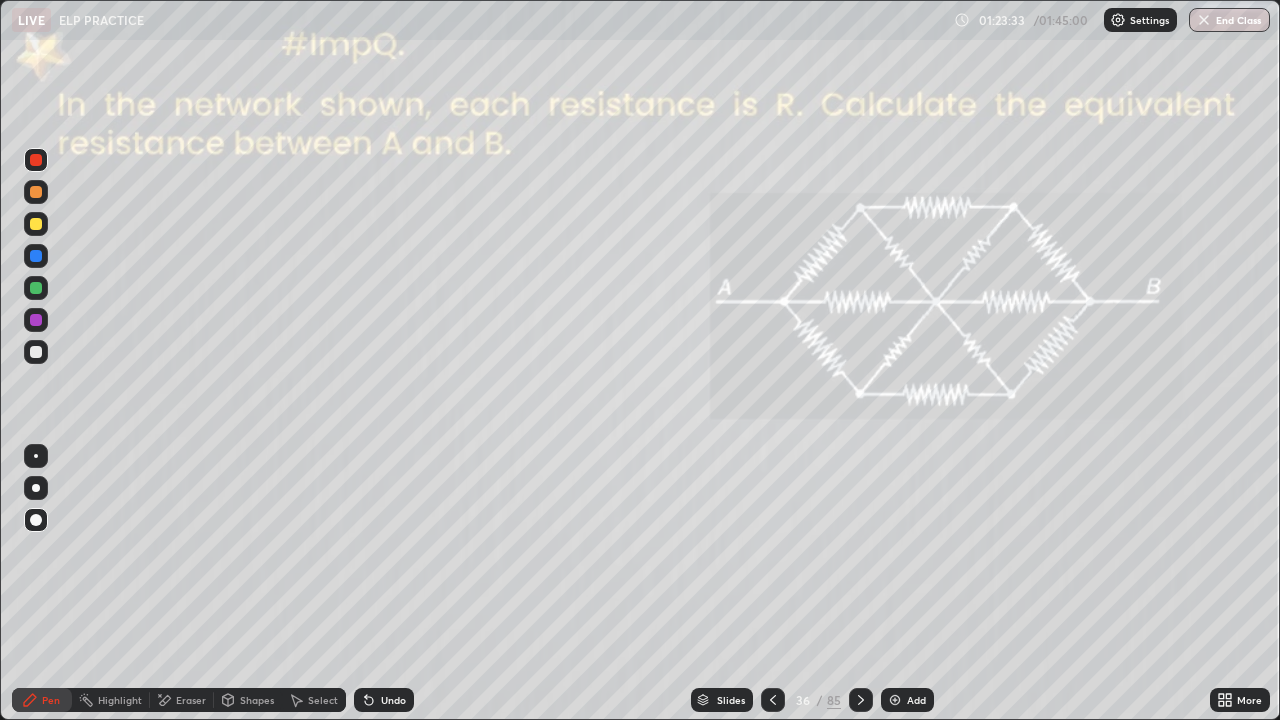 click at bounding box center [36, 288] 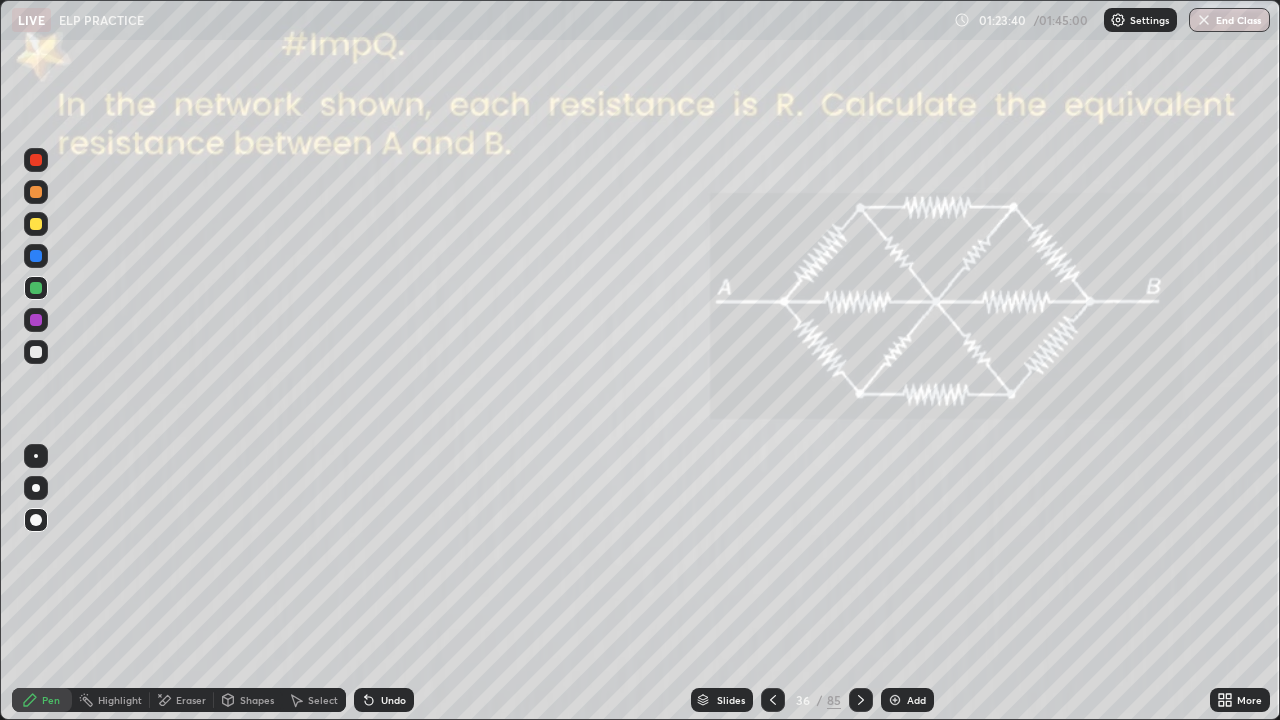 click at bounding box center [36, 160] 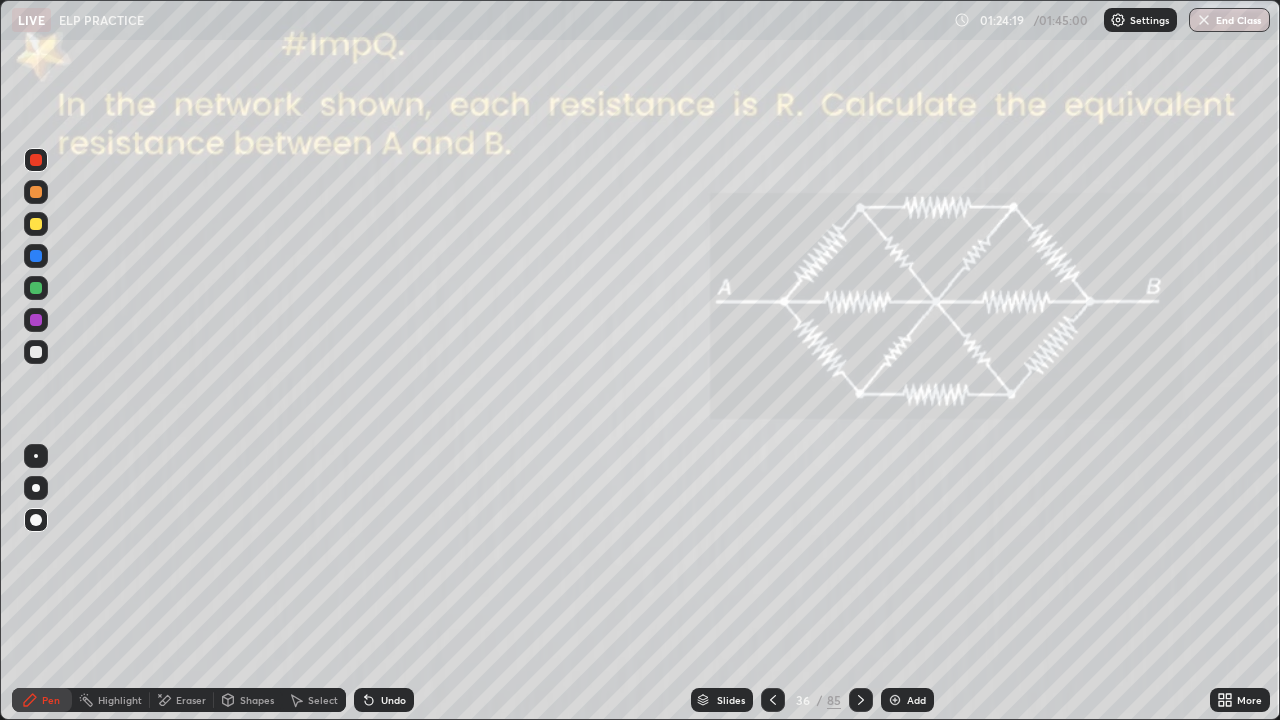 click on "Add" at bounding box center (907, 700) 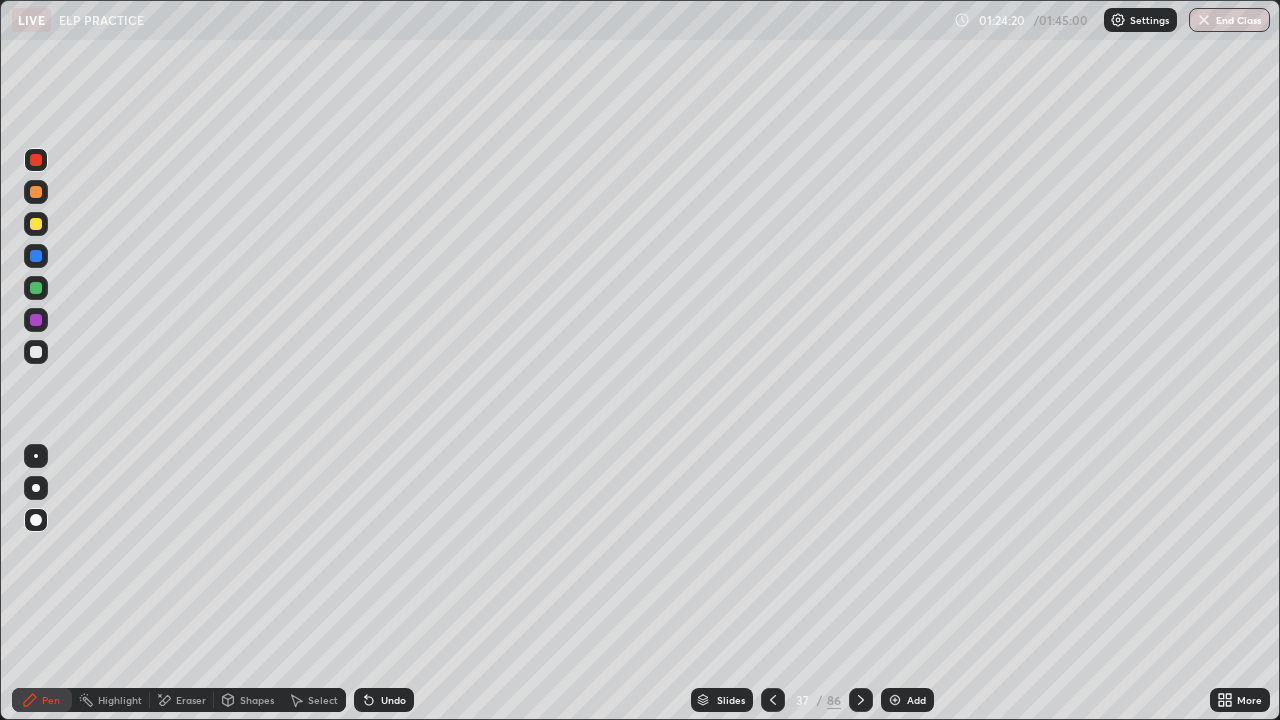 click at bounding box center (36, 224) 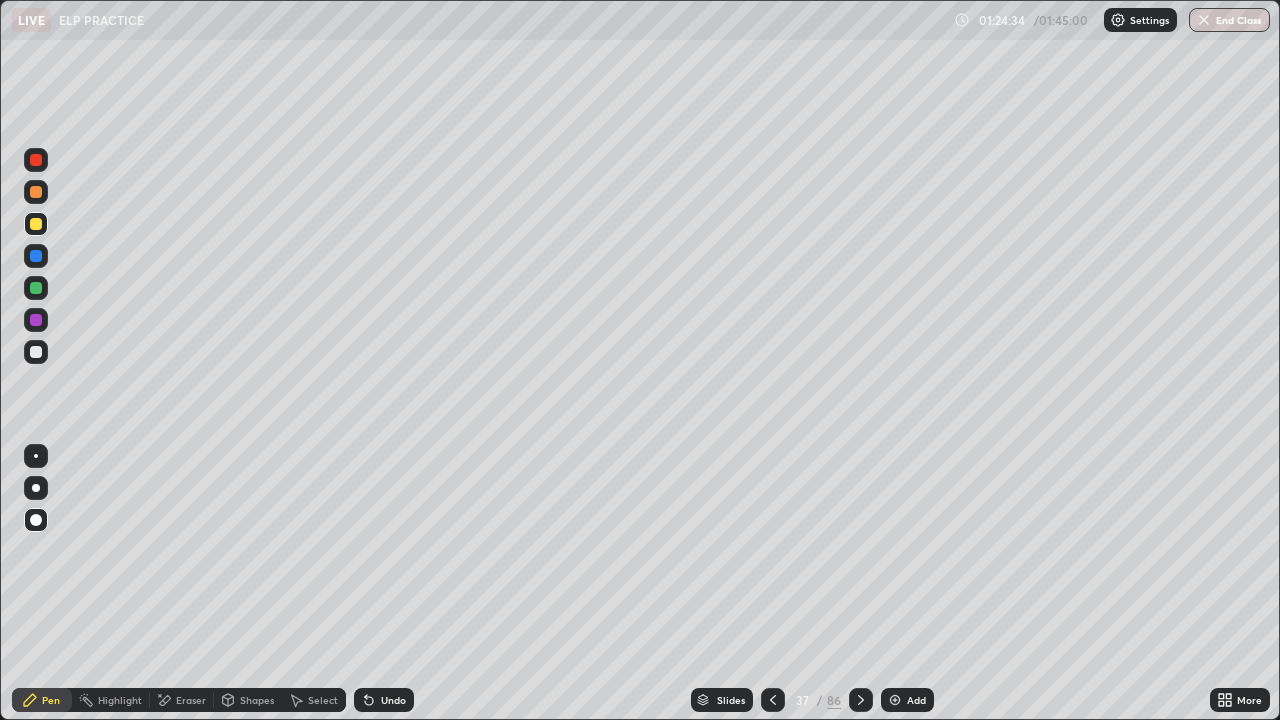click on "Undo" at bounding box center [393, 700] 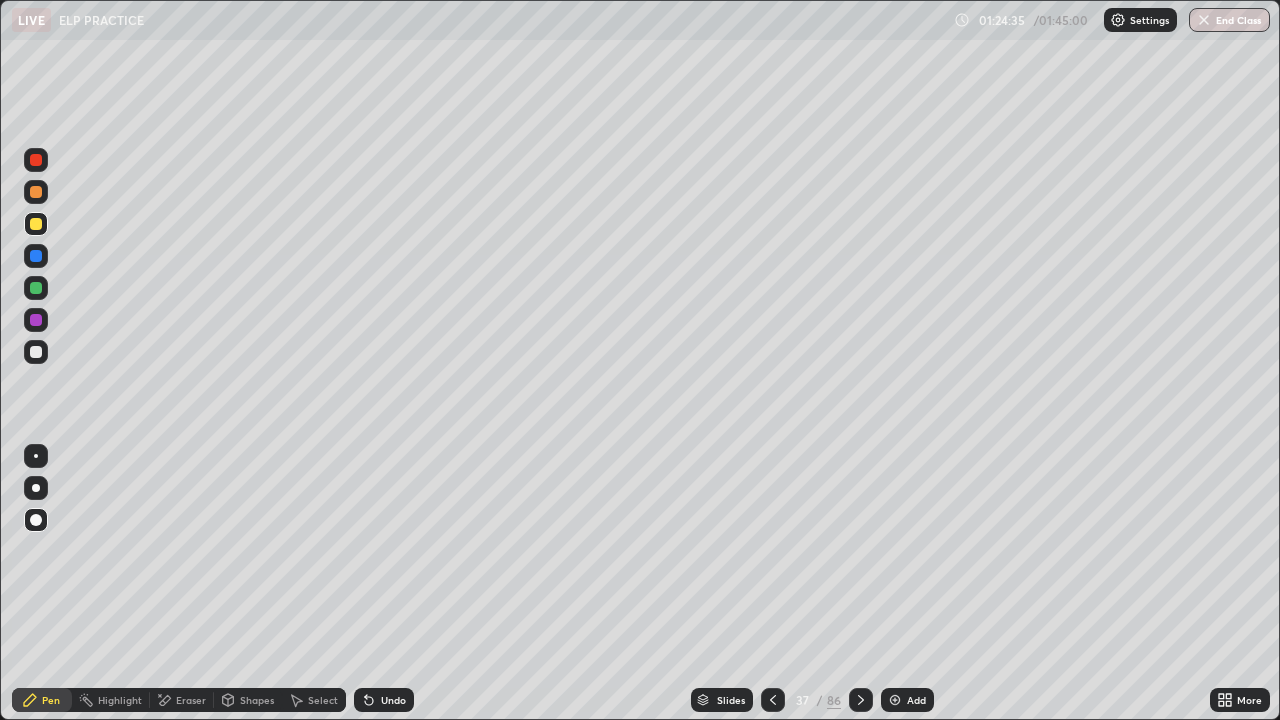 click on "Undo" at bounding box center [393, 700] 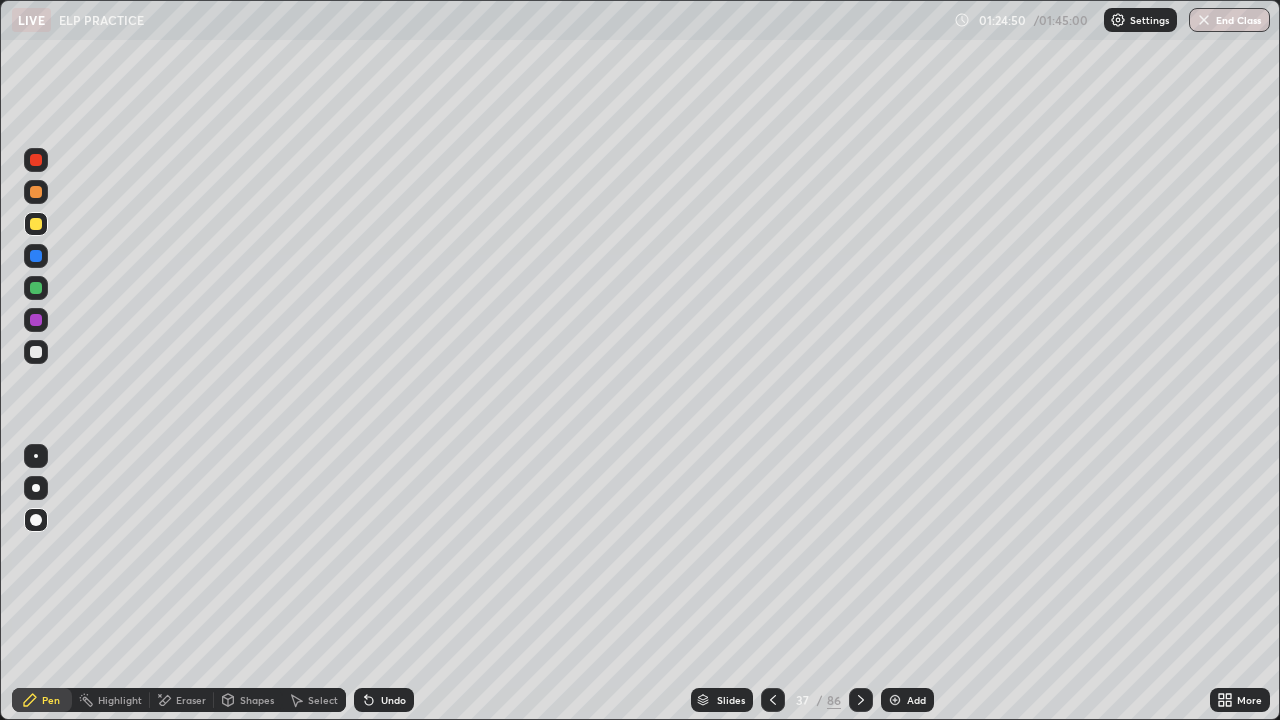 click 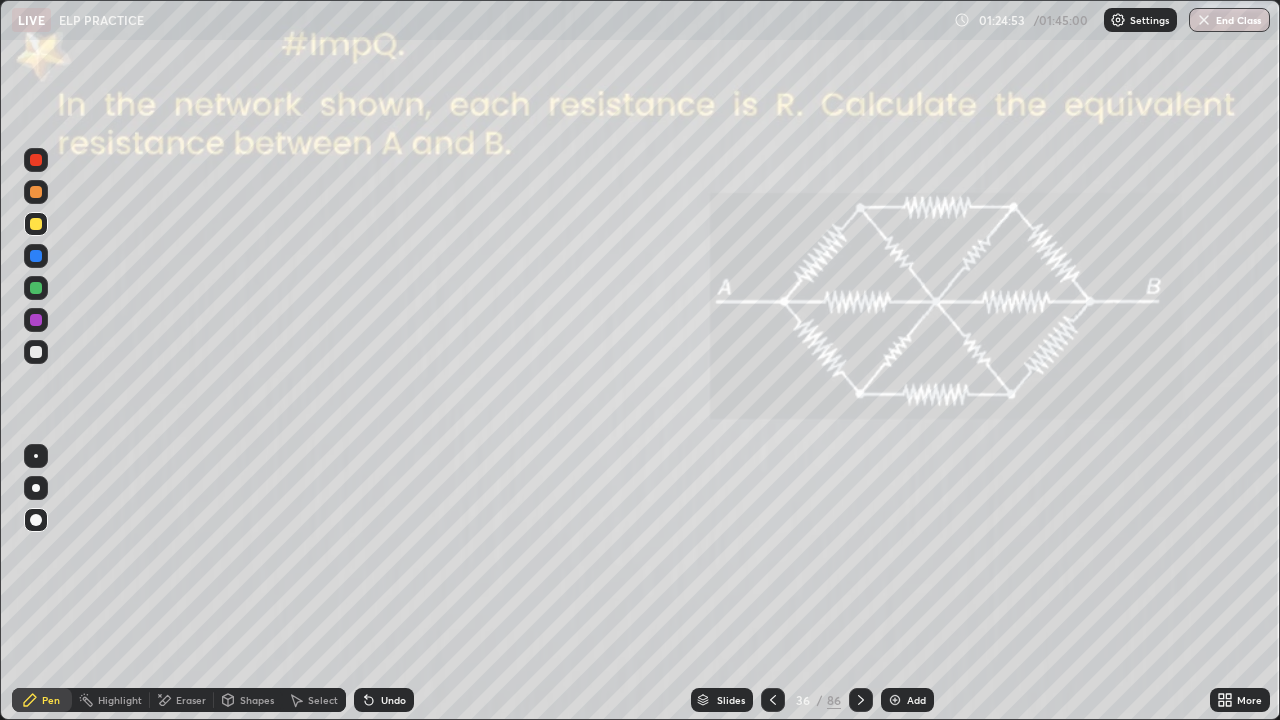 click 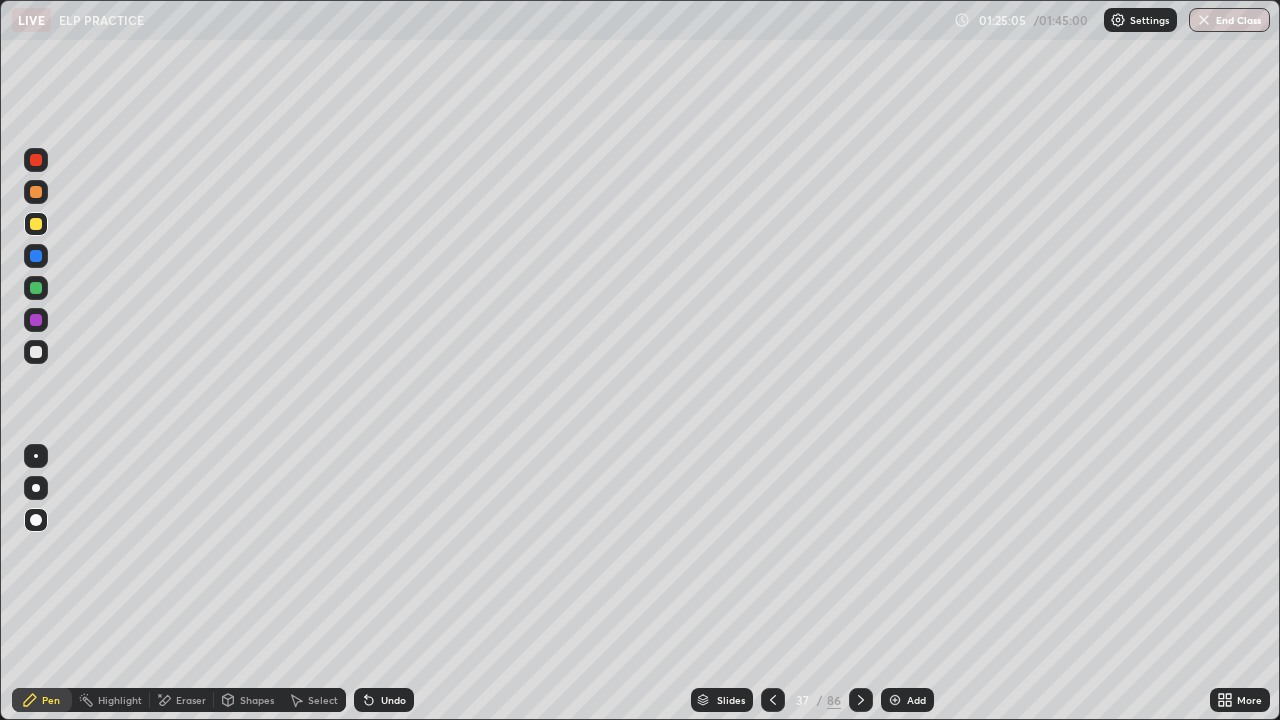 click at bounding box center [36, 192] 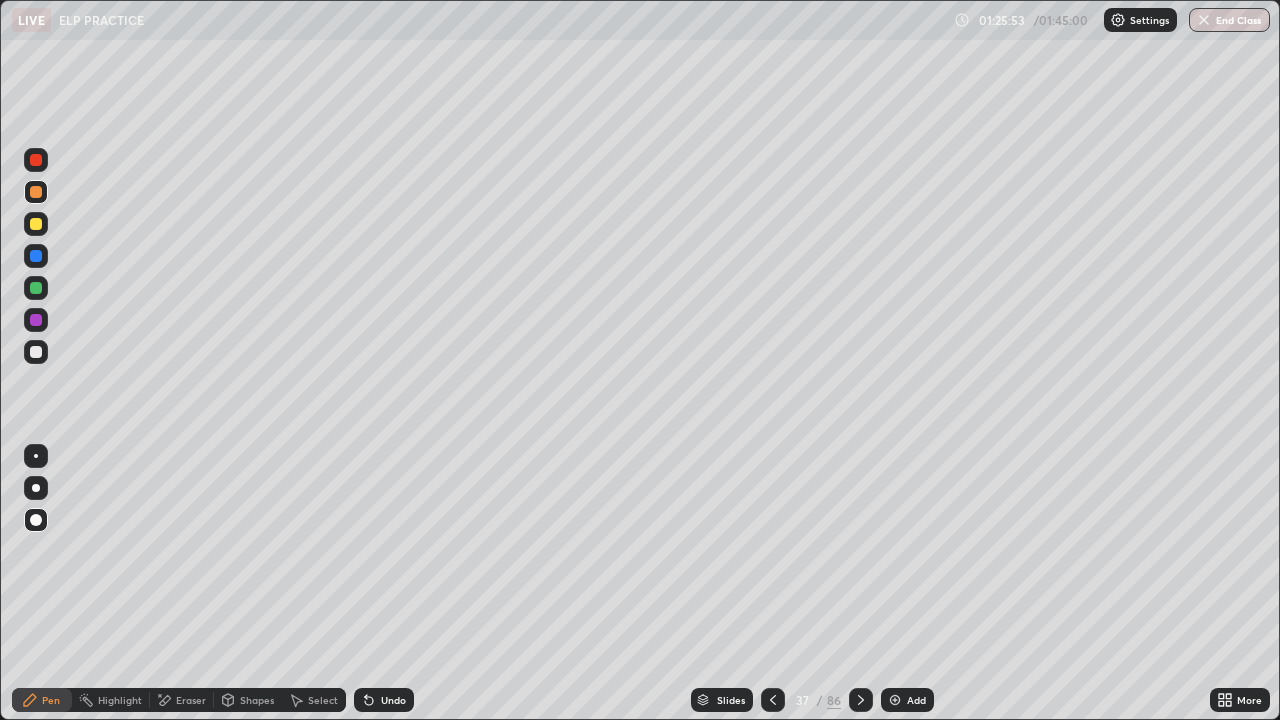 click 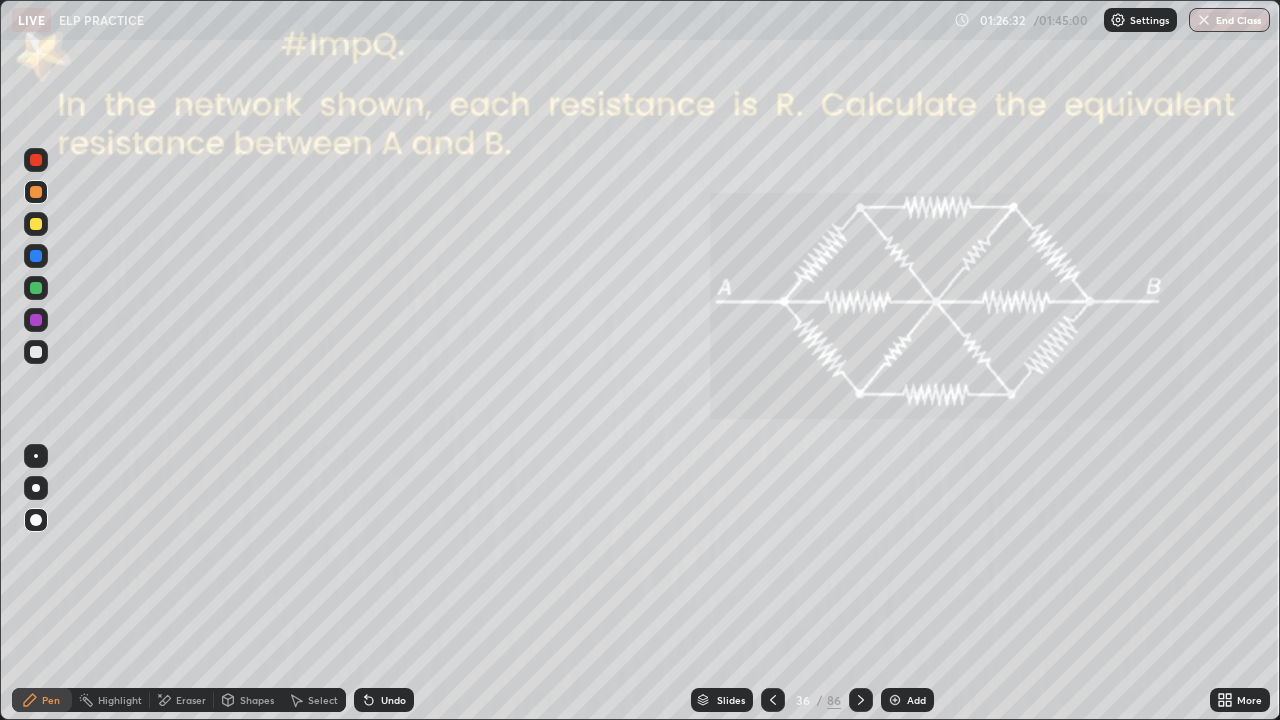 click 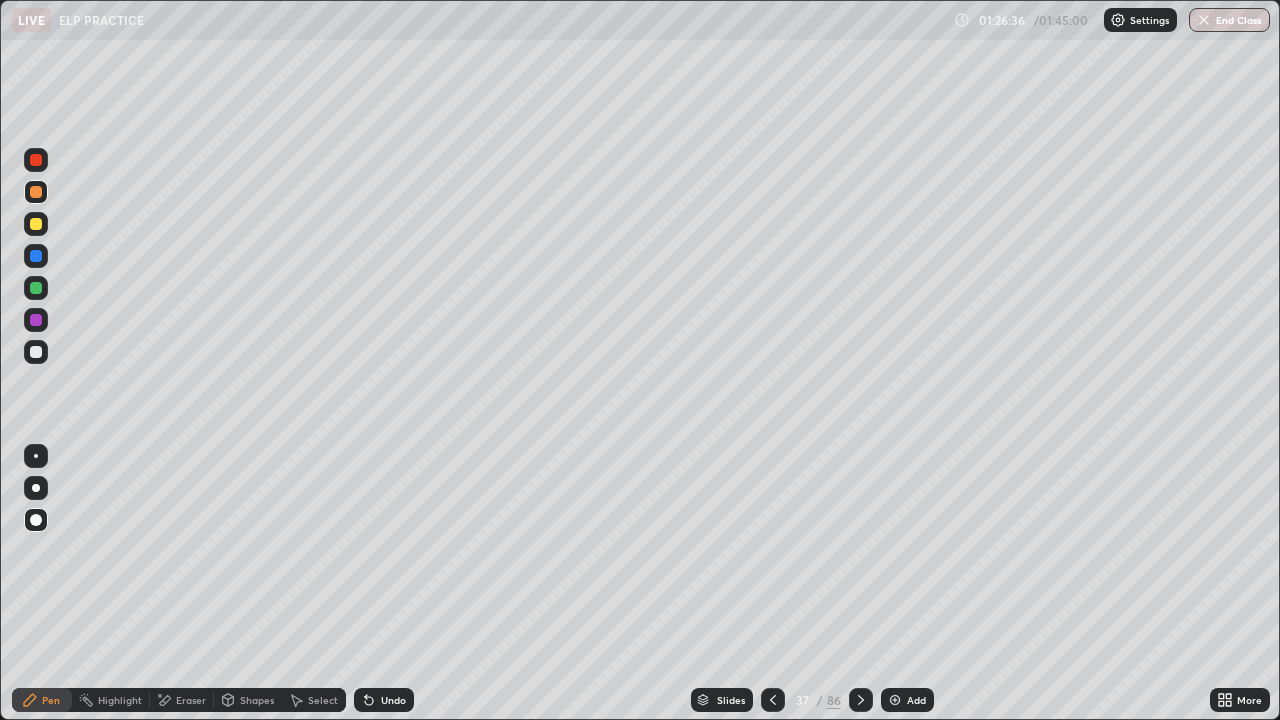 click at bounding box center [36, 224] 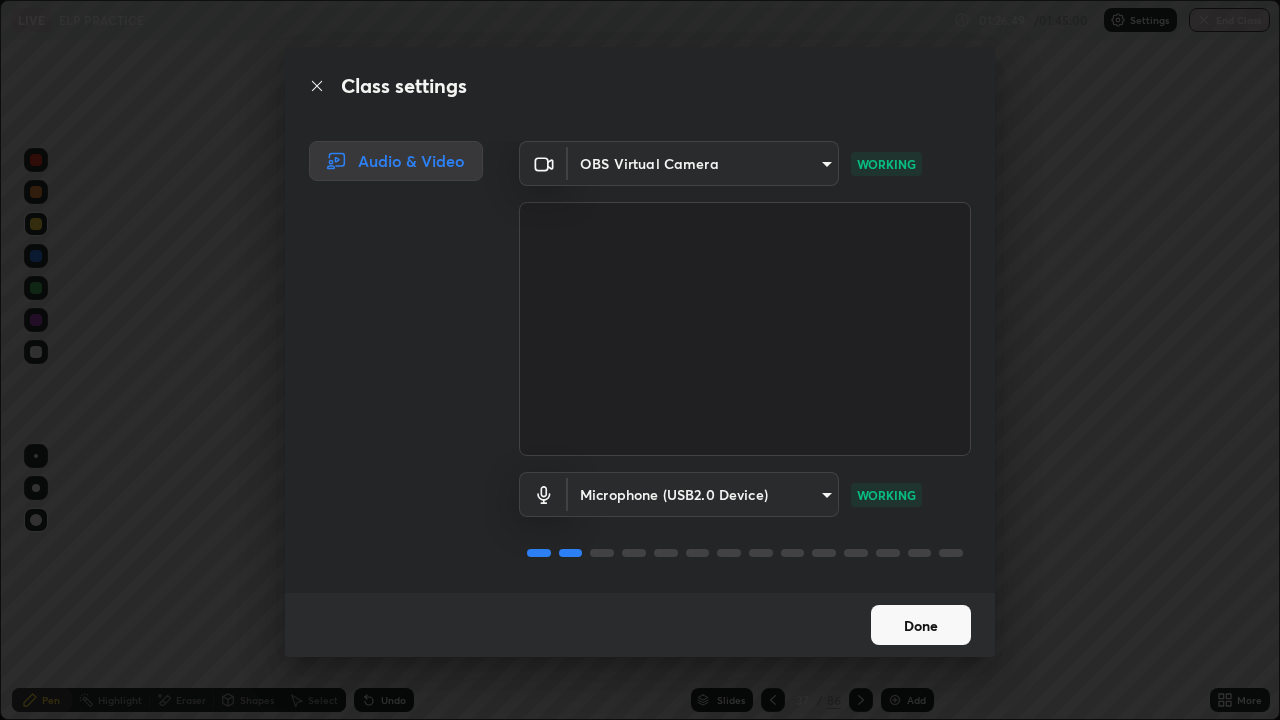 click on "Done" at bounding box center (921, 625) 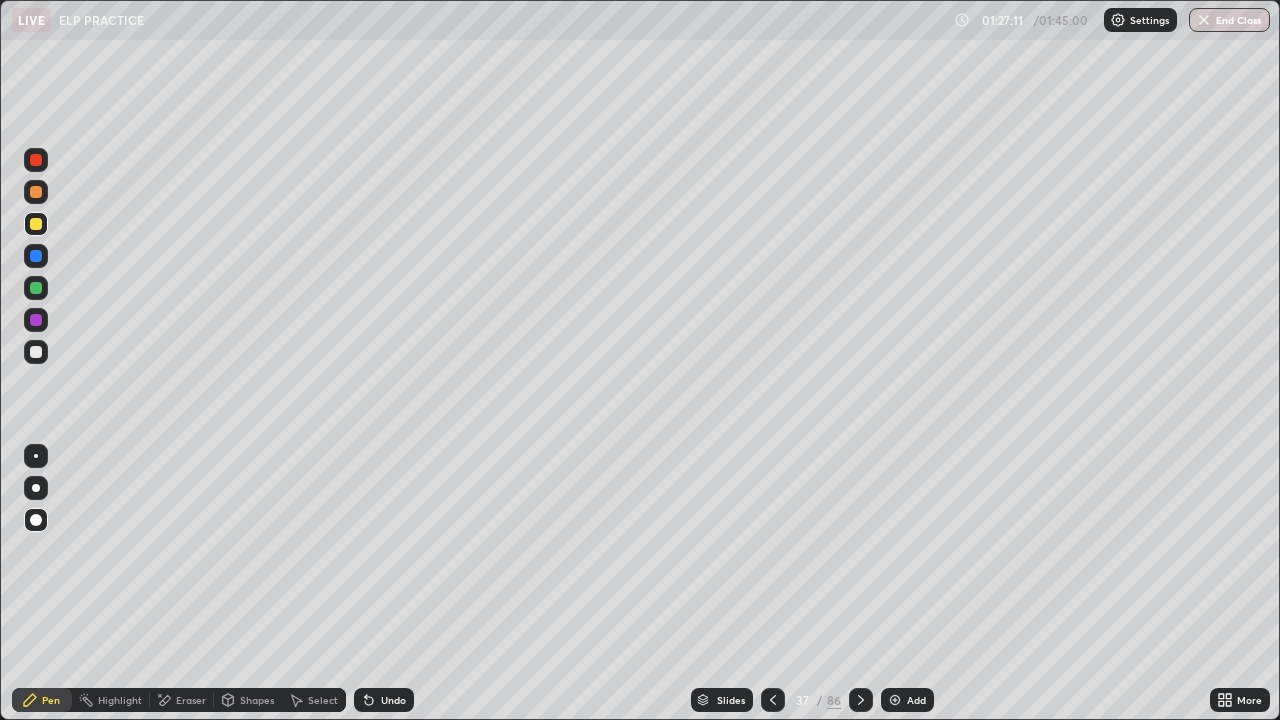 click 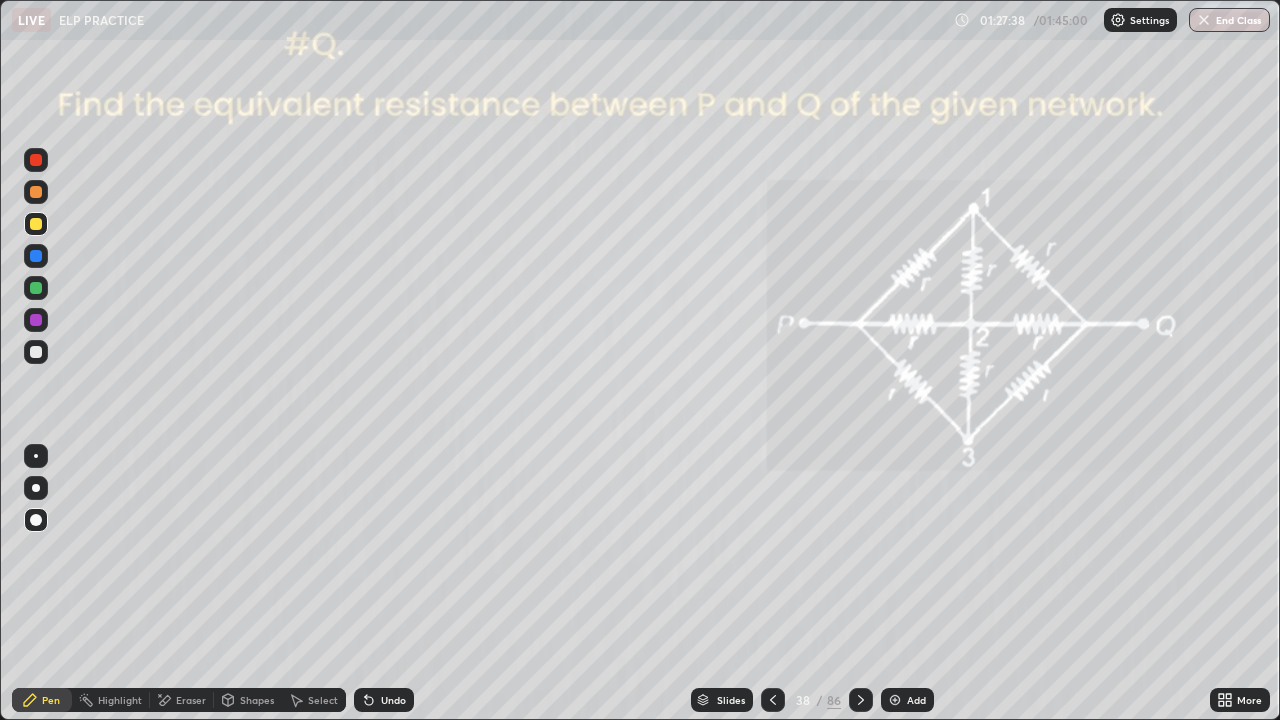click on "Eraser" at bounding box center (191, 700) 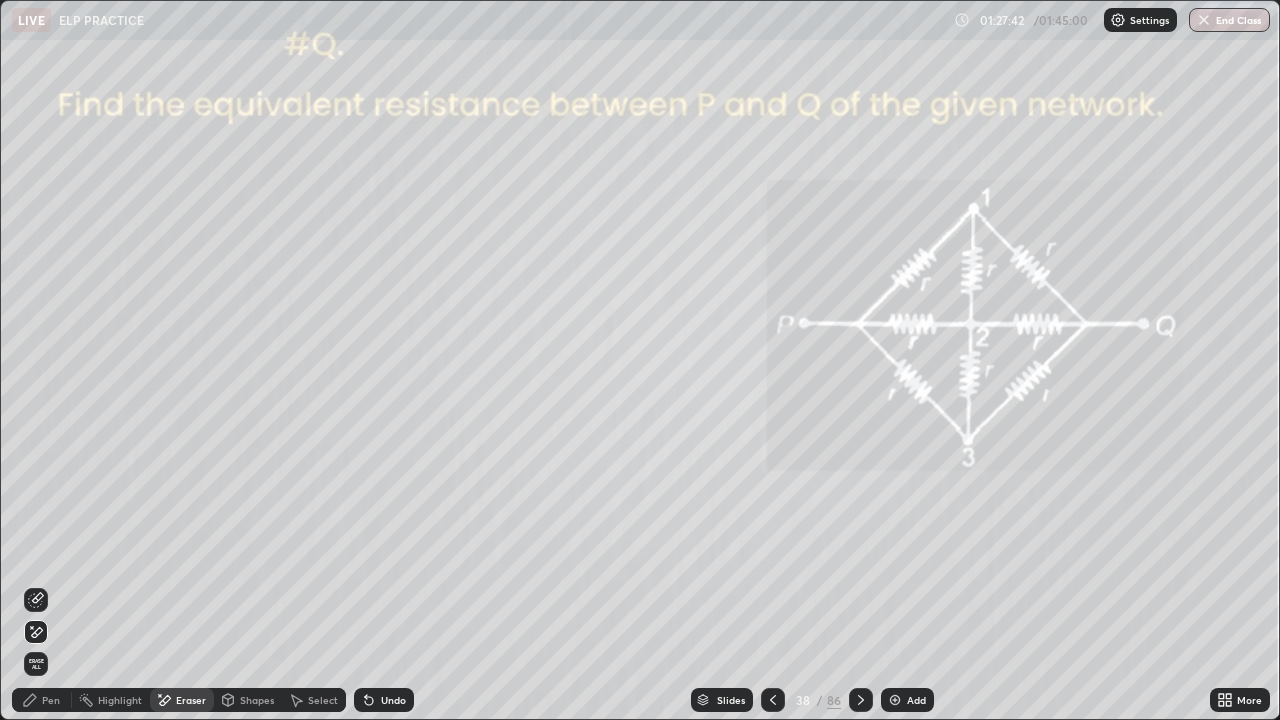 click on "Pen" at bounding box center (42, 700) 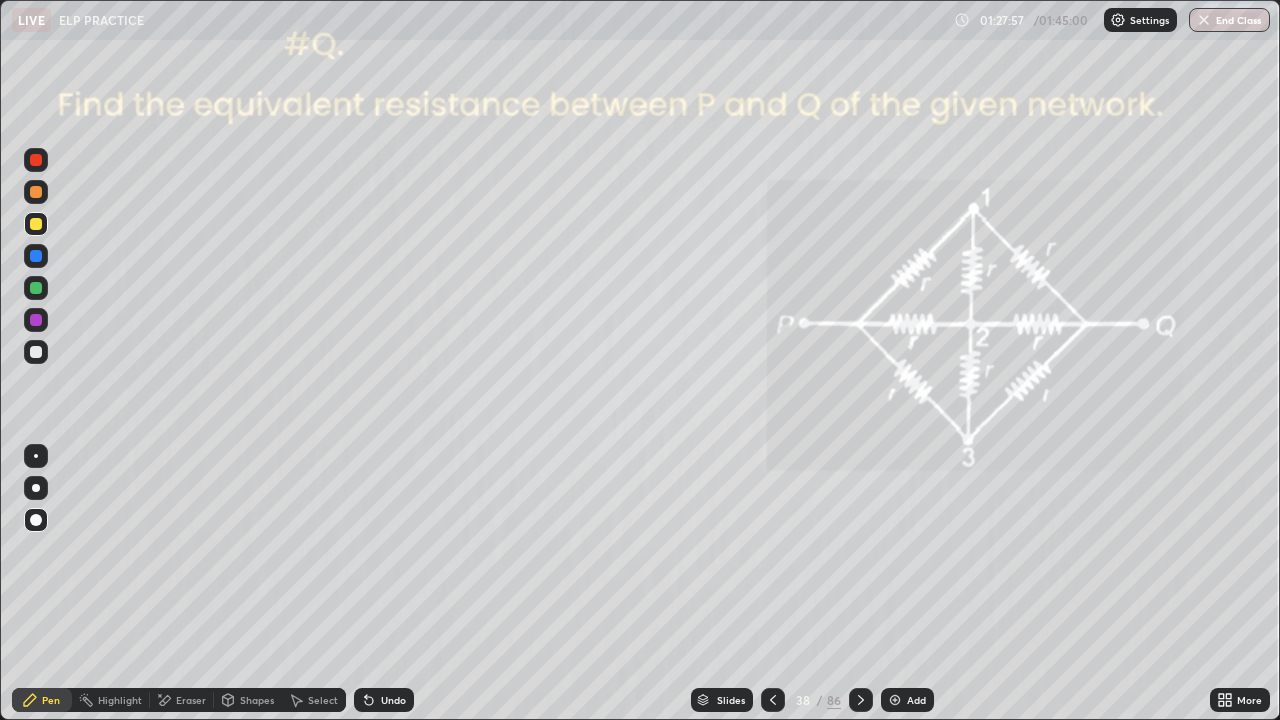 click on "Eraser" at bounding box center [182, 700] 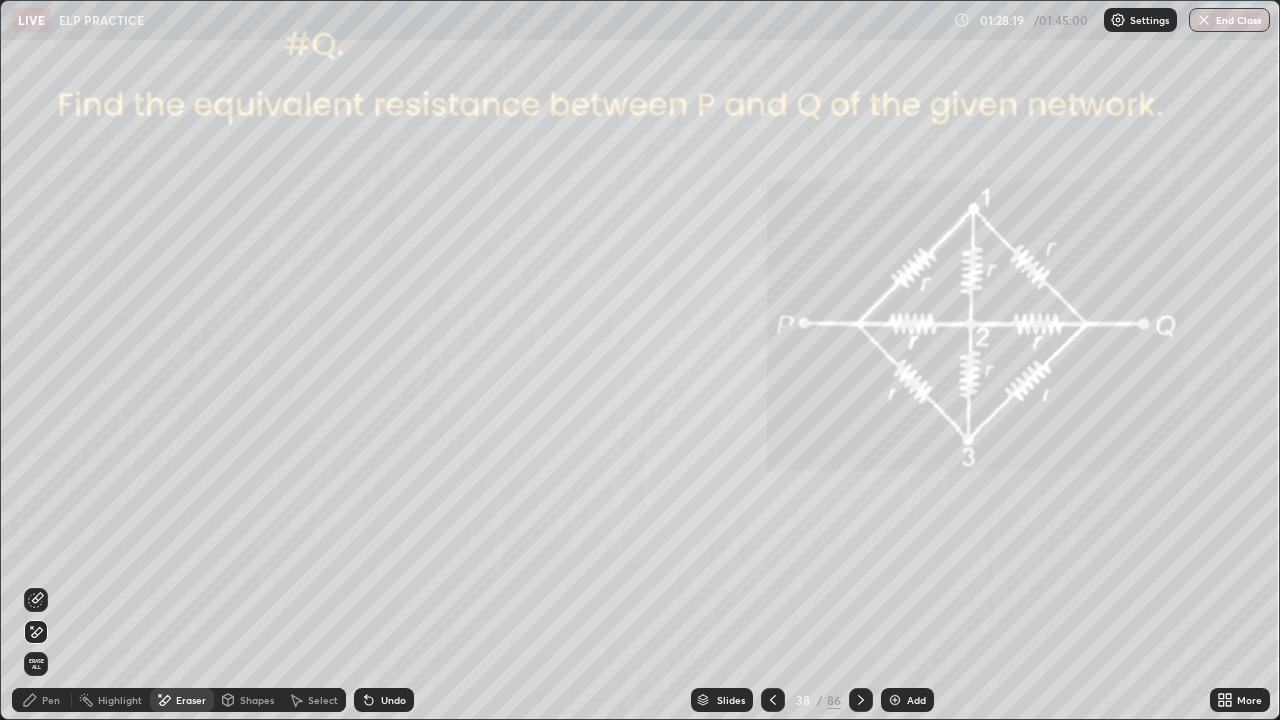 click on "Pen" at bounding box center (51, 700) 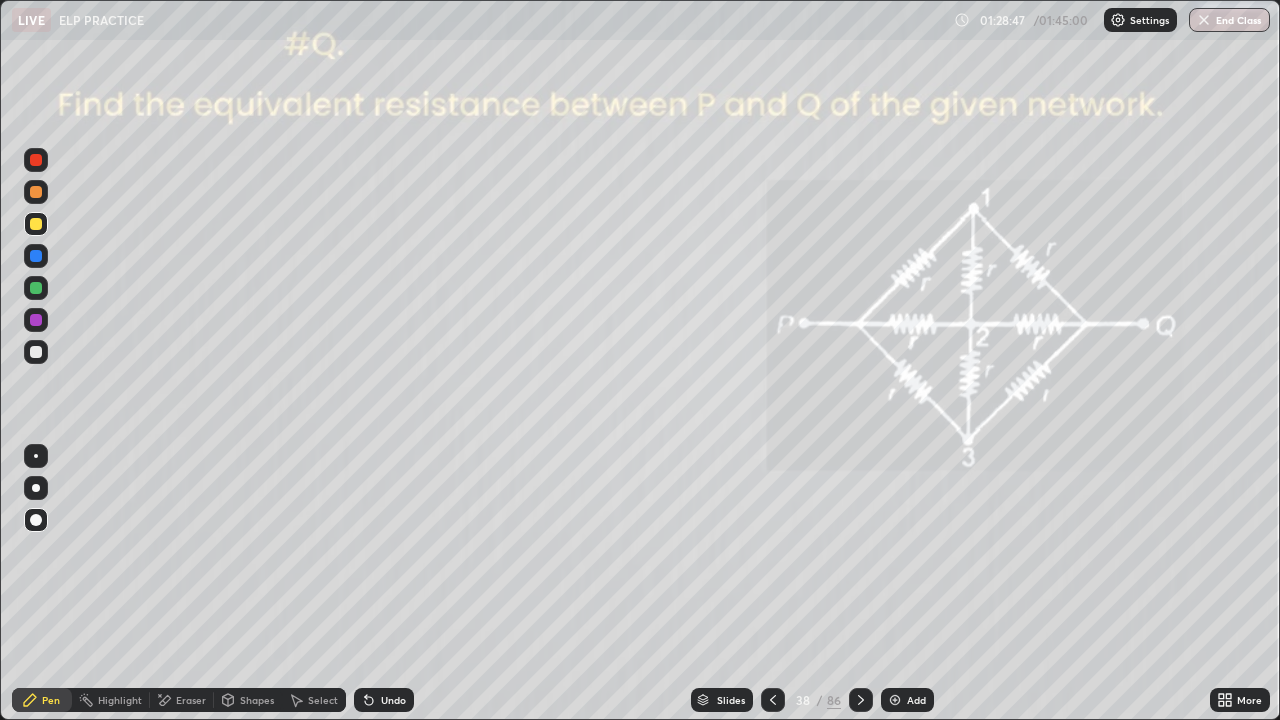 click at bounding box center (861, 700) 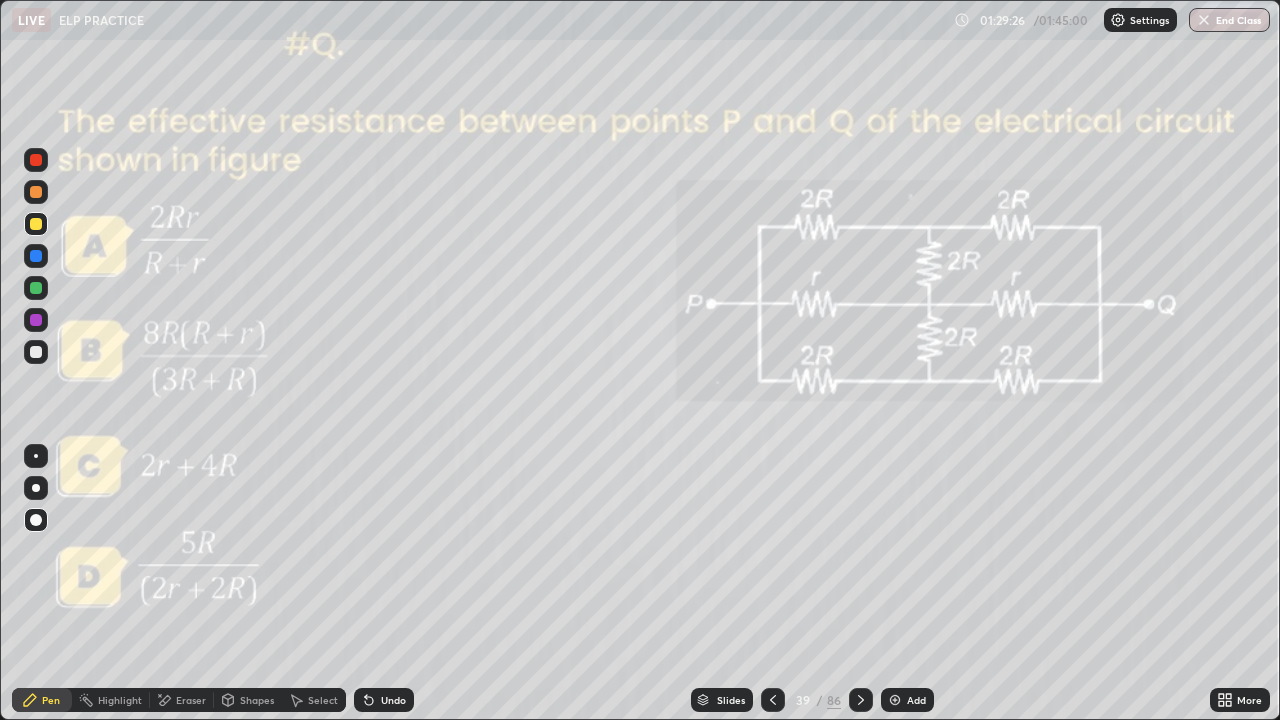 click 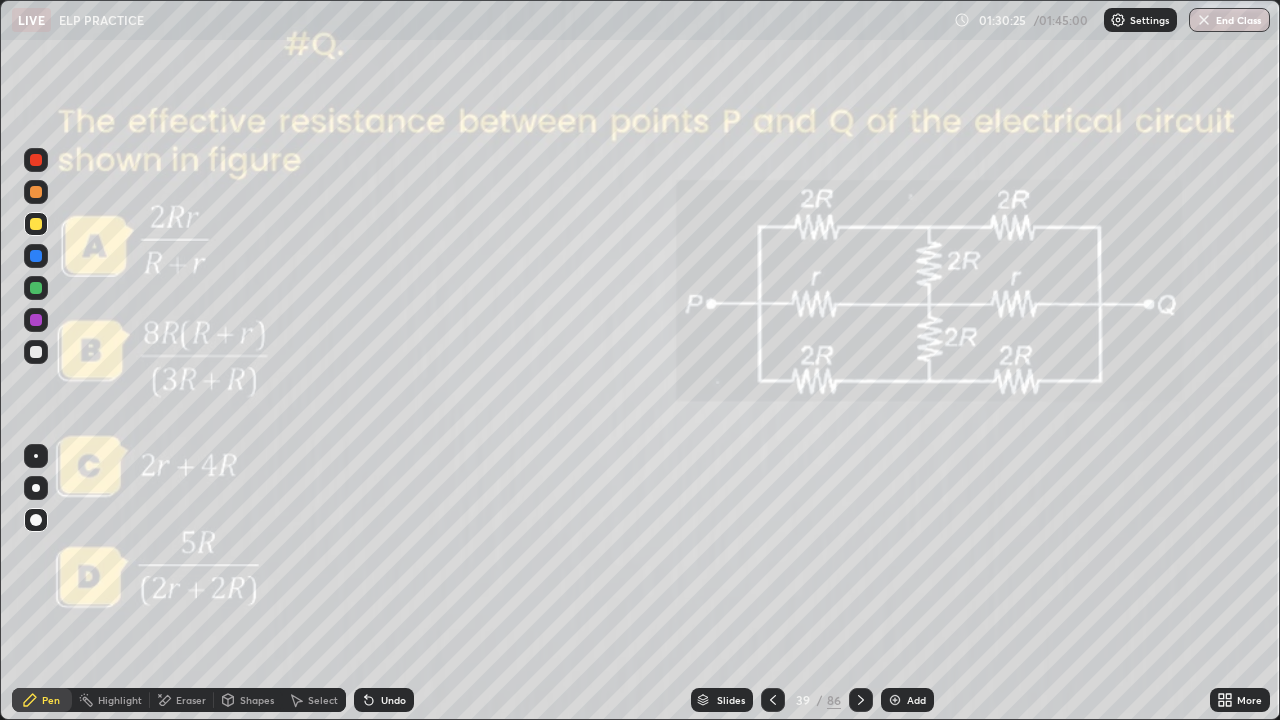 click 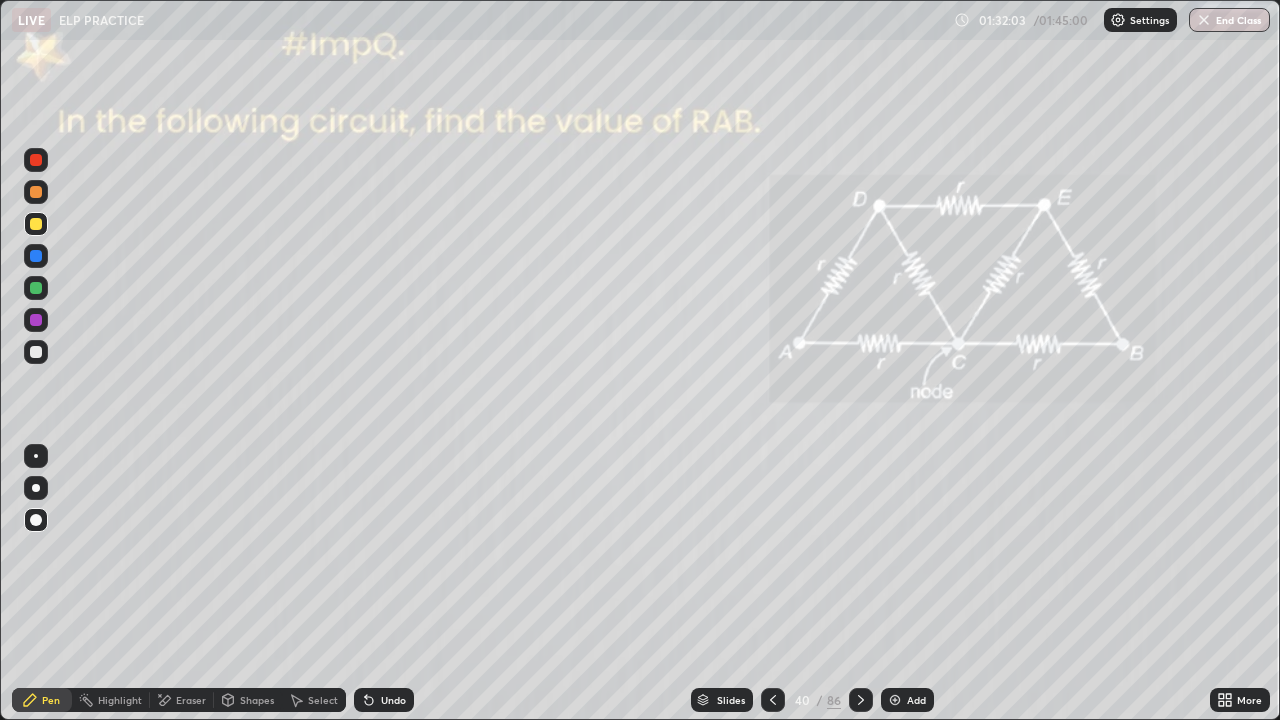 scroll, scrollTop: 0, scrollLeft: 0, axis: both 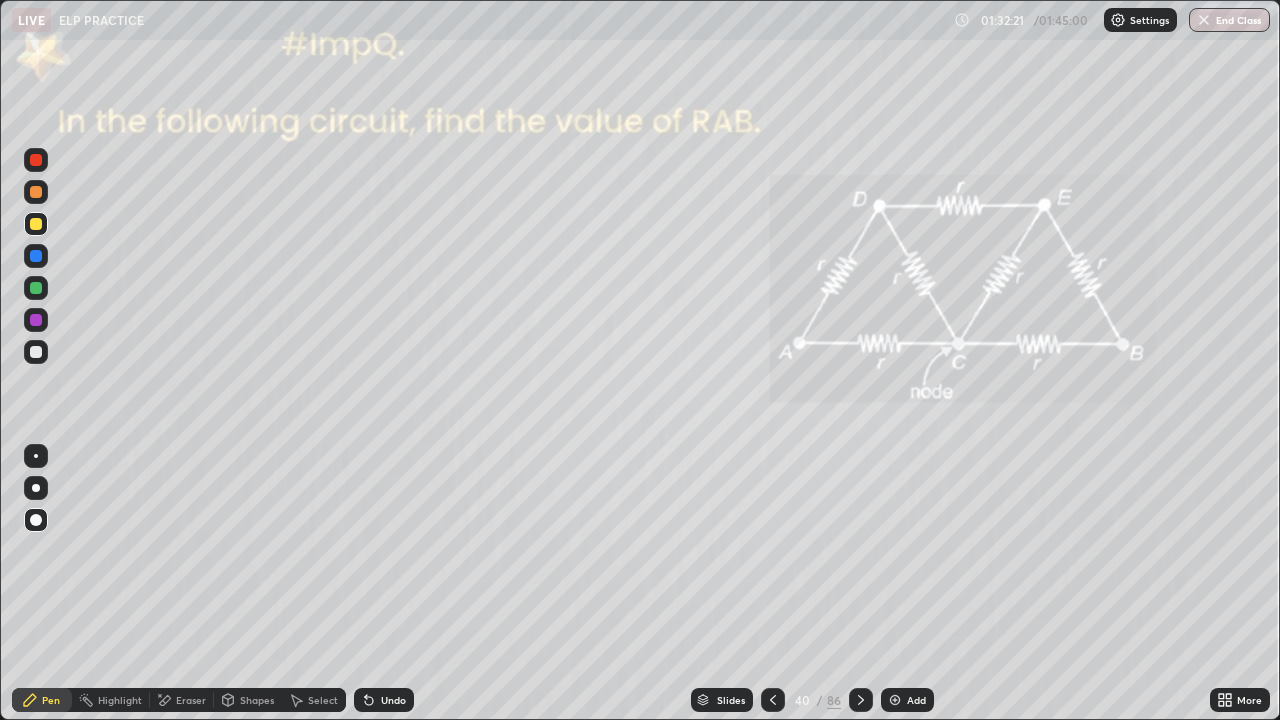 click 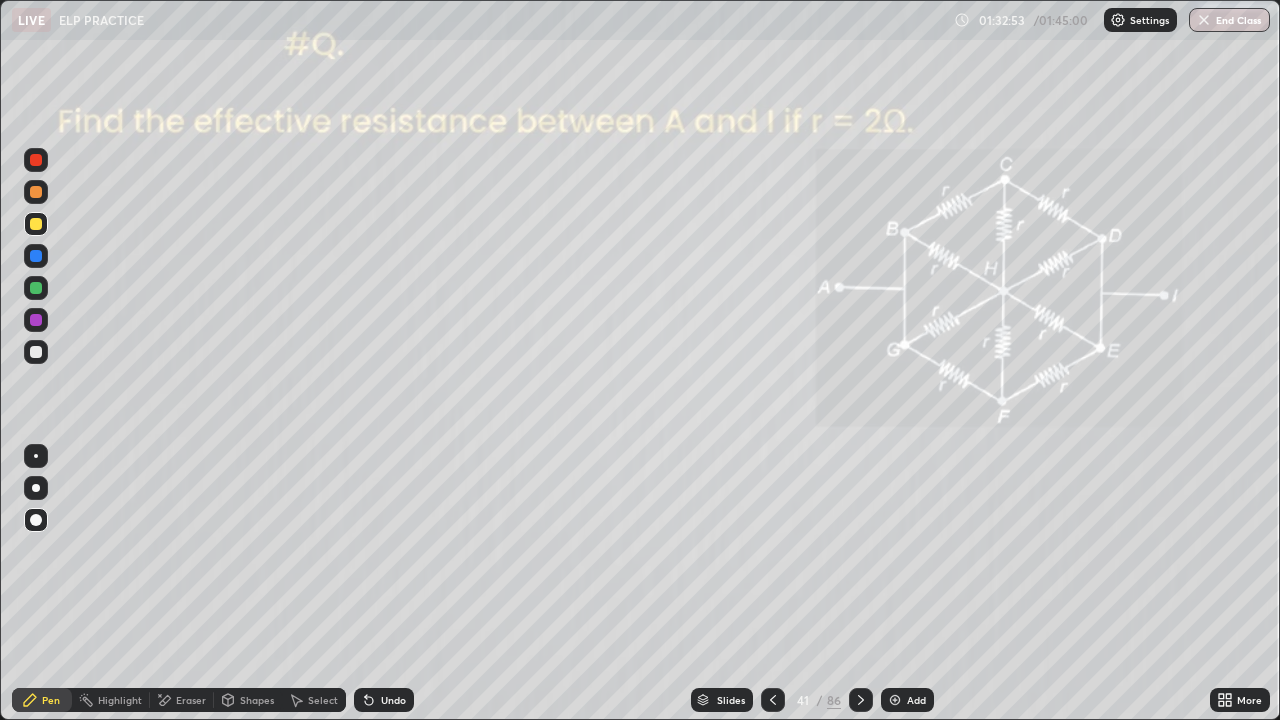 click at bounding box center (36, 288) 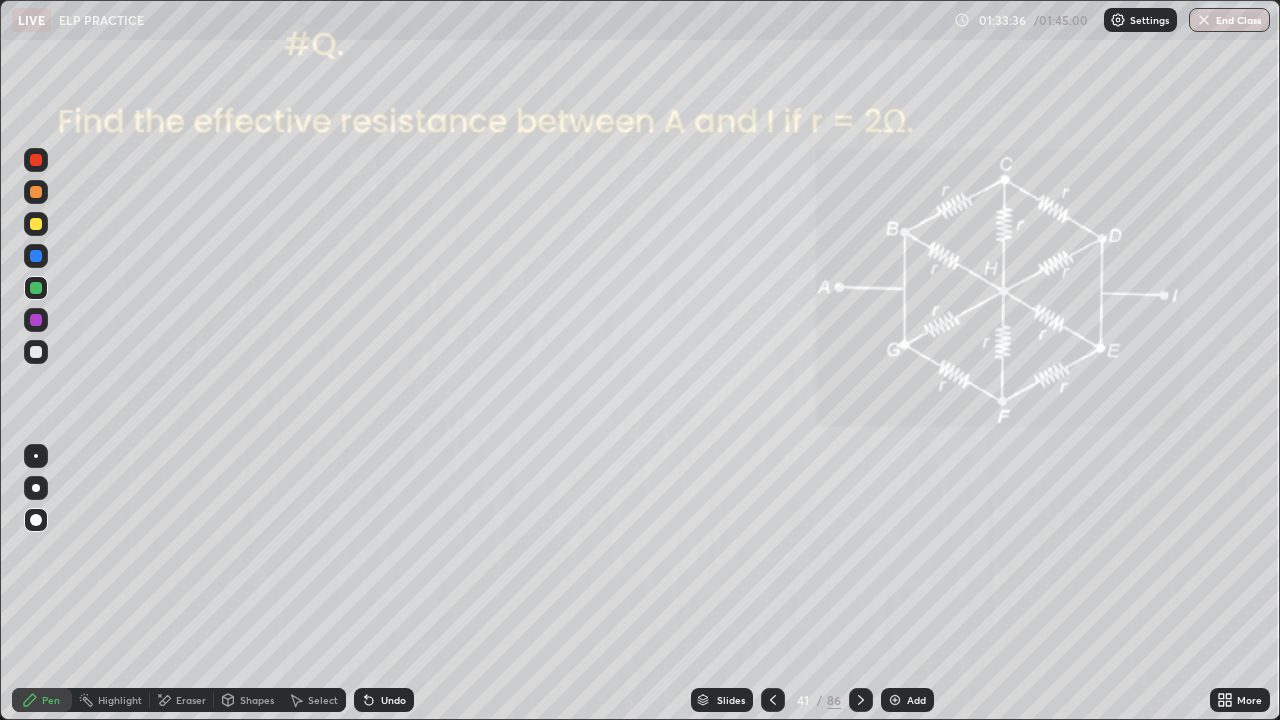 click 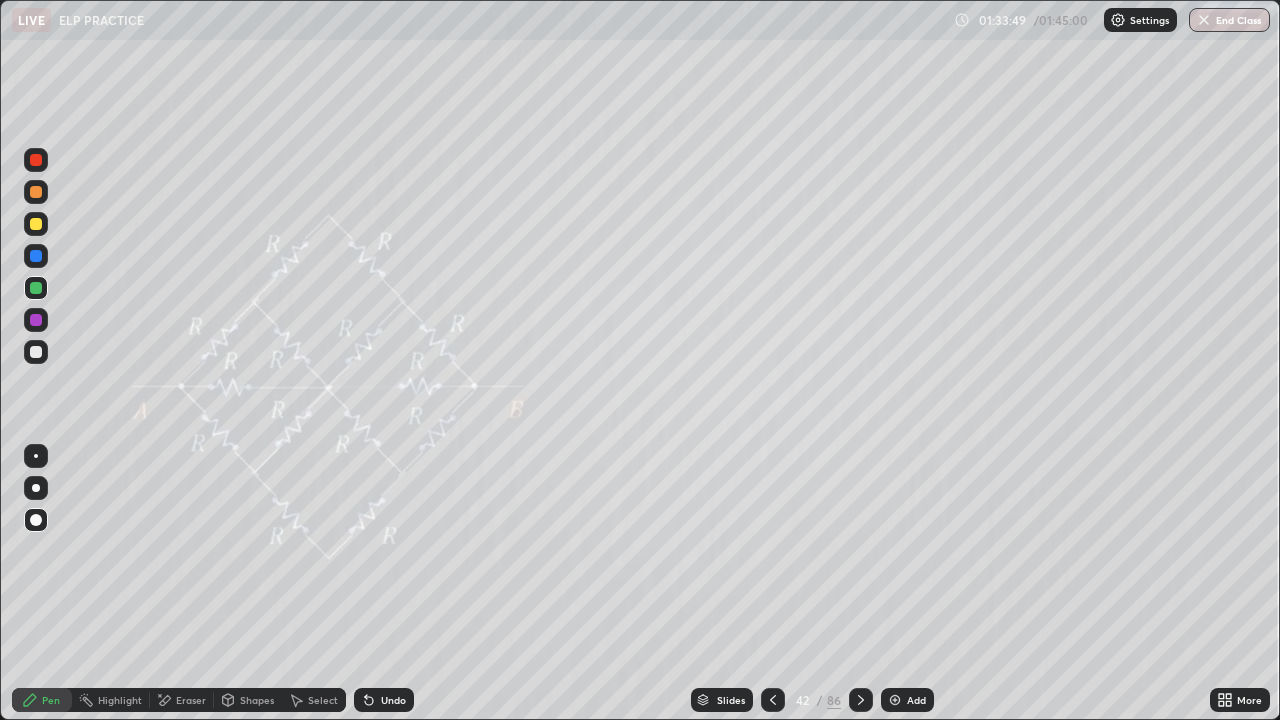click 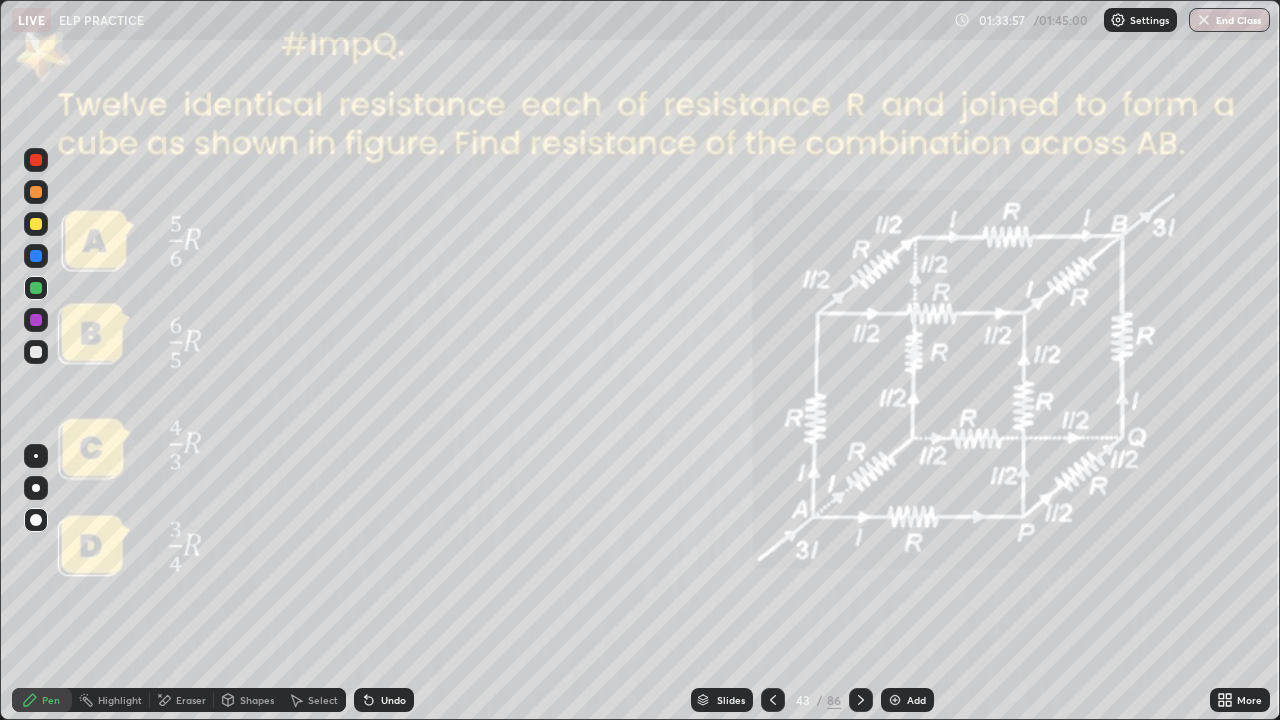 click 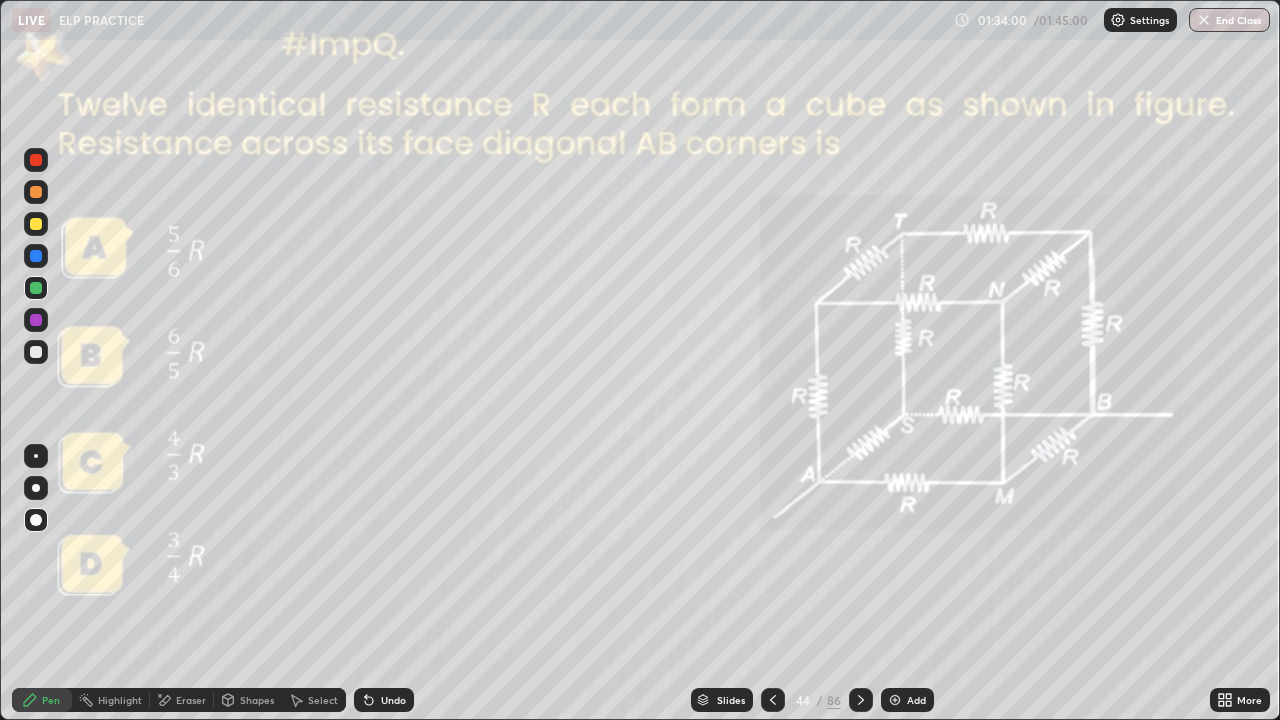 click 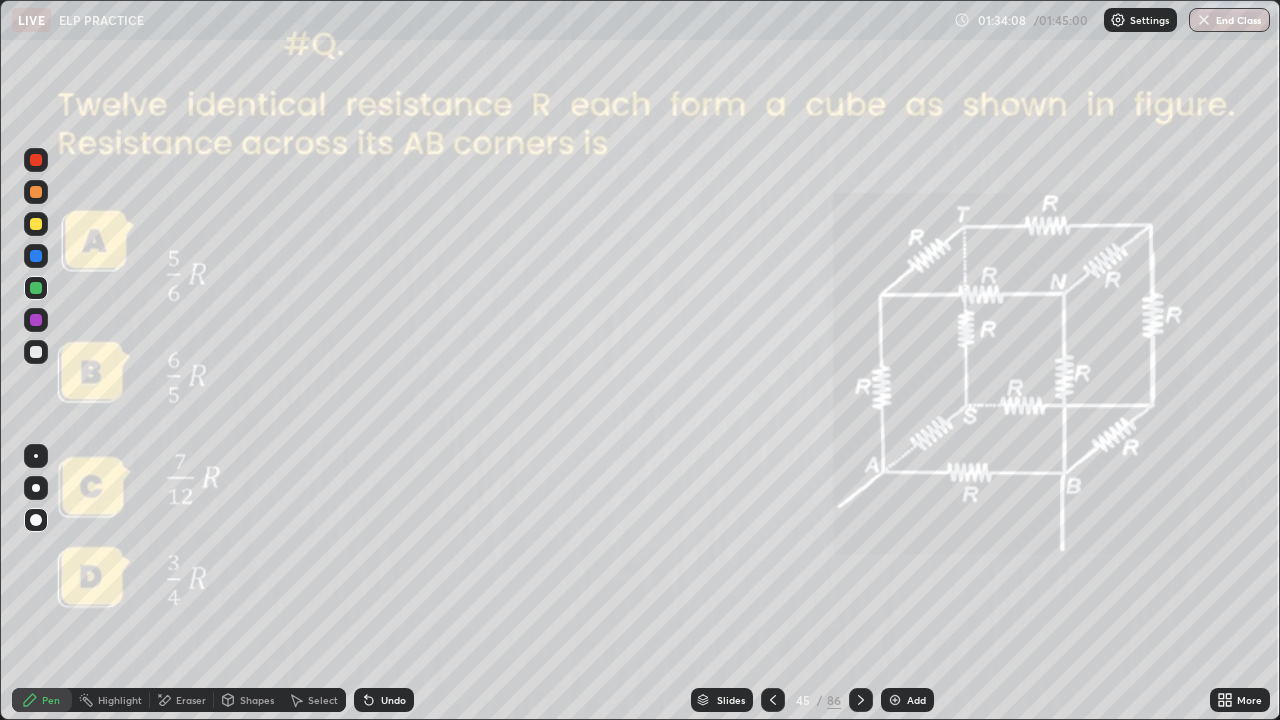 click at bounding box center (773, 700) 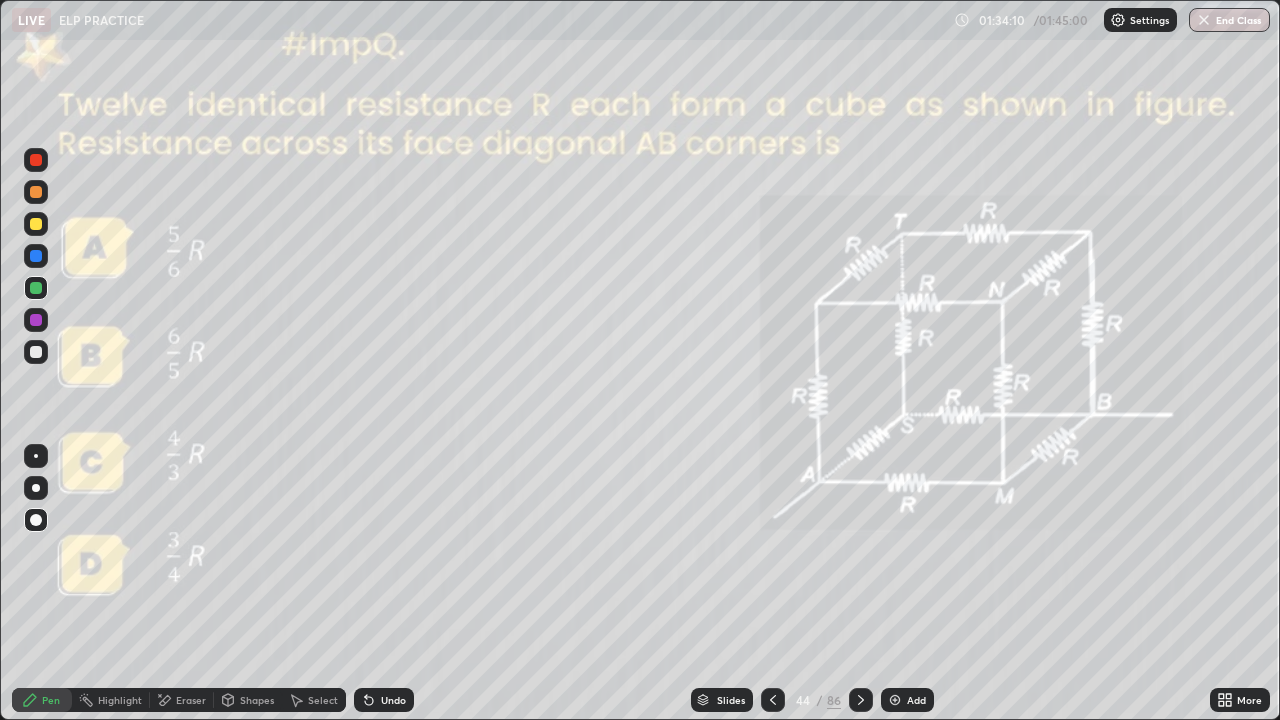 click at bounding box center [773, 700] 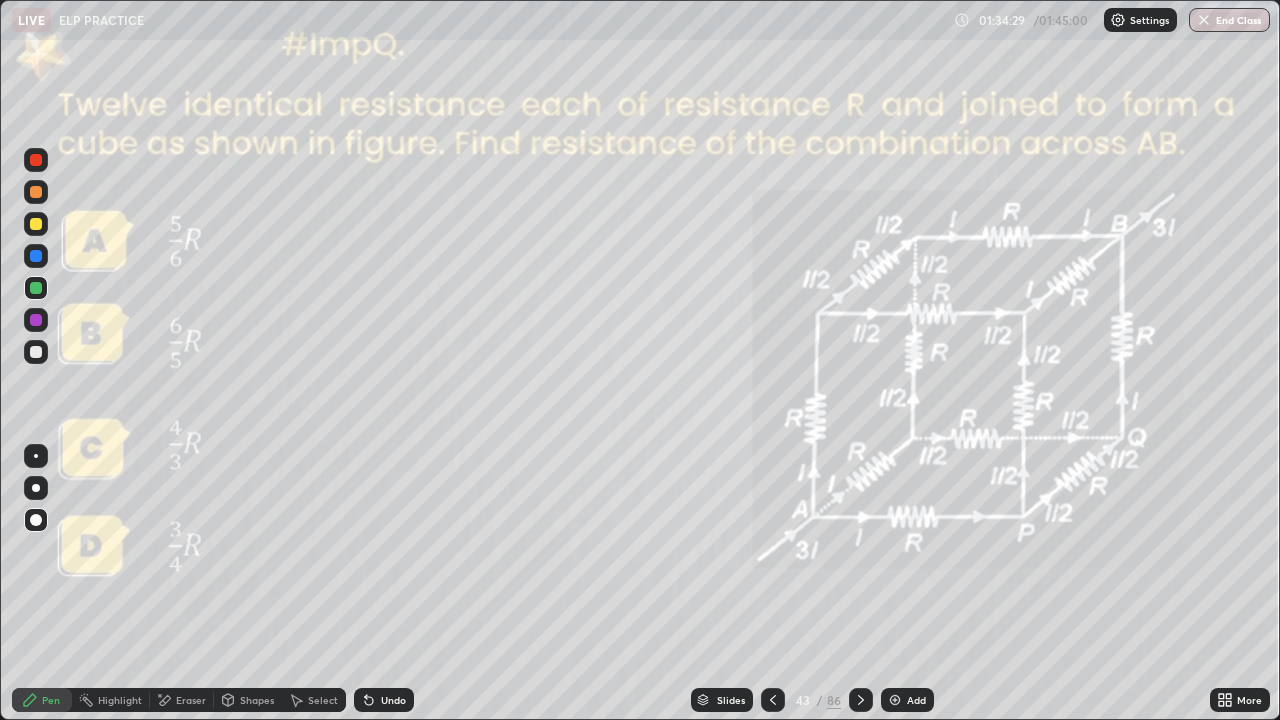 click at bounding box center [36, 288] 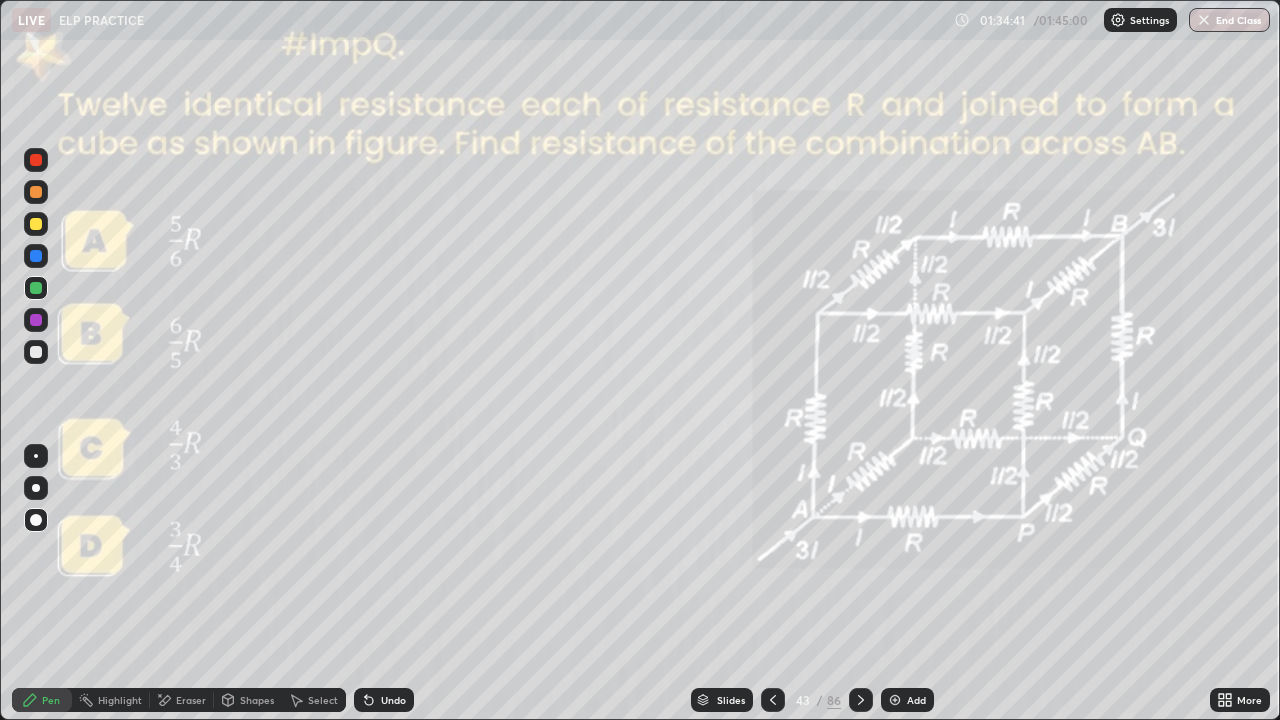 click at bounding box center (36, 320) 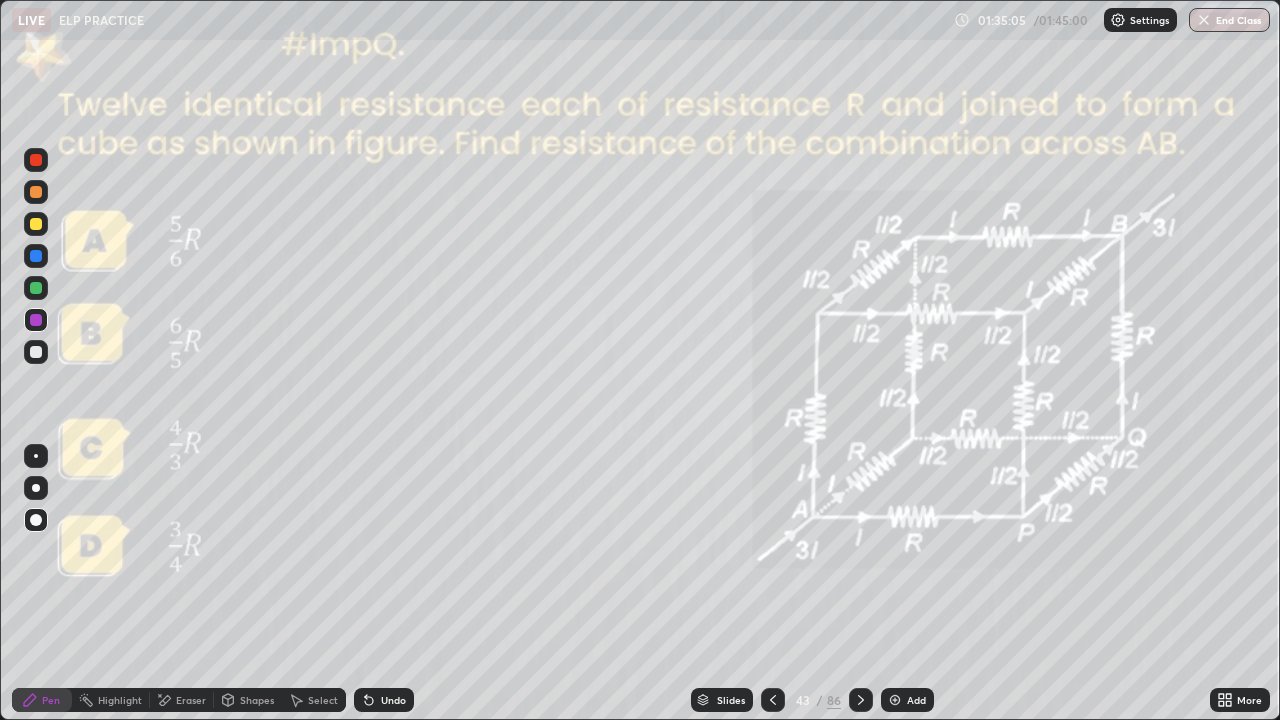 click at bounding box center (36, 224) 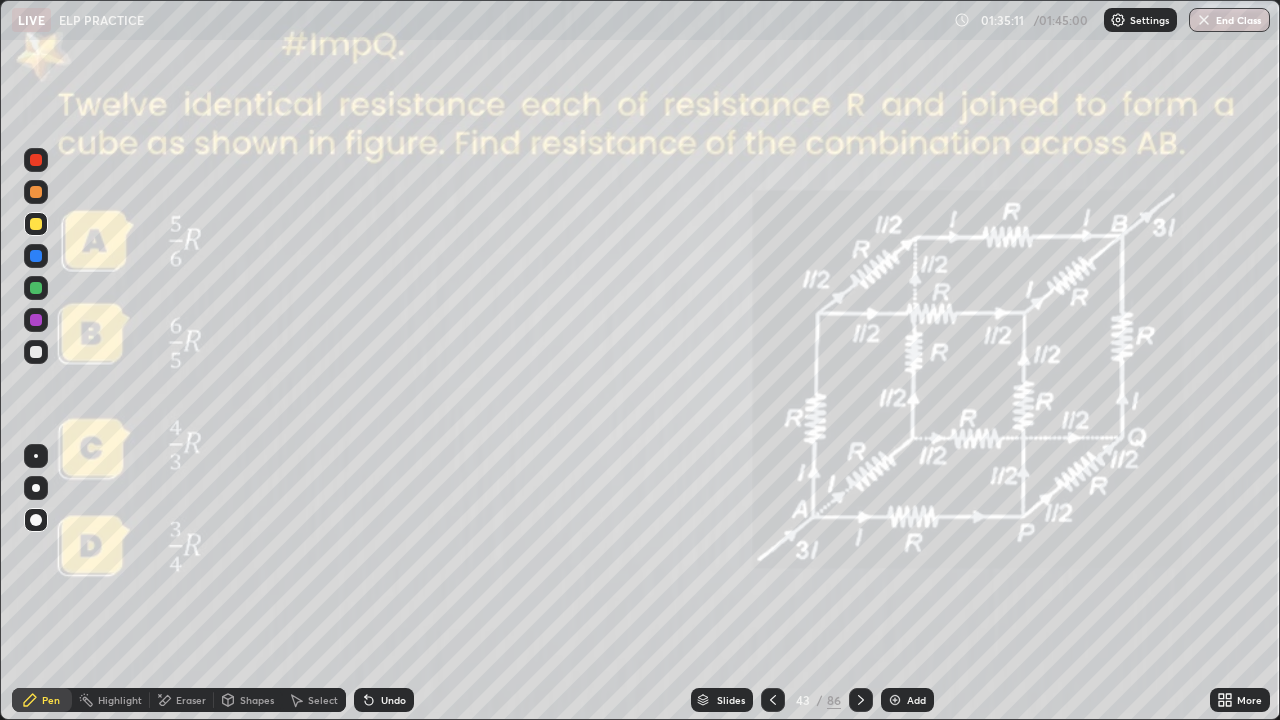 click at bounding box center (36, 192) 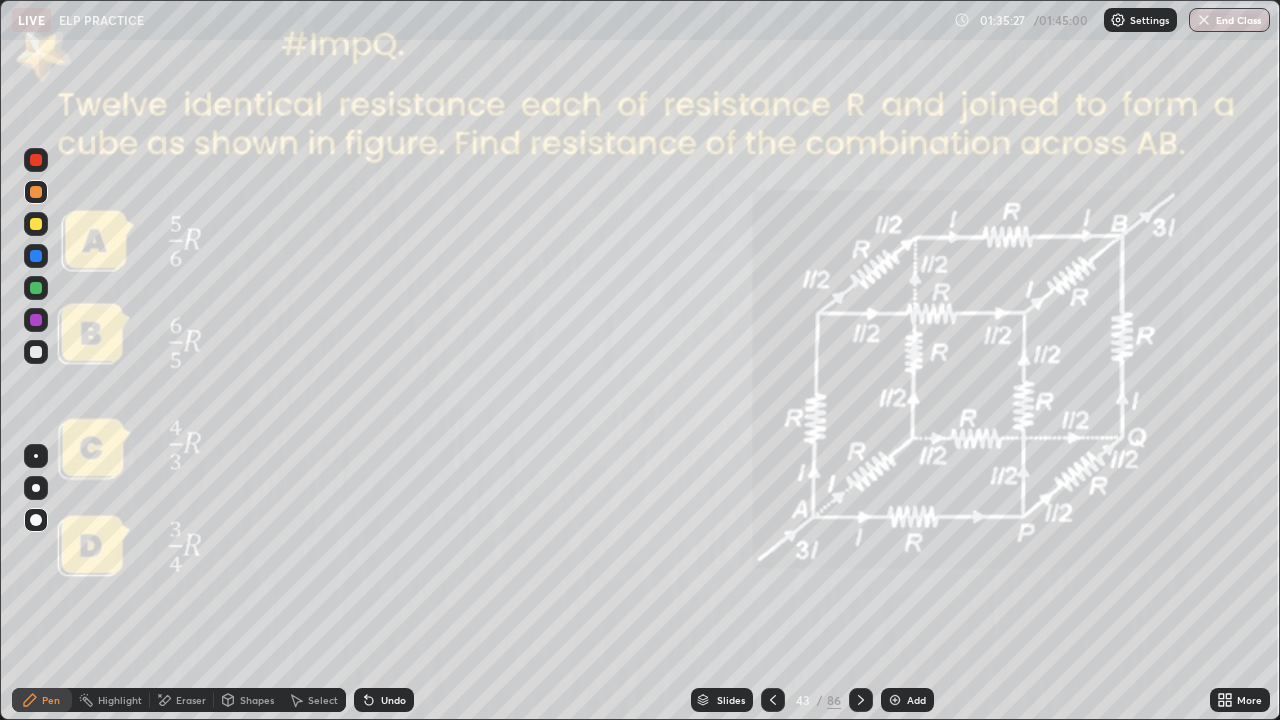 click 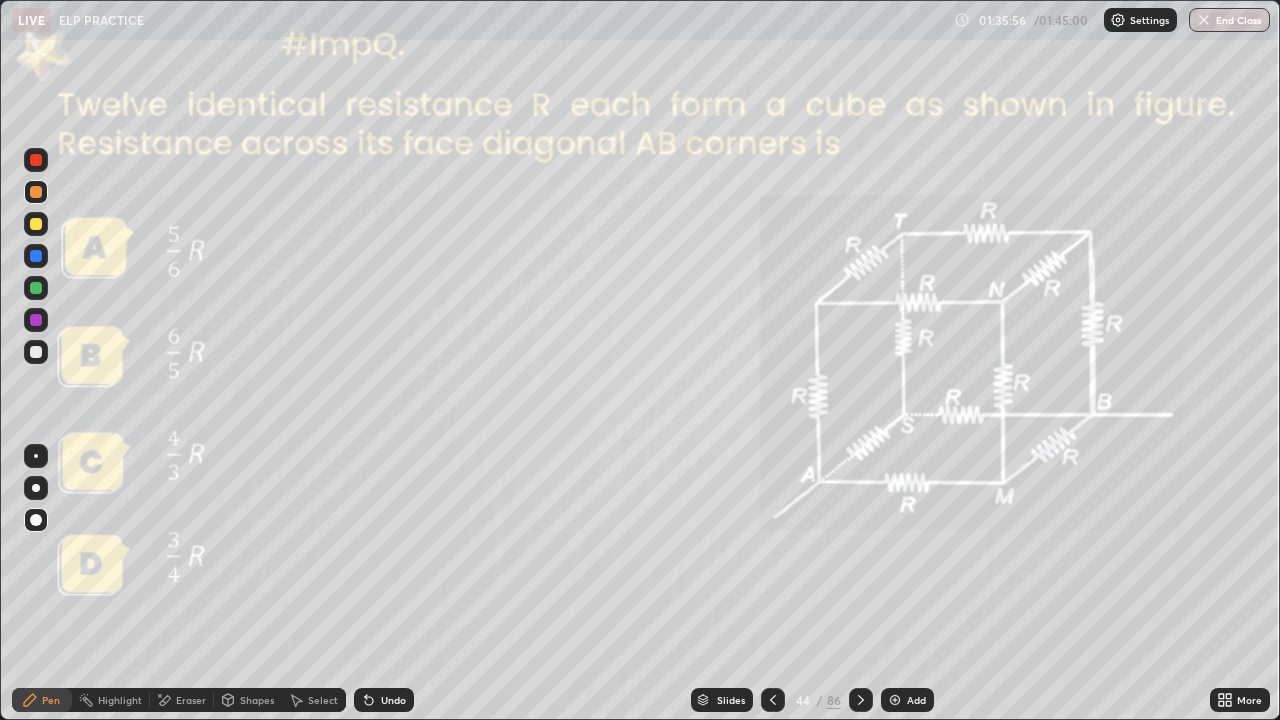 click 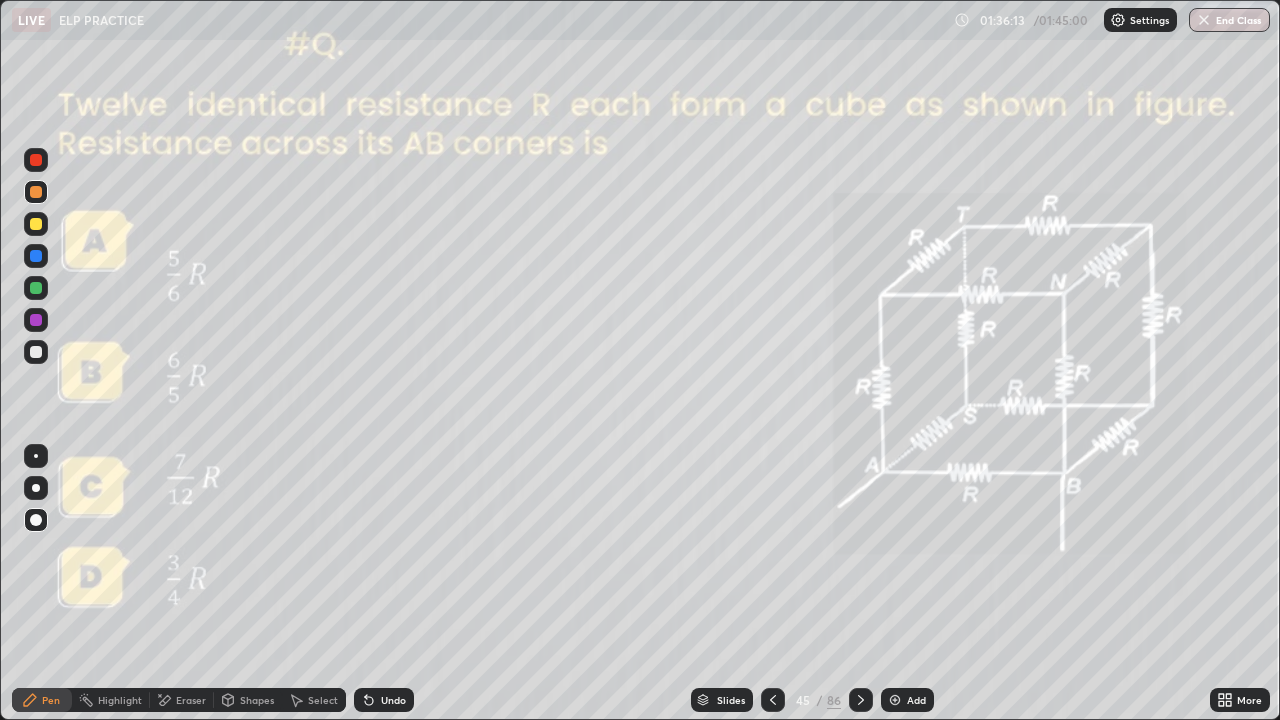 click at bounding box center (773, 700) 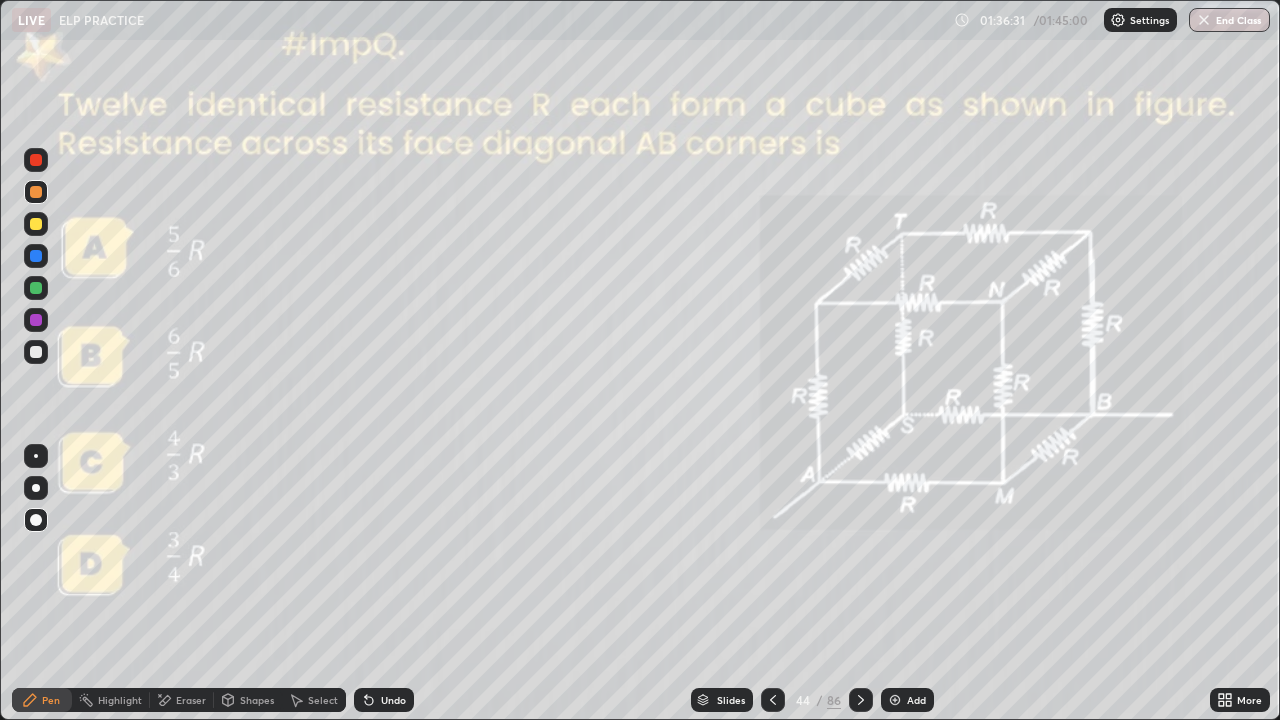 click 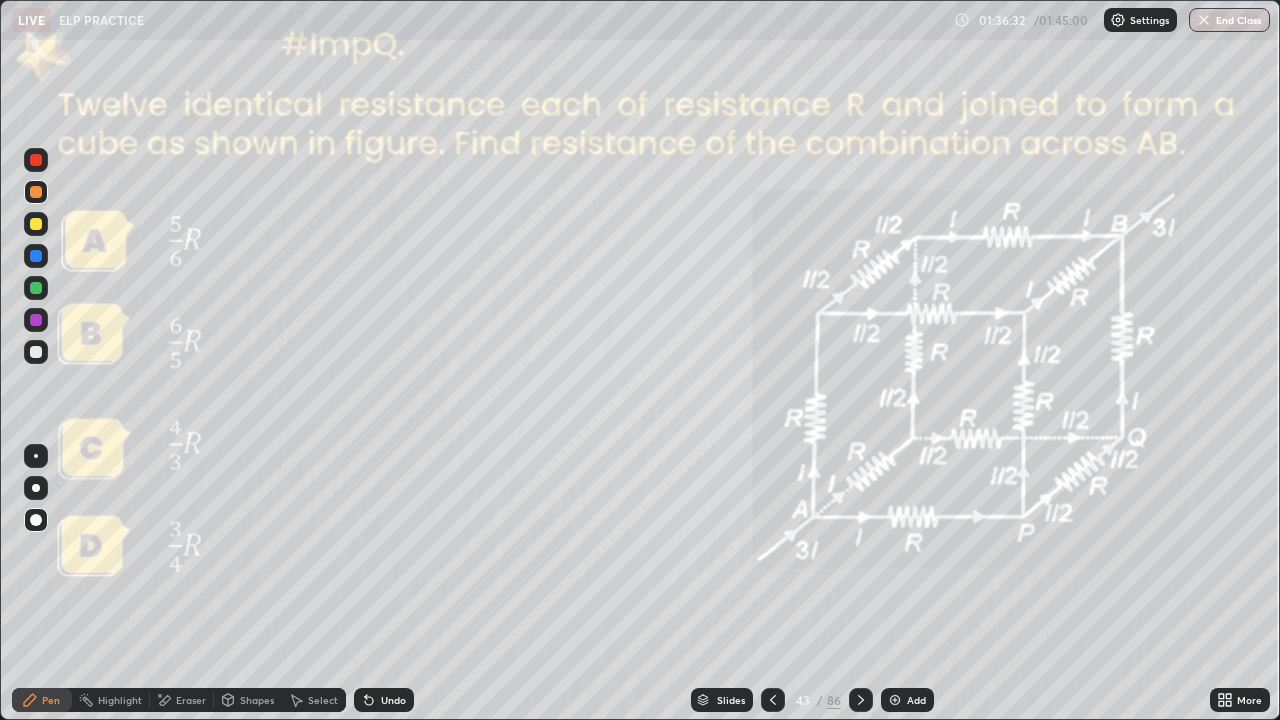 click 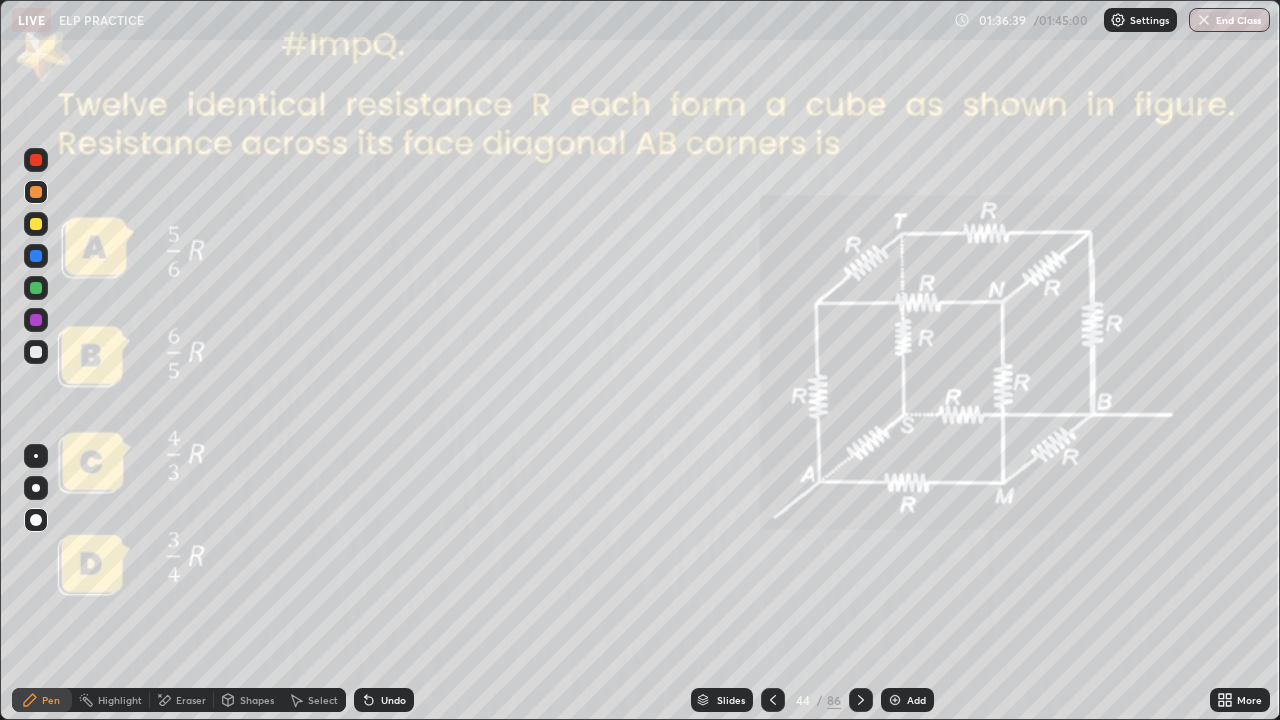 click on "Eraser" at bounding box center (182, 700) 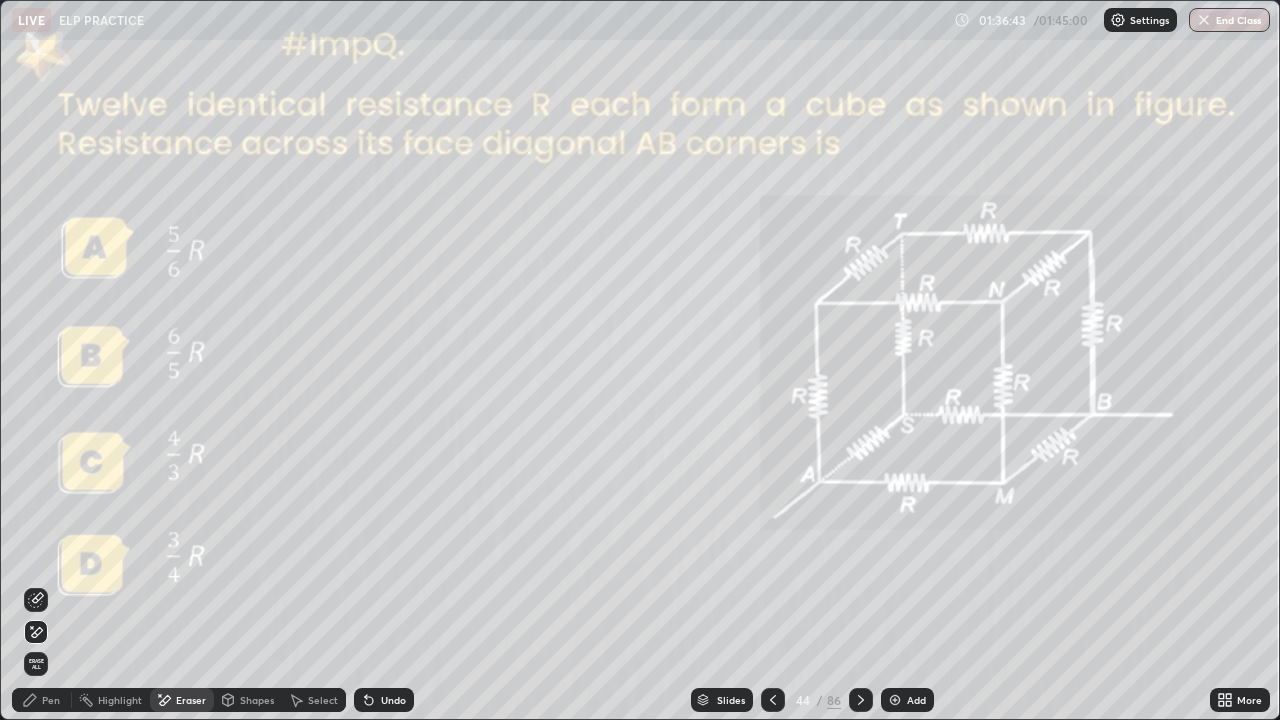 click at bounding box center (861, 700) 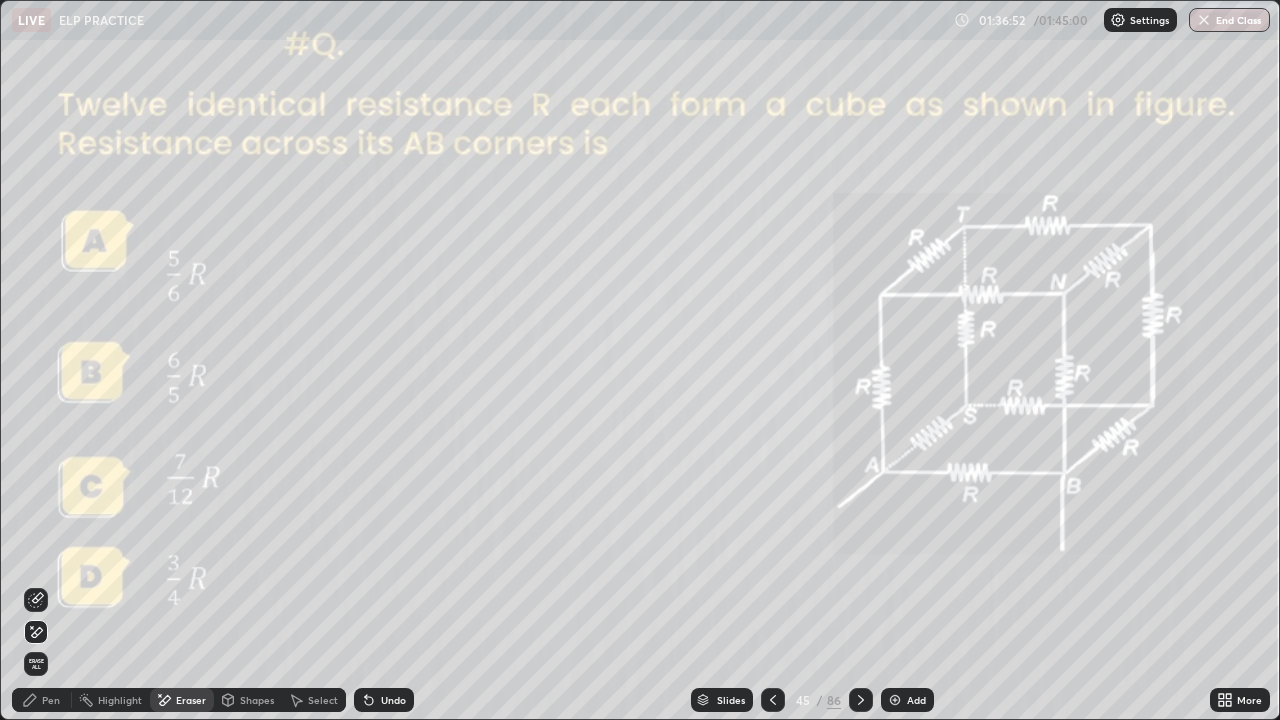 click on "Pen" at bounding box center [51, 700] 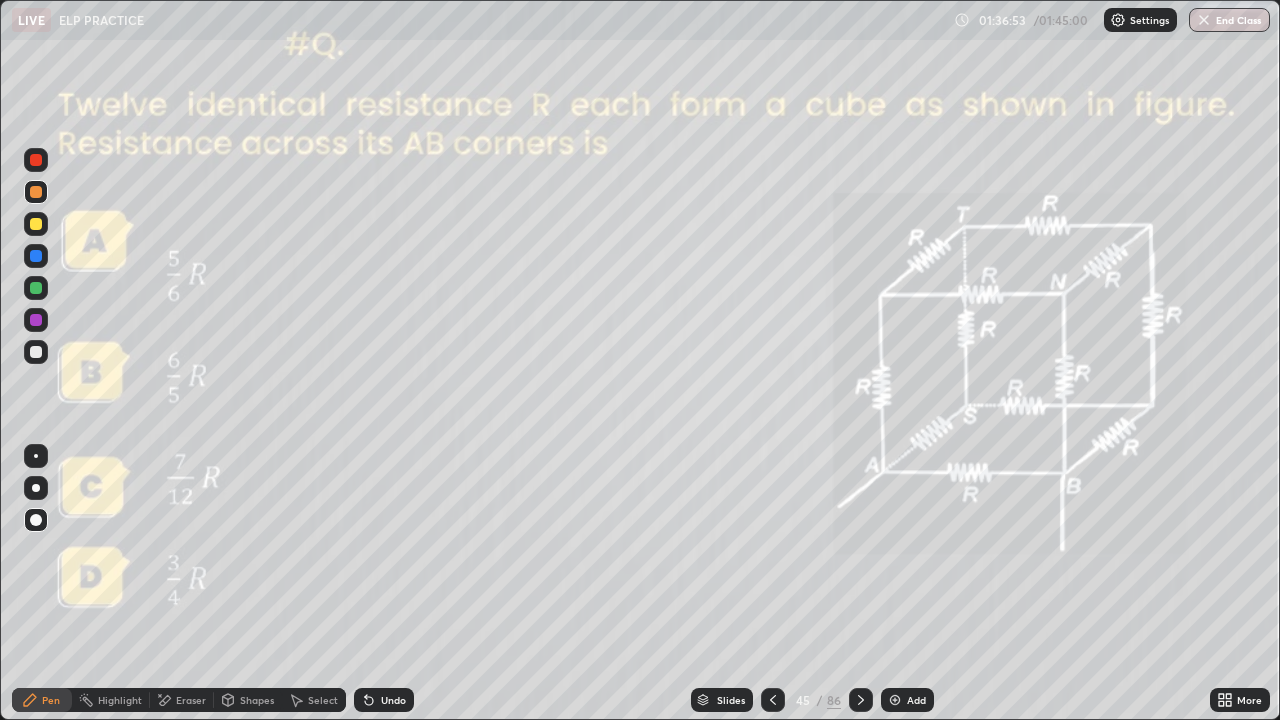click at bounding box center [36, 288] 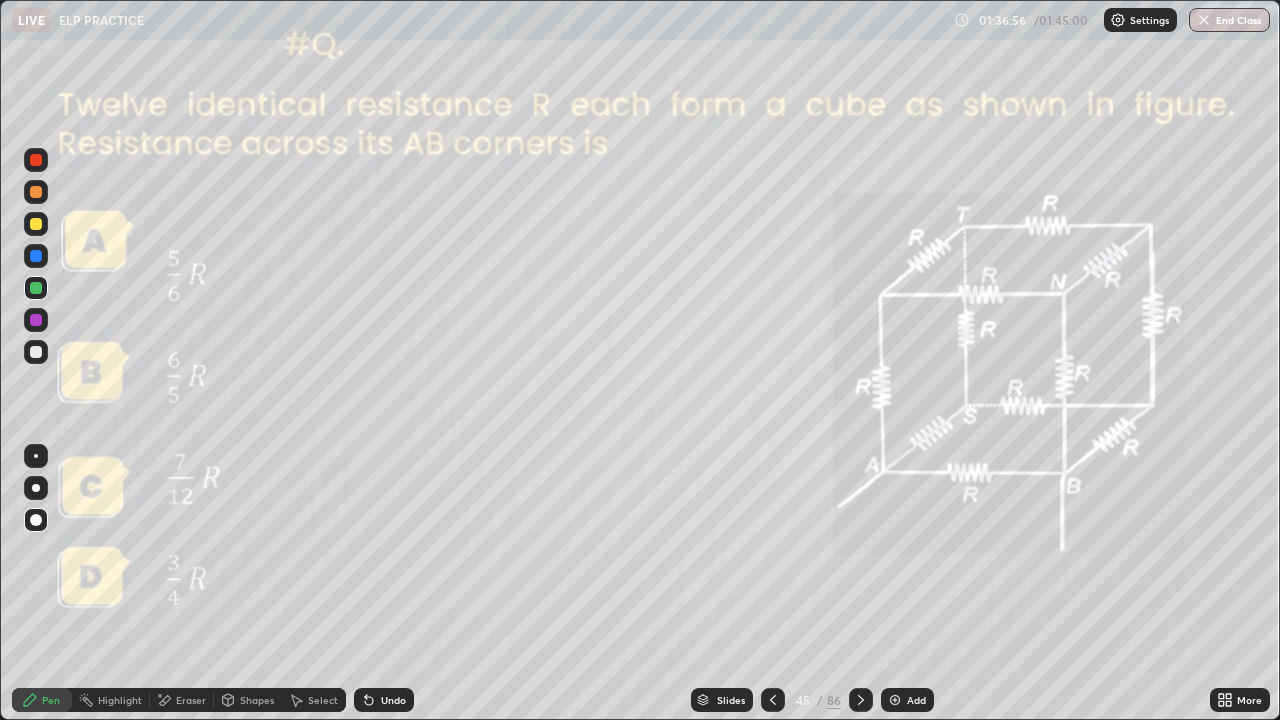 click at bounding box center [36, 224] 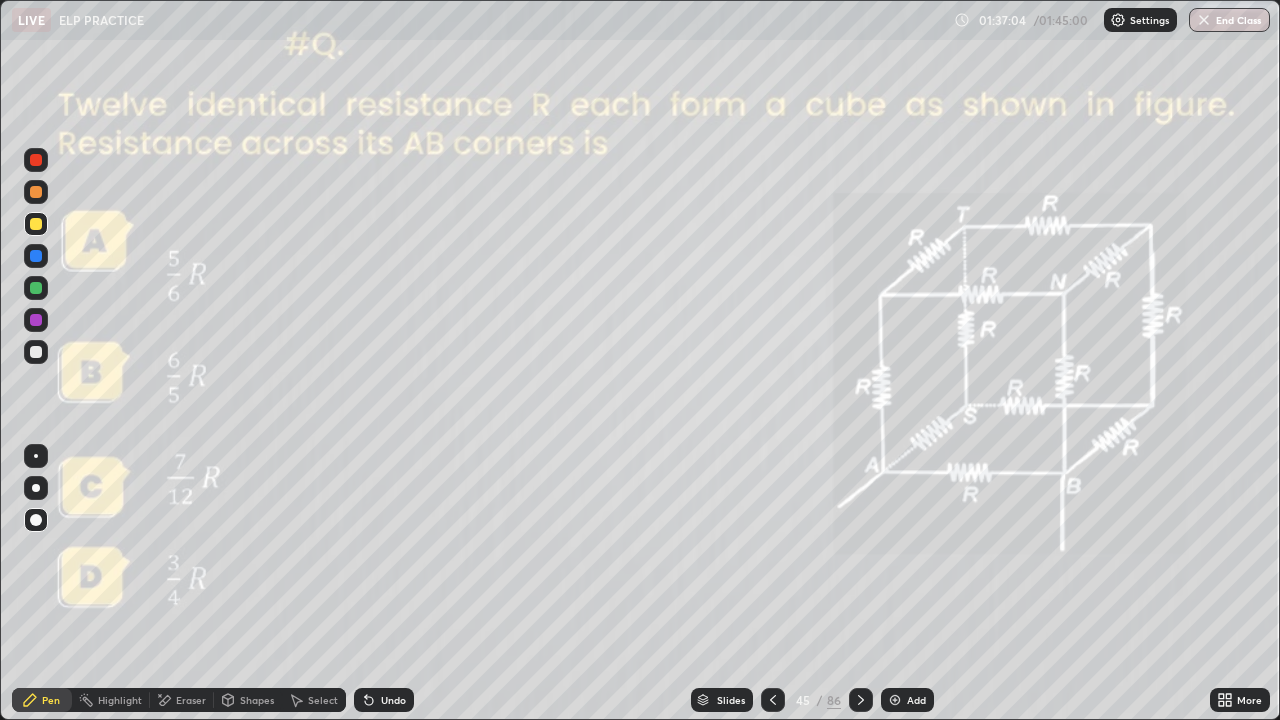 click 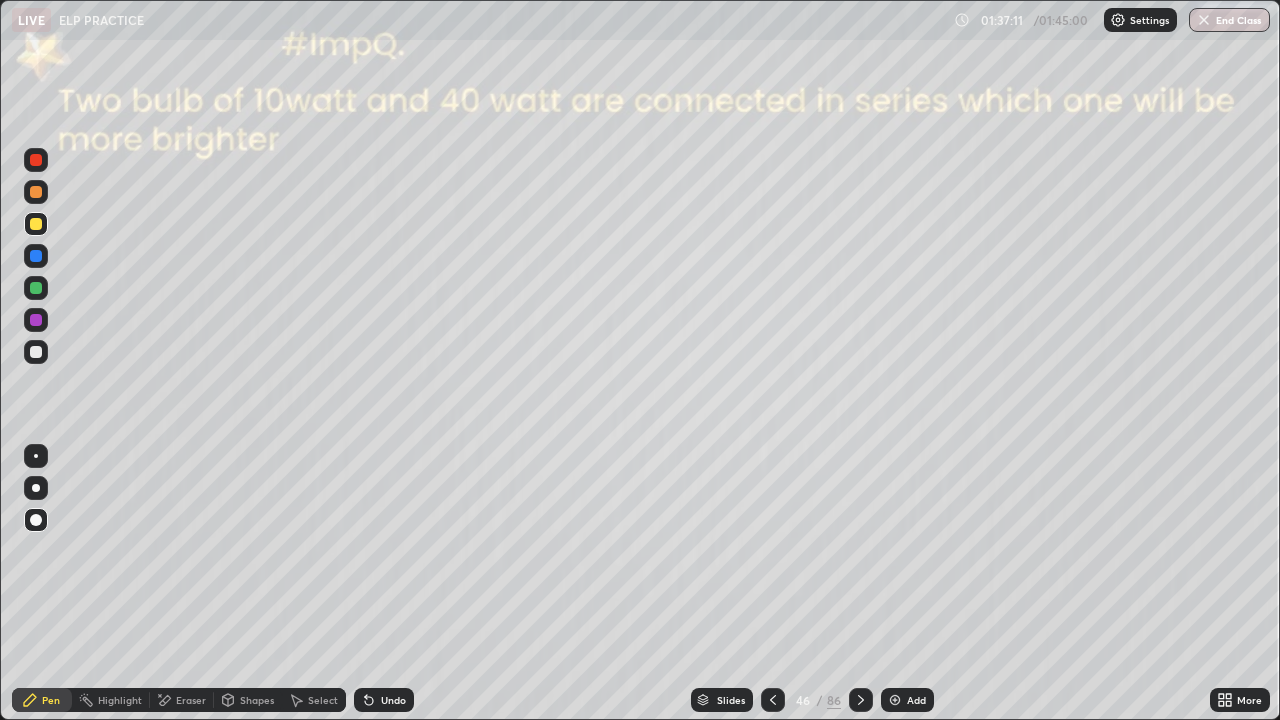 click 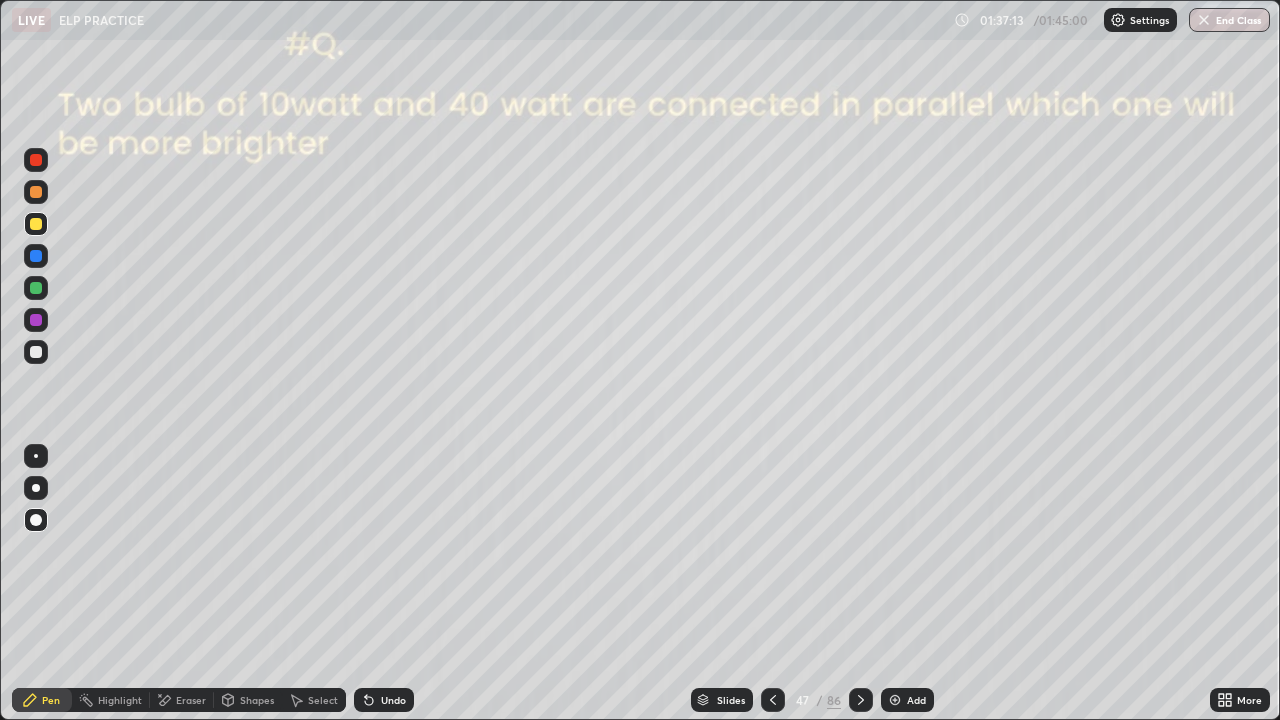 click 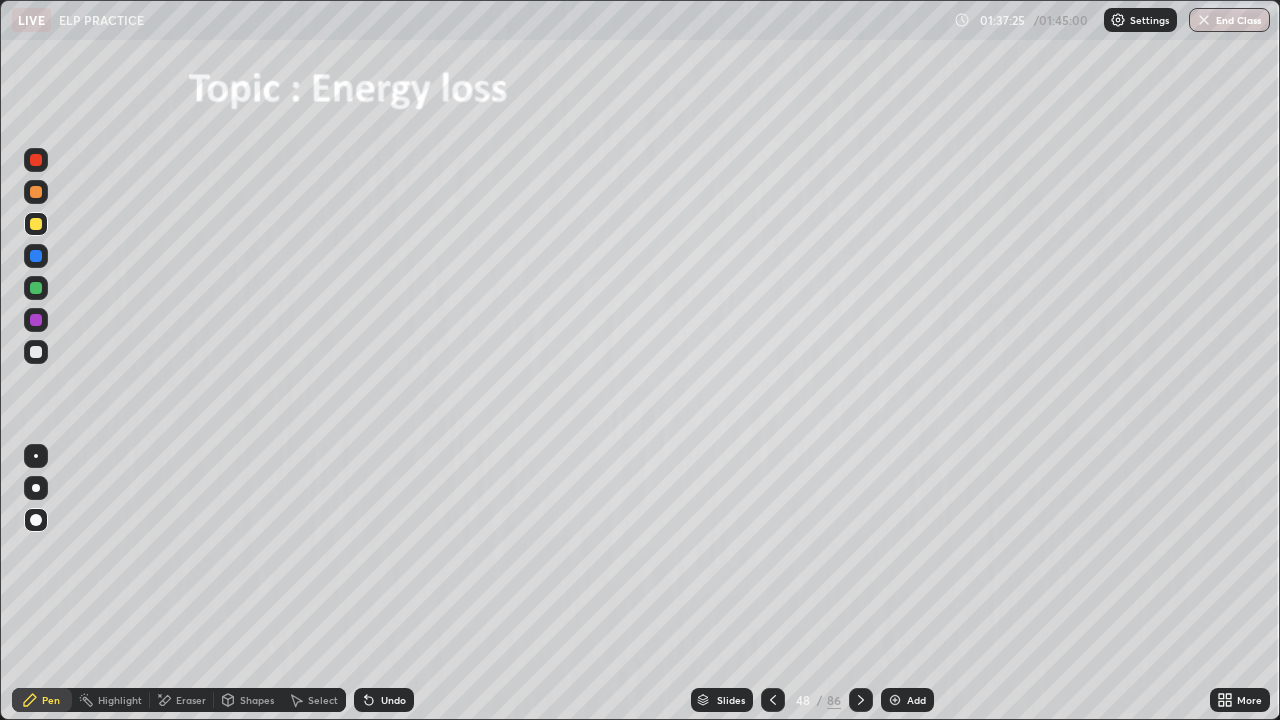 click on "End Class" at bounding box center (1229, 20) 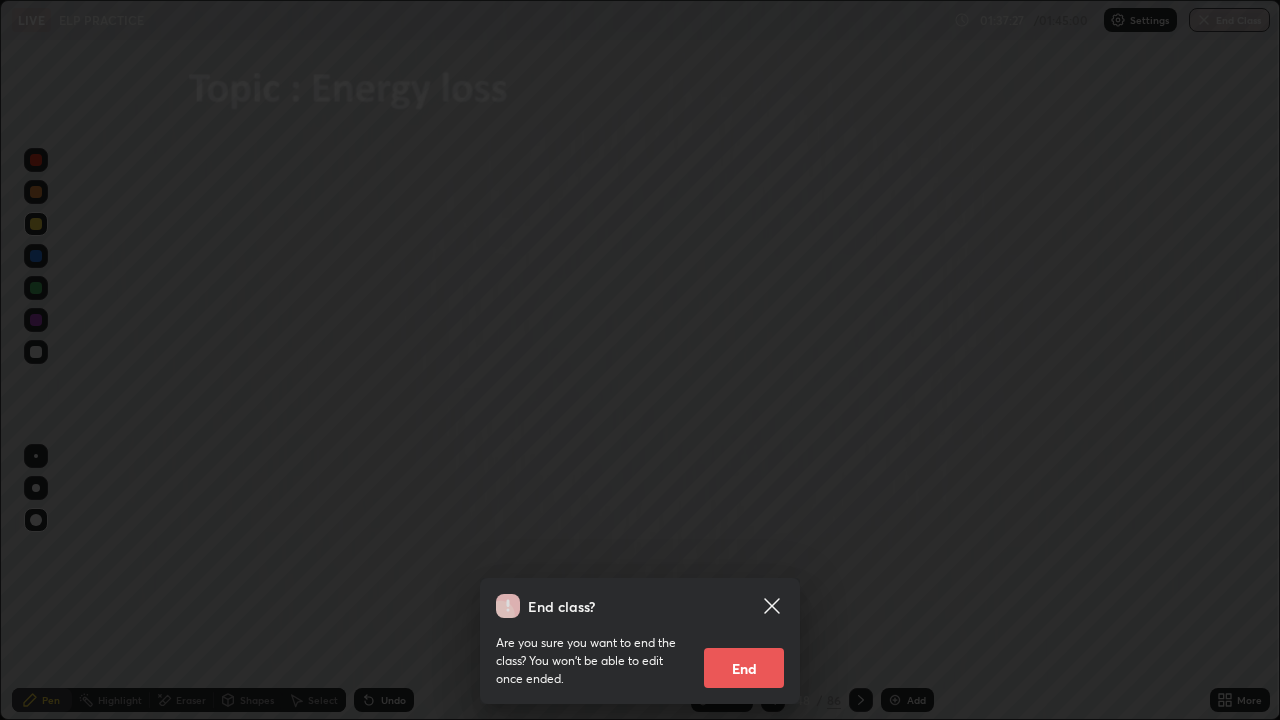 click on "End" at bounding box center (744, 668) 